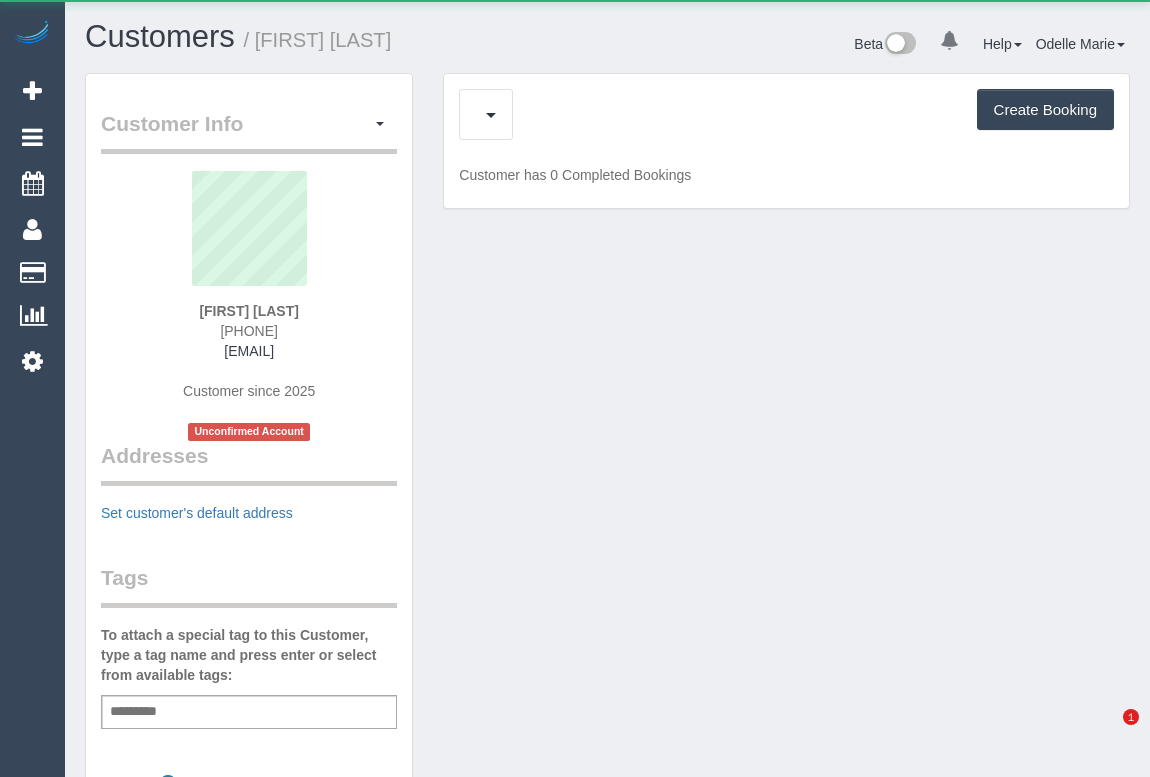 scroll, scrollTop: 0, scrollLeft: 0, axis: both 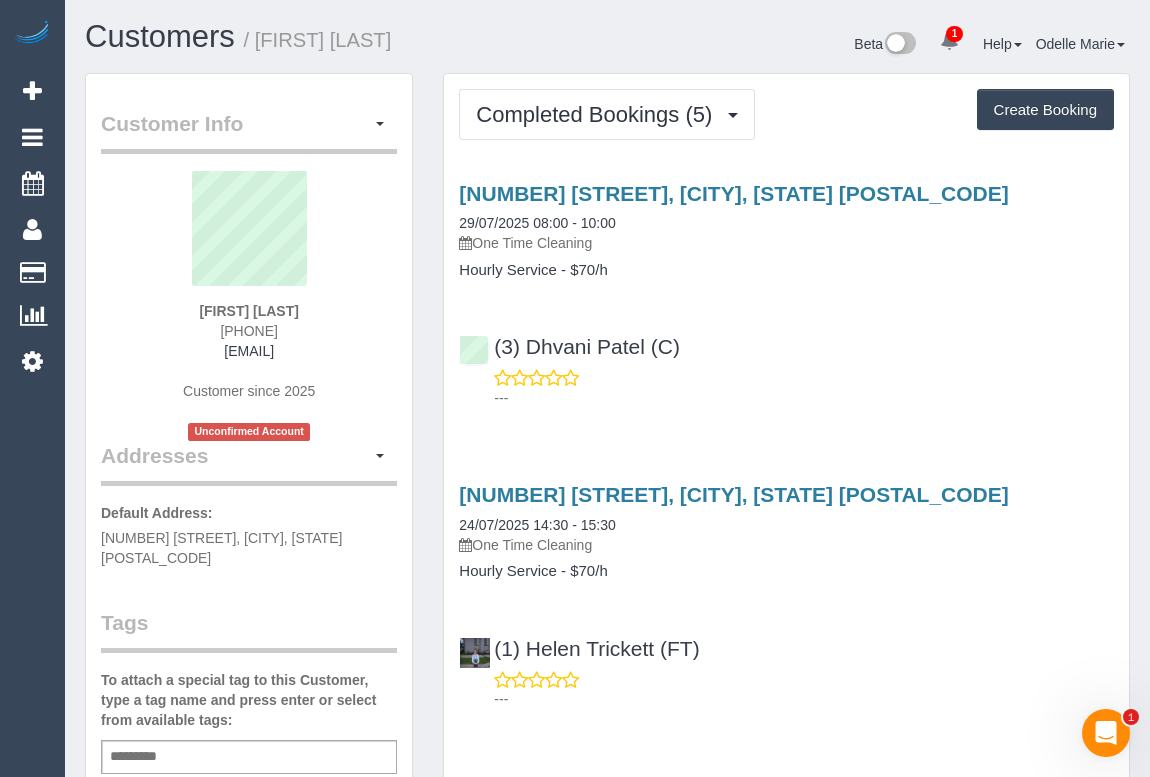 click on "(3) Dhvani Patel (C)
---" at bounding box center (786, 363) 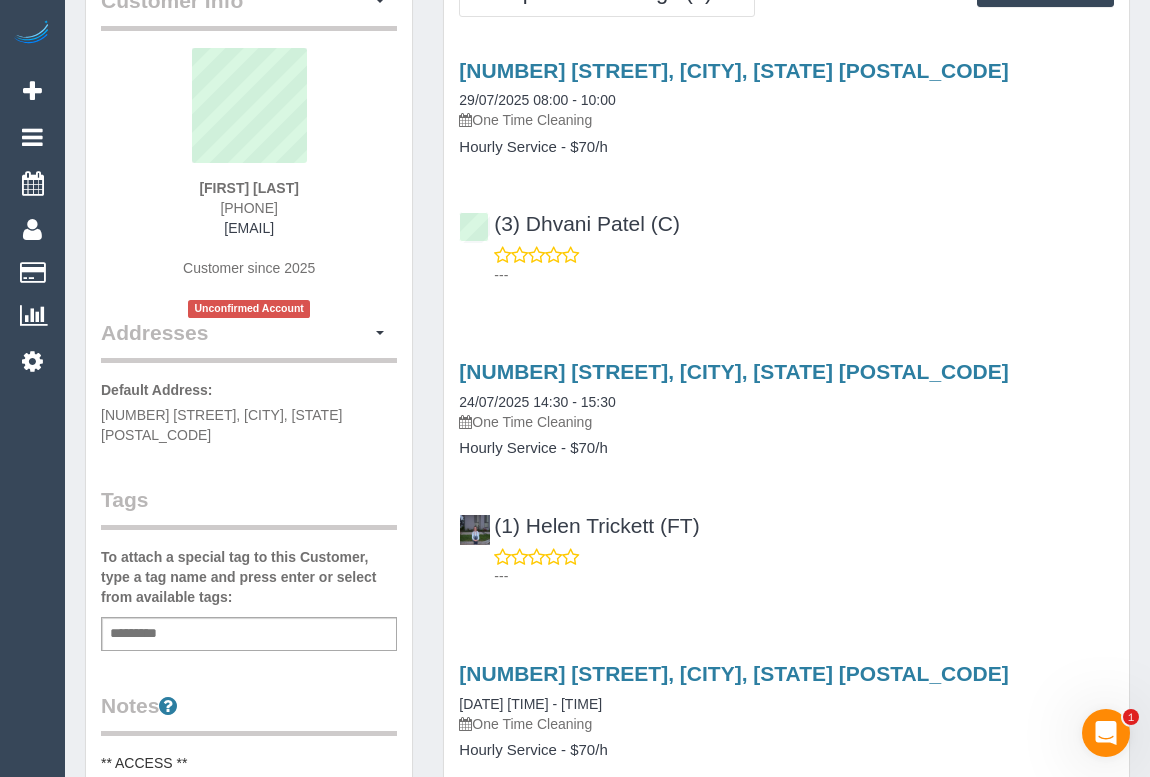 scroll, scrollTop: 272, scrollLeft: 0, axis: vertical 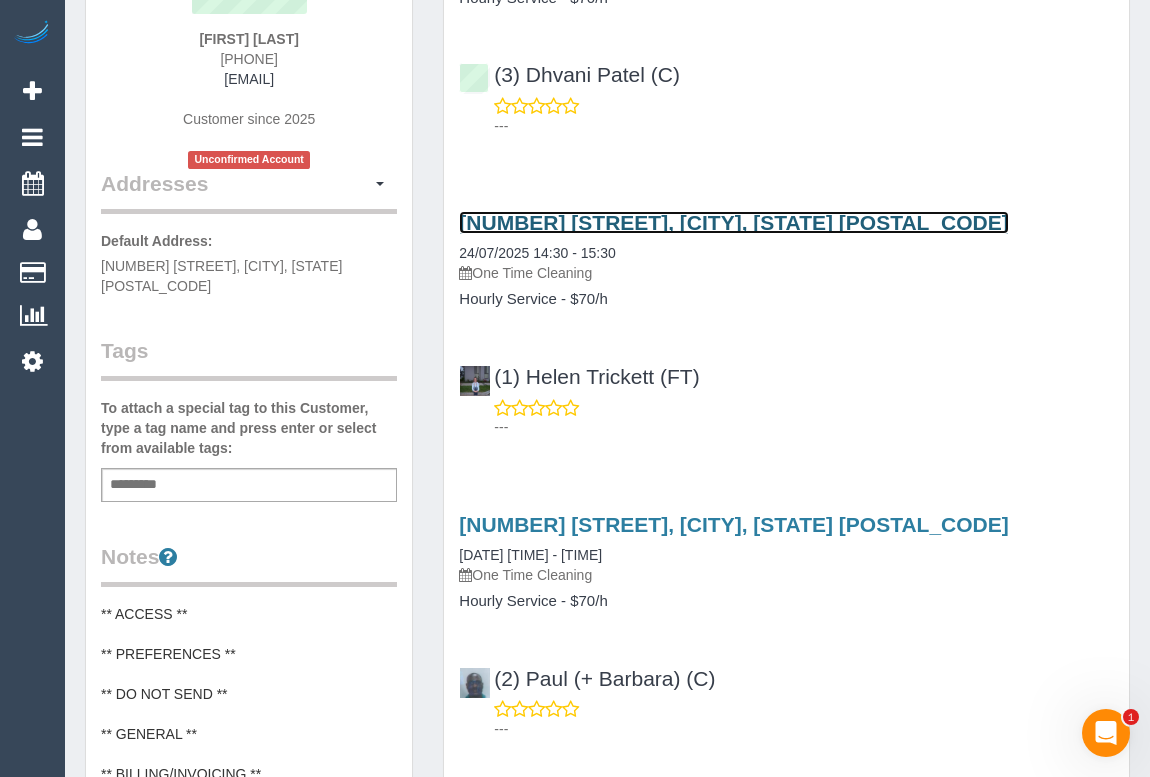 click on "90 Dalny Road, Murrumbeena, VIC 3163" at bounding box center [733, 222] 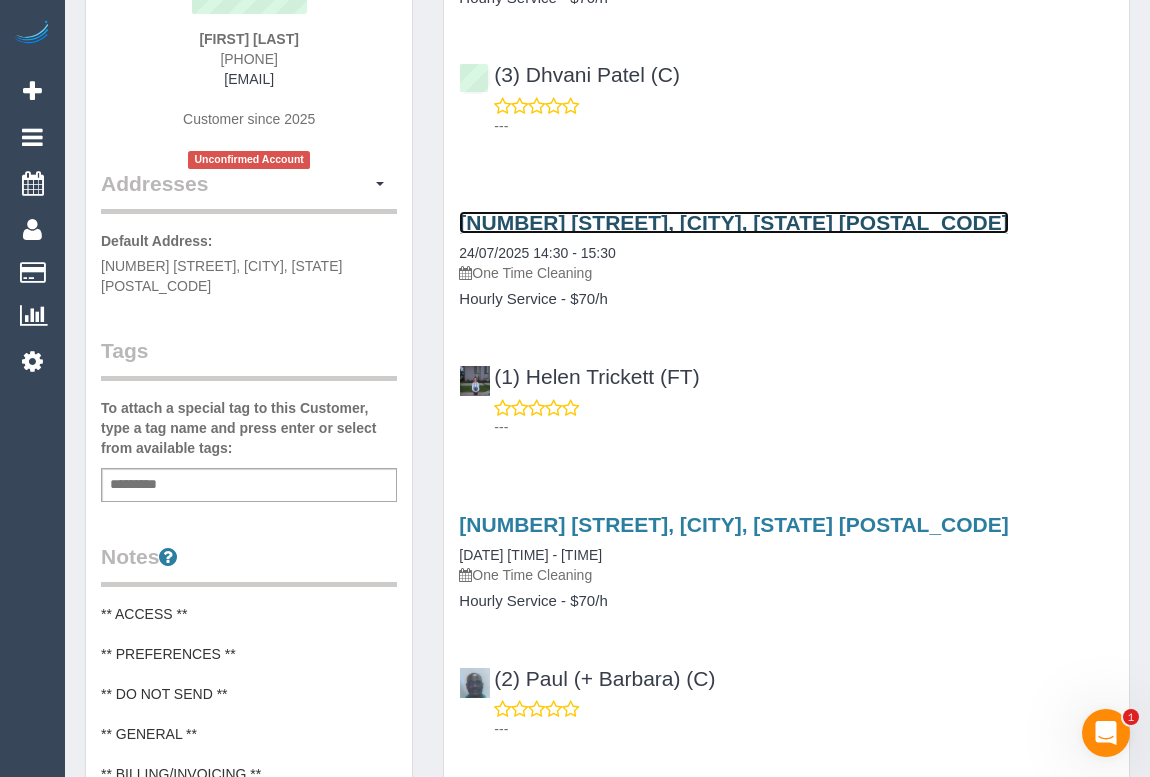 scroll, scrollTop: 0, scrollLeft: 0, axis: both 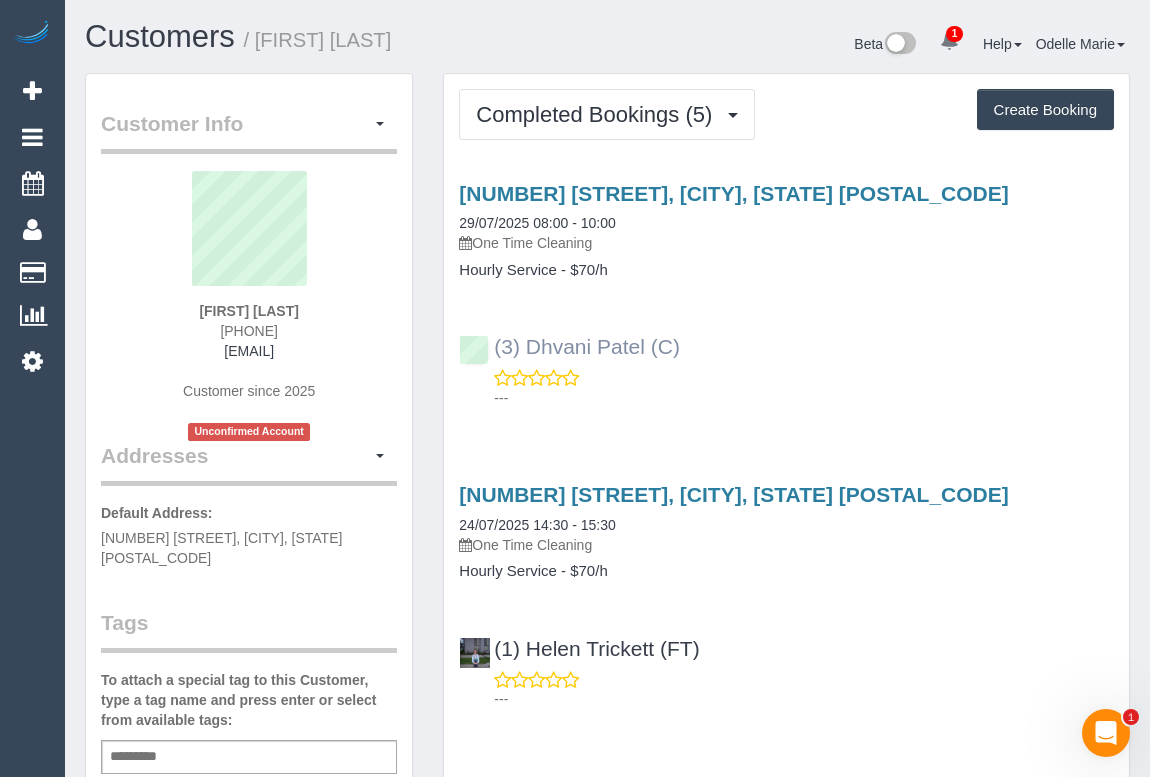 drag, startPoint x: 699, startPoint y: 350, endPoint x: 496, endPoint y: 349, distance: 203.00246 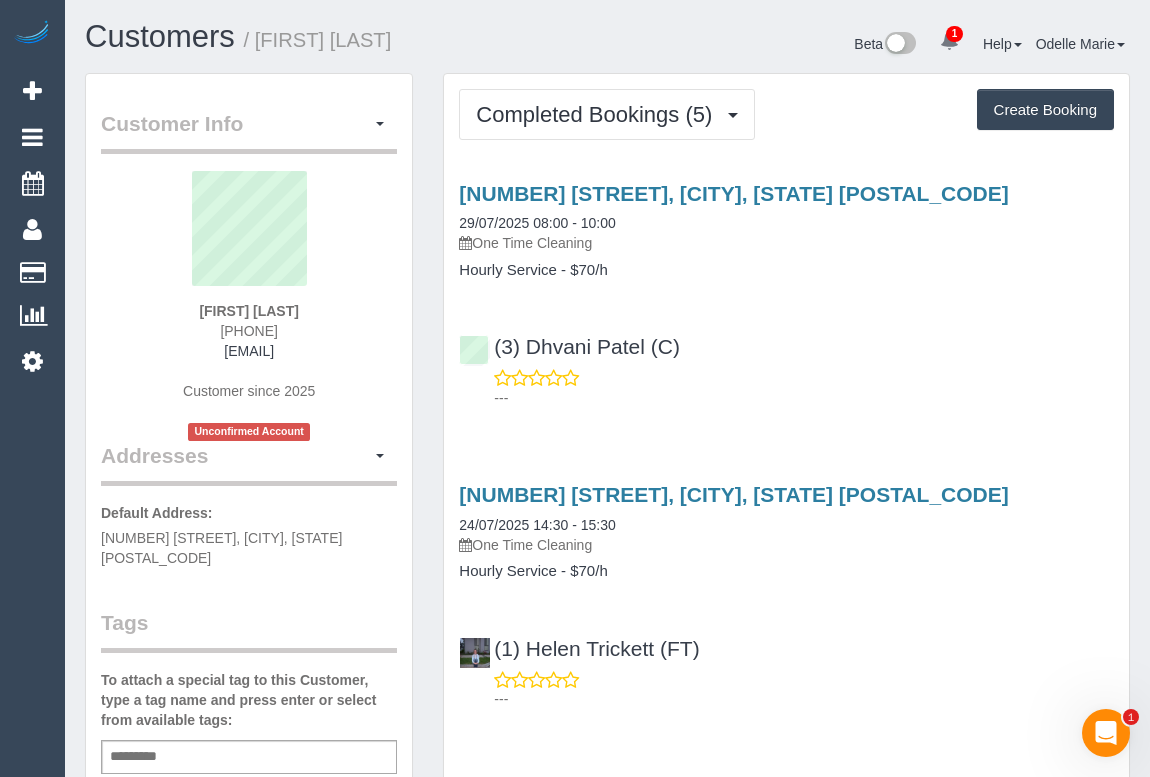 copy on "(3) Dhvani Patel (C)" 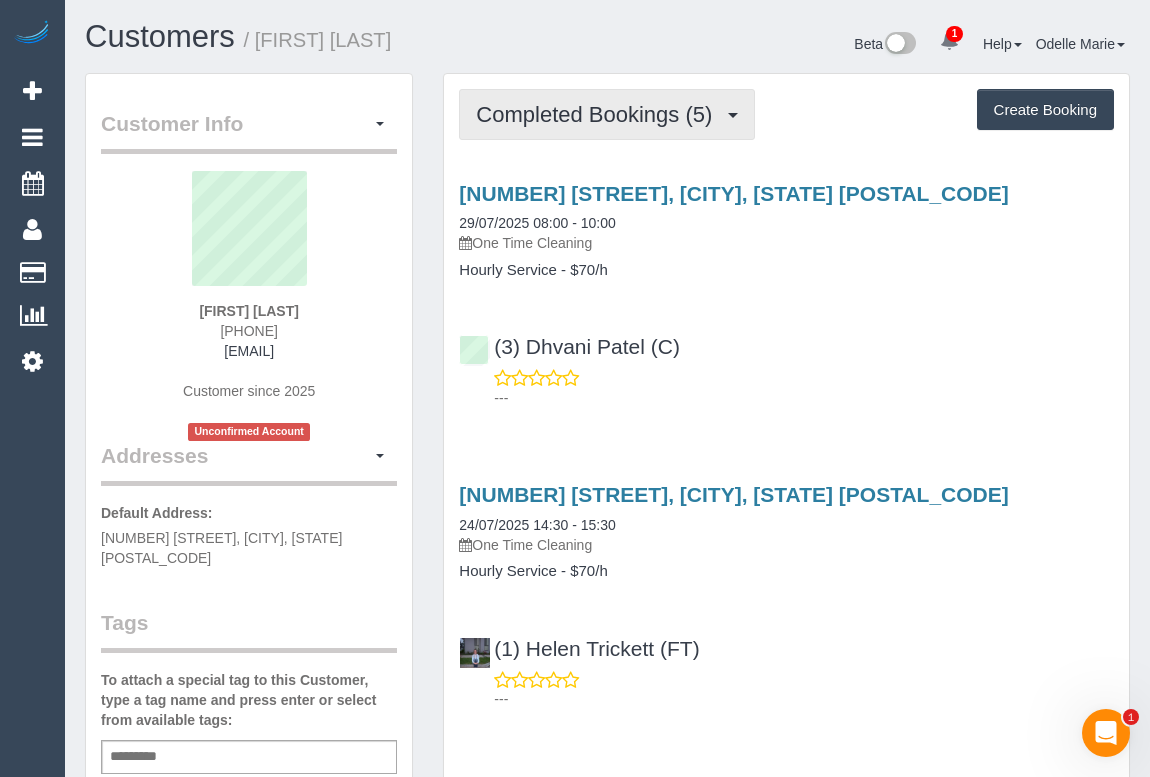 click on "Completed Bookings (5)" at bounding box center [599, 114] 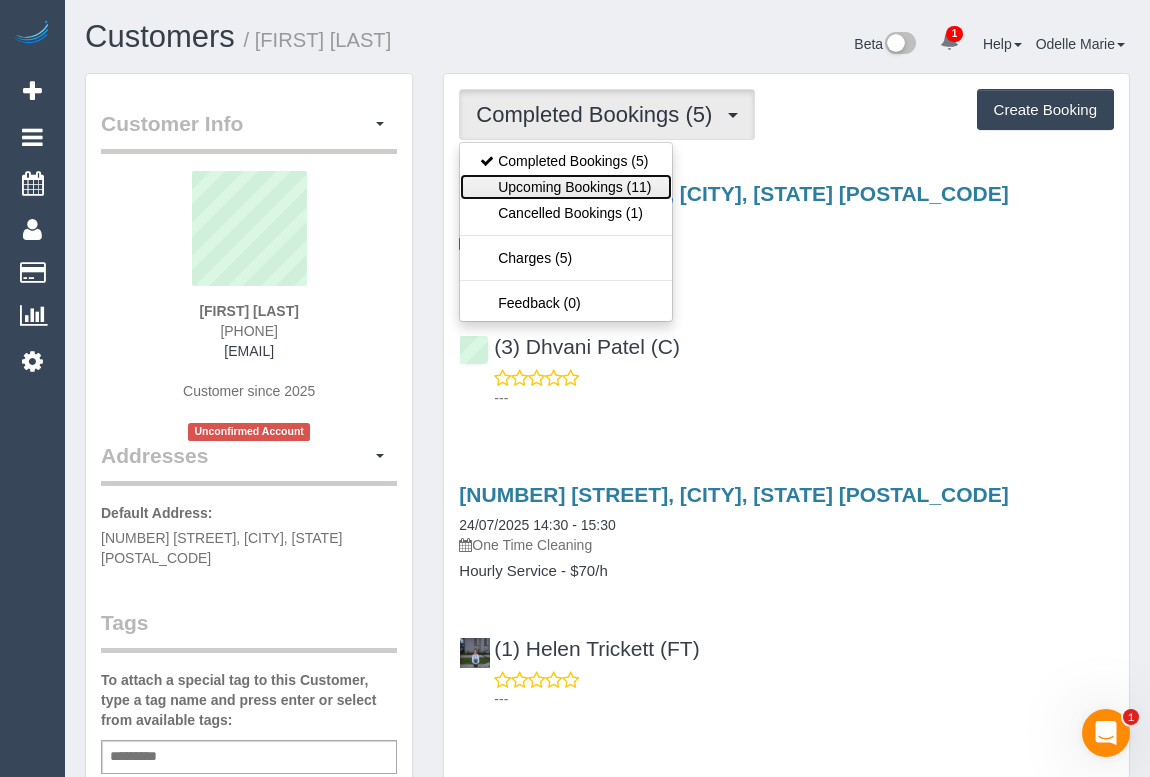 click on "Upcoming Bookings (11)" at bounding box center [565, 187] 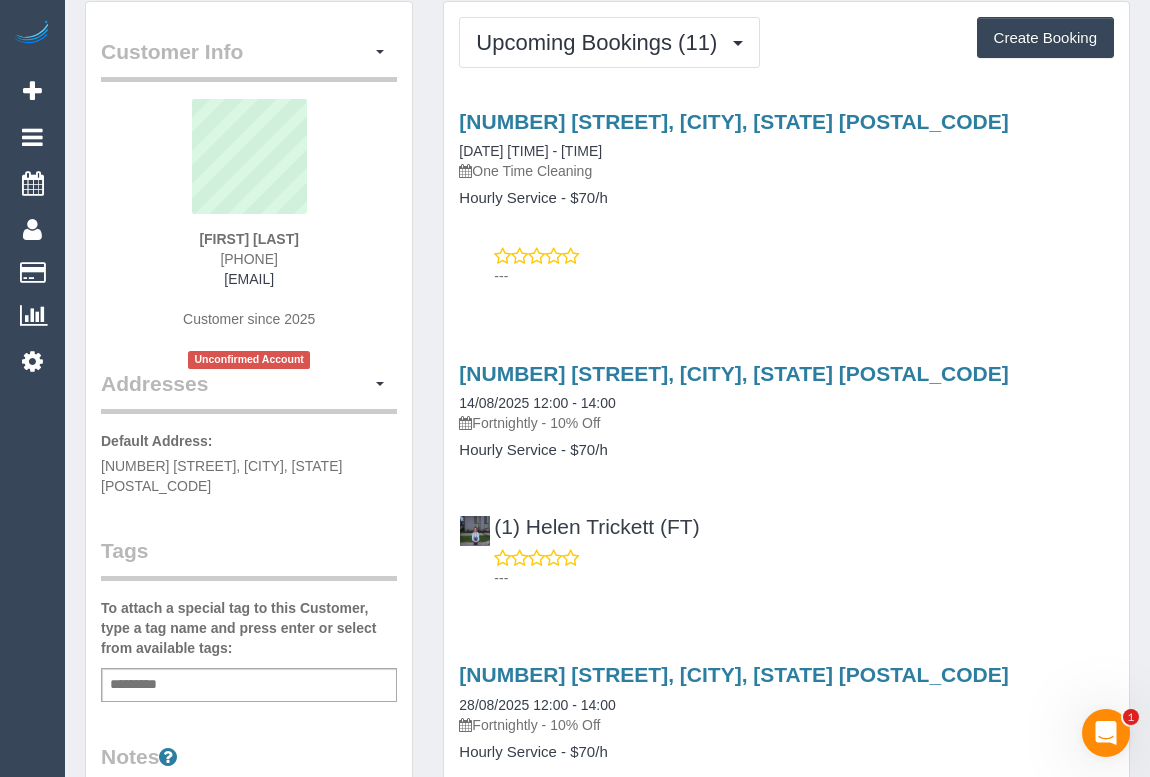 scroll, scrollTop: 0, scrollLeft: 0, axis: both 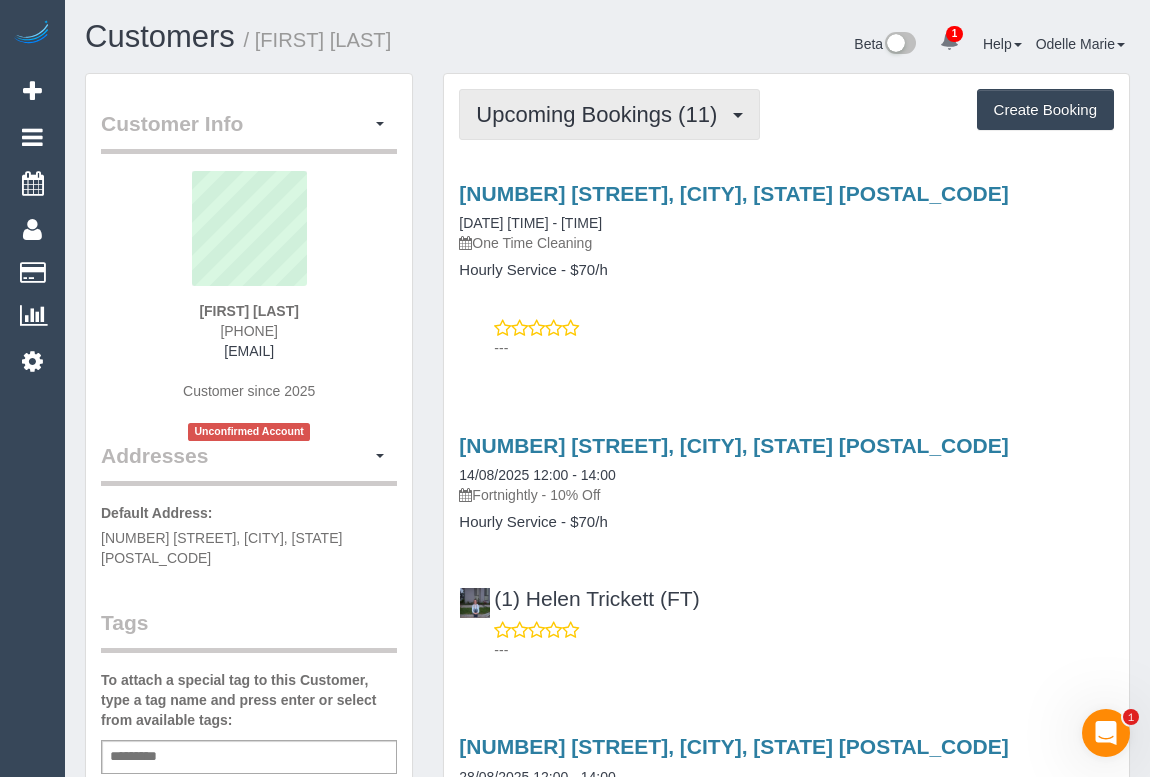 click on "Upcoming Bookings (11)" at bounding box center [609, 114] 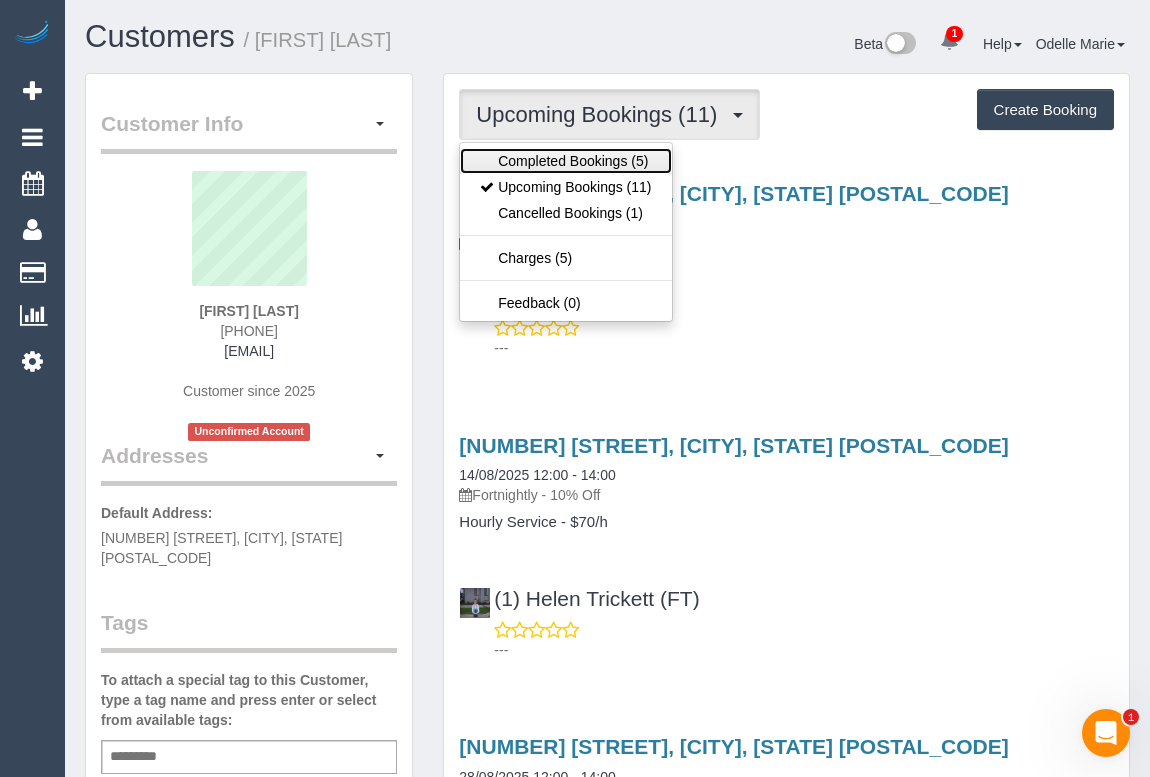 click on "Completed Bookings (5)" at bounding box center [565, 161] 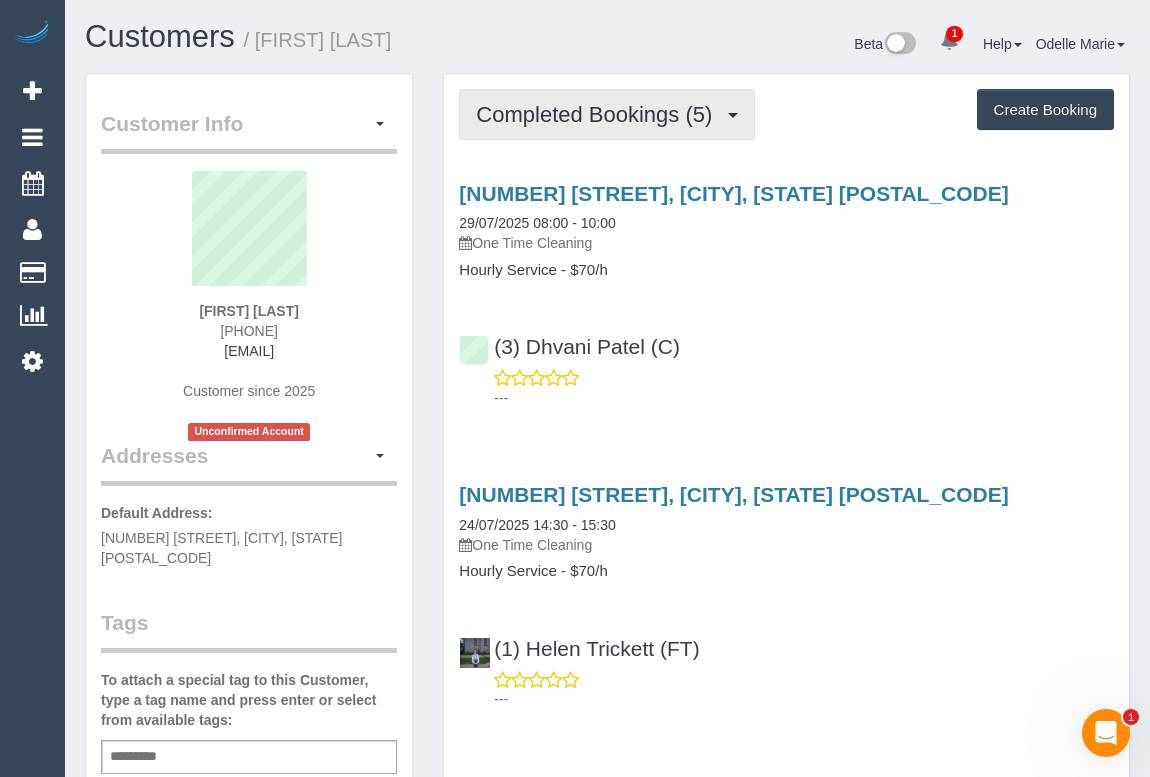 click on "Completed Bookings (5)" at bounding box center (607, 114) 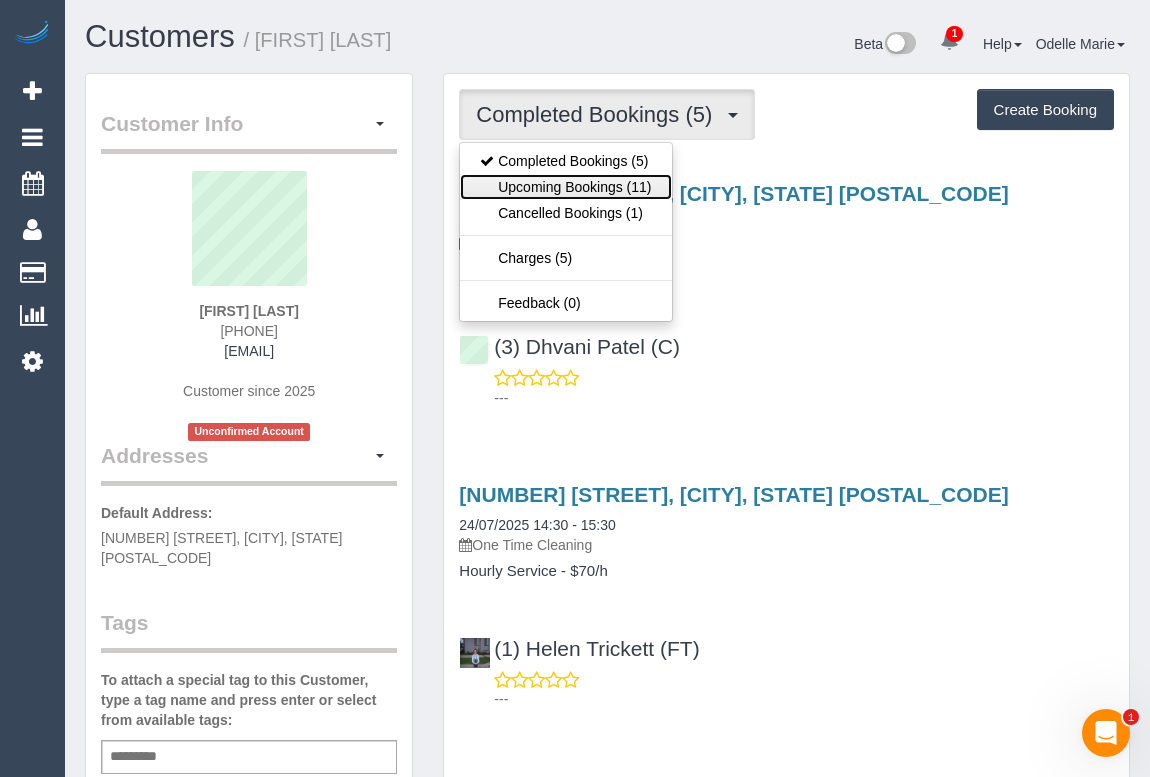 click on "Upcoming Bookings (11)" at bounding box center [565, 187] 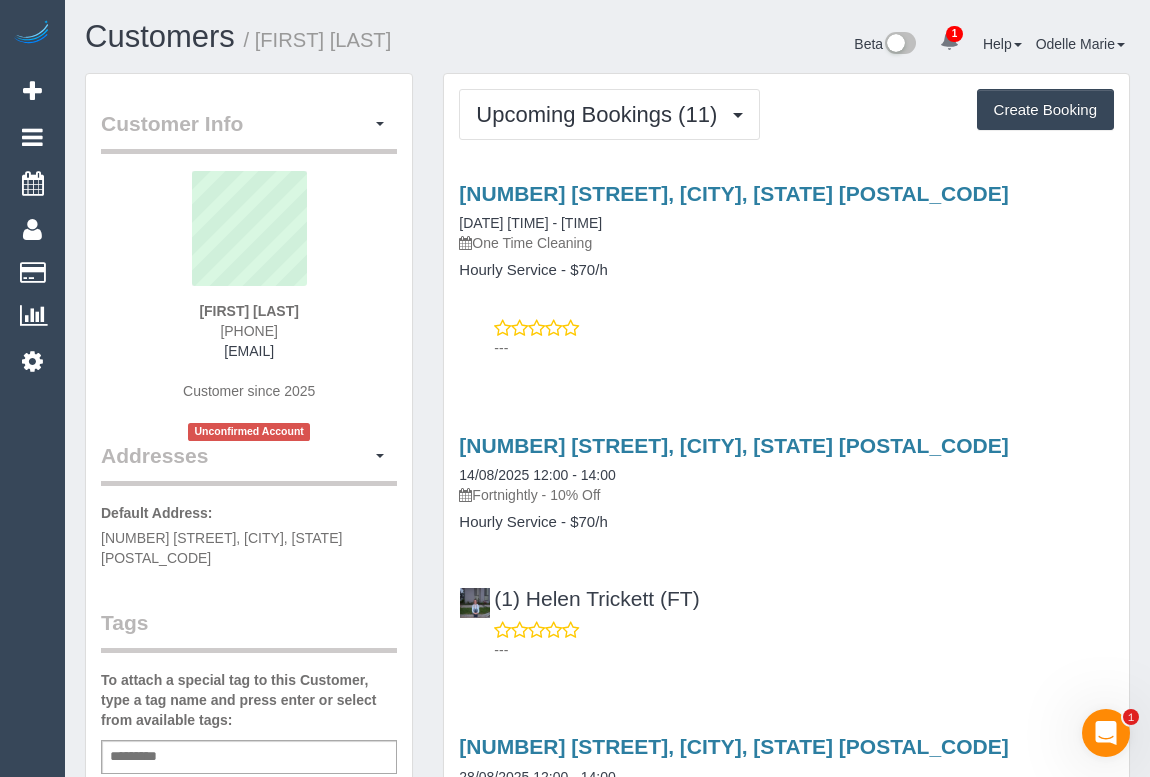 click on "---" at bounding box center (786, 338) 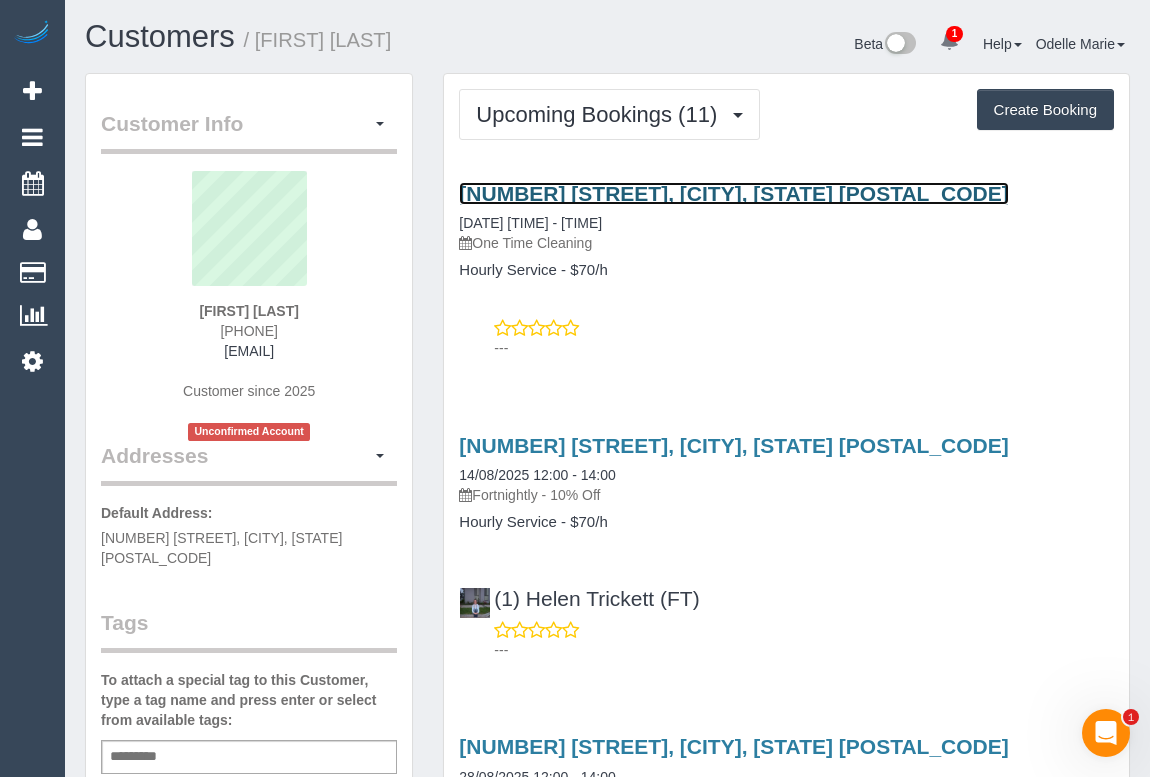 click on "90 Dalny Road, Murrumbeena, VIC 3163" at bounding box center (733, 193) 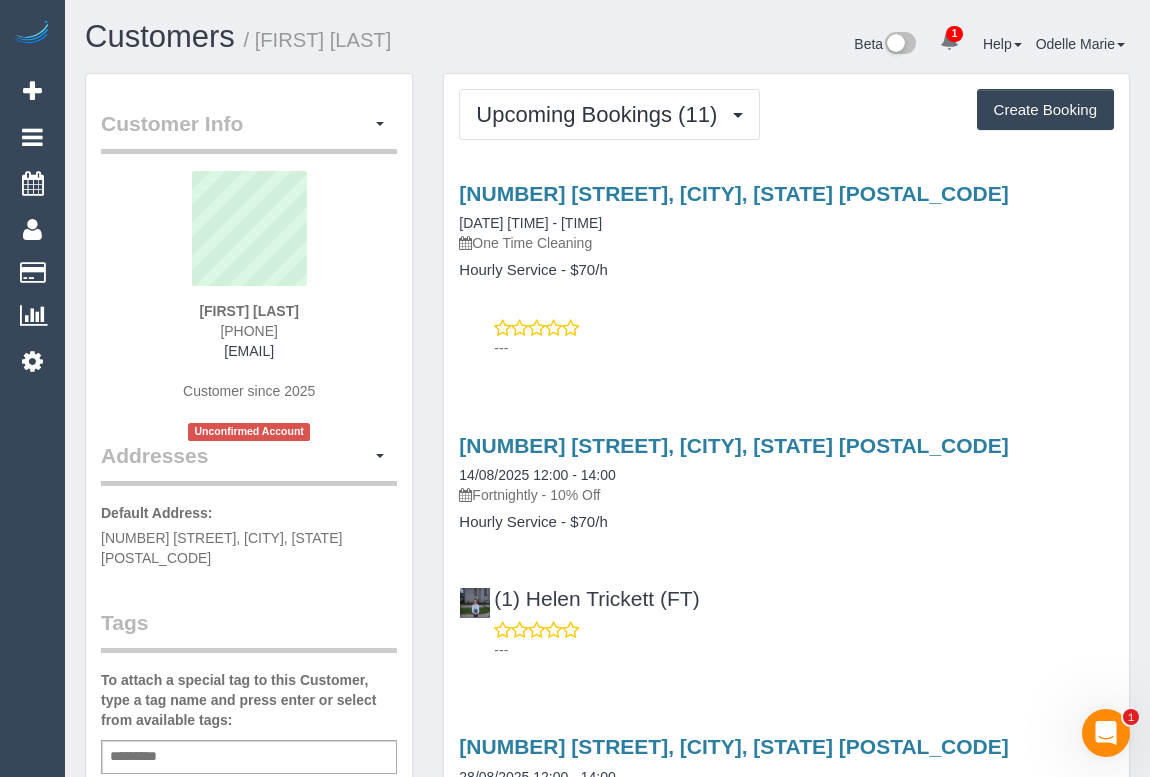 click on "---" at bounding box center (804, 348) 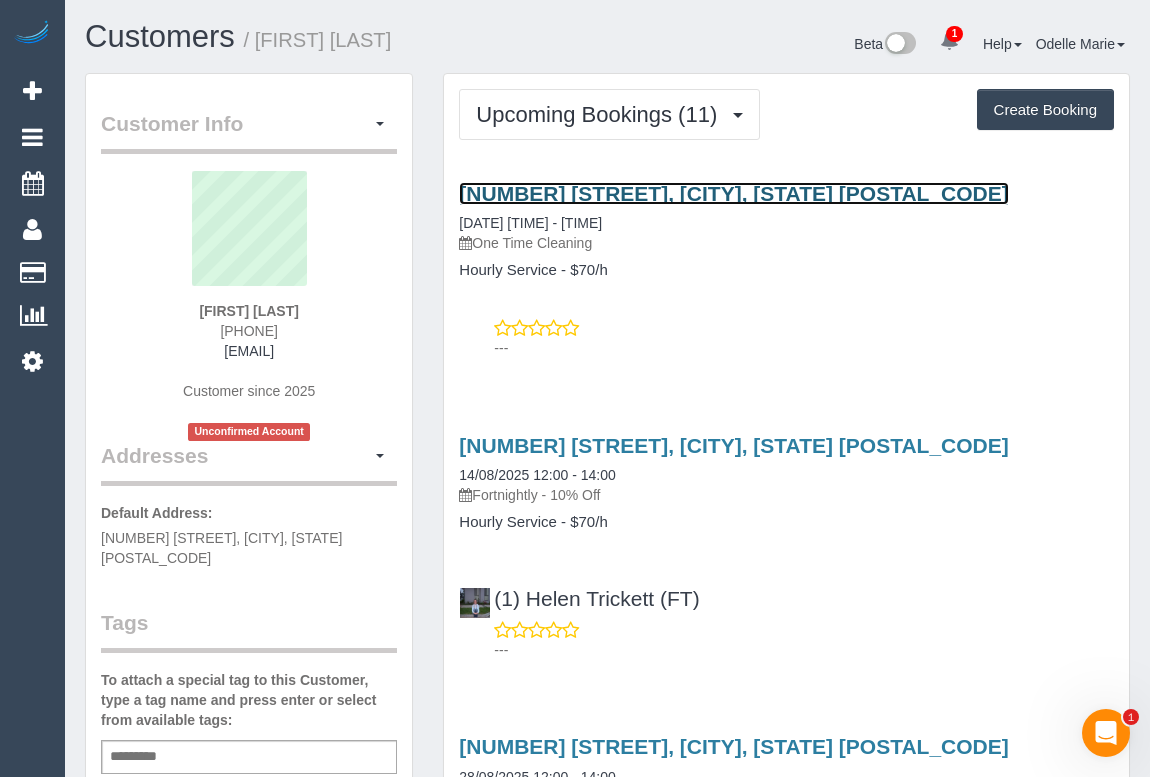 click on "90 Dalny Road, Murrumbeena, VIC 3163" at bounding box center [733, 193] 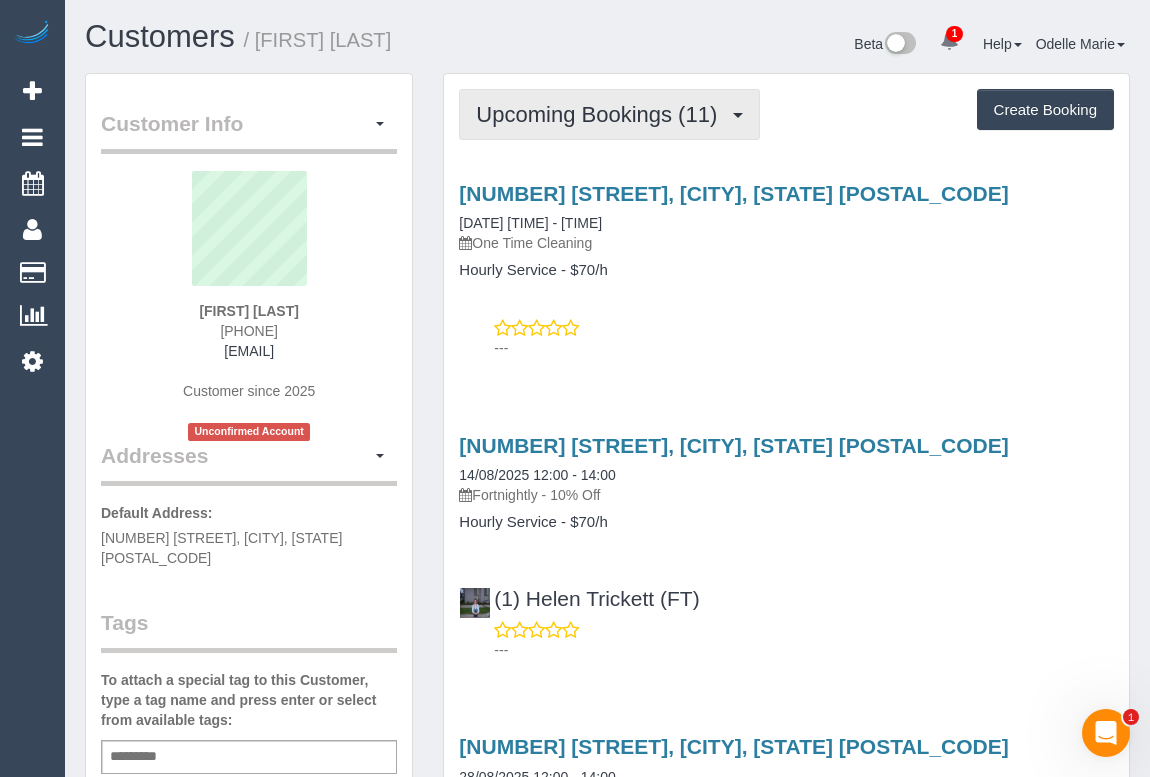 click on "Upcoming Bookings (11)" at bounding box center [601, 114] 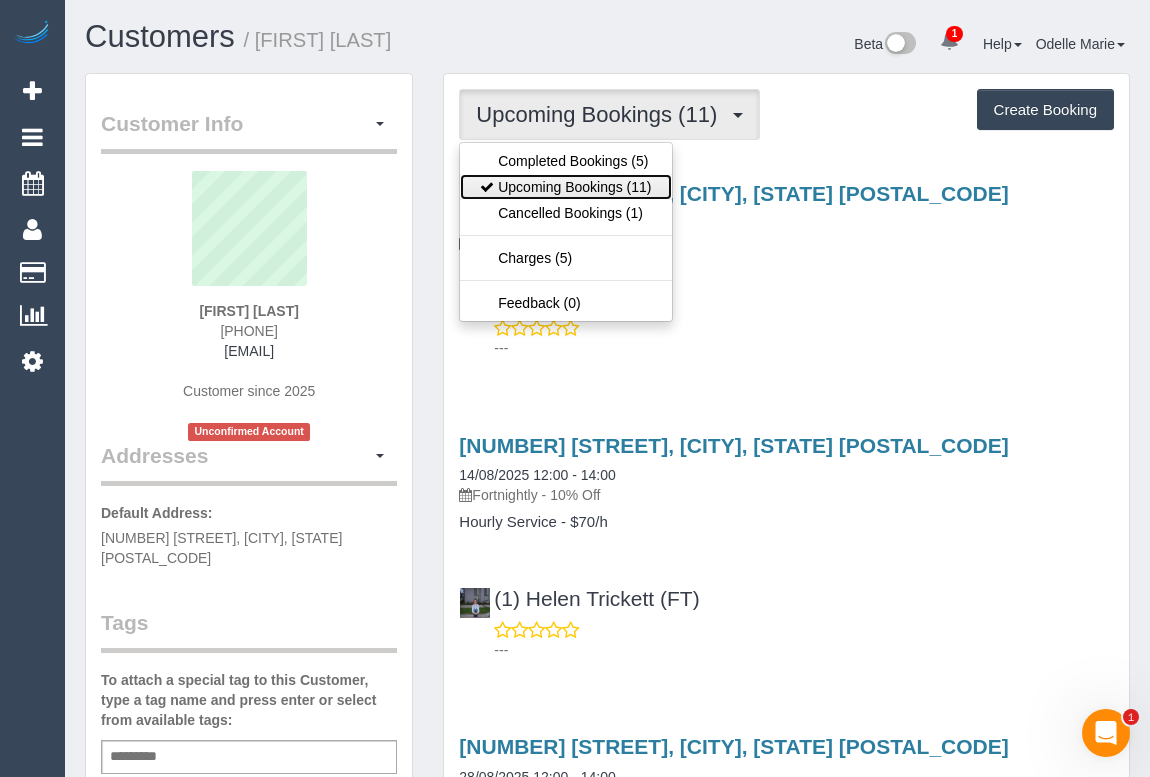 click on "Upcoming Bookings (11)" at bounding box center [565, 187] 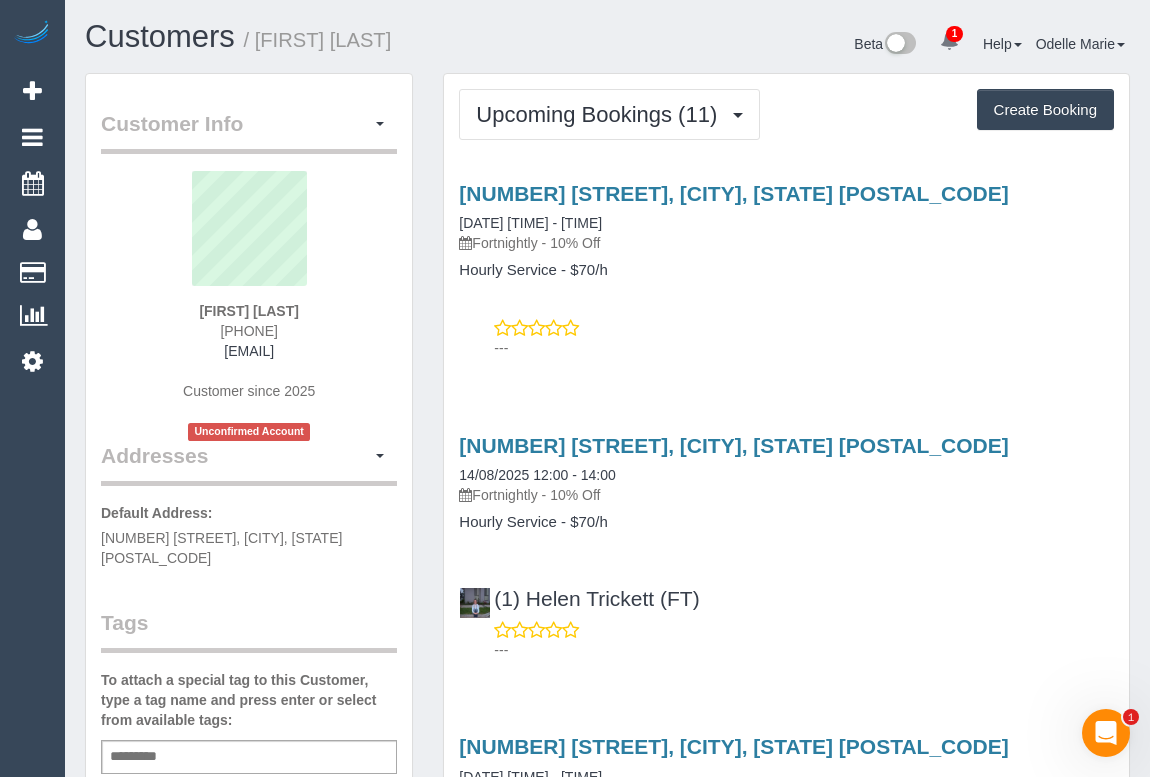 click on "---" at bounding box center [786, 338] 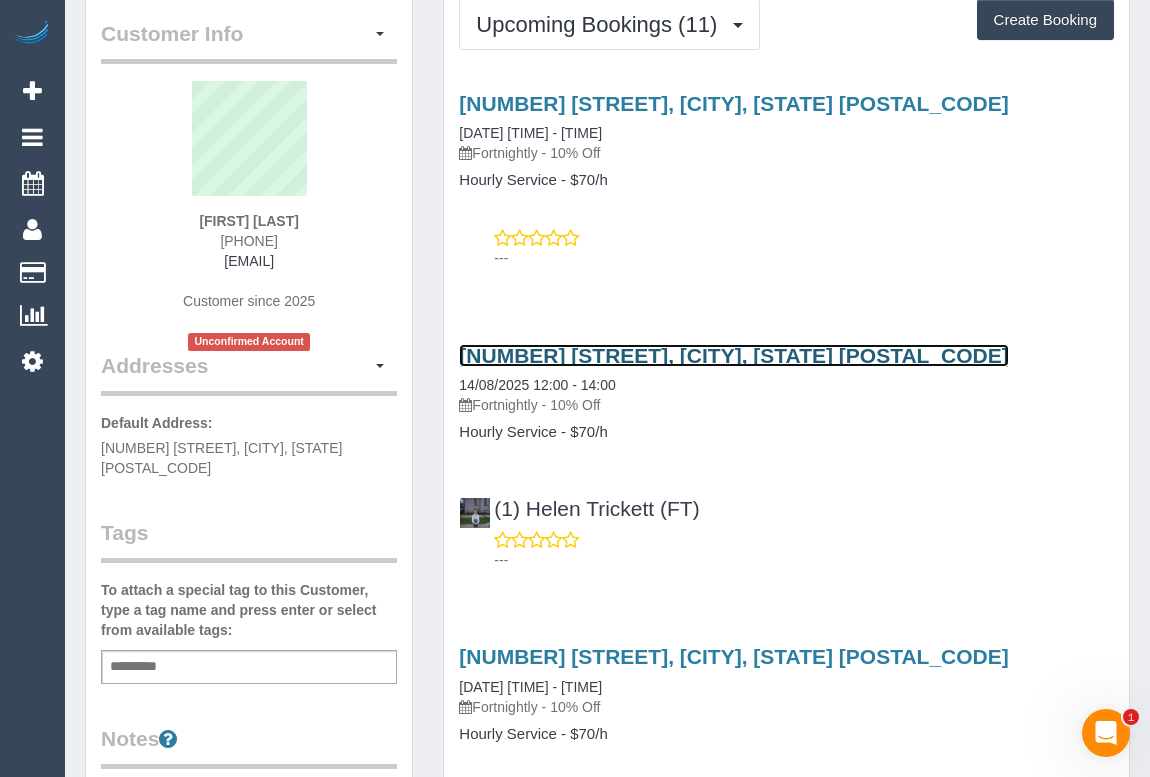 click on "90 Dalny Road, Murrumbeena, VIC 3163" at bounding box center [733, 355] 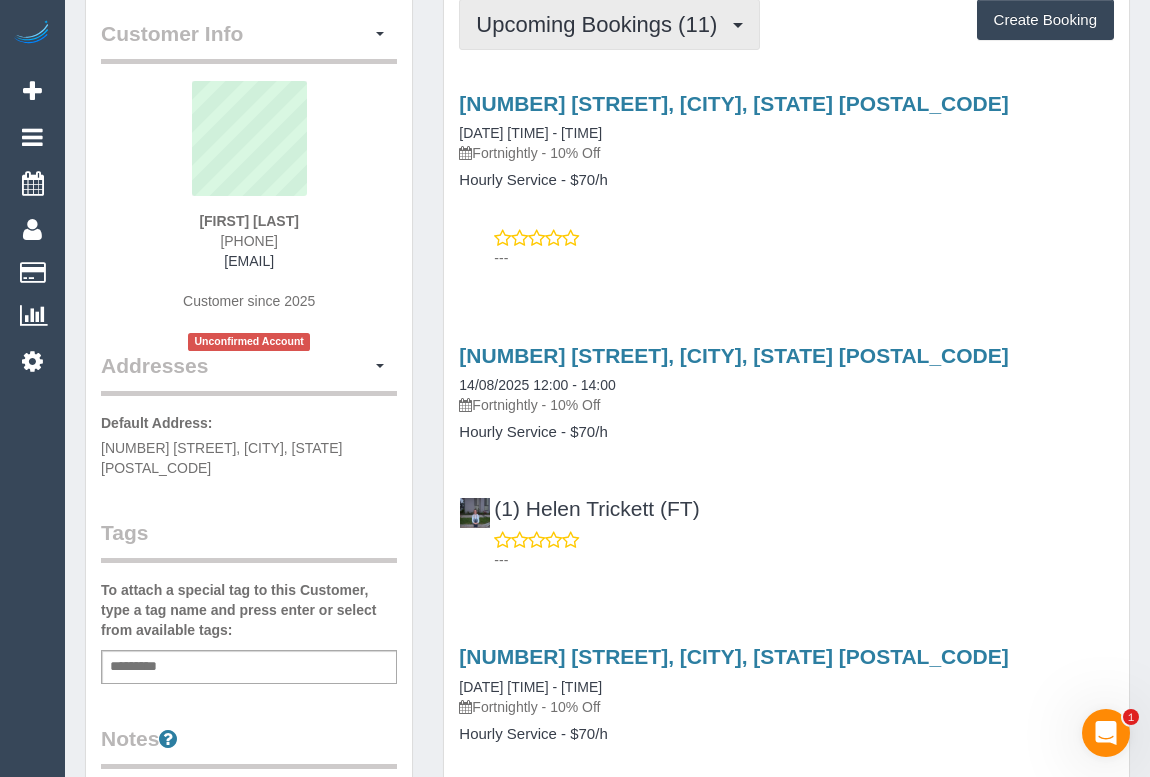 click on "Upcoming Bookings (11)" at bounding box center [609, 24] 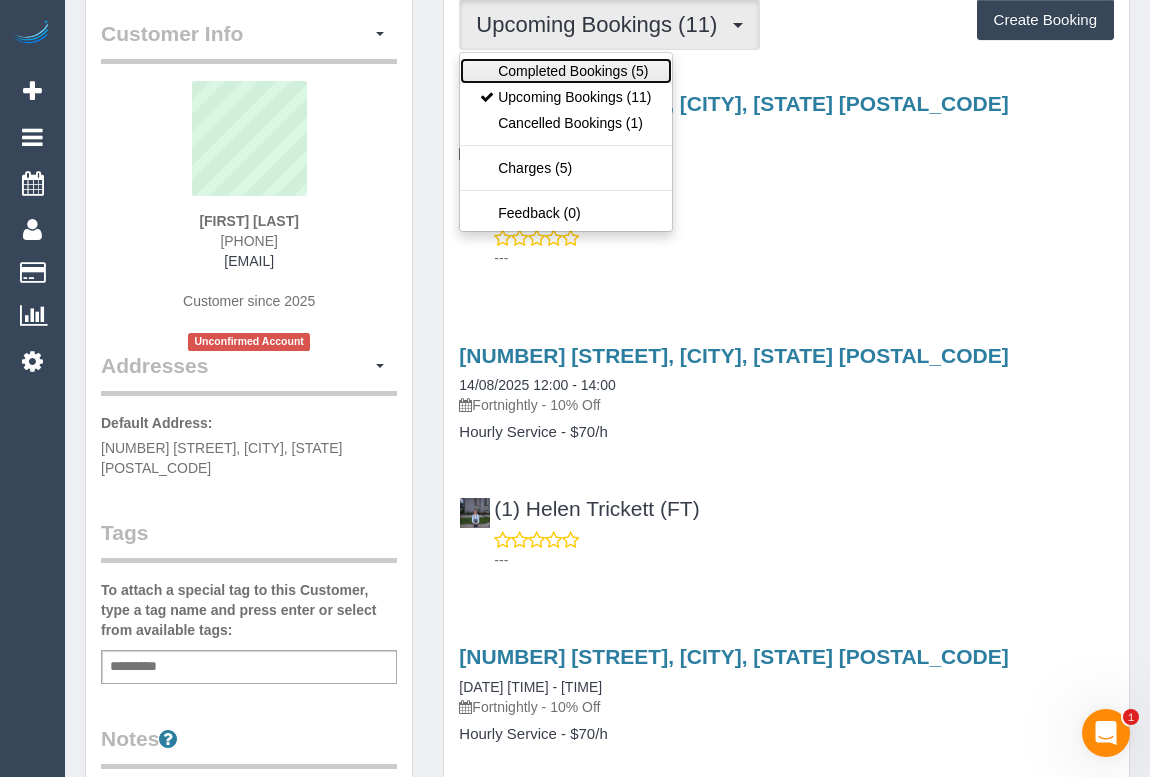click on "Completed Bookings (5)" at bounding box center [565, 71] 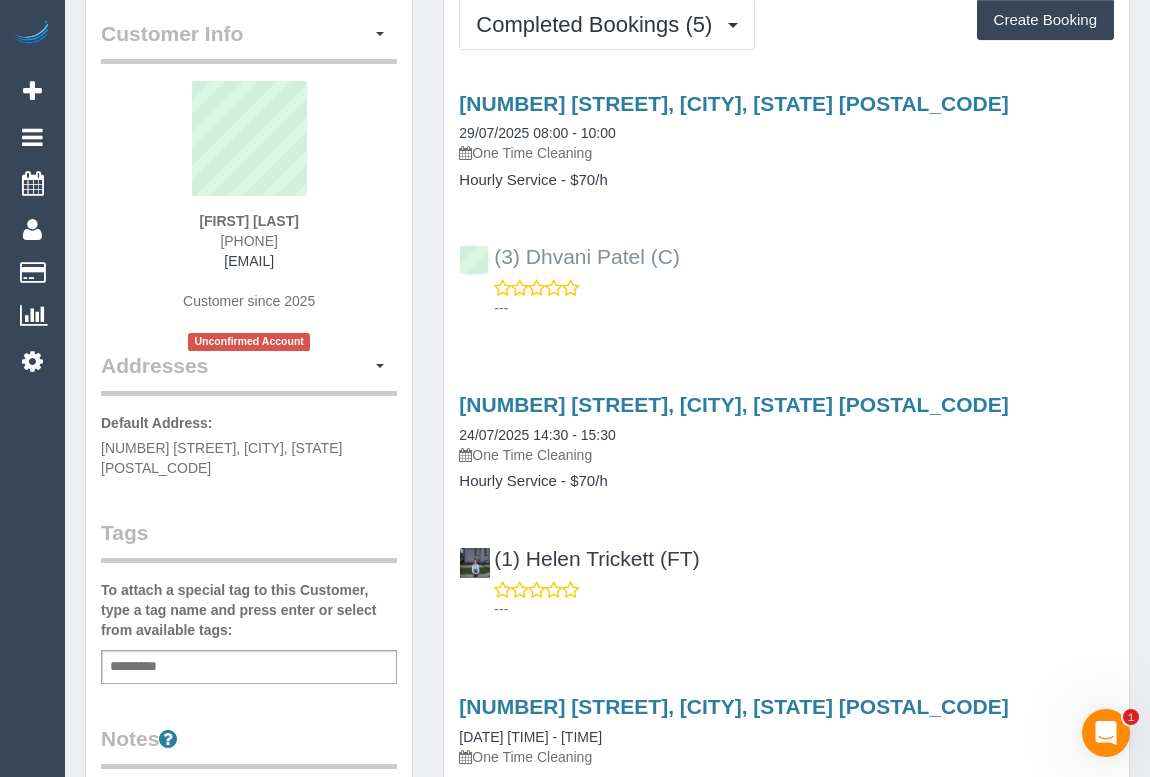 click on "(3) Dhvani Patel (C)
---" at bounding box center (786, 273) 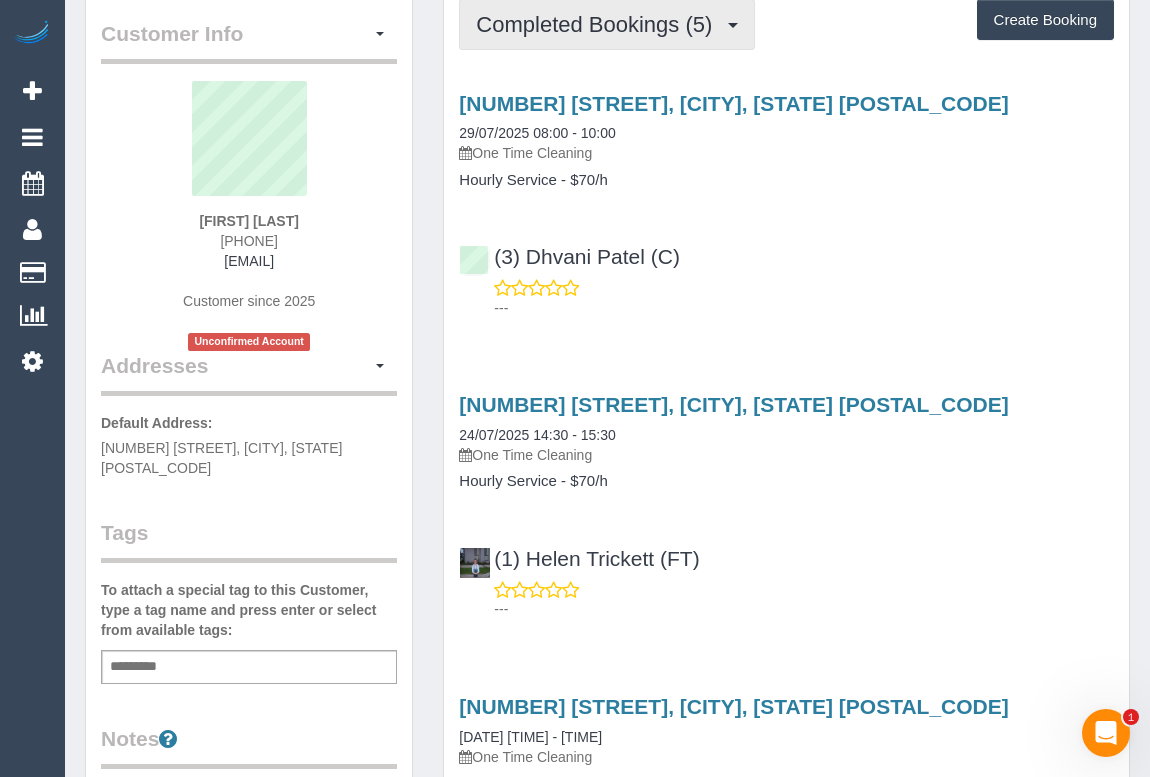 click on "Completed Bookings (5)" at bounding box center [599, 24] 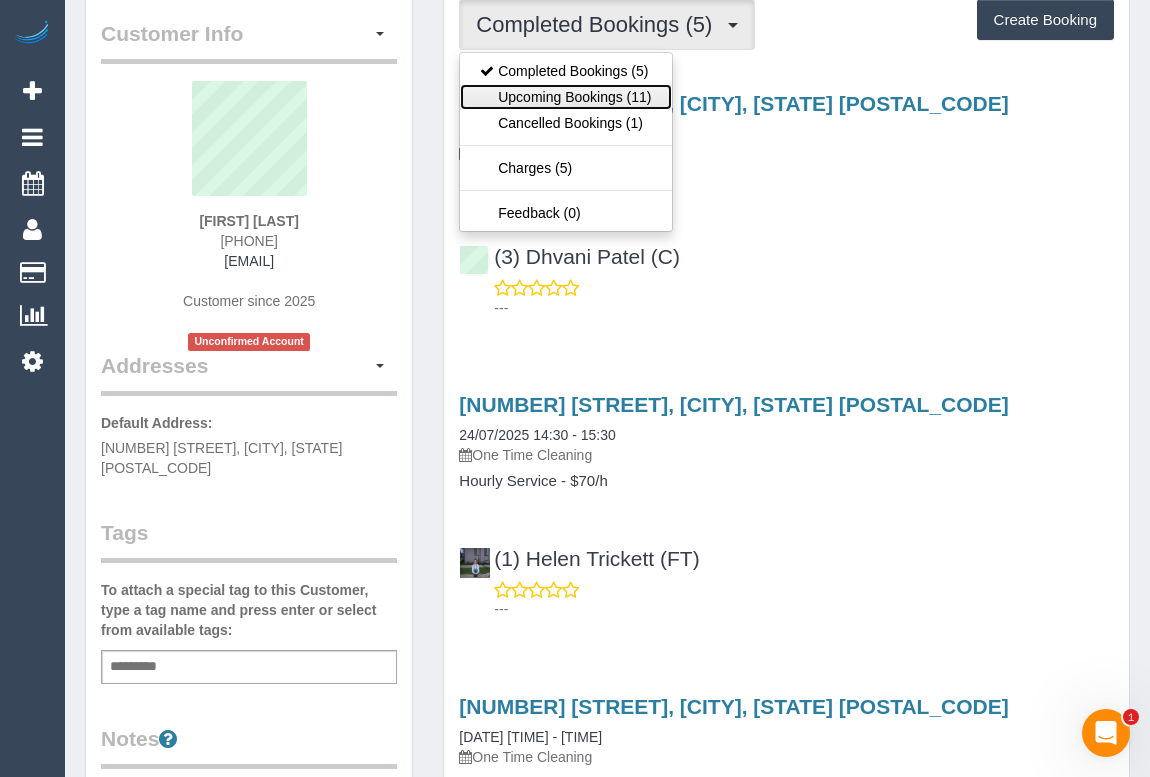 click on "Upcoming Bookings (11)" at bounding box center (565, 97) 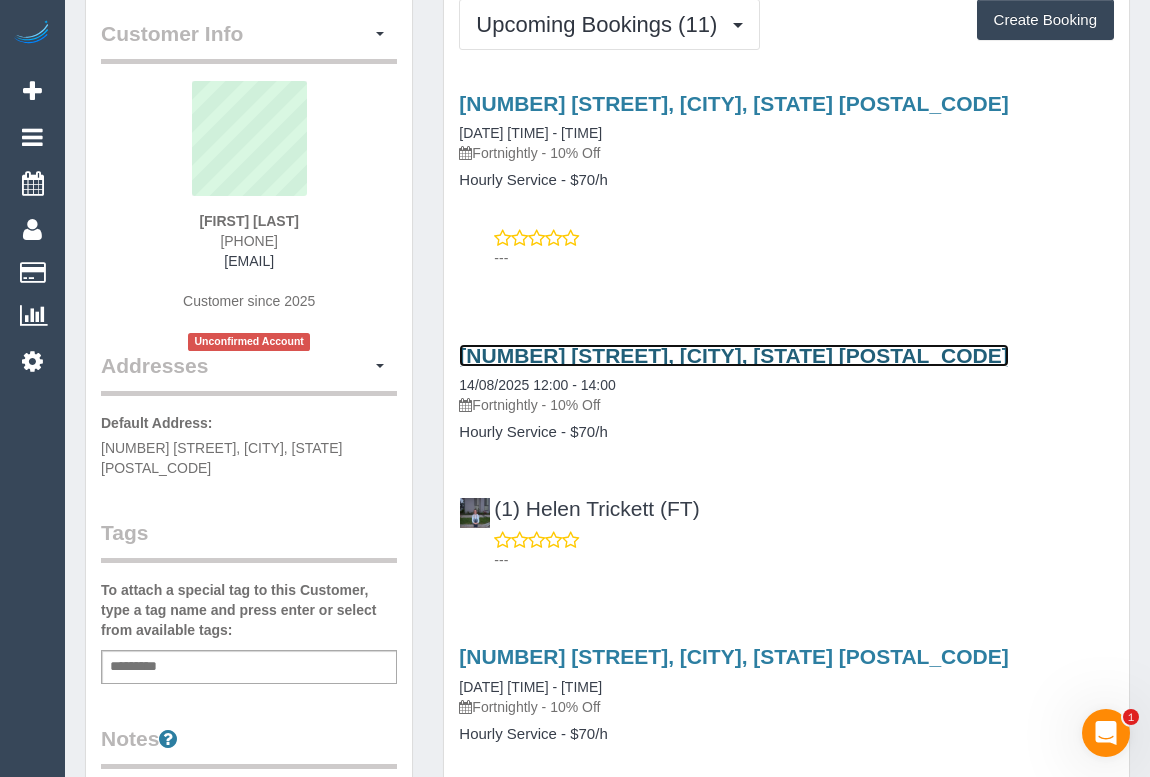 click on "90 Dalny Road, Murrumbeena, VIC 3163" at bounding box center (733, 355) 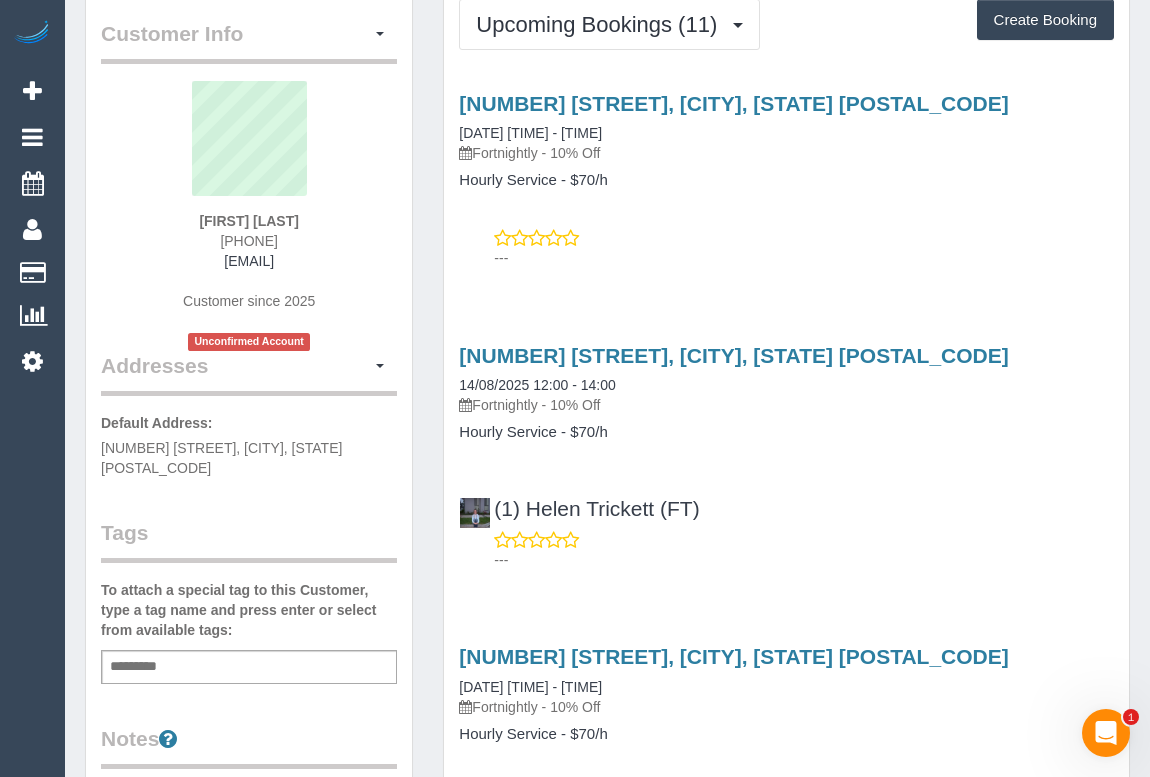 click on "90 Dalny Road, Murrumbeena, VIC 3163
06/08/2025 08:00 - 10:00
Fortnightly - 10% Off
Hourly Service - $70/h
---" at bounding box center (786, 176) 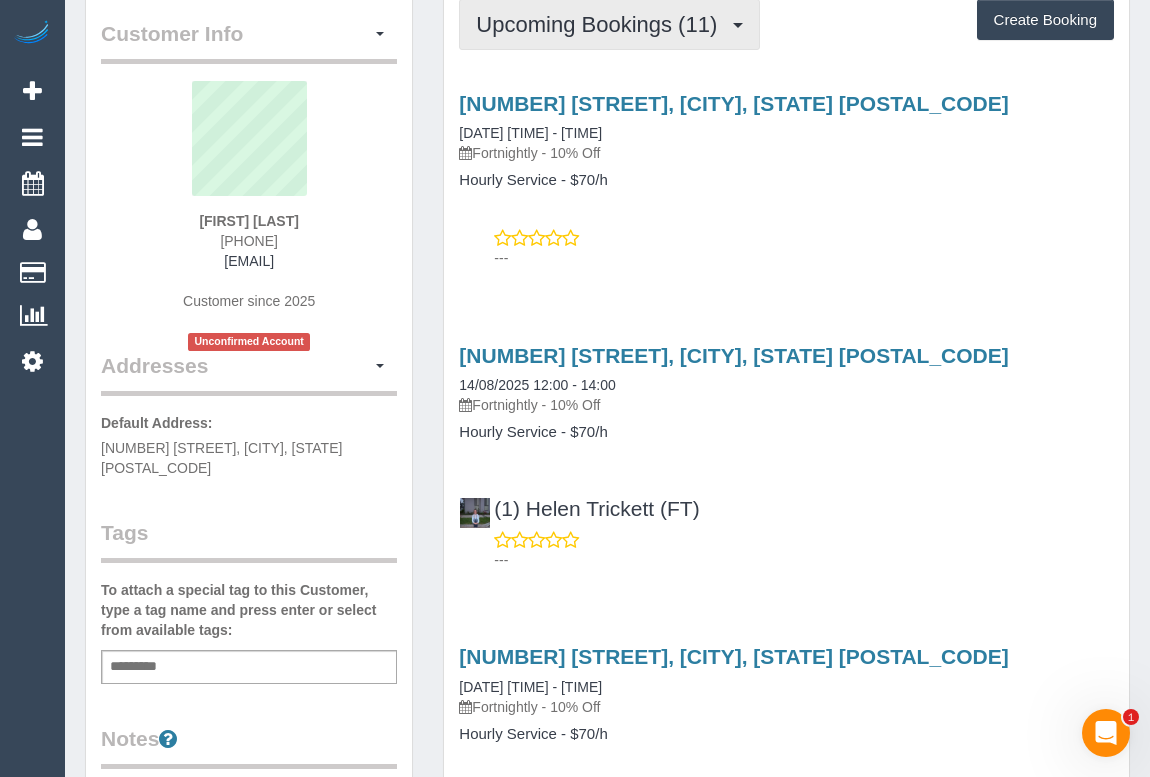 click on "Upcoming Bookings (11)" at bounding box center [601, 24] 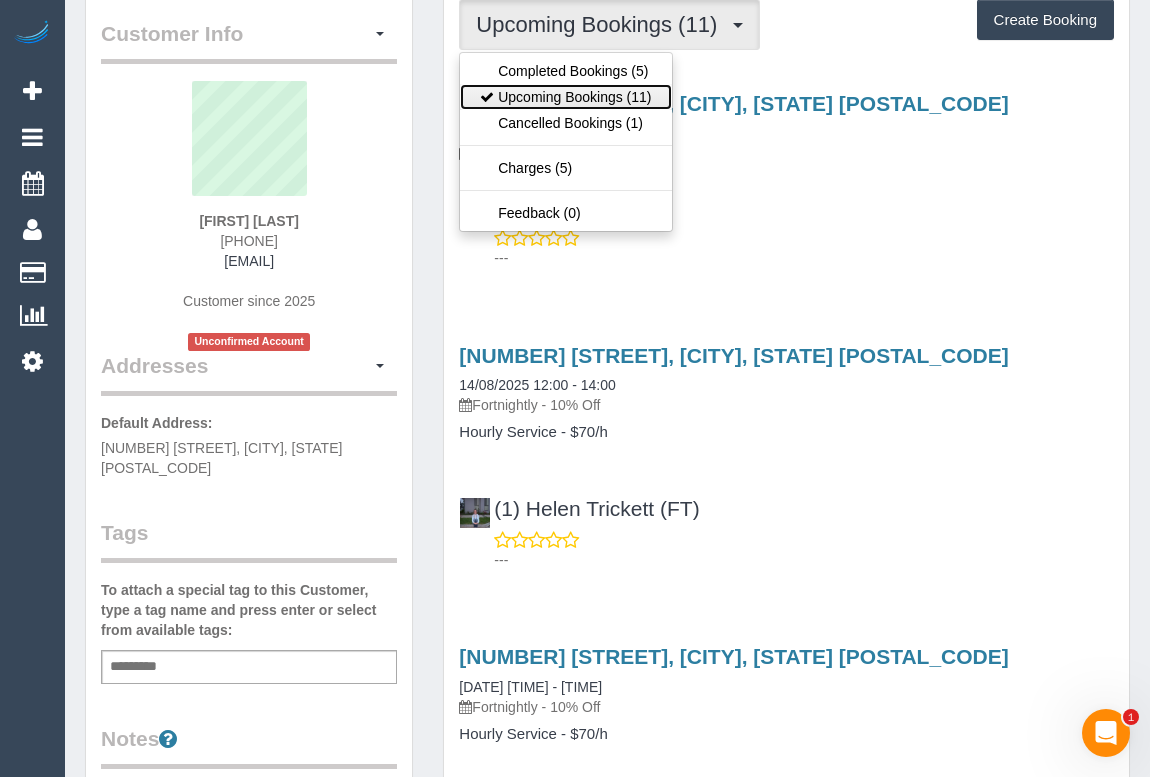 click on "Upcoming Bookings (11)" at bounding box center (565, 97) 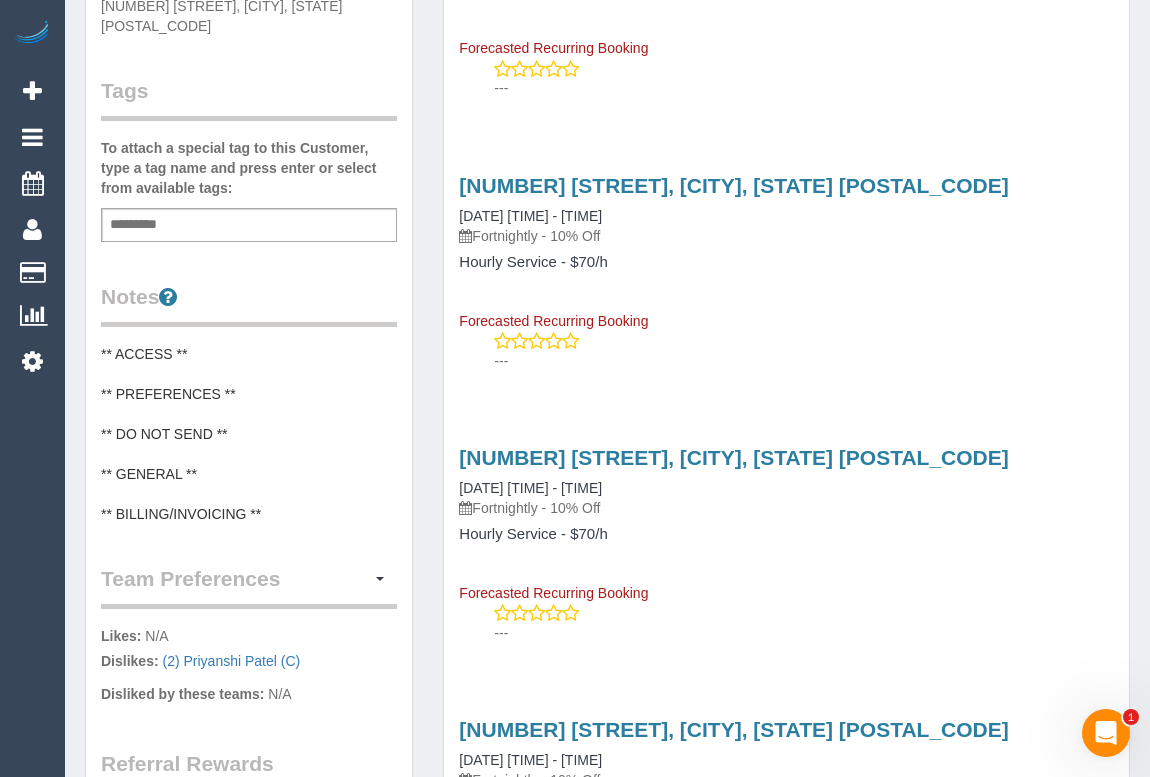 scroll, scrollTop: 545, scrollLeft: 0, axis: vertical 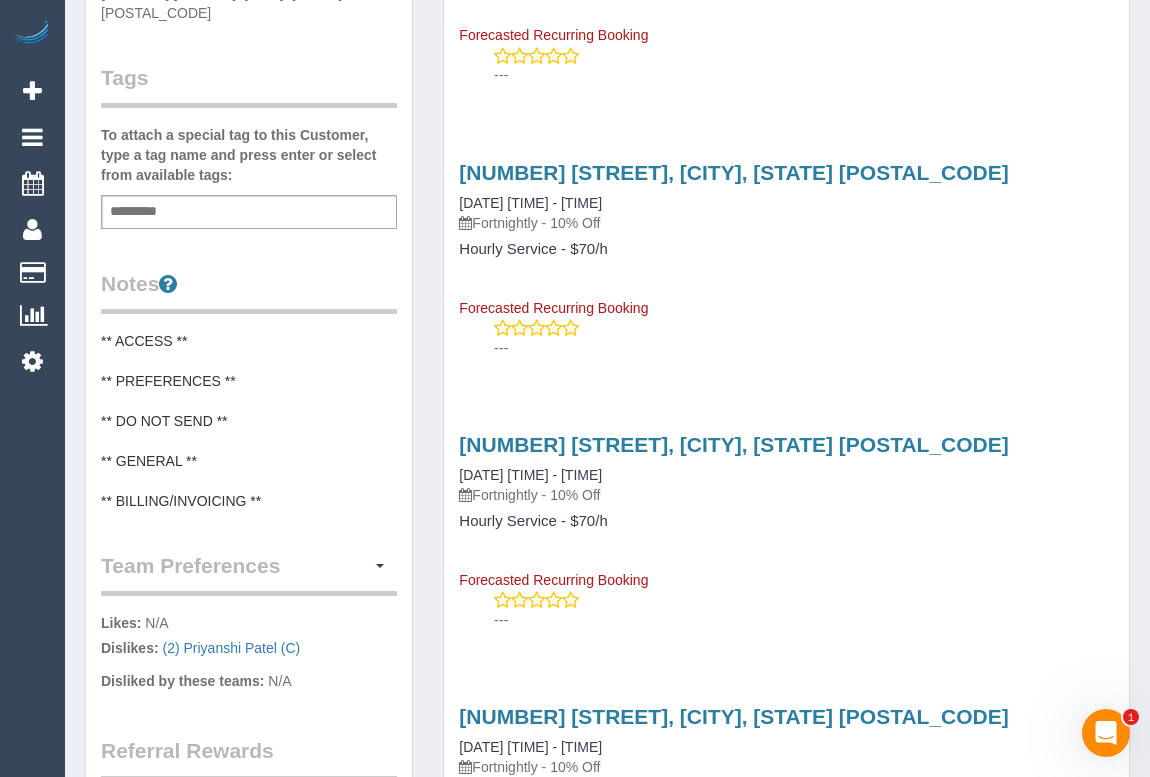 click on "90 Dalny Road, Murrumbeena, VIC 3163
03/09/2025 08:00 - 10:00
Fortnightly - 10% Off
Hourly Service - $70/h
Forecasted Recurring Booking" at bounding box center (786, 239) 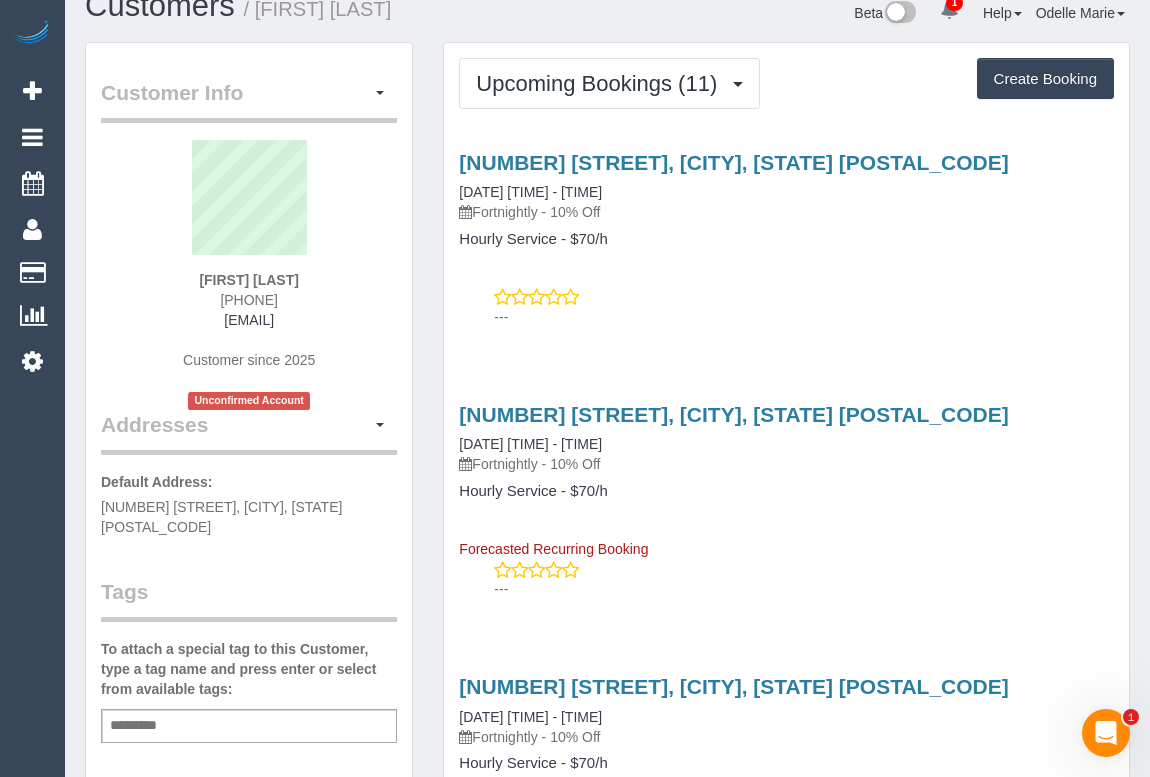 scroll, scrollTop: 0, scrollLeft: 0, axis: both 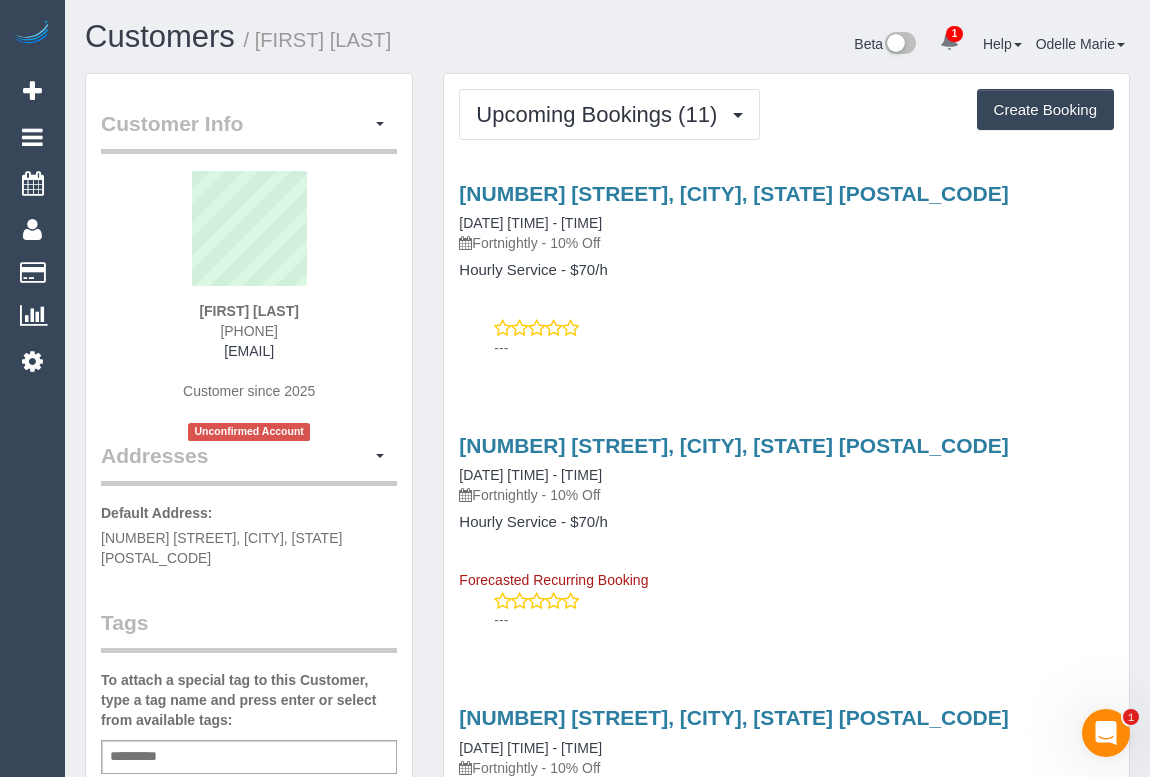 drag, startPoint x: 772, startPoint y: 353, endPoint x: 826, endPoint y: 364, distance: 55.108982 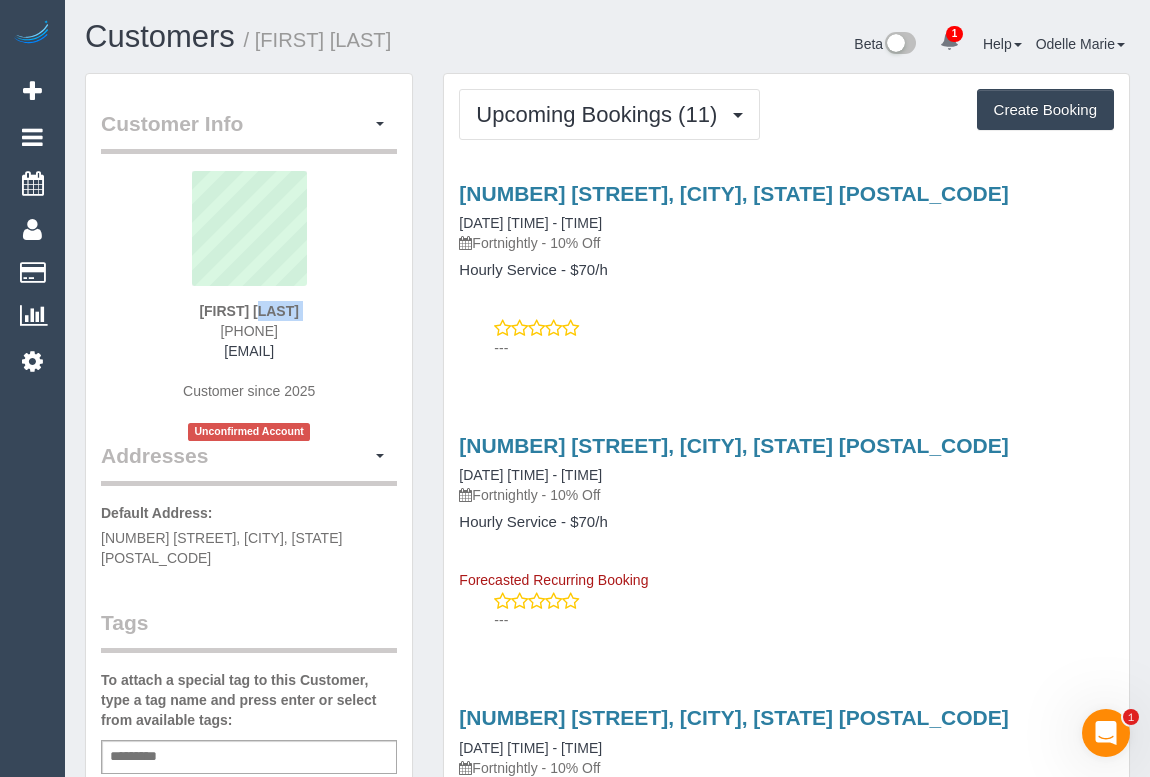drag, startPoint x: 183, startPoint y: 320, endPoint x: 195, endPoint y: 311, distance: 15 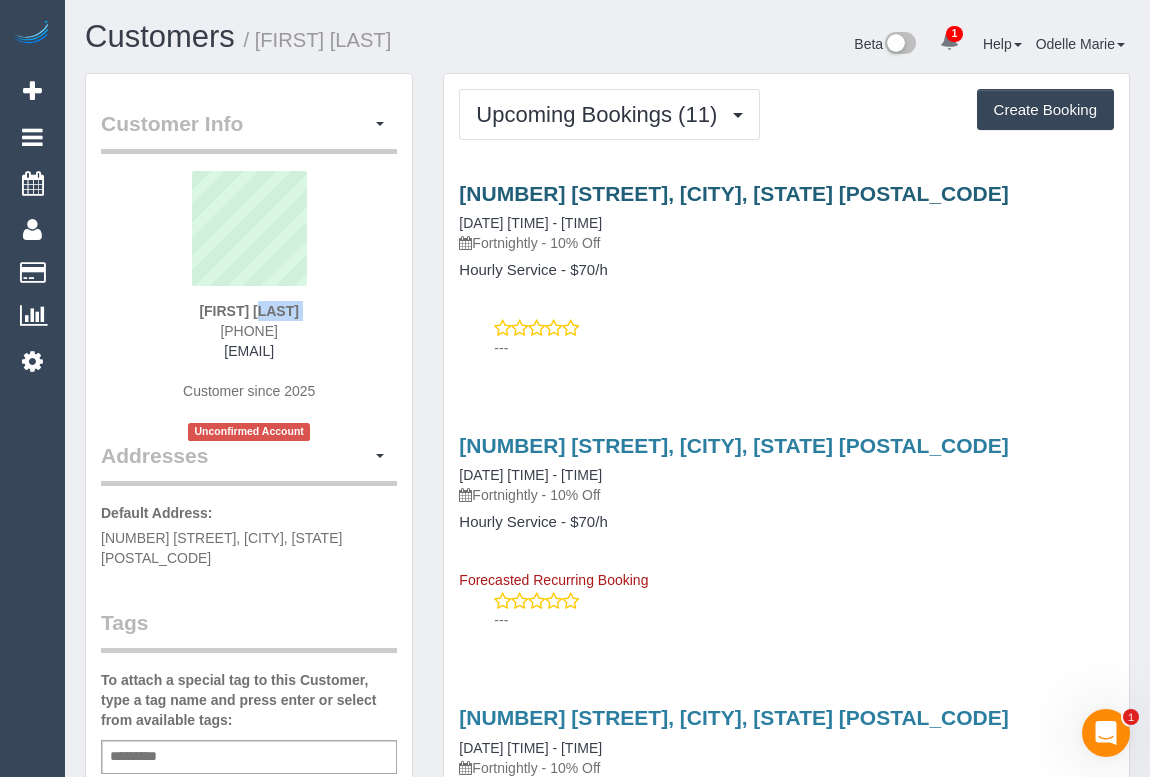 copy on "Janet Herbert" 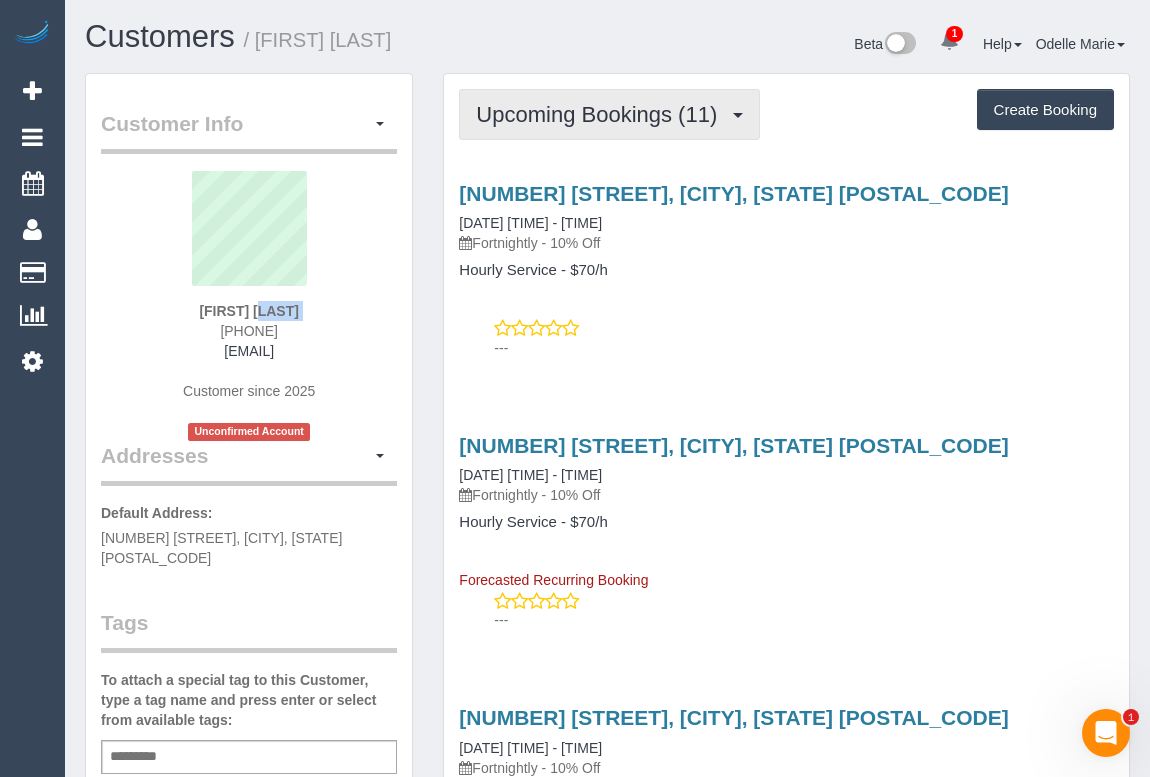 click on "Upcoming Bookings (11)" at bounding box center [601, 114] 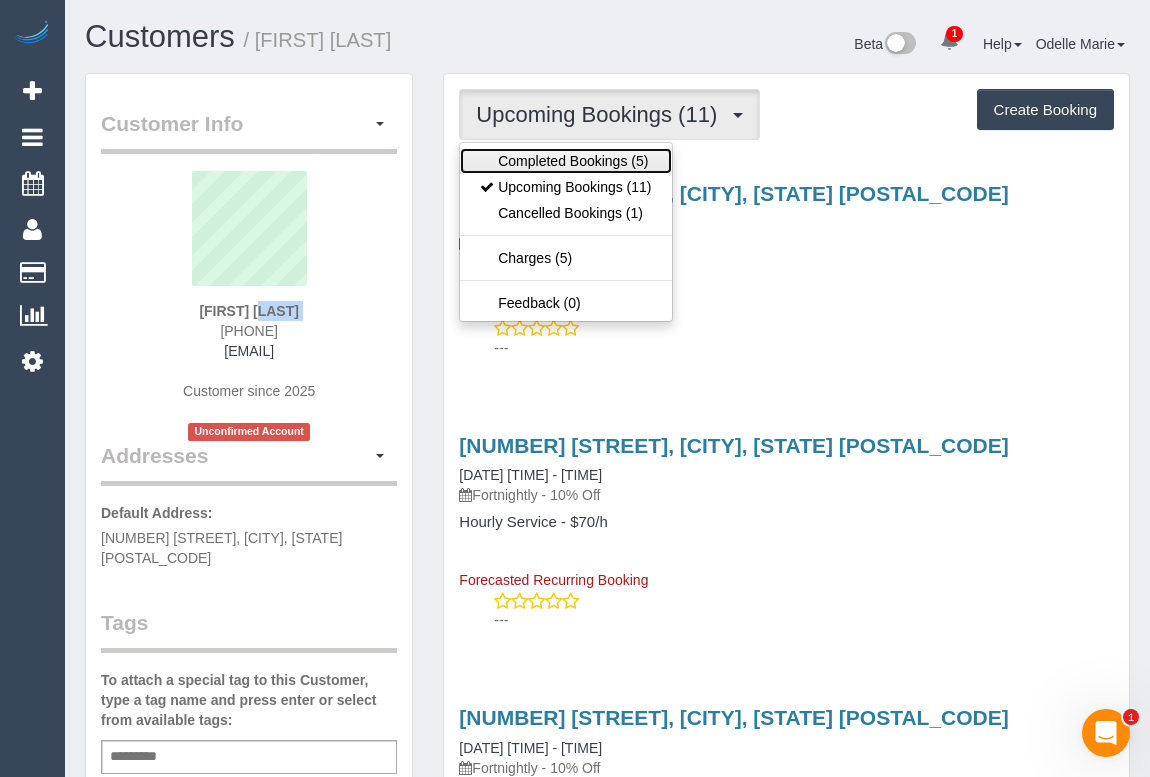 click on "Completed Bookings (5)" at bounding box center (565, 161) 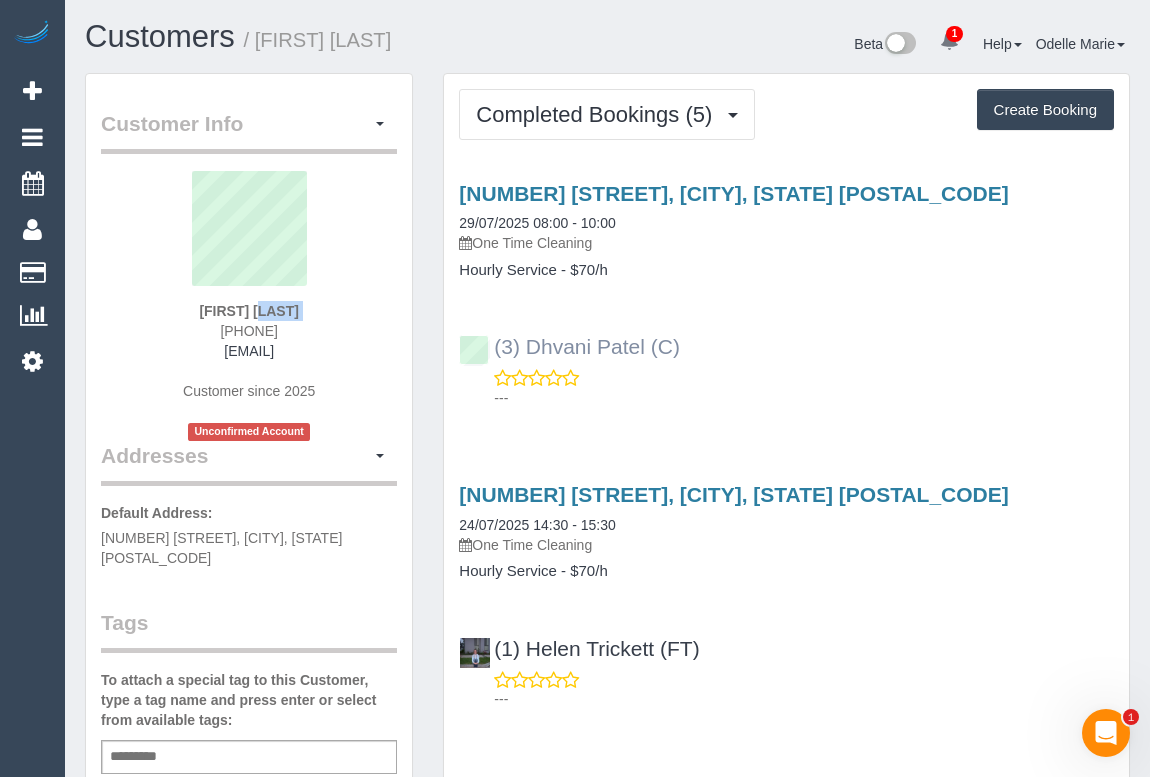 drag, startPoint x: 692, startPoint y: 346, endPoint x: 497, endPoint y: 342, distance: 195.04102 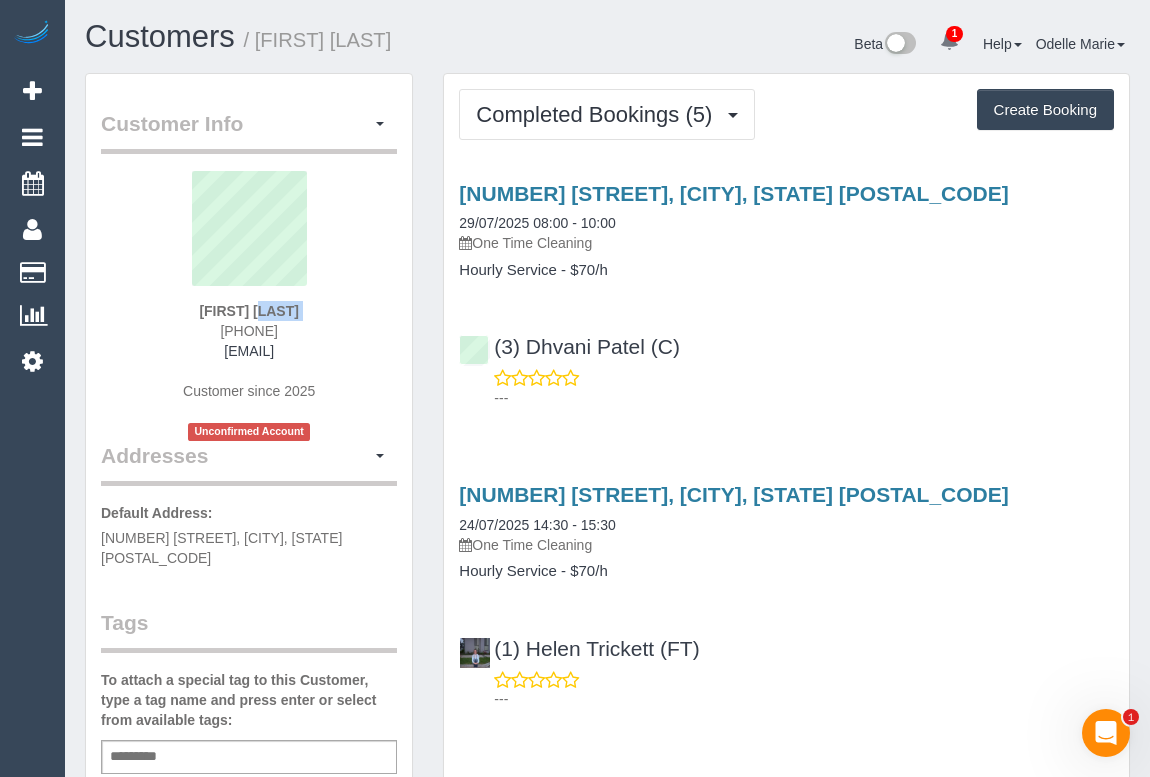 copy on "(3) Dhvani Patel (C)" 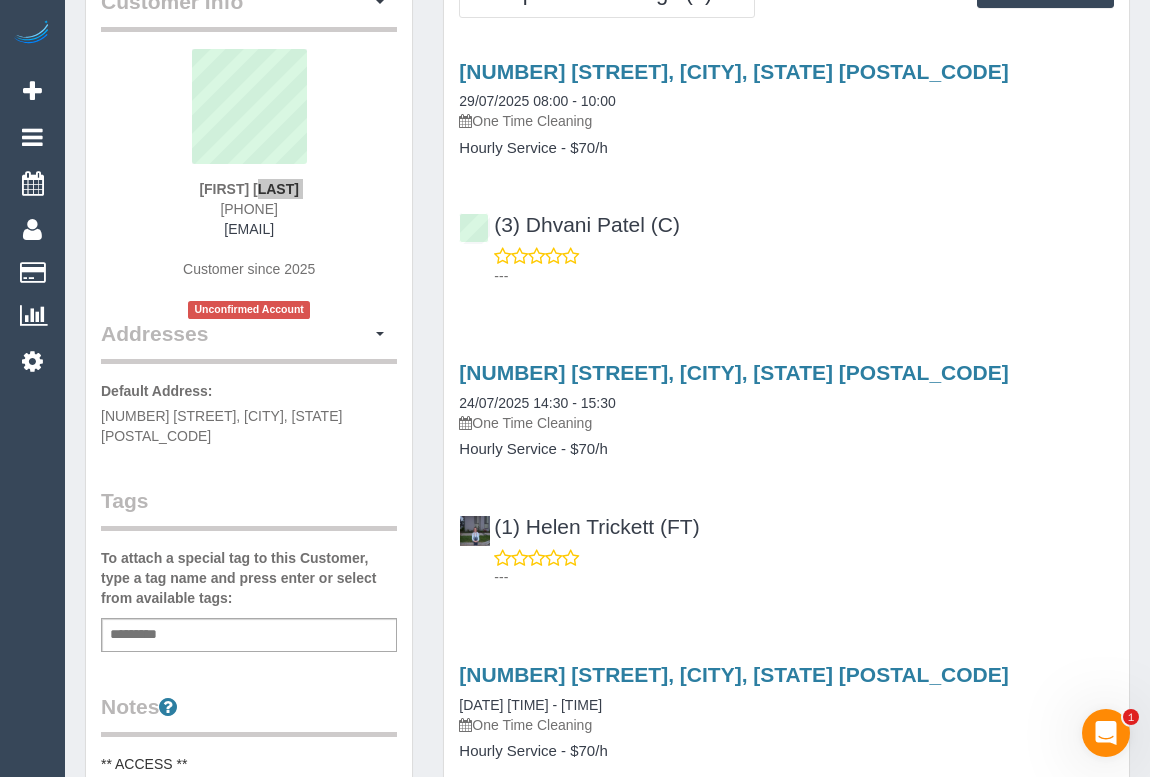 scroll, scrollTop: 272, scrollLeft: 0, axis: vertical 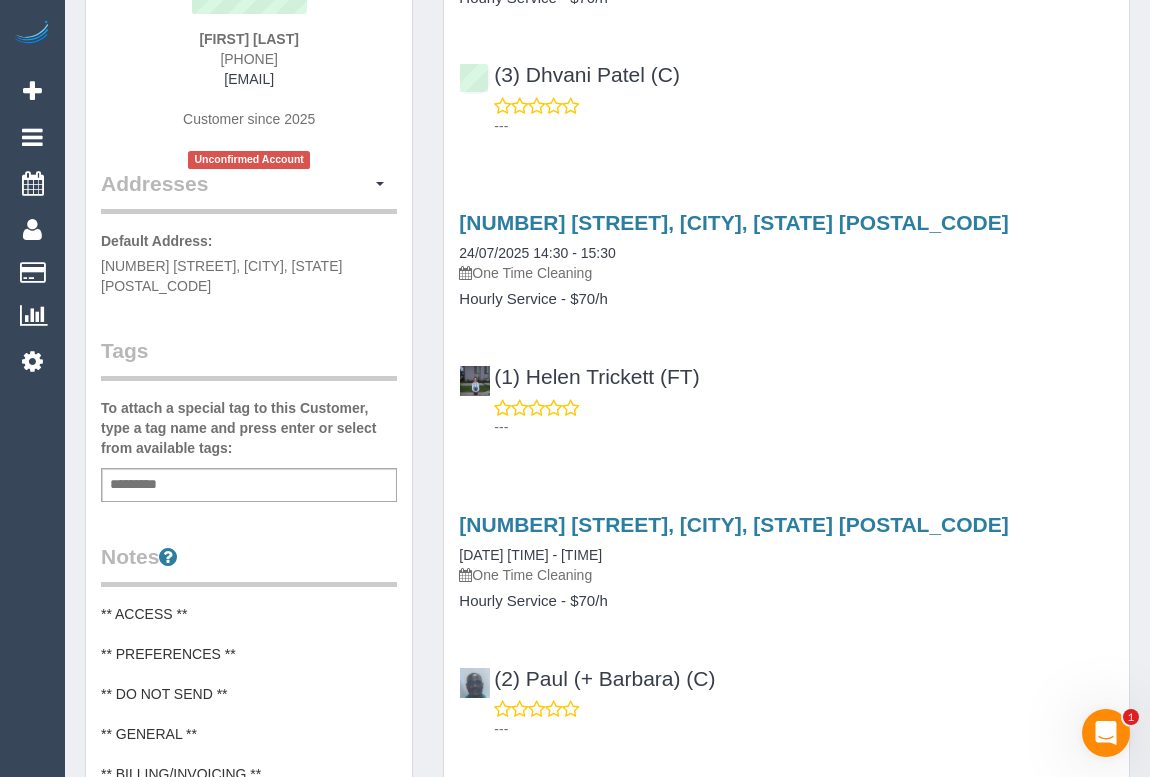 click on "Add a tag" at bounding box center [249, 485] 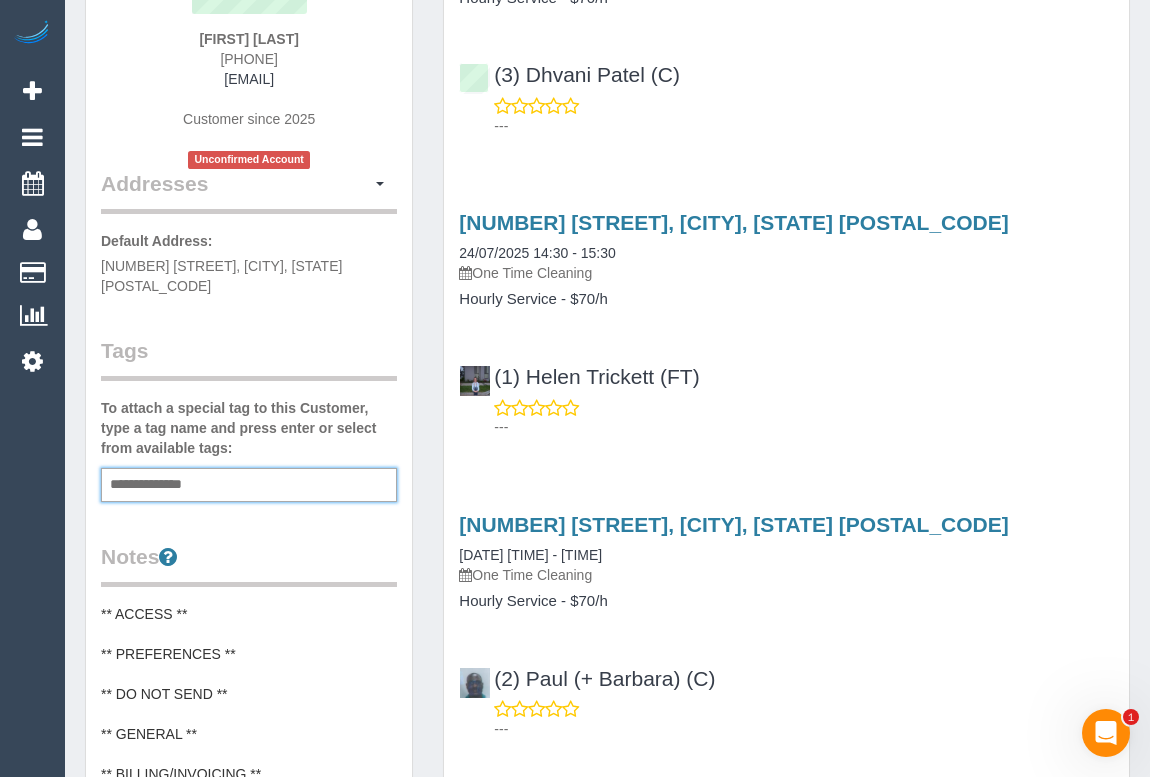 type on "**********" 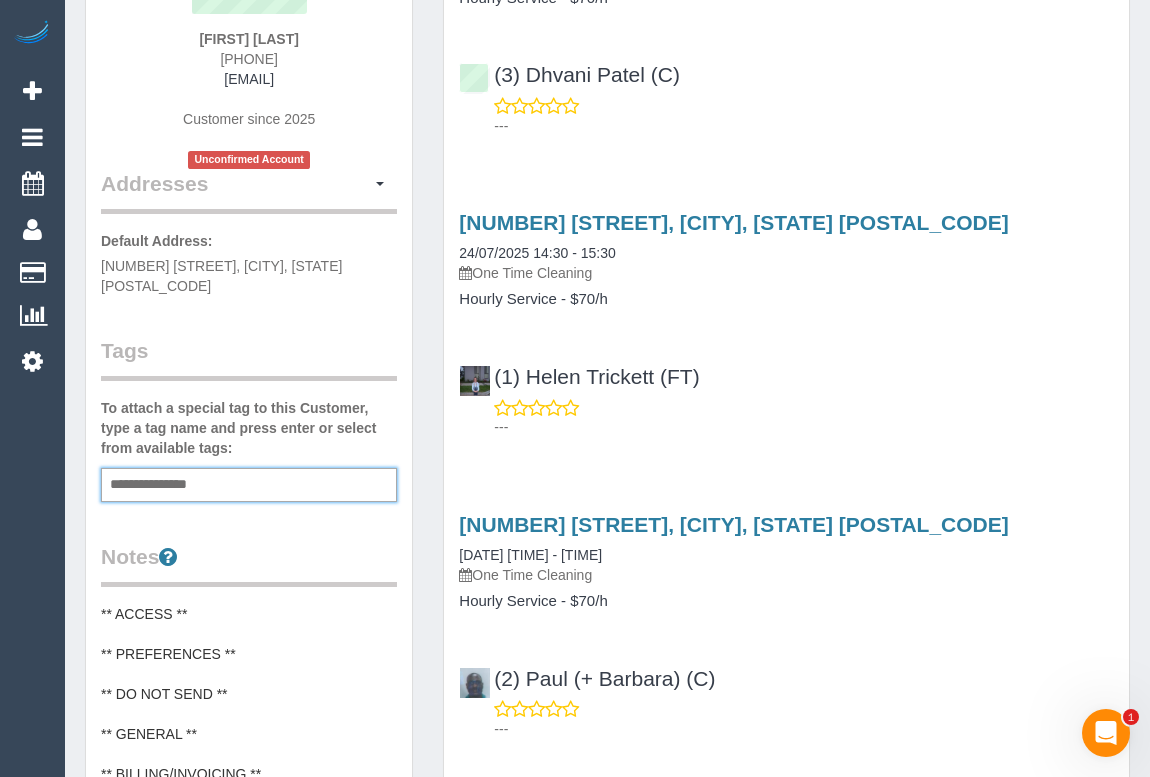 type 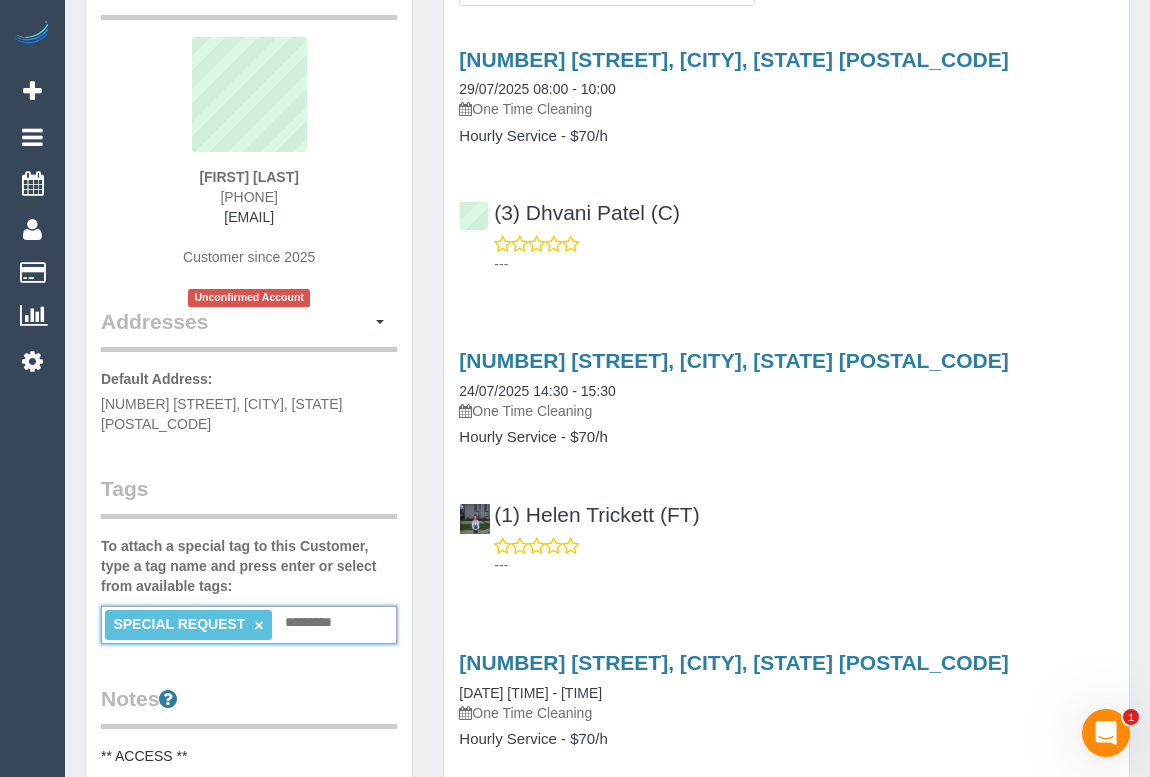 scroll, scrollTop: 0, scrollLeft: 0, axis: both 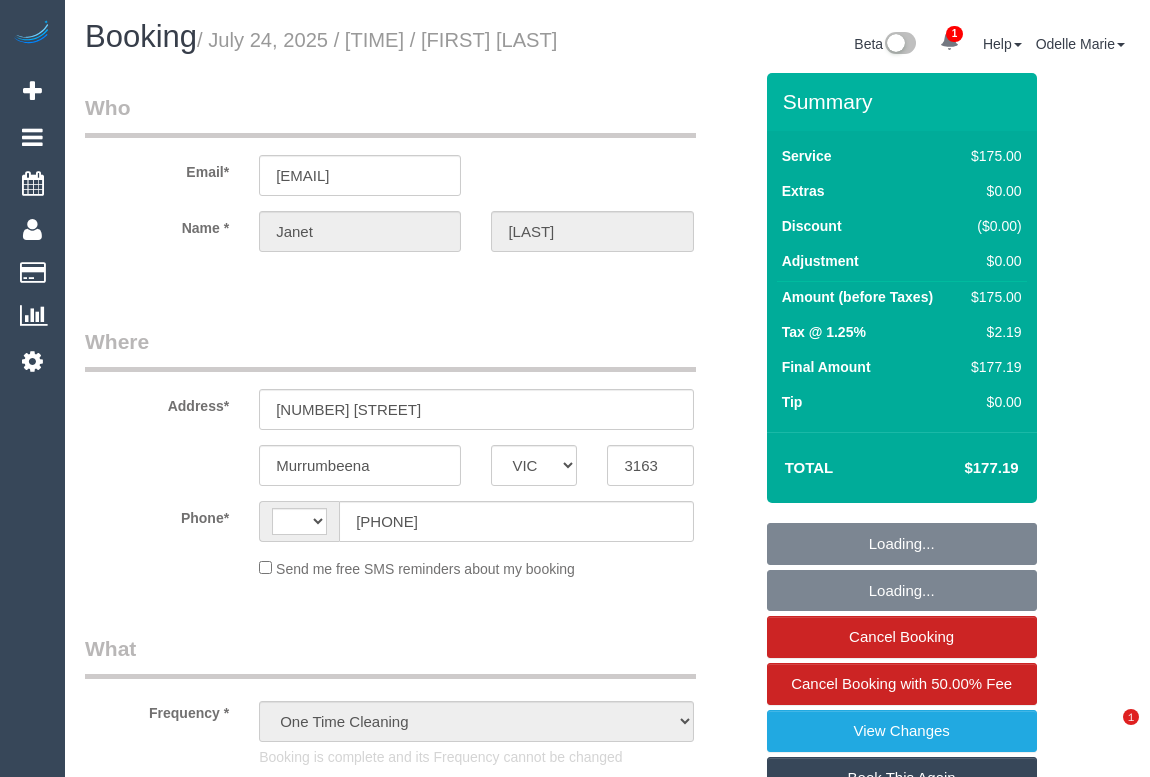 select on "VIC" 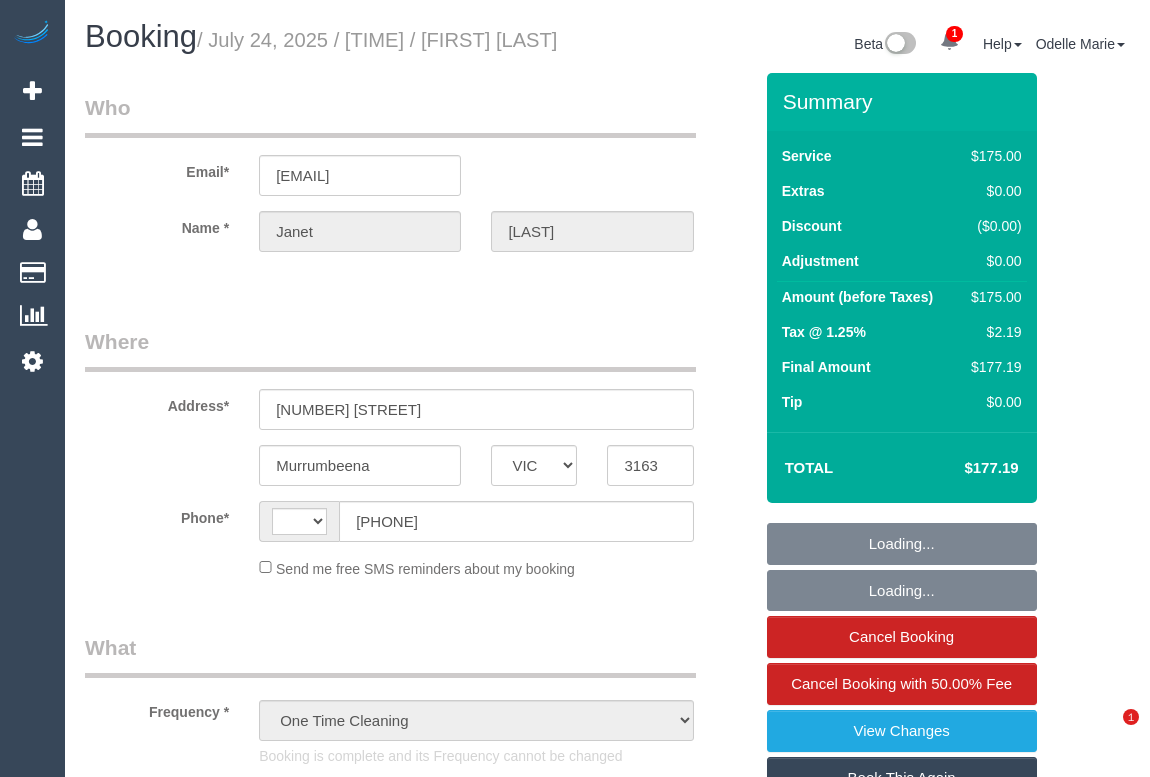 scroll, scrollTop: 0, scrollLeft: 0, axis: both 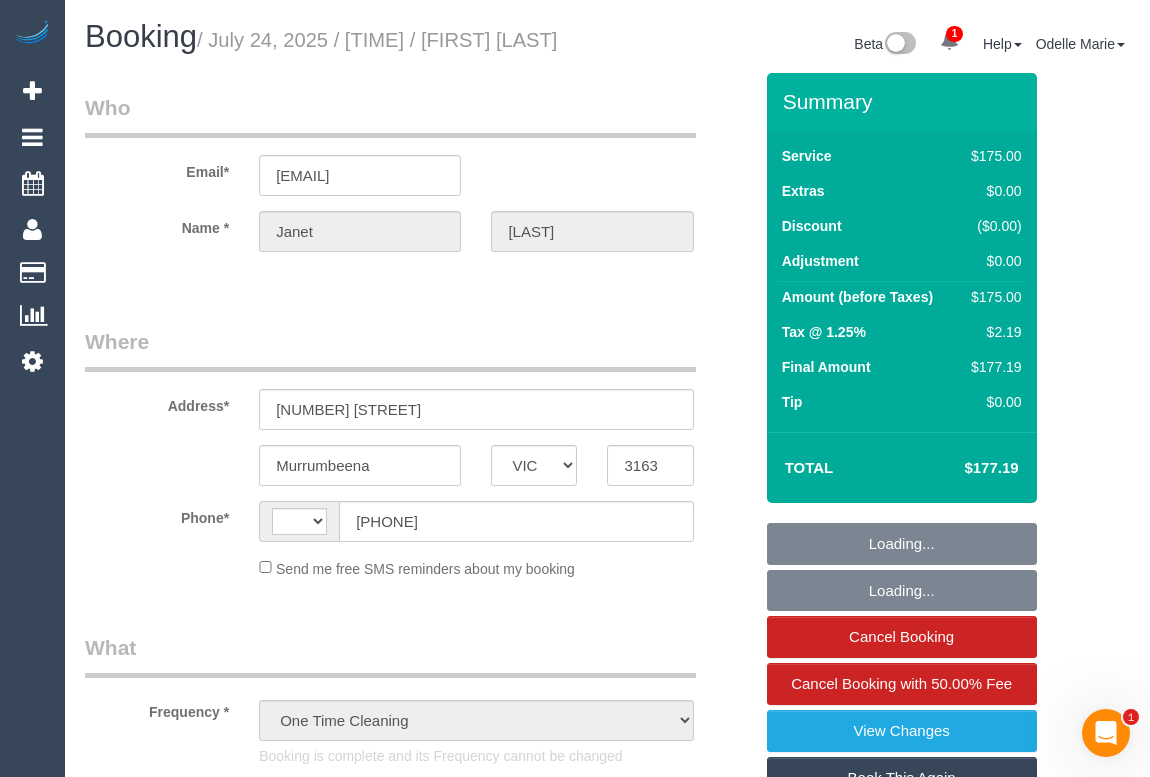 select on "string:stripe-pm_1RkWqh2GScqysDRVpFo7v4H5" 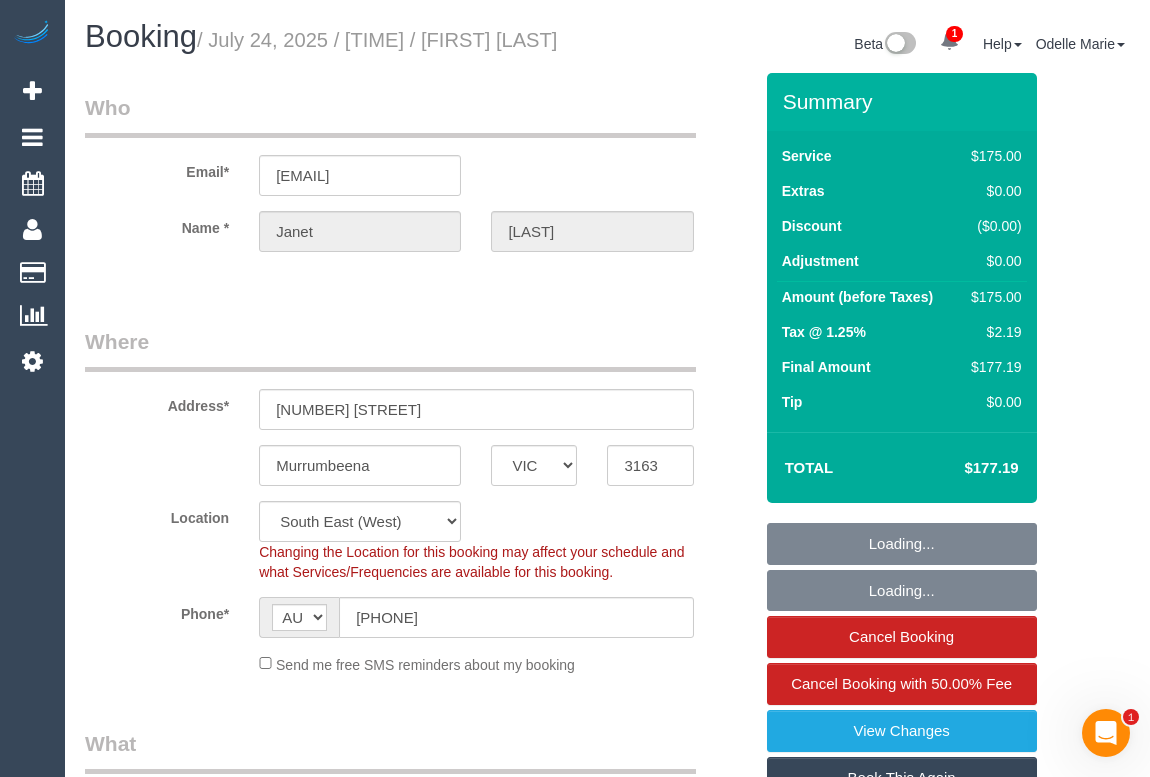 select on "string:AU" 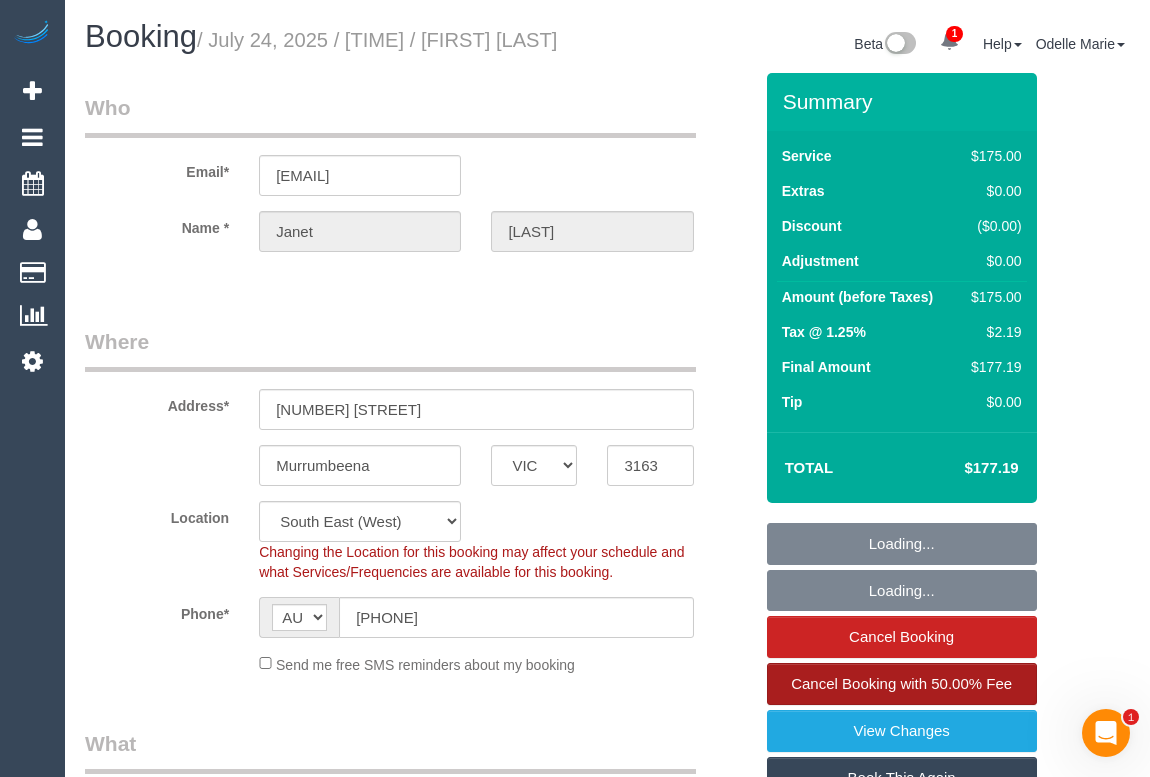 scroll, scrollTop: 272, scrollLeft: 0, axis: vertical 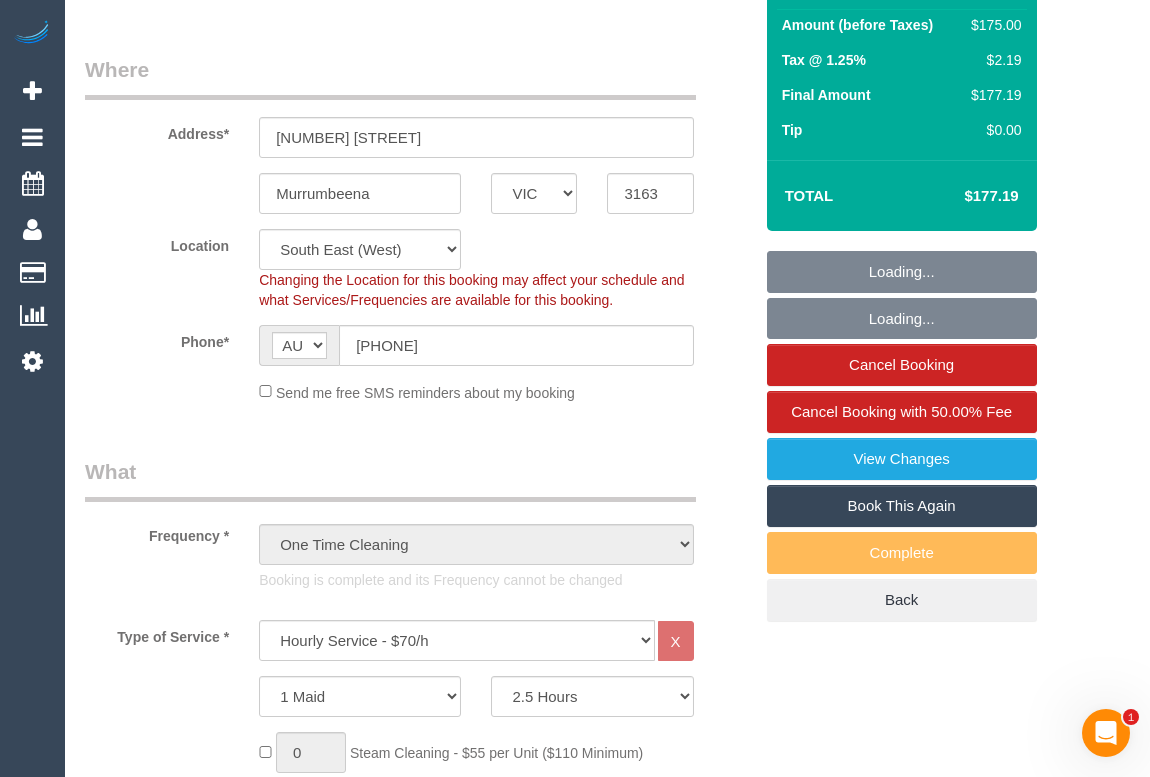 click on "Book This Again" at bounding box center (902, 506) 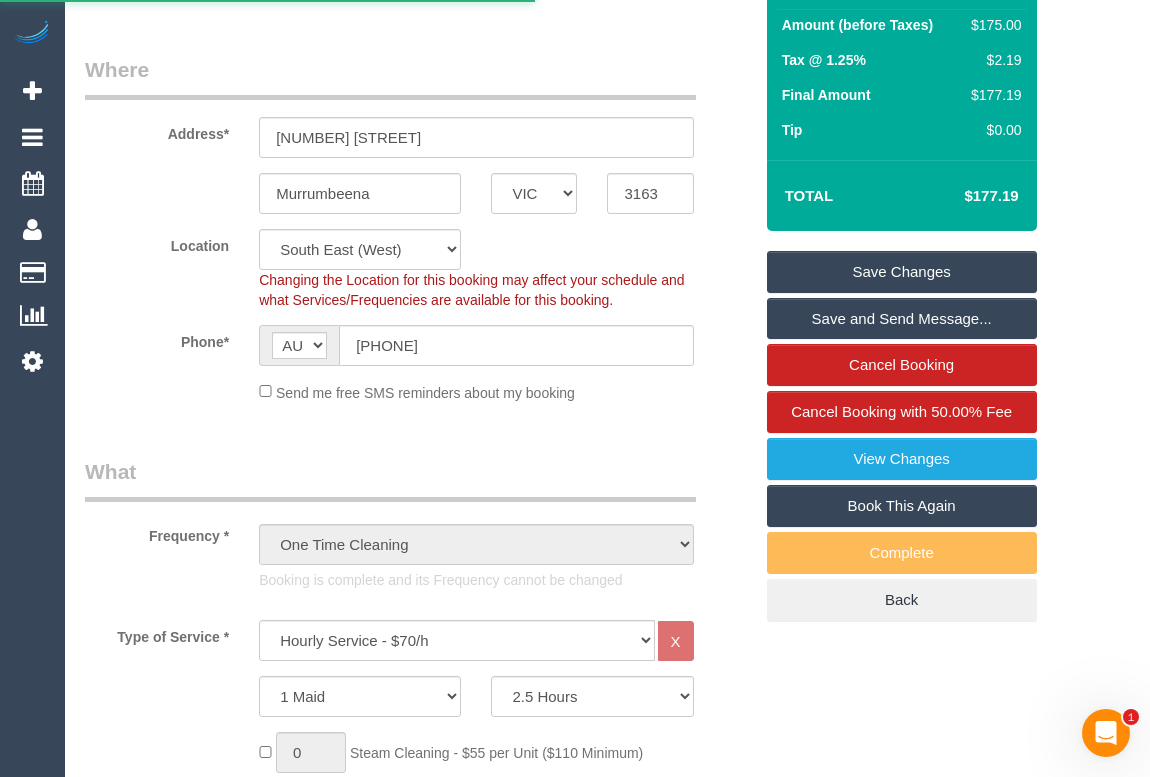 select on "VIC" 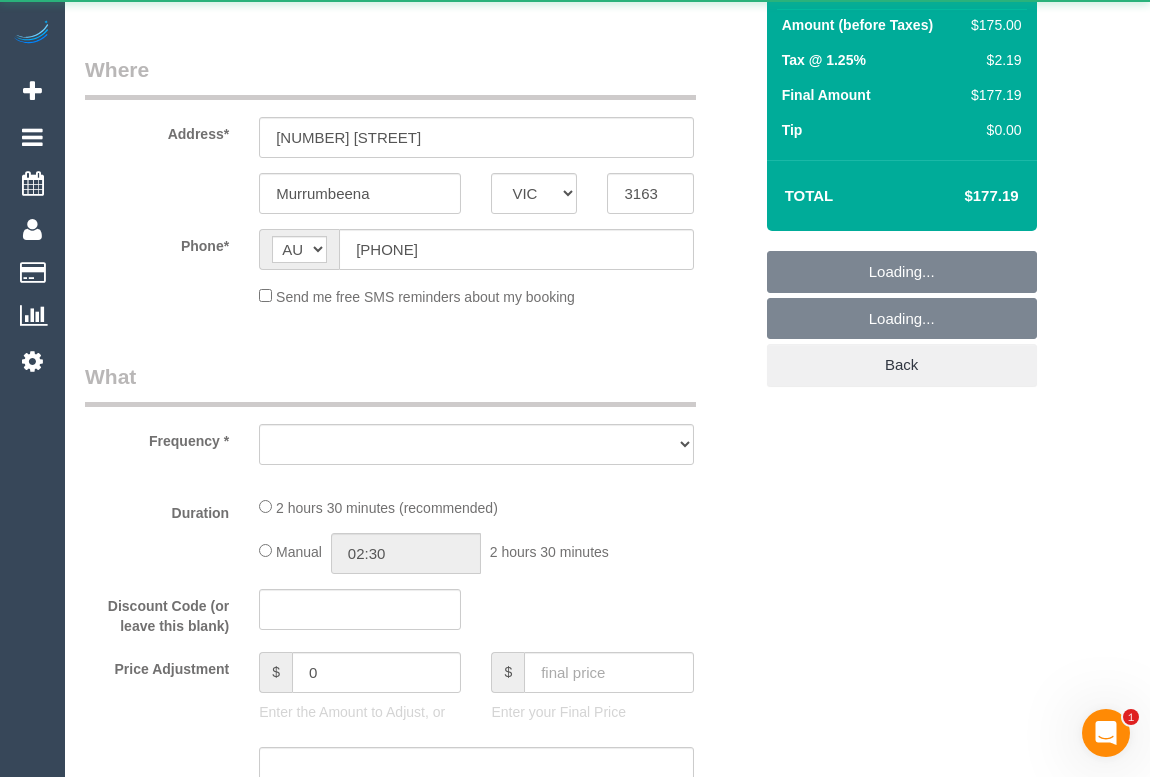 select on "object:2749" 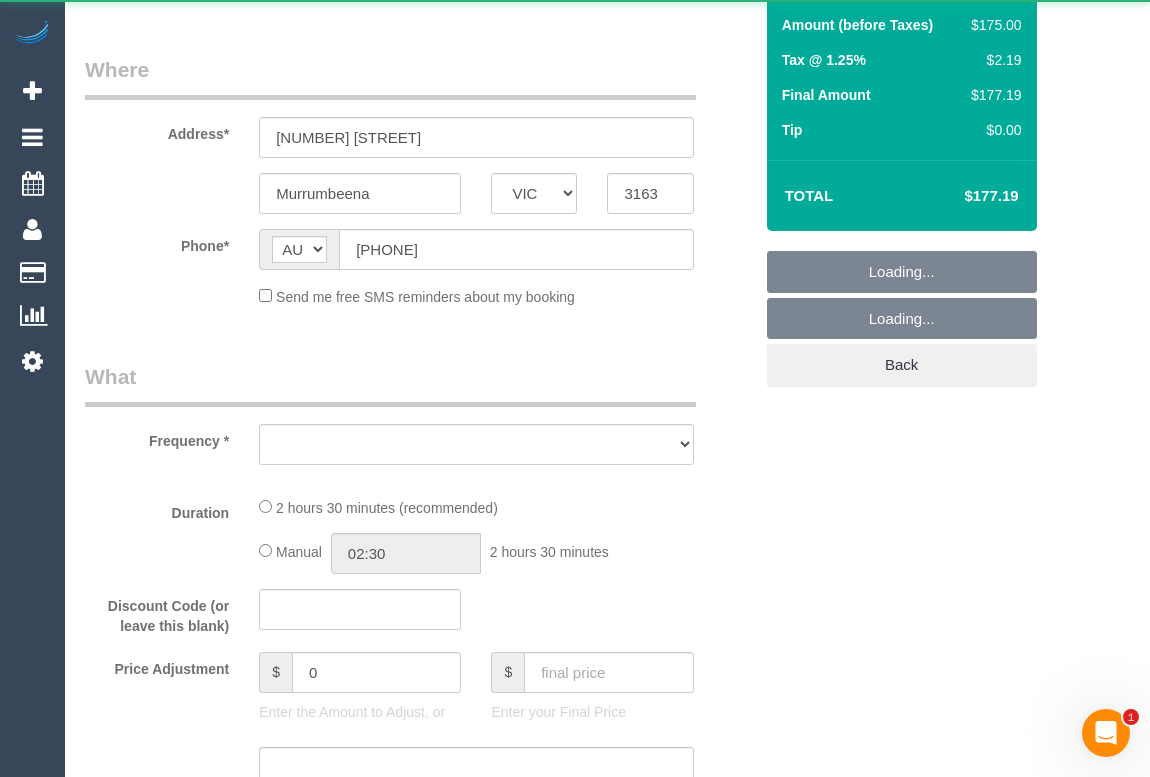 select on "string:stripe-pm_1RkWqh2GScqysDRVpFo7v4H5" 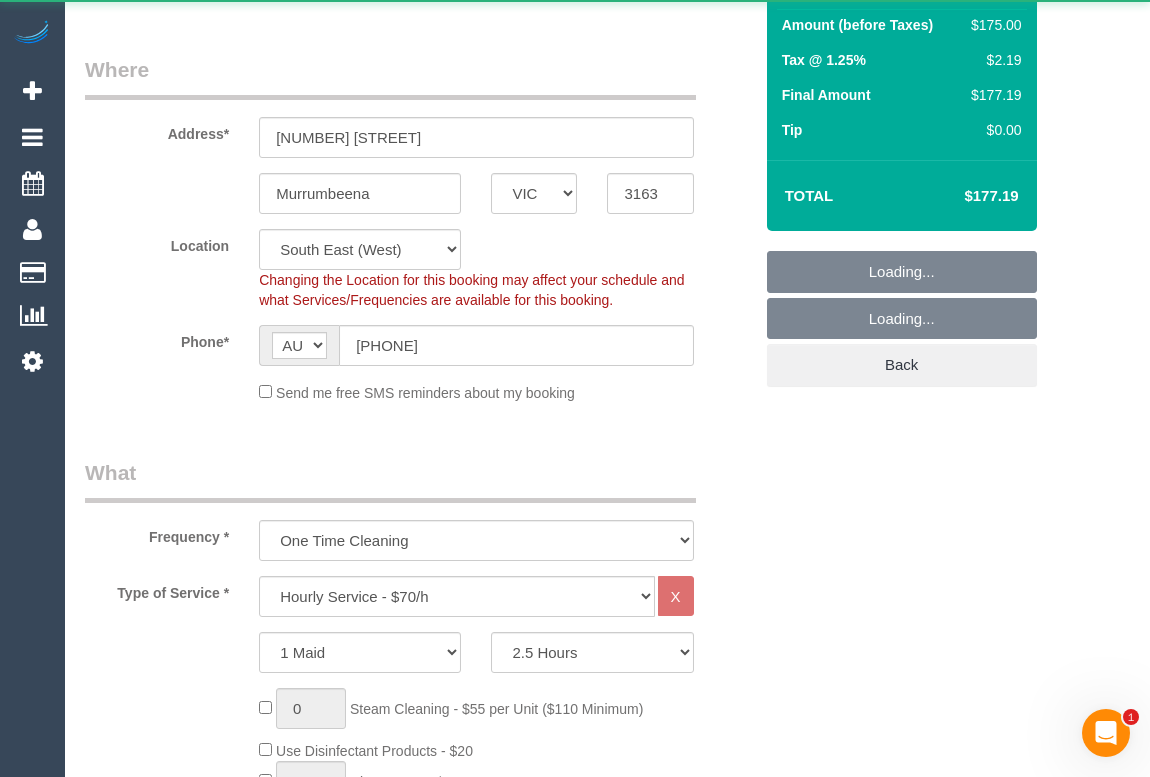 select on "object:2918" 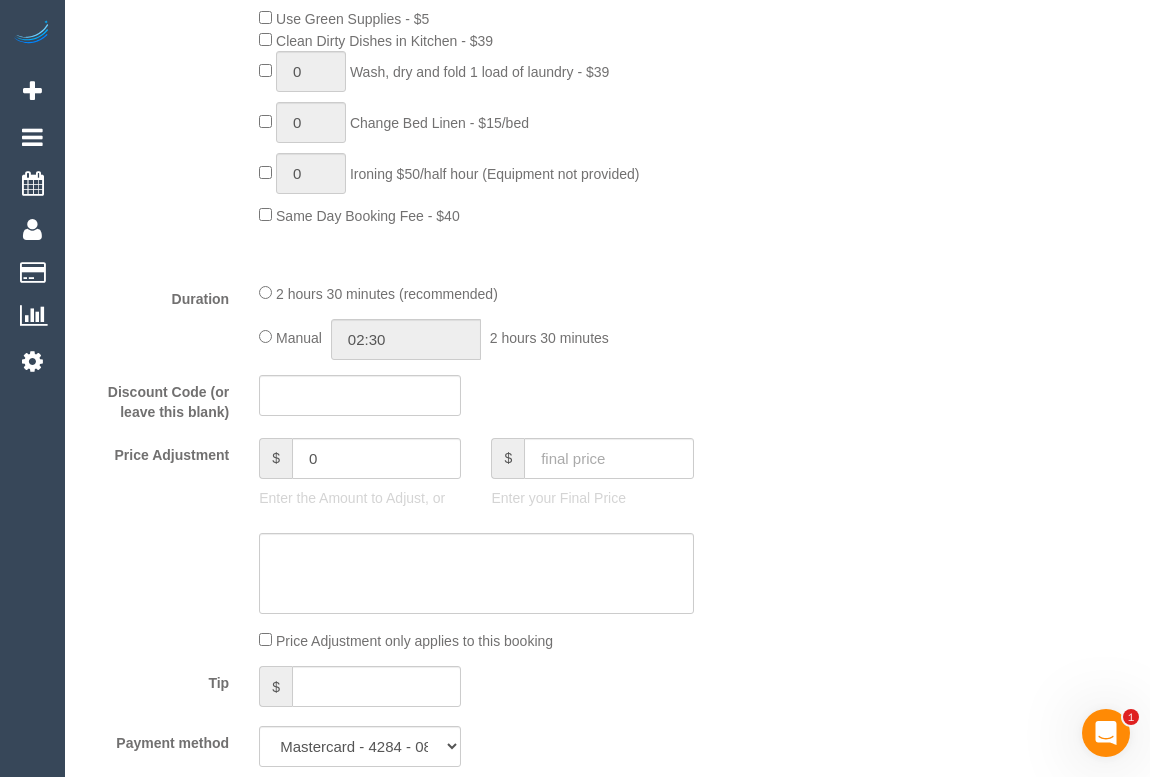 scroll, scrollTop: 1727, scrollLeft: 0, axis: vertical 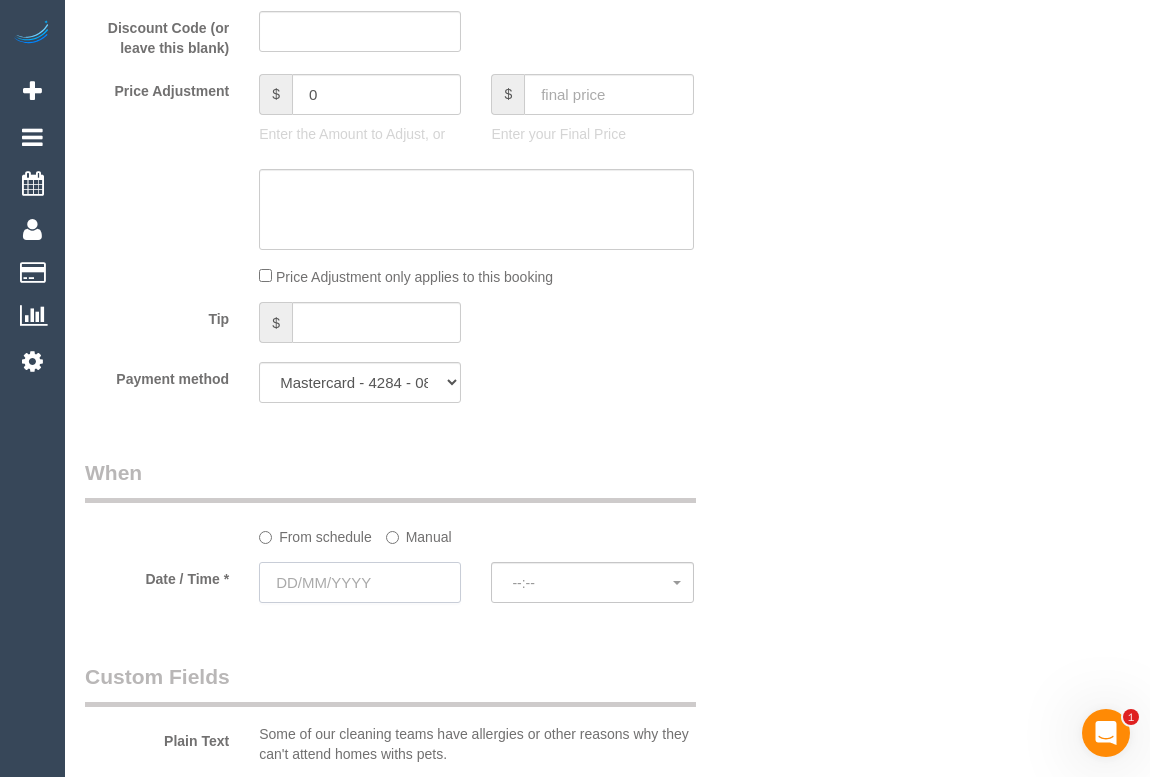 click at bounding box center [360, 582] 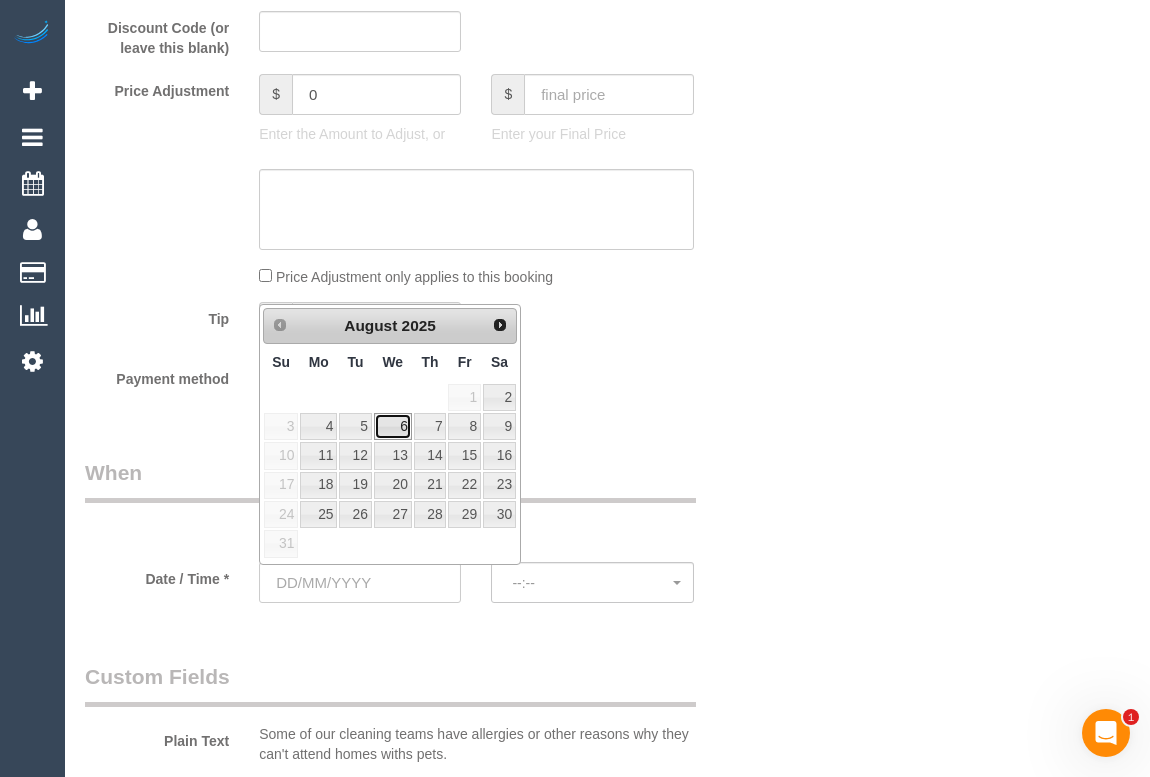 click on "6" at bounding box center [393, 426] 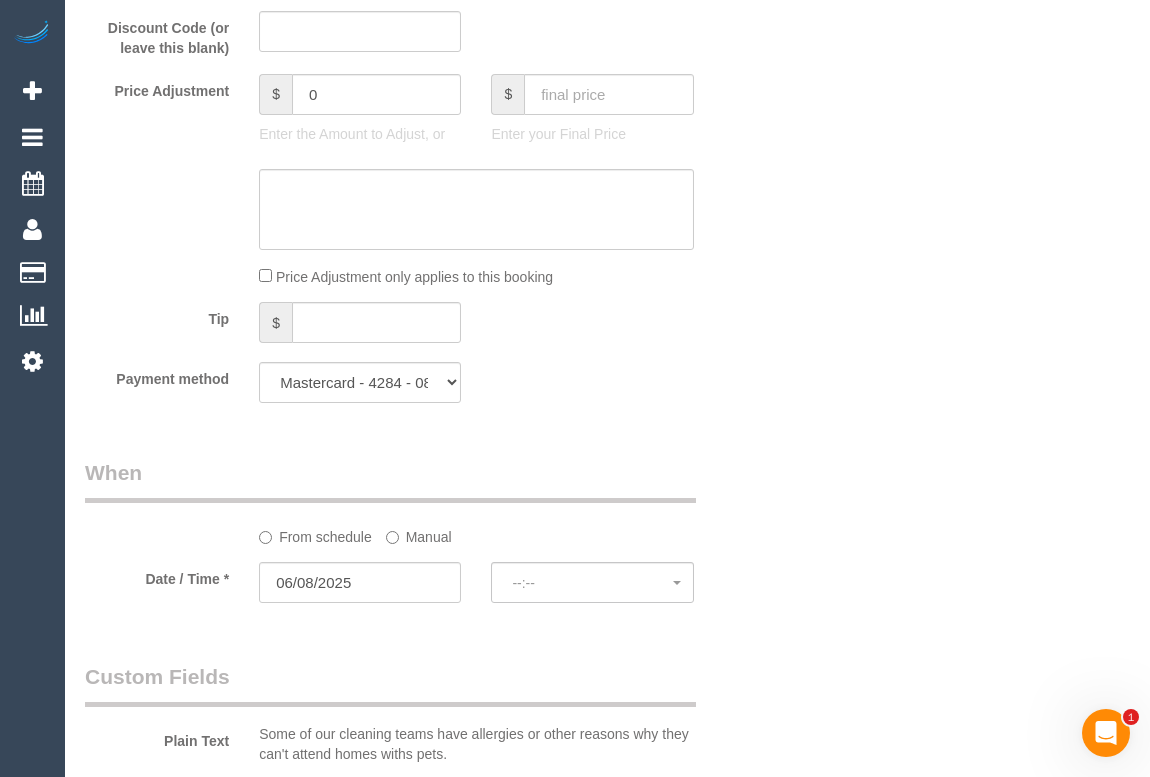 click on "From schedule
Manual" 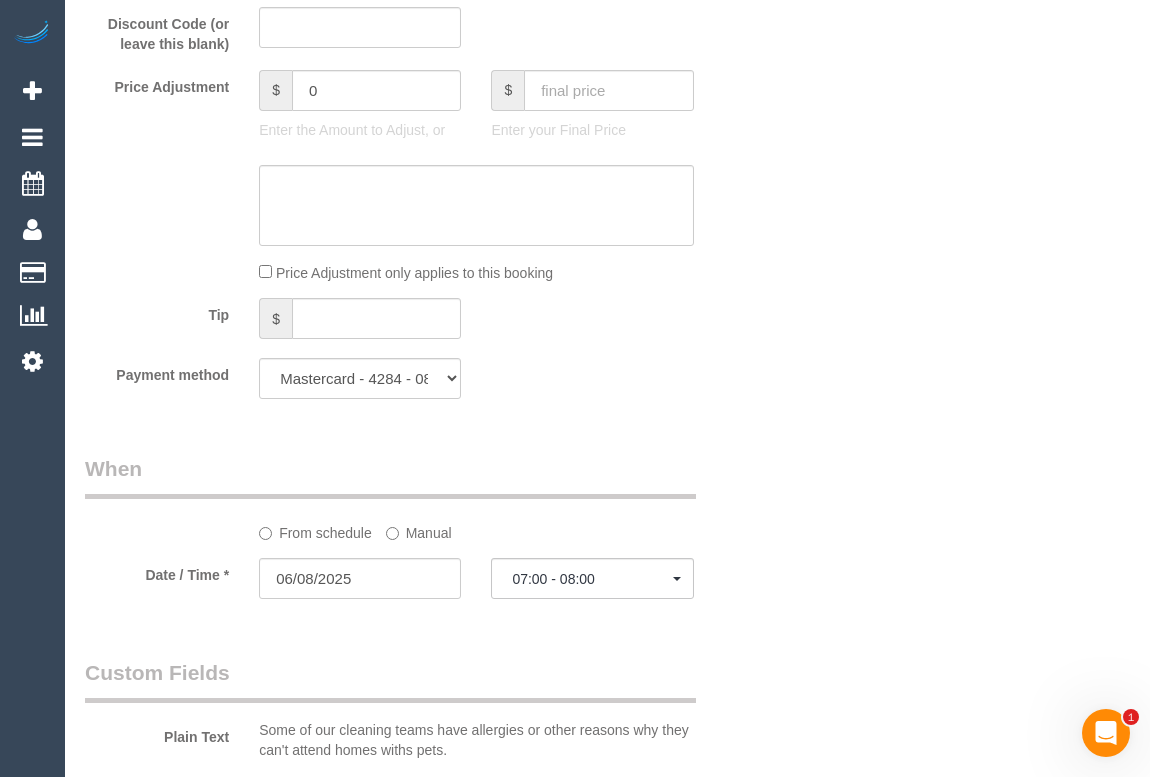 scroll, scrollTop: 1727, scrollLeft: 0, axis: vertical 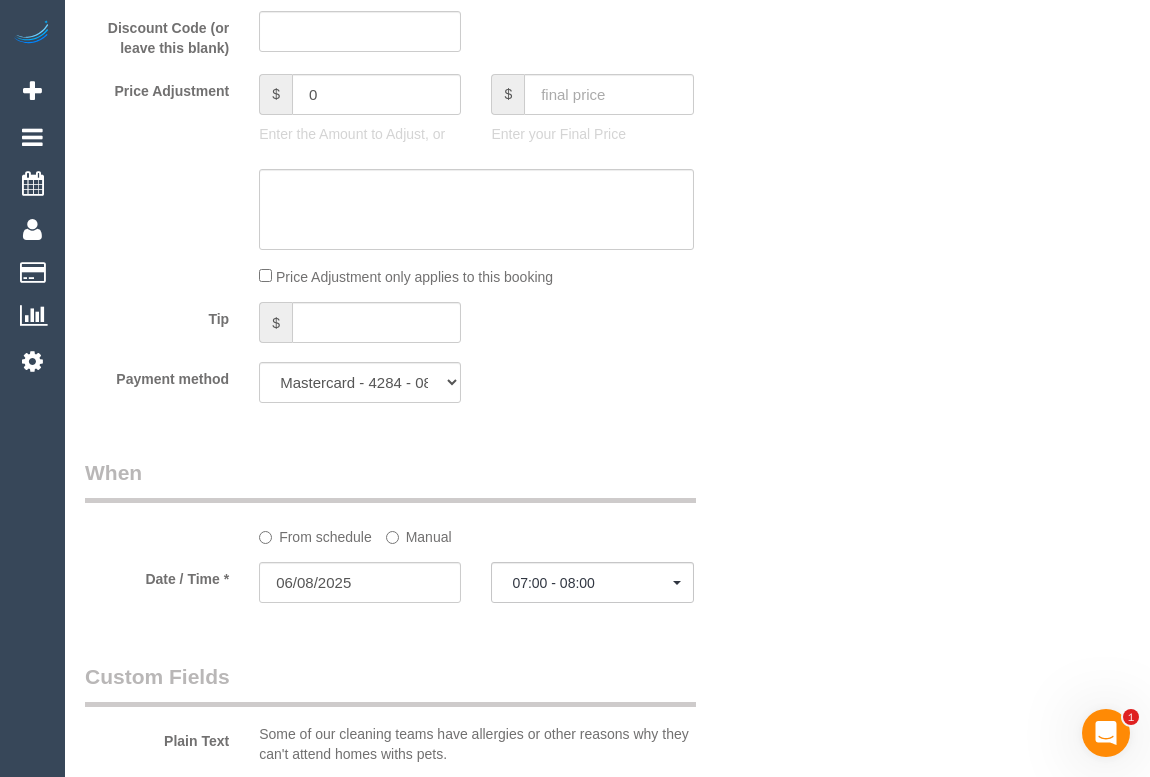 click on "From schedule
Manual" 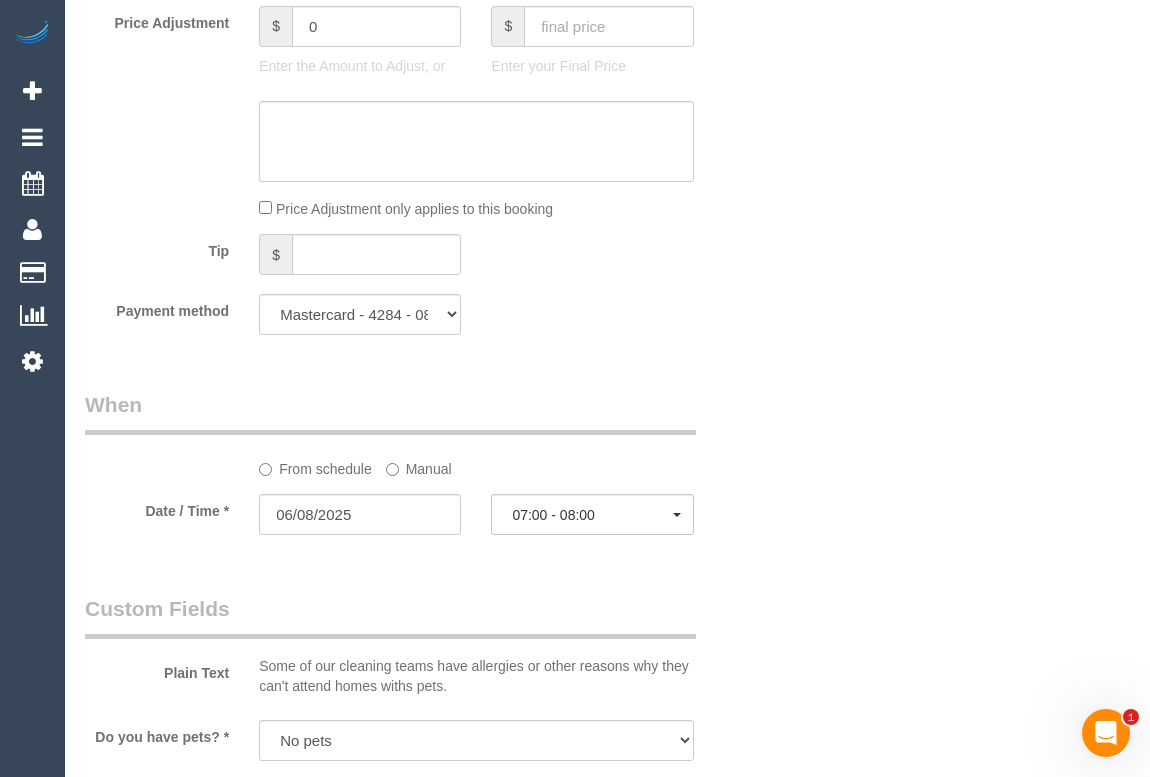 scroll, scrollTop: 1636, scrollLeft: 0, axis: vertical 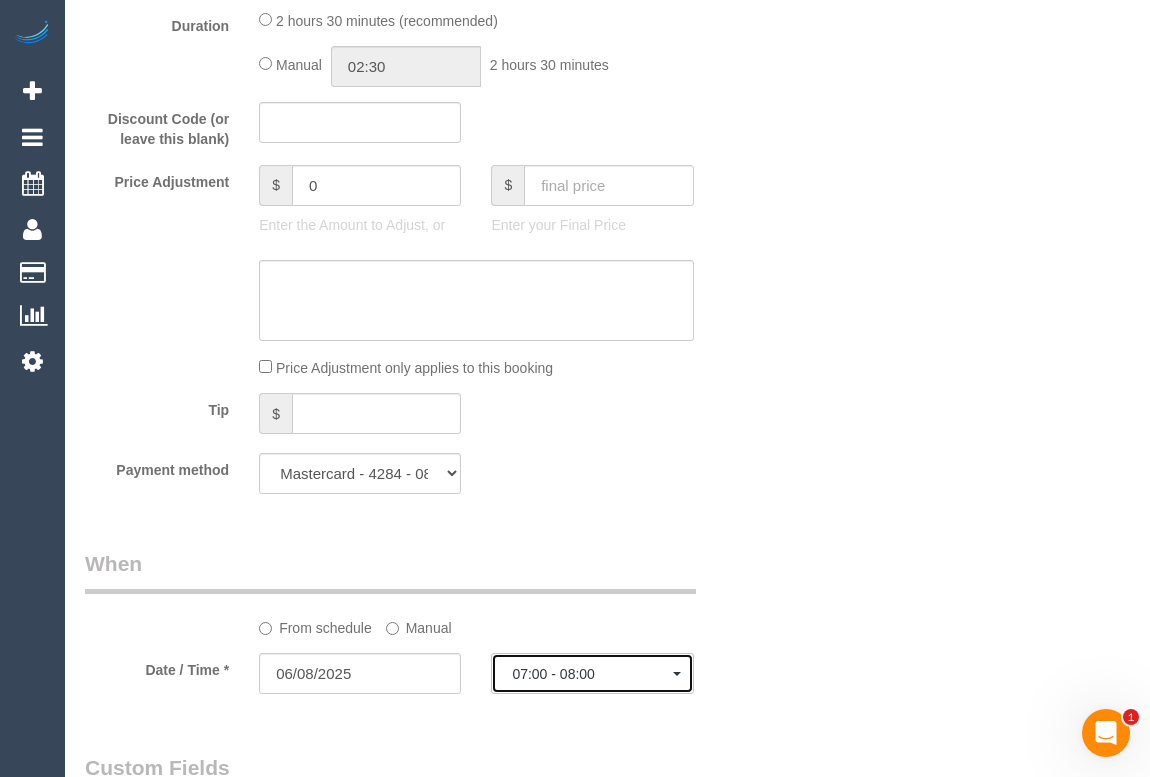 click on "07:00 - 08:00" 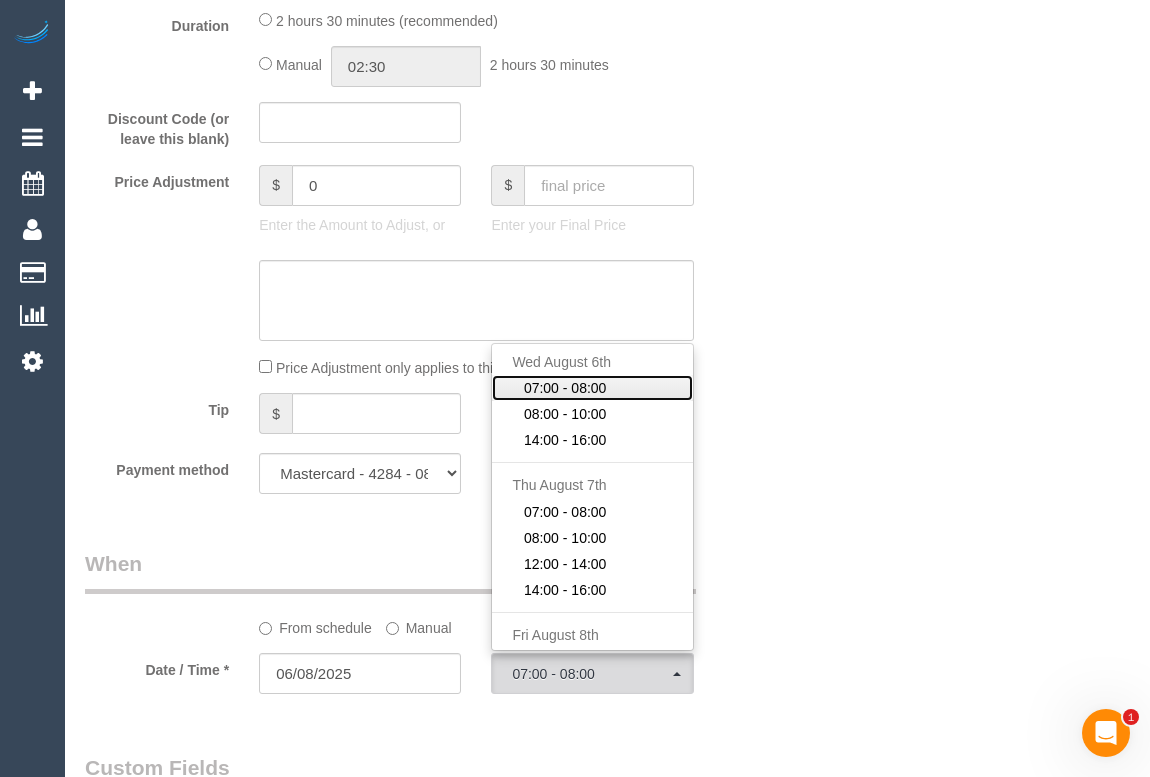 scroll, scrollTop: 1909, scrollLeft: 0, axis: vertical 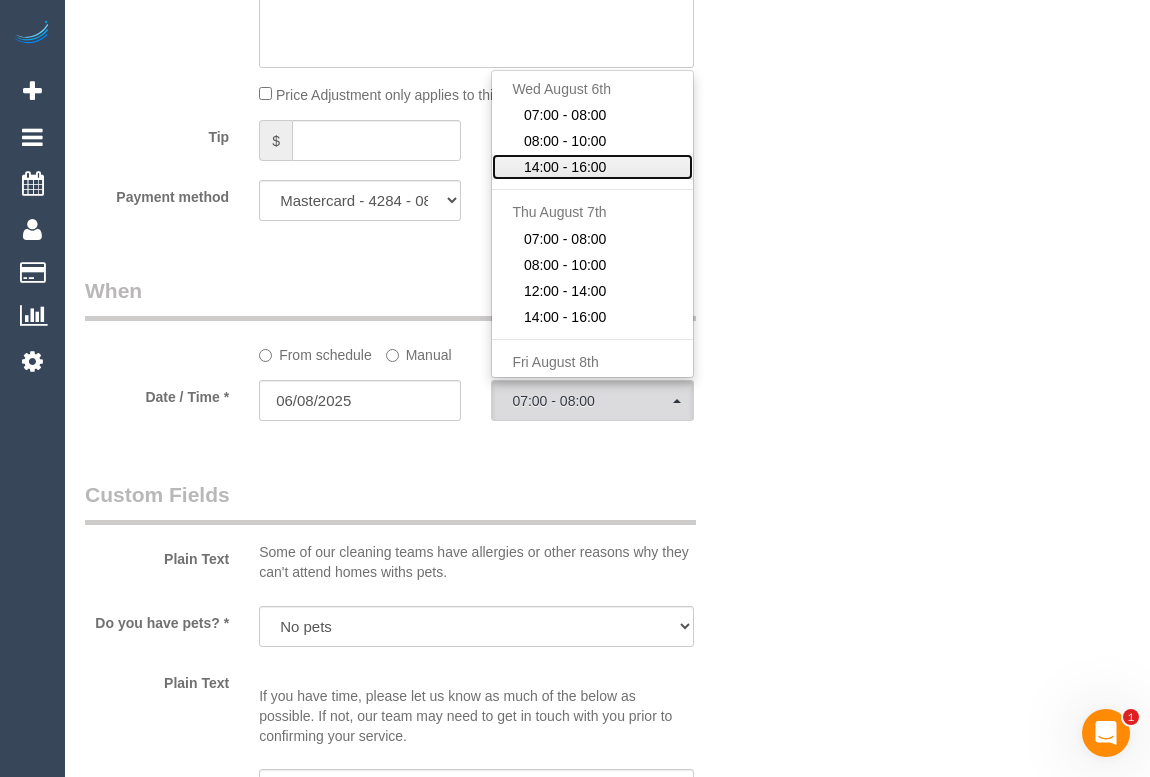 click on "14:00 - 16:00" 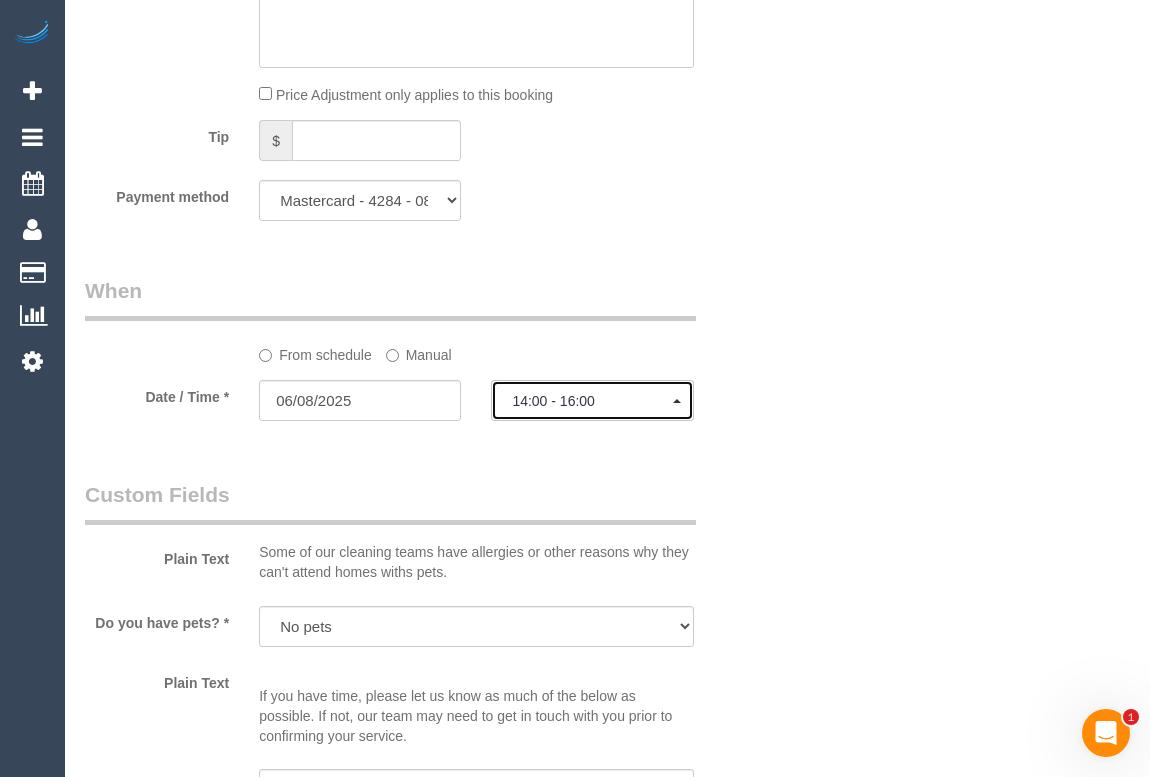 click on "14:00 - 16:00" 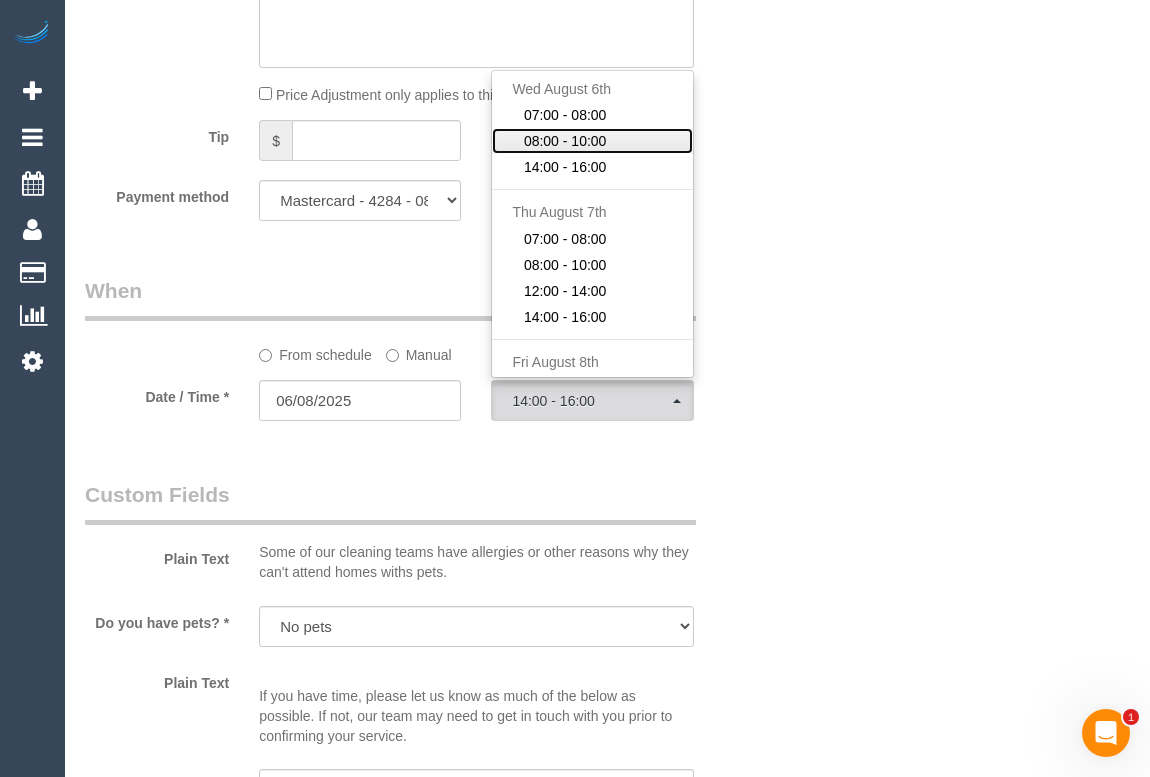 click on "08:00 - 10:00" 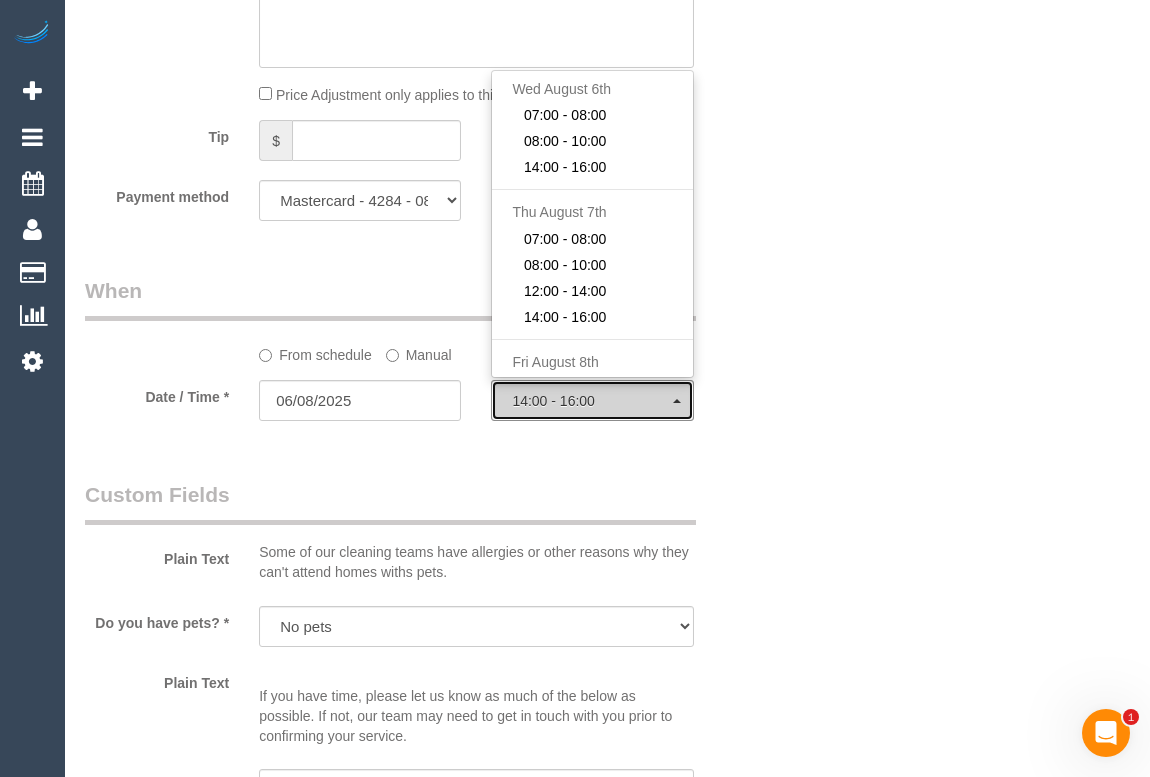select on "spot7" 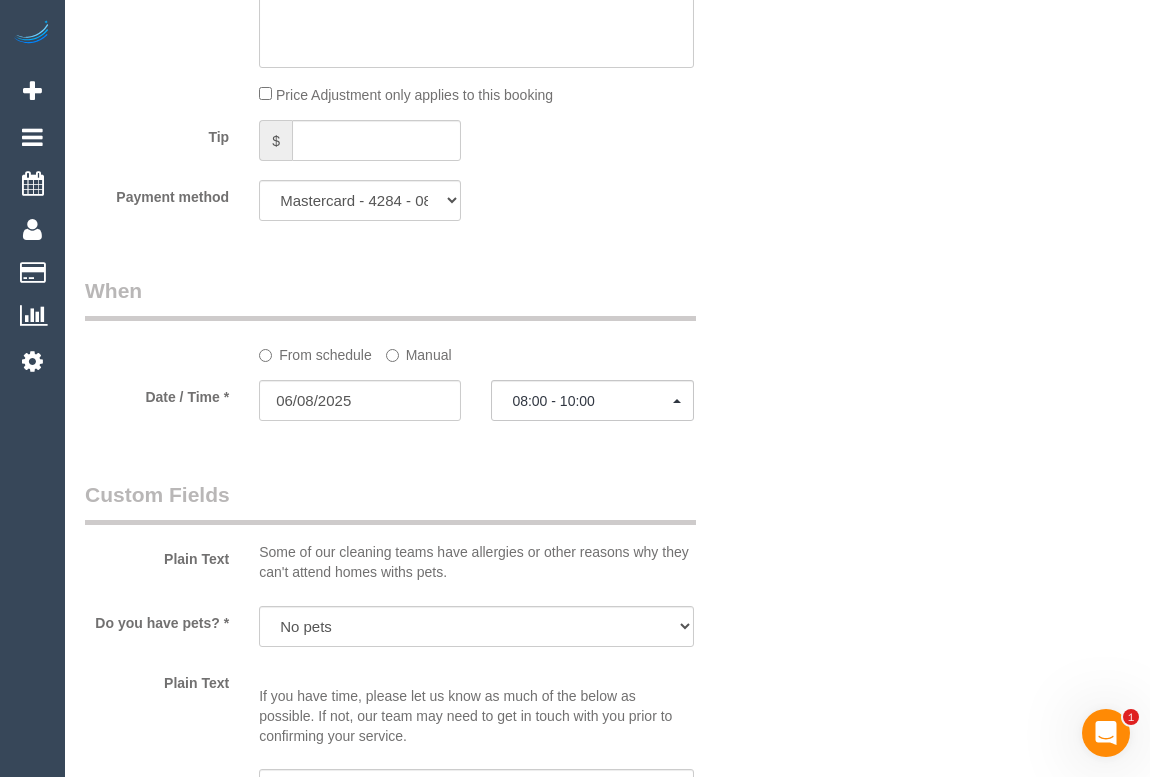 click on "Who
Email*
janetherbert29@gmail.com
Name *
Janet
Herbert
Where
Address*
90 Dalny Road
Murrumbeena
ACT
NSW
NT
QLD
SA
TAS
VIC
WA
3163
Re-Book Last Service
Location
Office City East (North) East (South) Inner East Inner North (East) Inner North (West) Inner South East Inner West North (East) North (West) Outer East Outer North (East) Outer North (West) Outer South East Outer West South East (East) South East (West) West (North) West (South) ZG - Central" at bounding box center [607, 100] 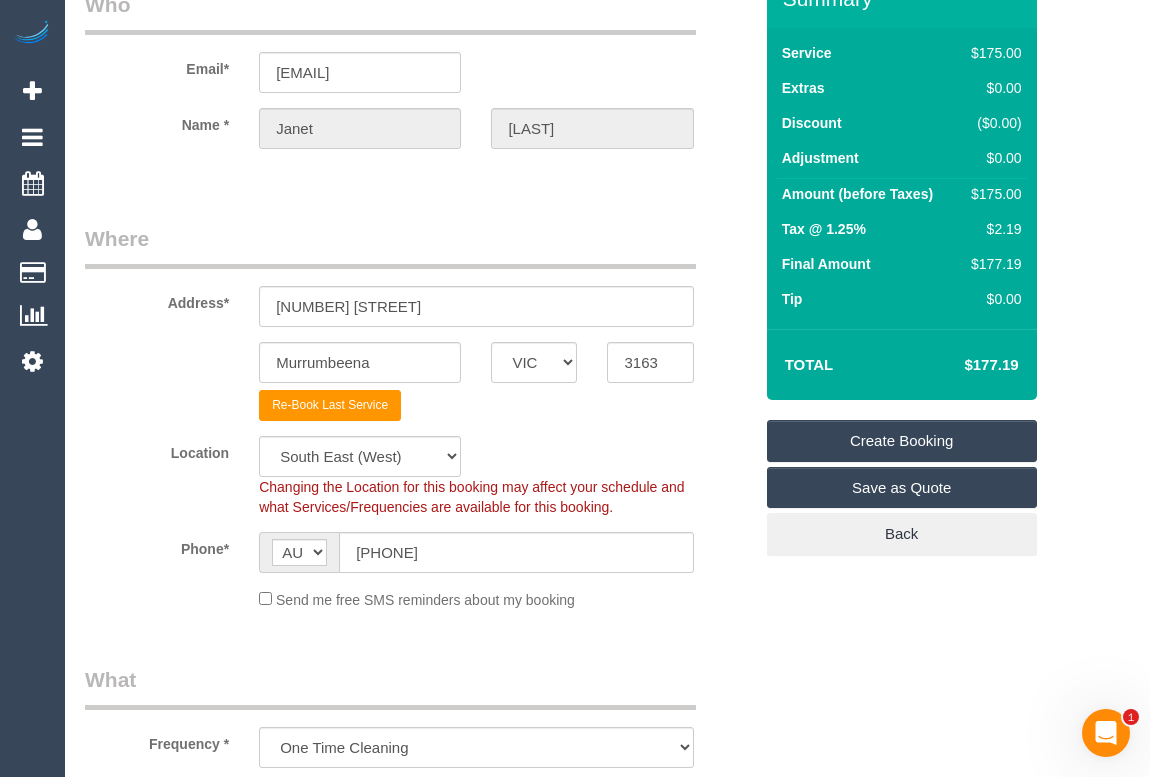 scroll, scrollTop: 363, scrollLeft: 0, axis: vertical 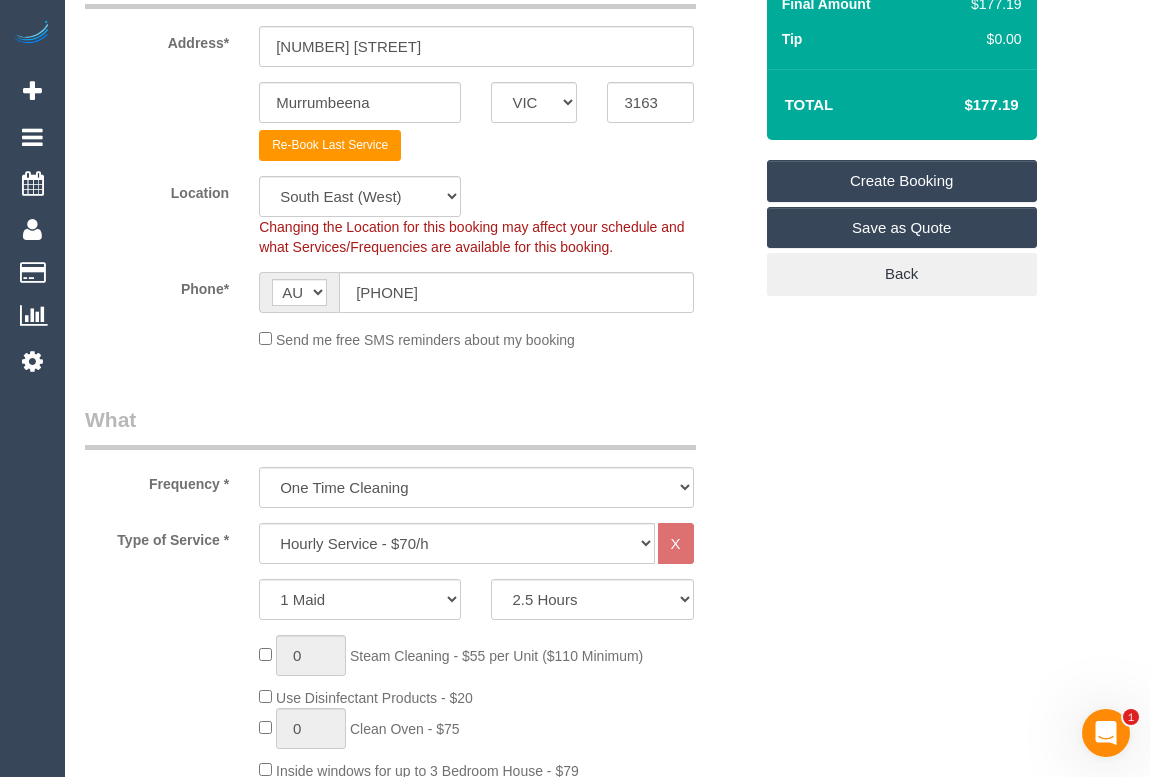 click on "Create Booking" at bounding box center (902, 181) 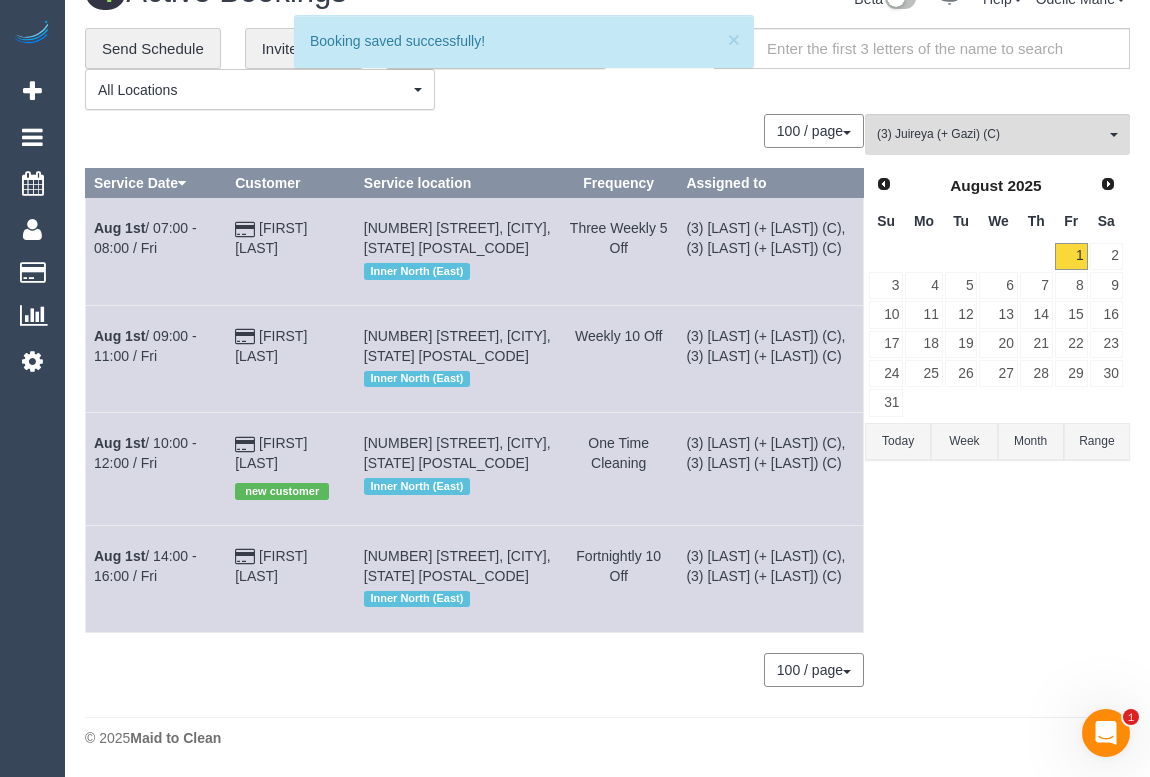 scroll, scrollTop: 0, scrollLeft: 0, axis: both 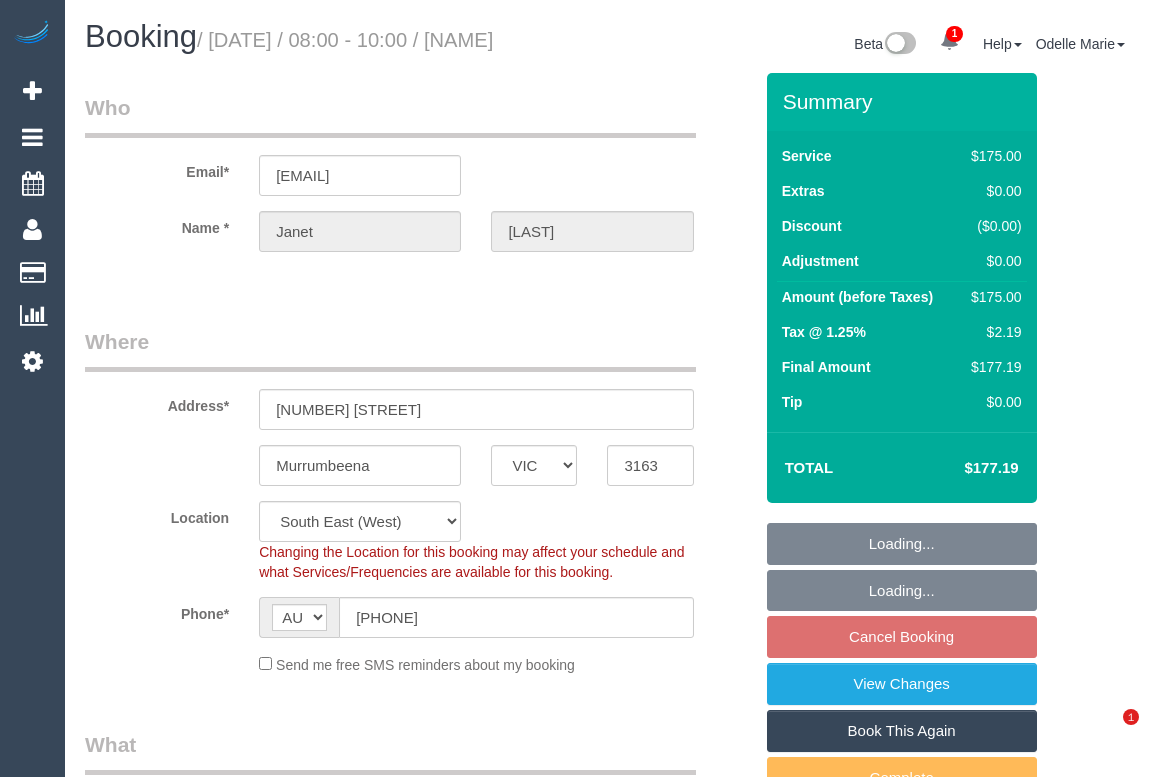 select on "VIC" 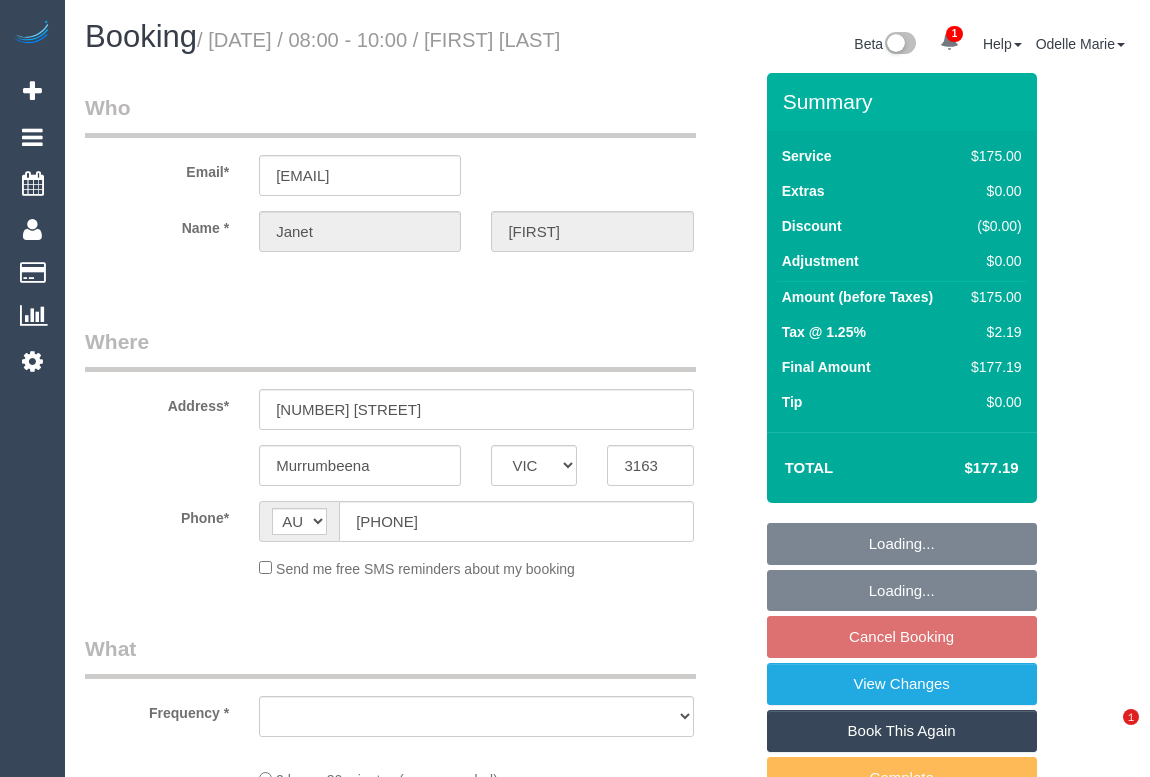 select on "VIC" 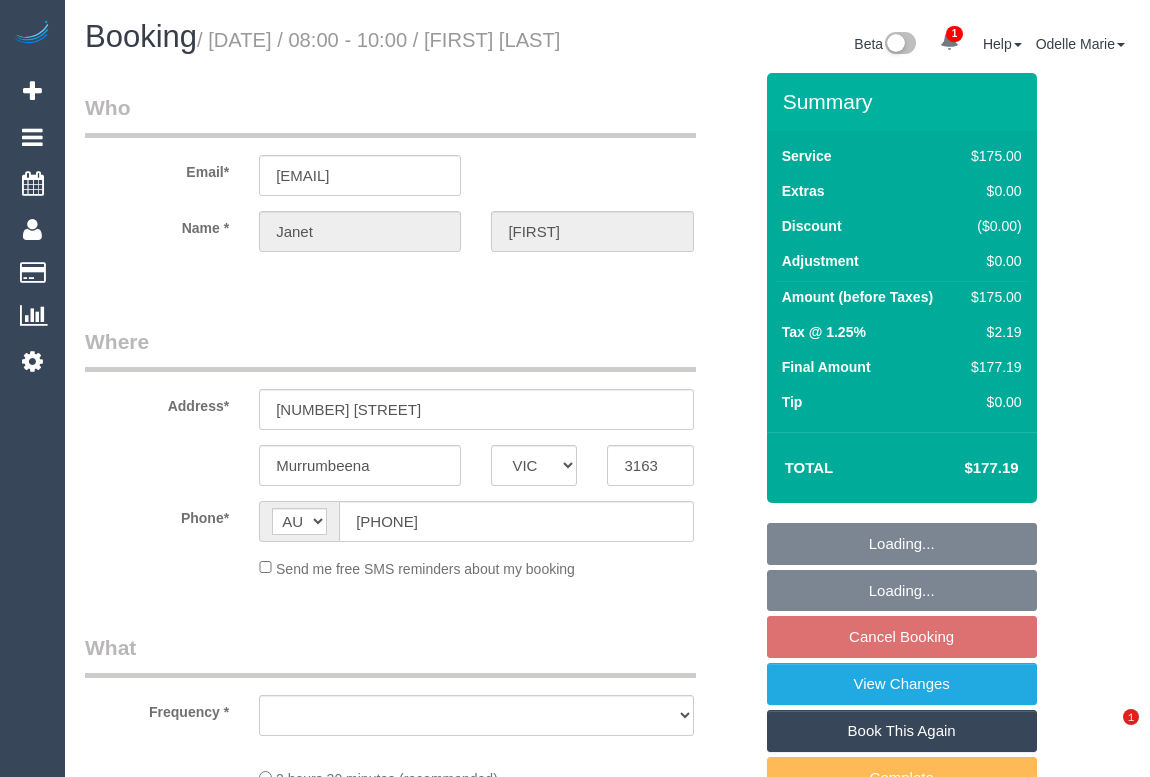 scroll, scrollTop: 0, scrollLeft: 0, axis: both 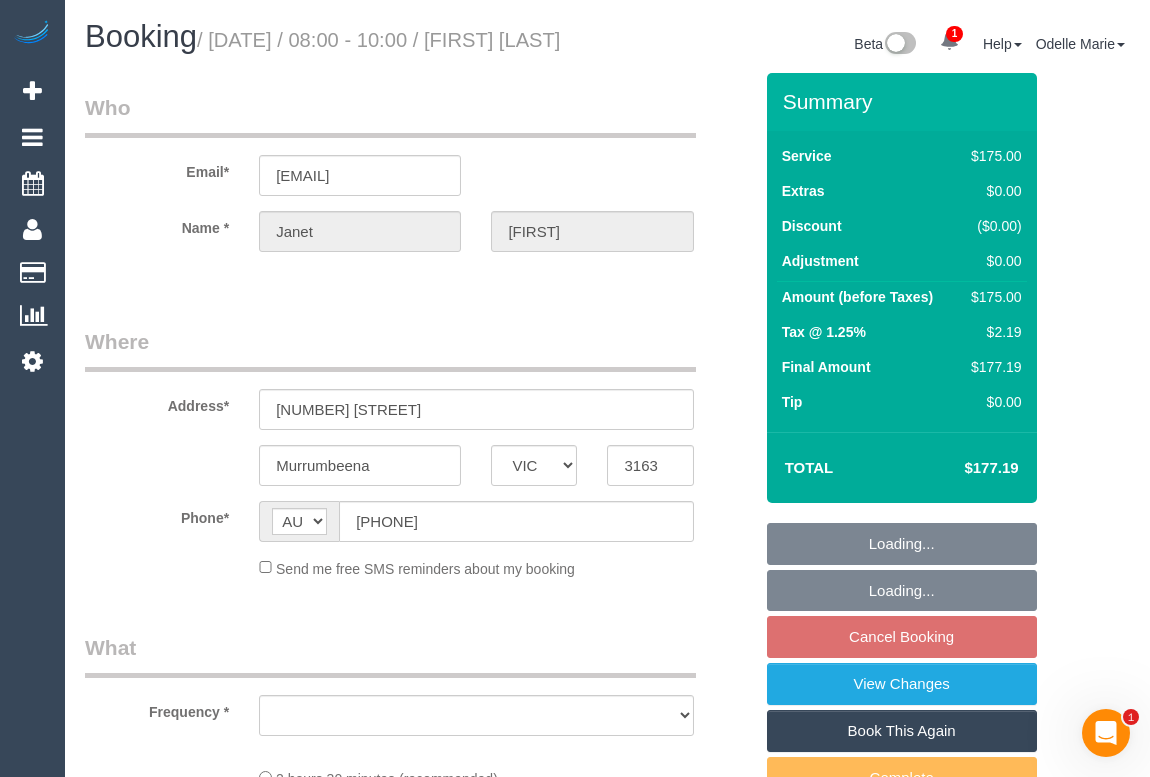 select on "object:531" 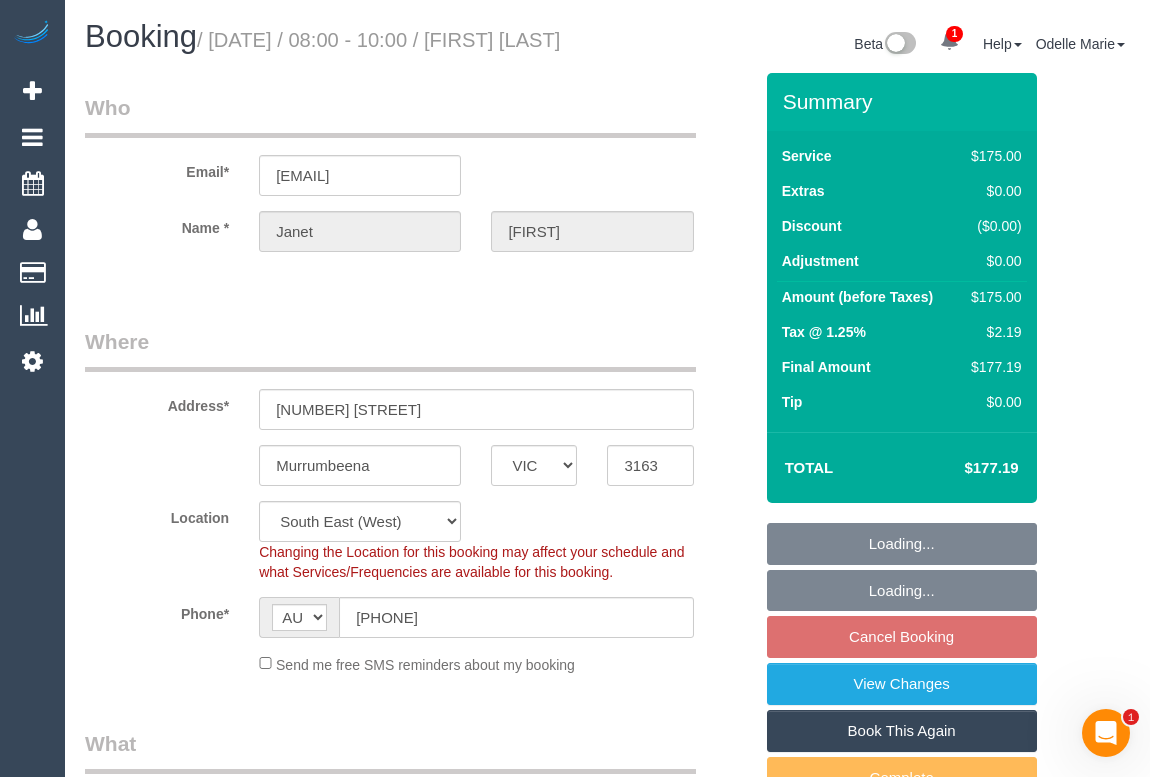 select on "string:stripe-pm_1RkWqh2GScqysDRVpFo7v4H5" 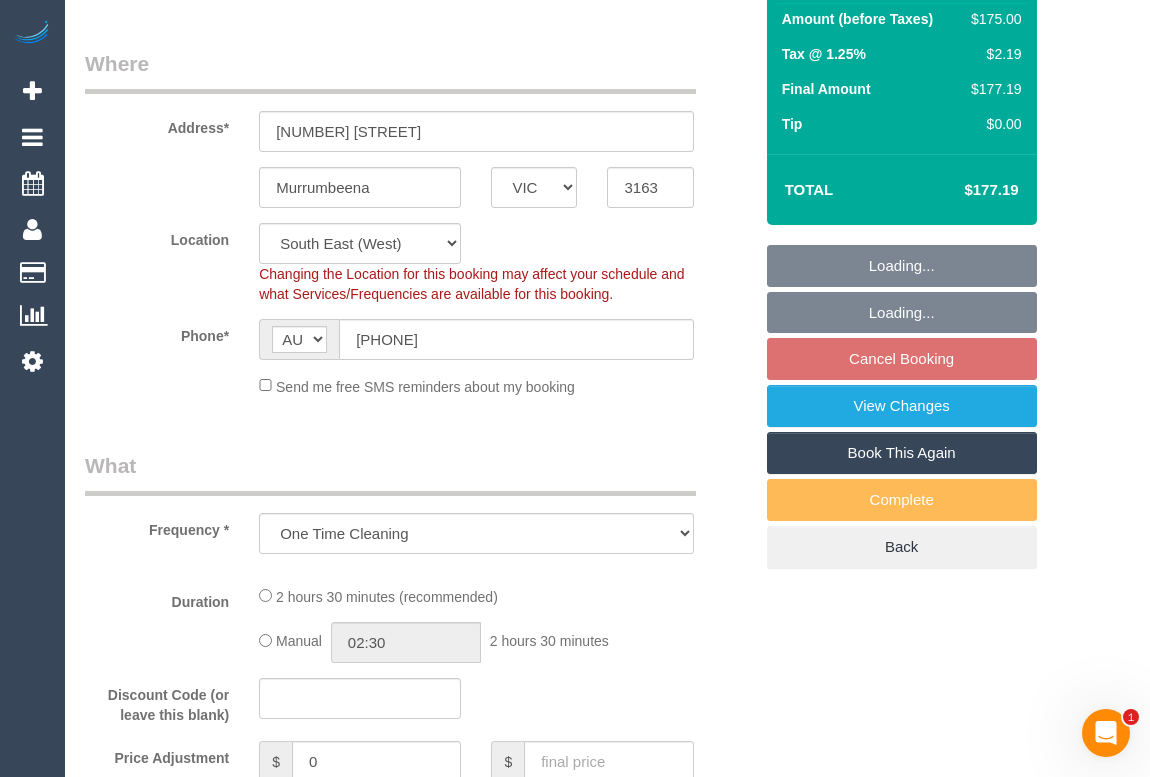 select on "object:684" 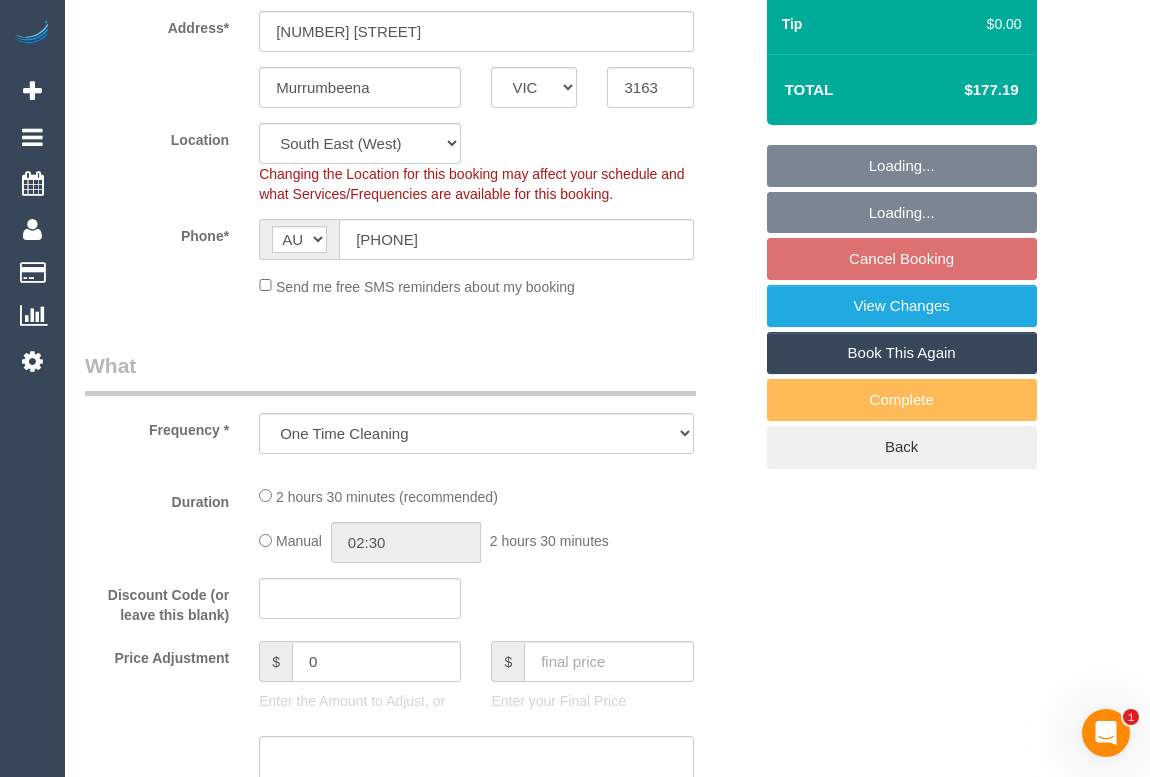 scroll, scrollTop: 545, scrollLeft: 0, axis: vertical 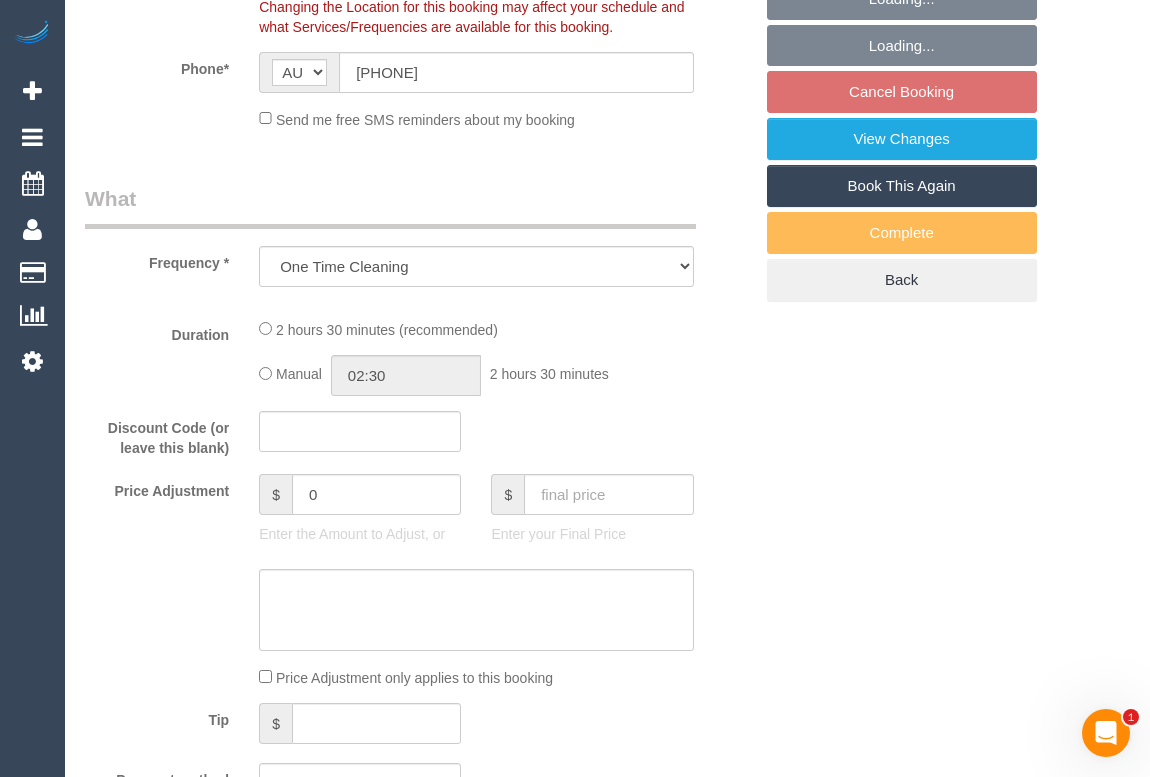 select on "150" 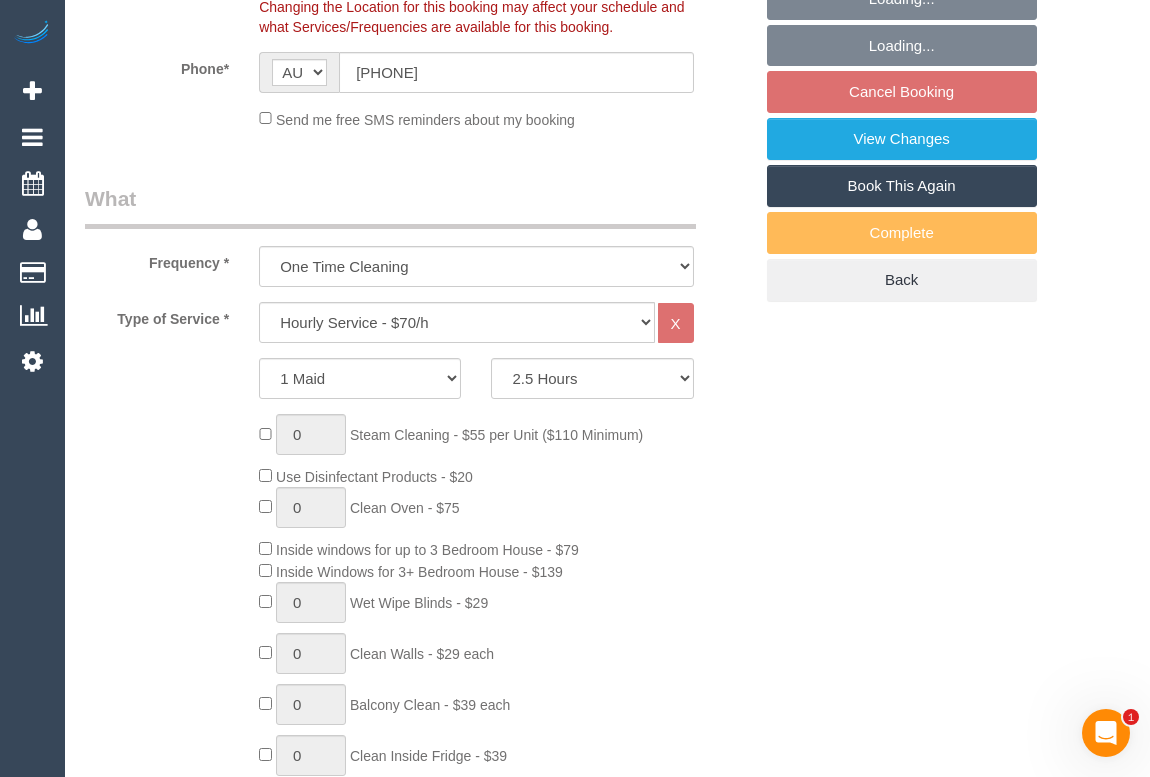 select on "spot2" 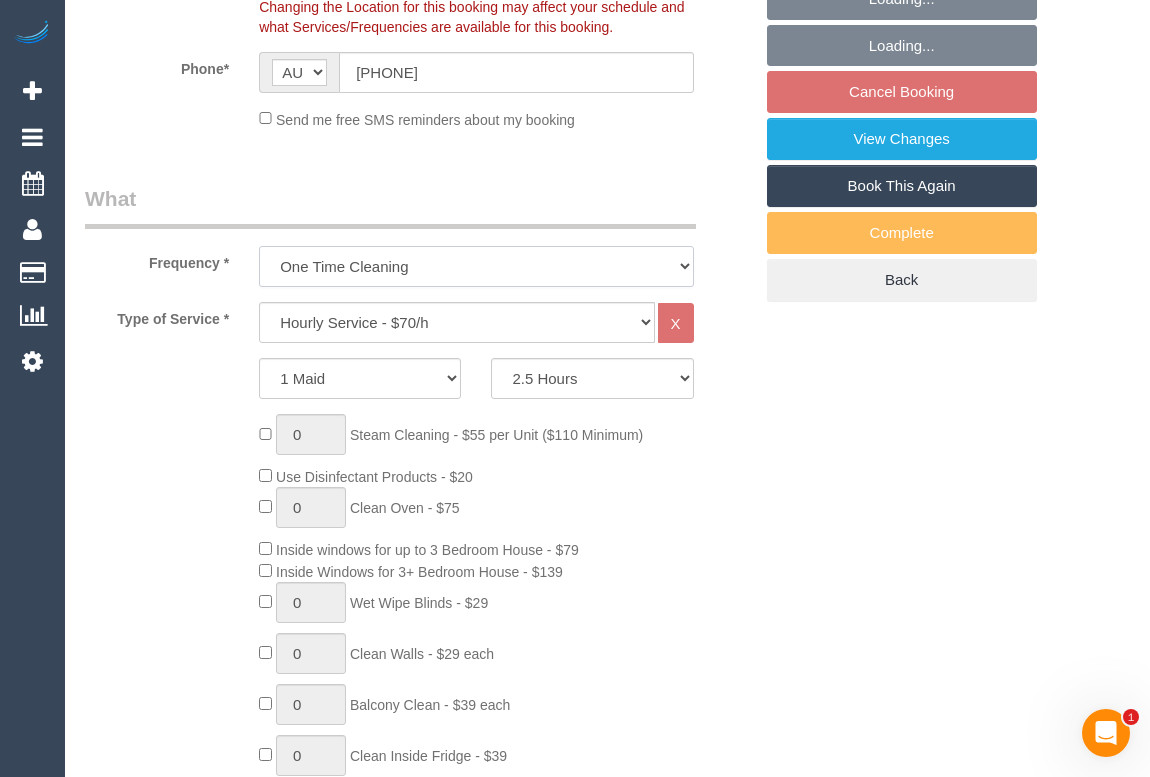 click on "One Time Cleaning Weekly - 10% Off - 10.00% (0% for the First Booking) Fortnightly - 10% Off - 10.00% (0% for the First Booking) Three Weekly - 5% Off - 5.00% (0% for the First Booking) Four Weekly - 5% Off - 5.00% (0% for the First Booking)" at bounding box center [476, 266] 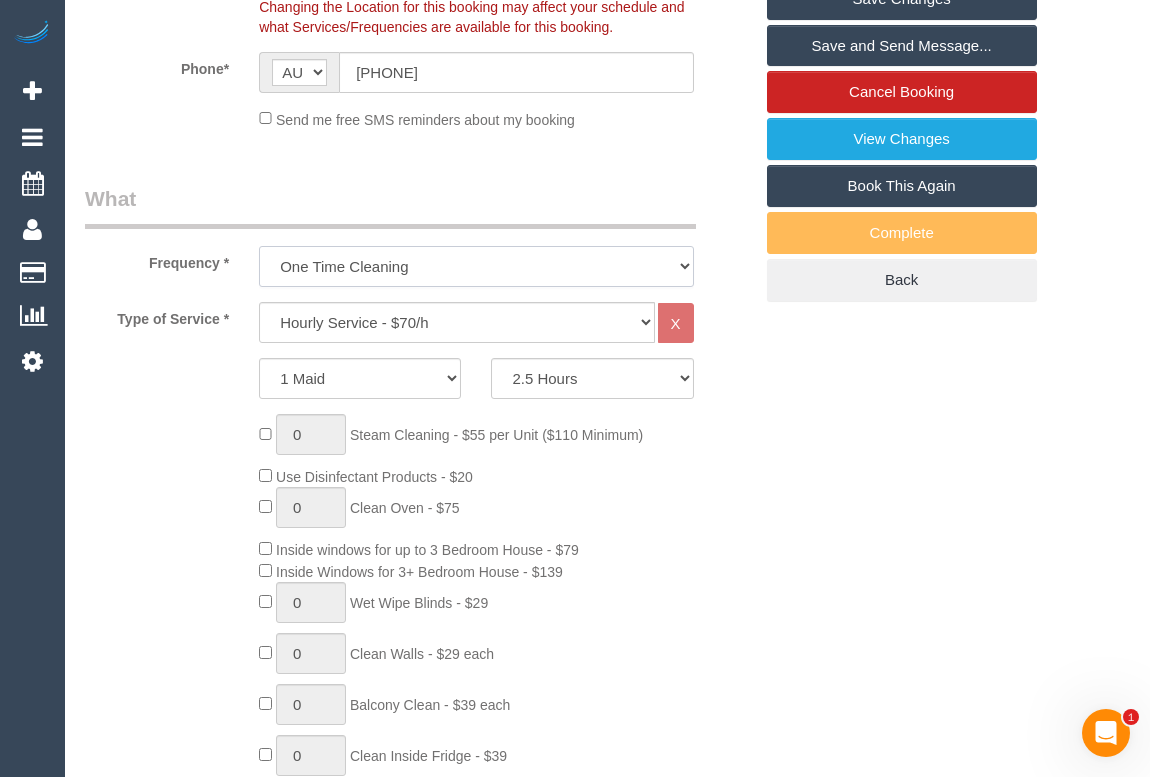 select on "object:686" 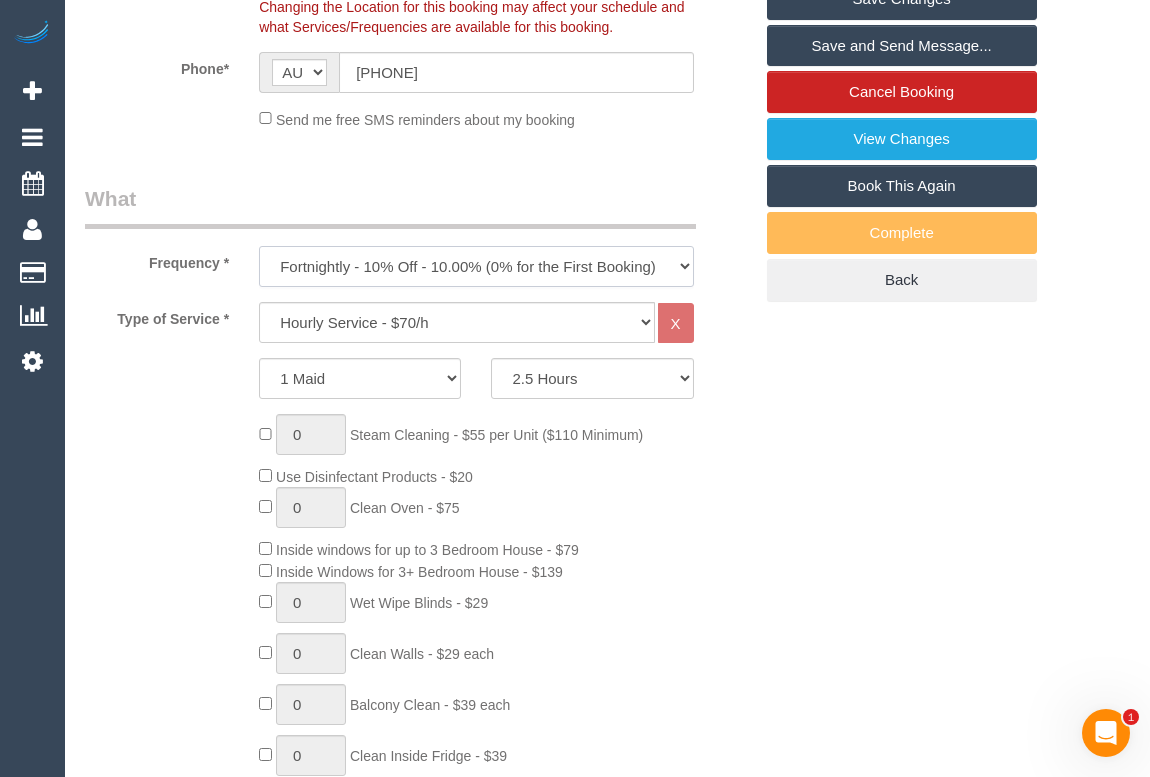 click on "One Time Cleaning Weekly - 10% Off - 10.00% (0% for the First Booking) Fortnightly - 10% Off - 10.00% (0% for the First Booking) Three Weekly - 5% Off - 5.00% (0% for the First Booking) Four Weekly - 5% Off - 5.00% (0% for the First Booking)" at bounding box center [476, 266] 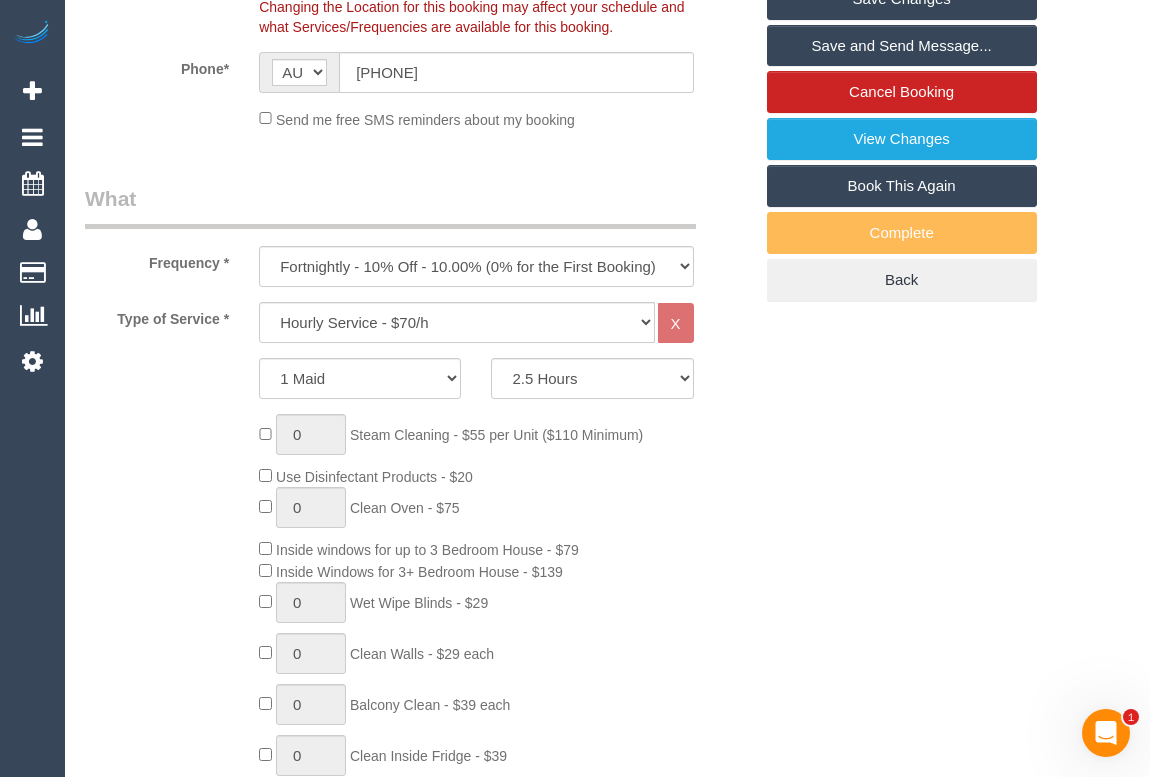 click on "0
Steam Cleaning - $55 per Unit ($110 Minimum)
Use Disinfectant Products - $20
0
Clean Oven  - $75
Inside windows for up to 3 Bedroom House - $79
Inside Windows for 3+ Bedroom House  - $139
0
Wet Wipe Blinds  - $29
0
Clean Walls - $29 each
0
0" 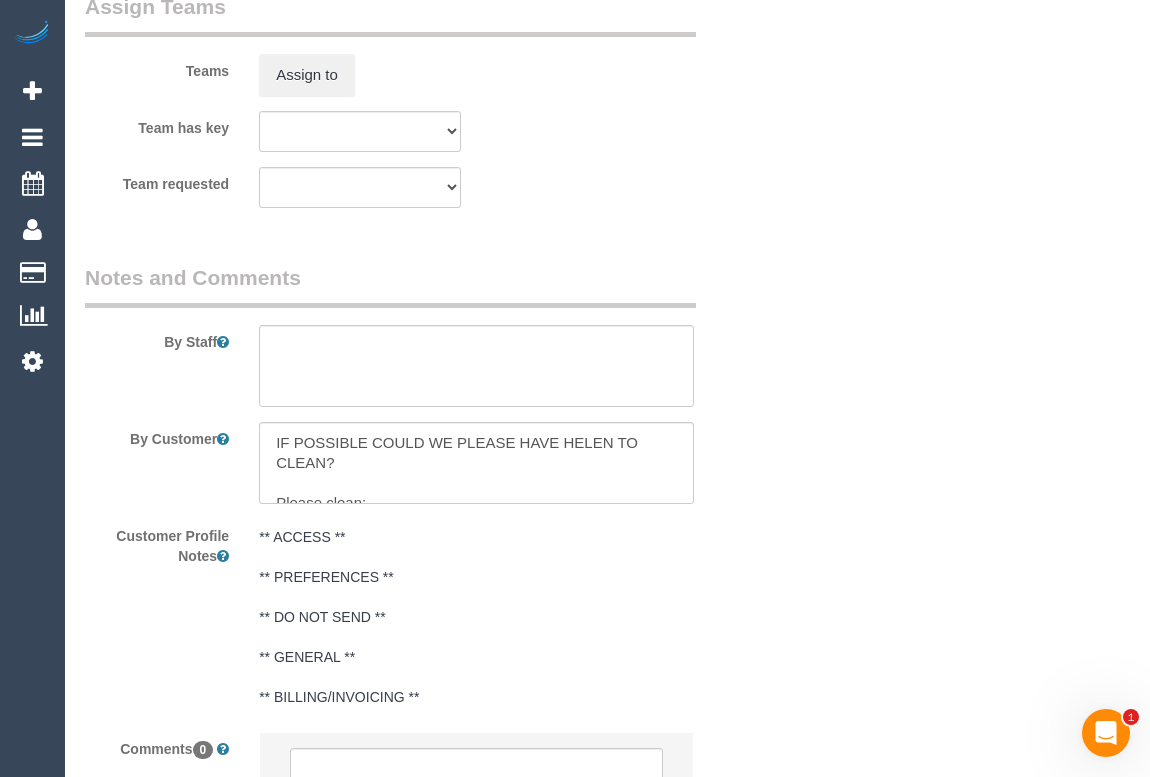 scroll, scrollTop: 3352, scrollLeft: 0, axis: vertical 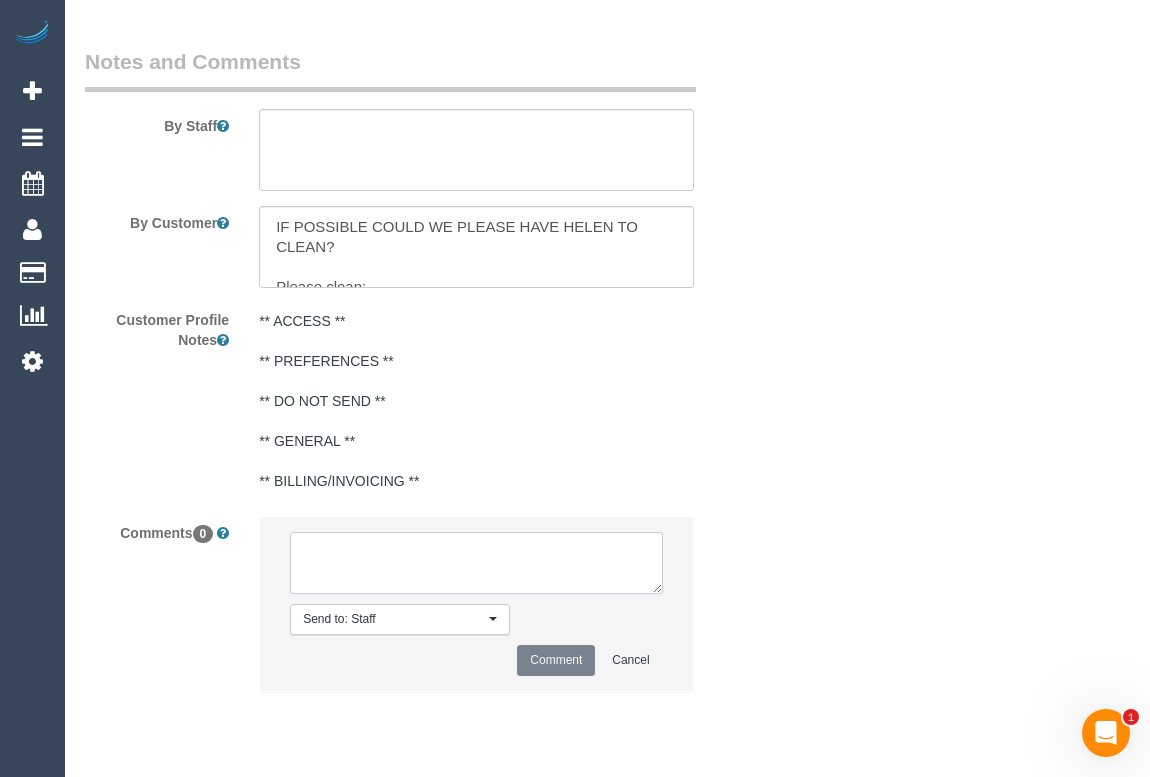 click at bounding box center [476, 563] 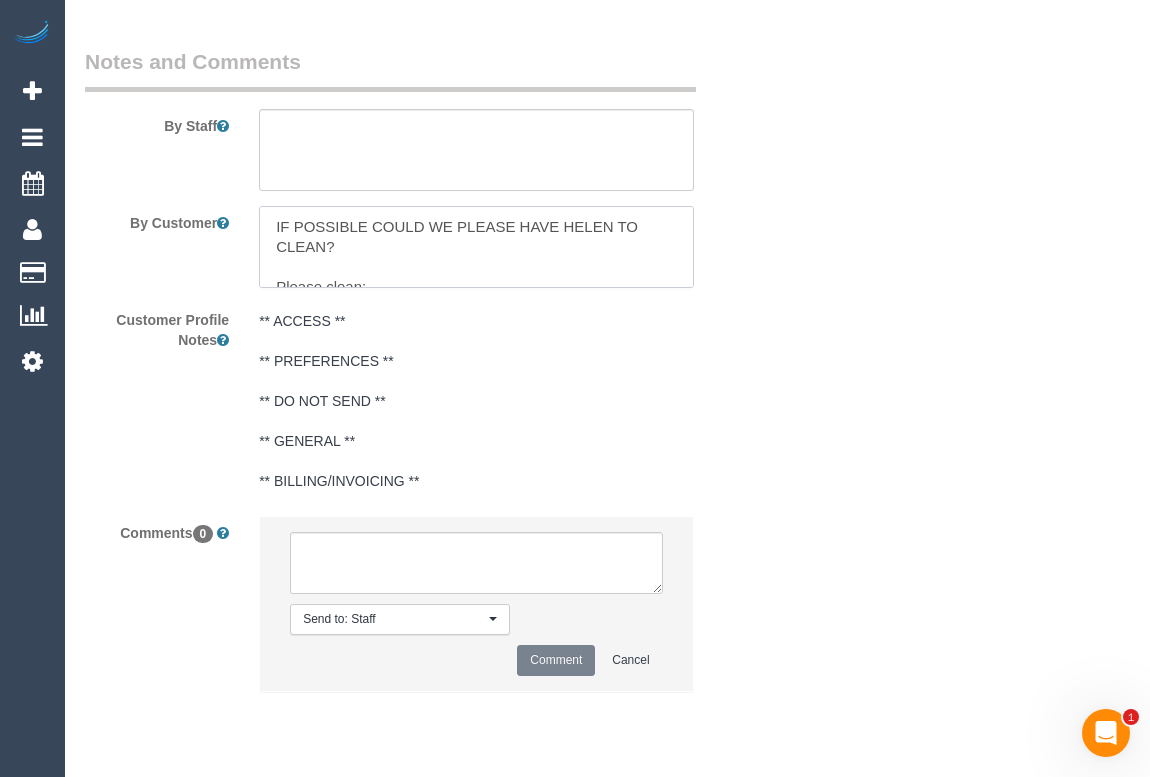 scroll, scrollTop: 36, scrollLeft: 0, axis: vertical 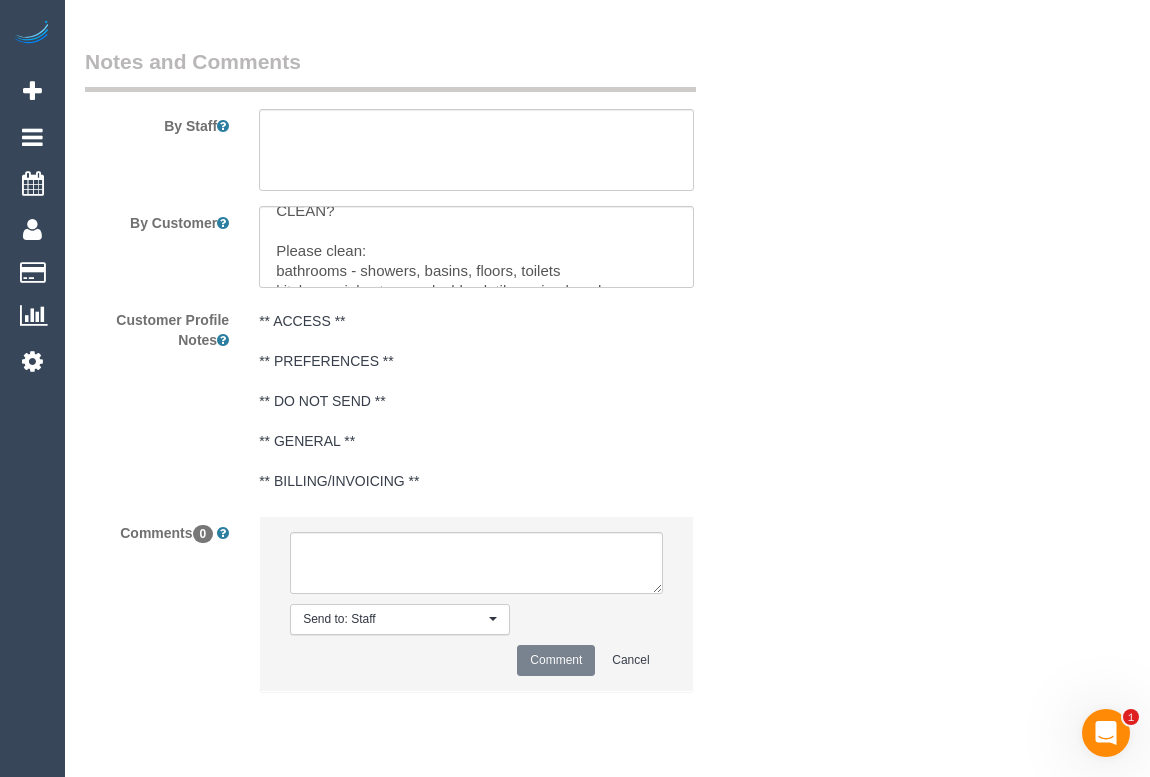 click on "** ACCESS **
** PREFERENCES **
** DO NOT SEND **
** GENERAL **
** BILLING/INVOICING **
** ACCESS **
** PREFERENCES **
** DO NOT SEND **
** GENERAL **
** BILLING/INVOICING **" at bounding box center (476, 402) 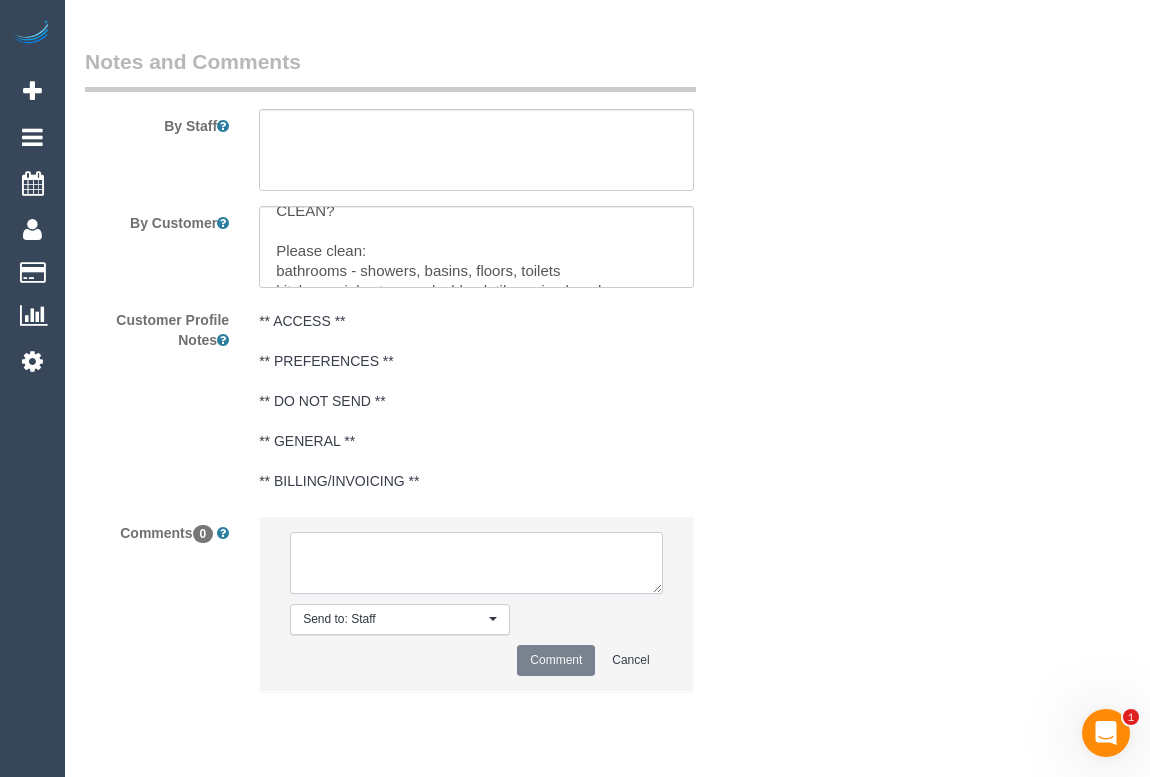 click at bounding box center (476, 563) 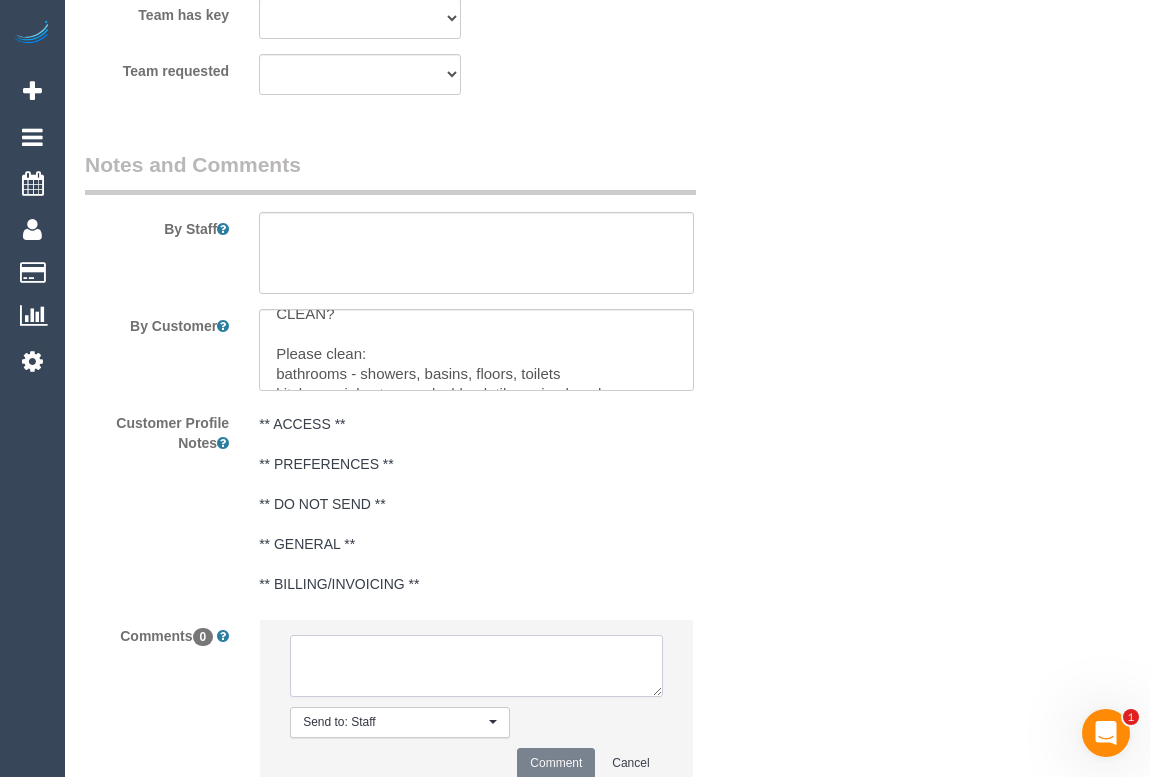 scroll, scrollTop: 3080, scrollLeft: 0, axis: vertical 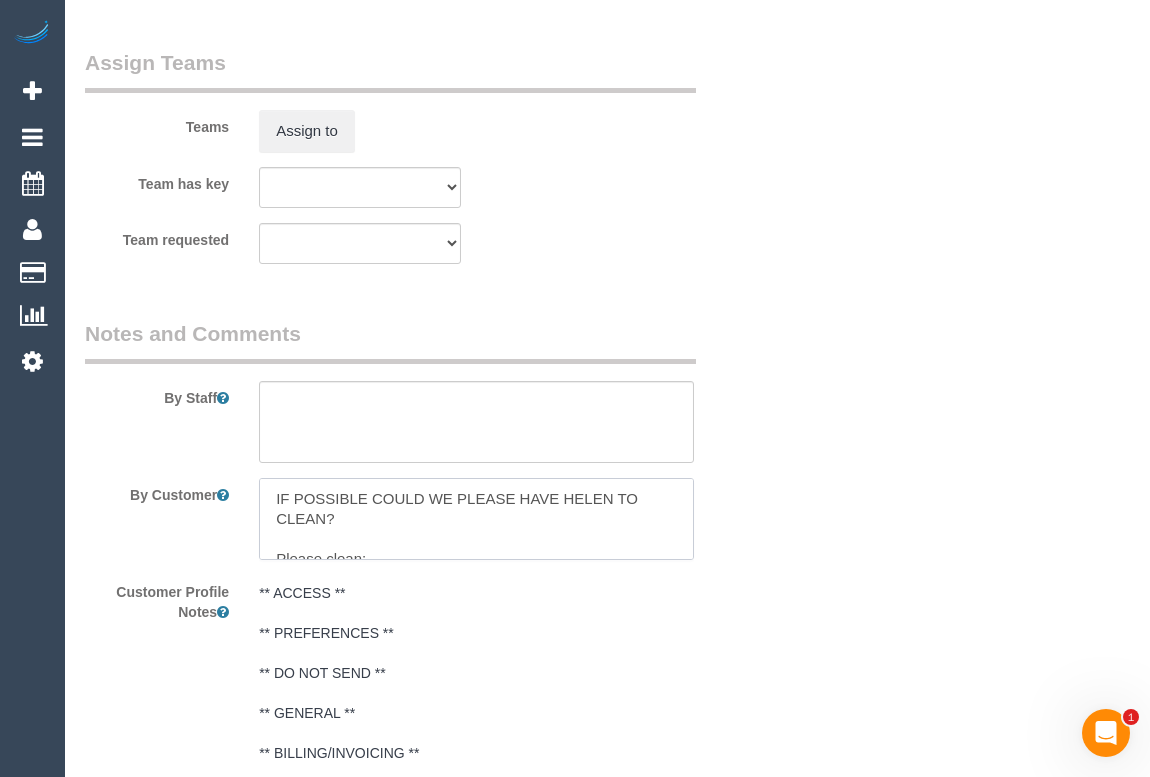 drag, startPoint x: 351, startPoint y: 541, endPoint x: 272, endPoint y: 529, distance: 79.9062 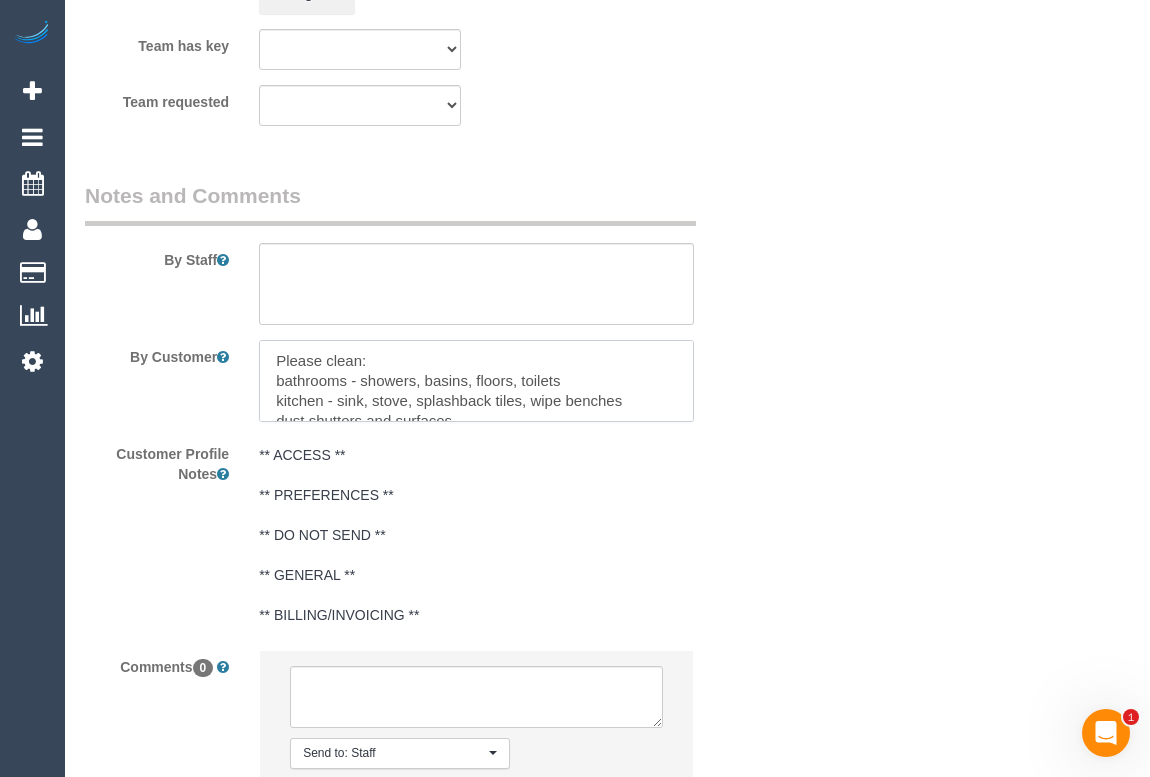 scroll, scrollTop: 3434, scrollLeft: 0, axis: vertical 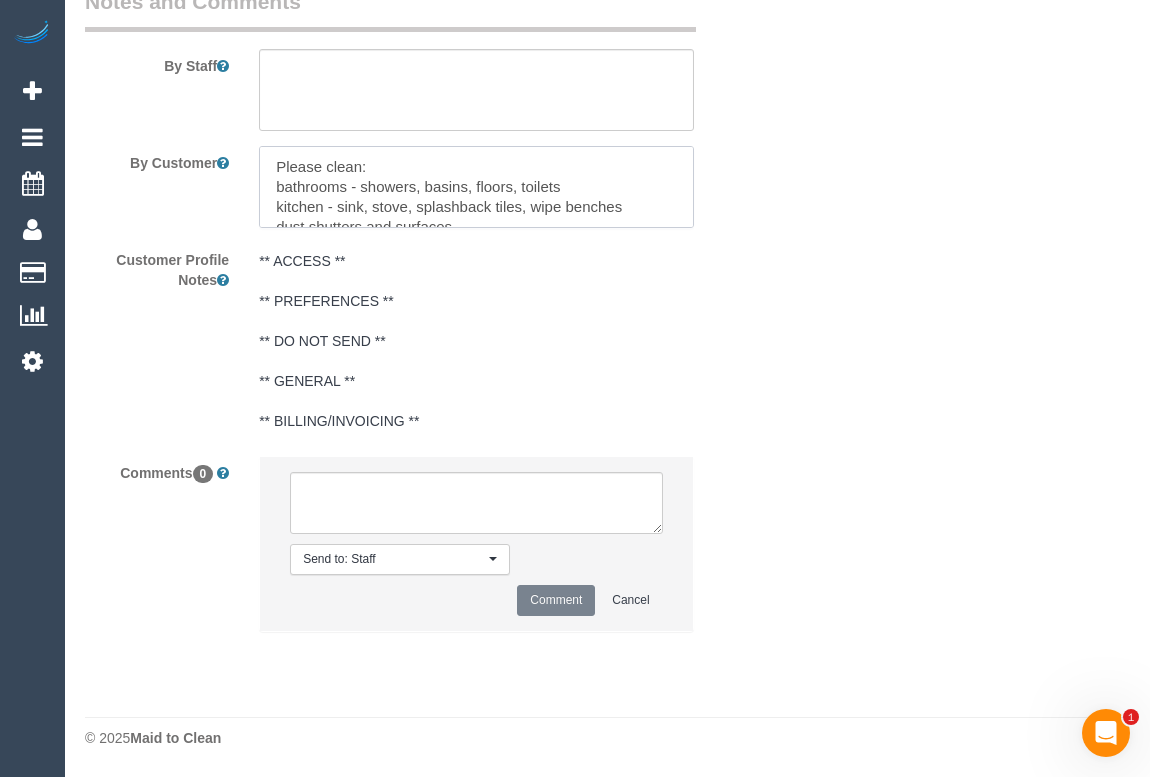 type on "Please clean:
bathrooms - showers, basins, floors, toilets
kitchen - sink, stove, splashback tiles, wipe benches
dust shutters and surfaces
vacuum
mop (if time)
Thank you" 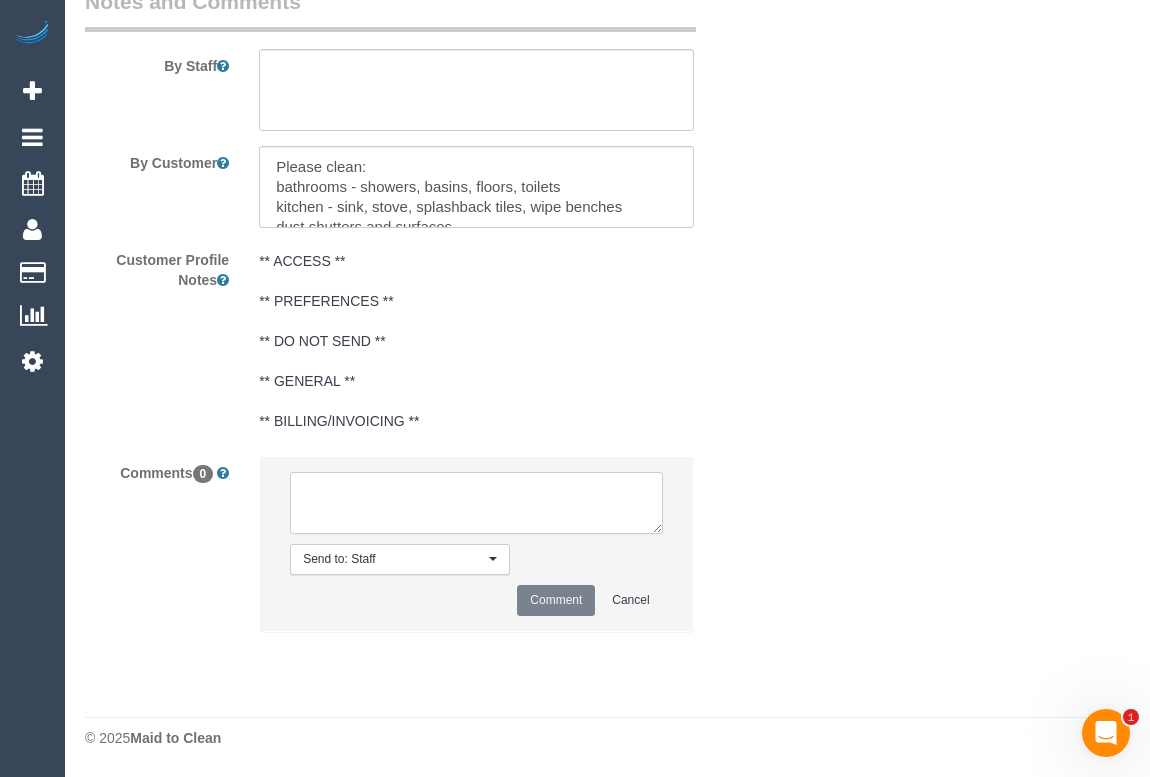 click at bounding box center (476, 503) 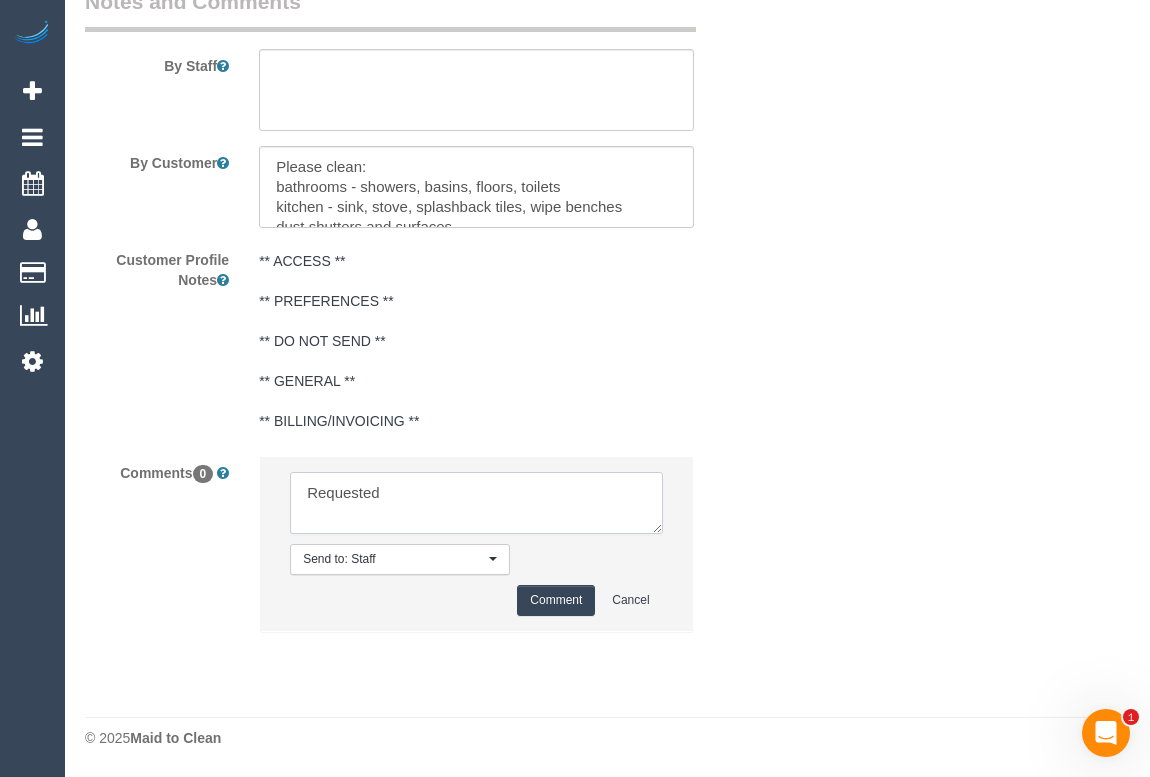 paste on "(3) Dhvani Patel (C)" 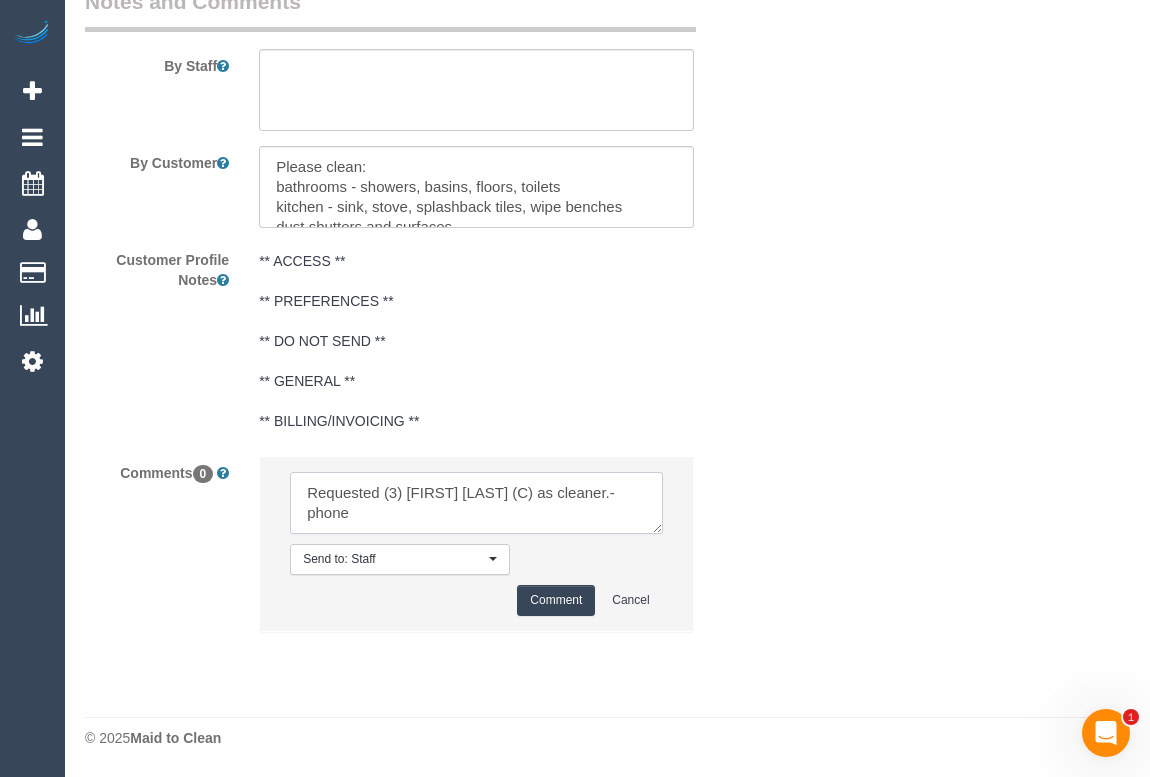 type on "Requested (3) Dhvani Patel (C) as cleaner.-phone" 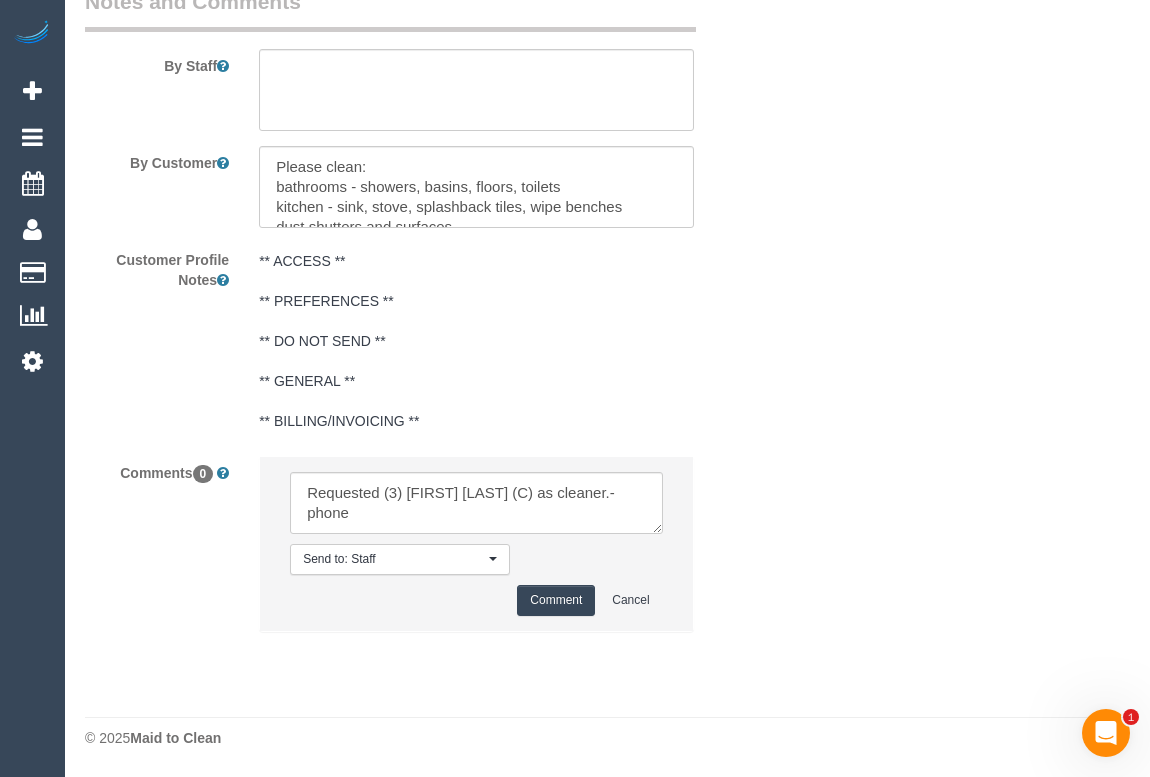 click on "Comment" at bounding box center (556, 600) 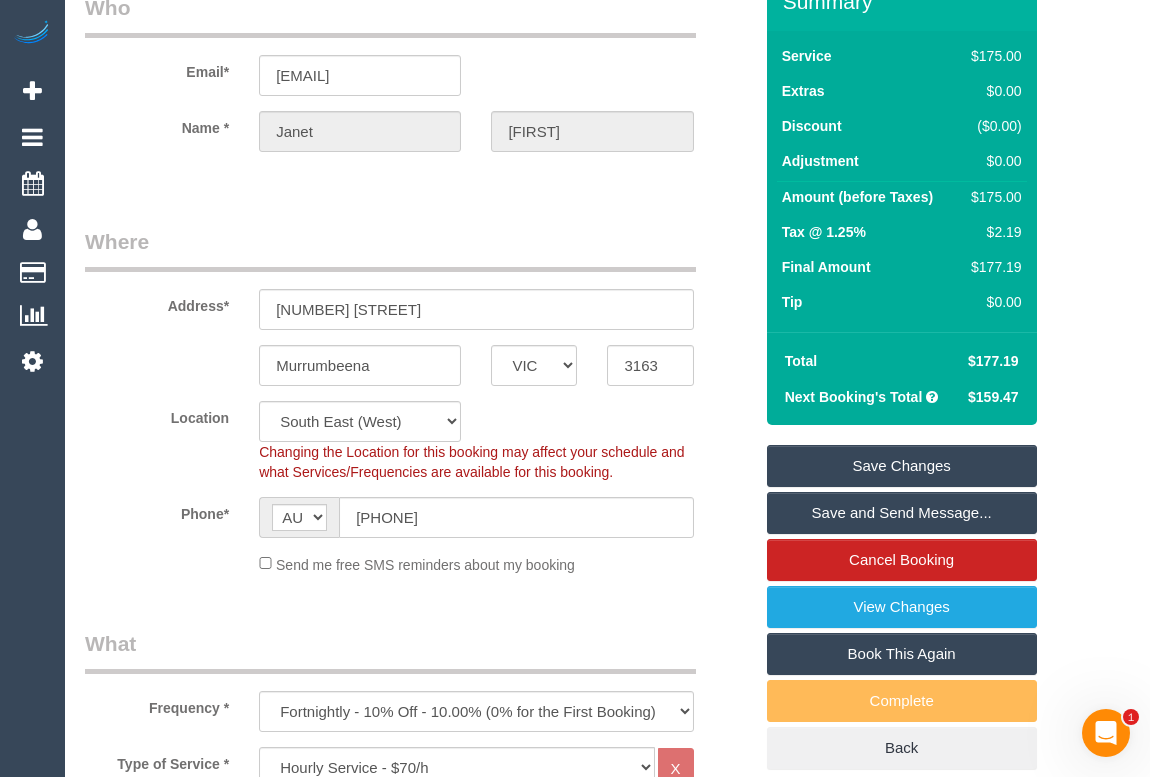 scroll, scrollTop: 0, scrollLeft: 0, axis: both 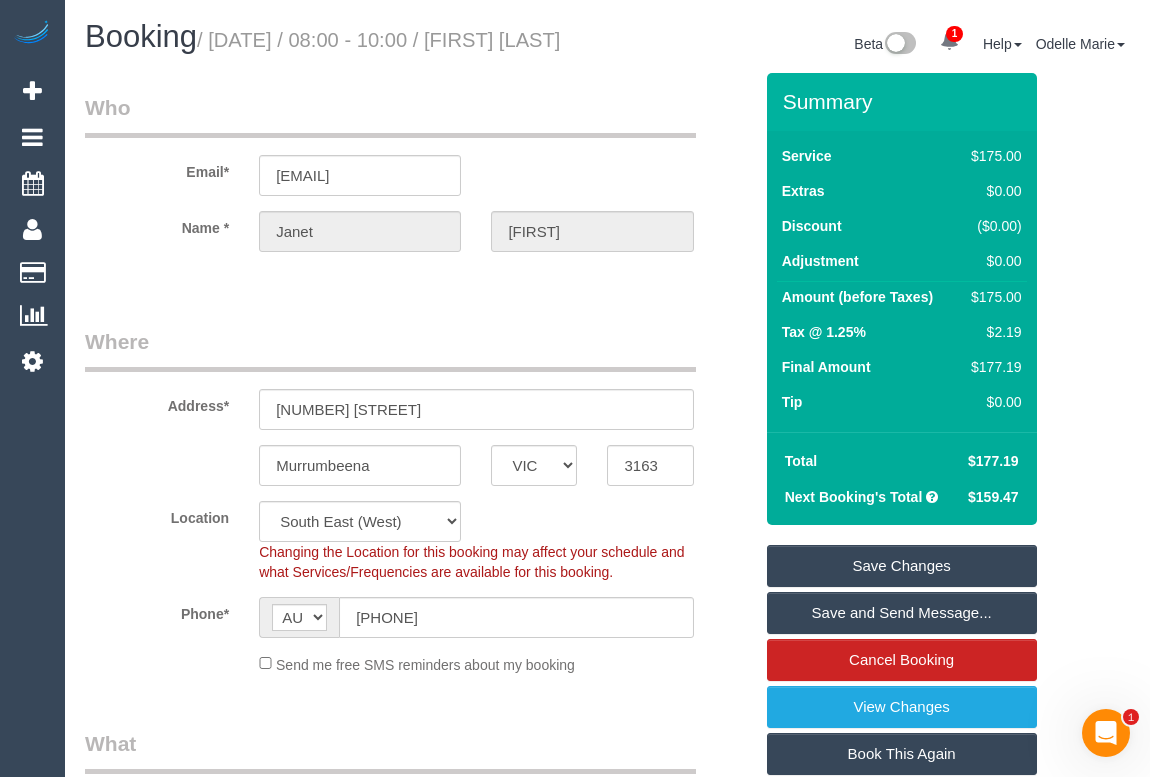 click on "Save Changes" at bounding box center (902, 566) 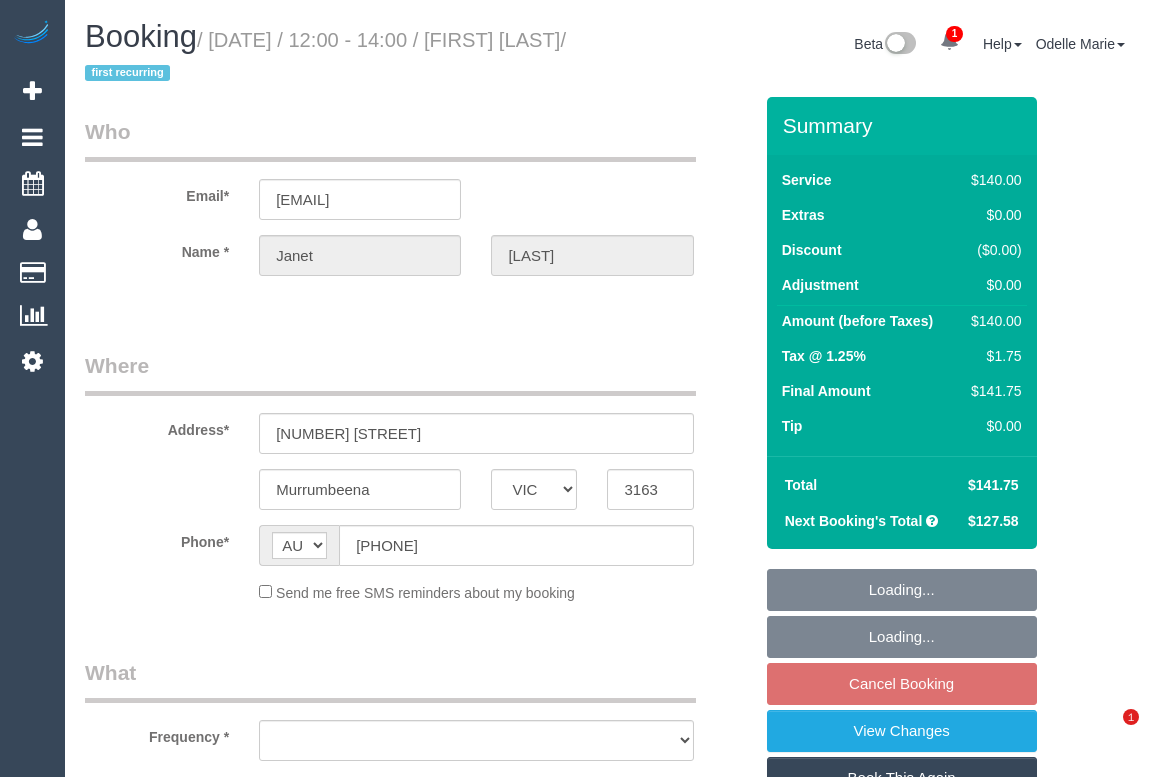 select on "VIC" 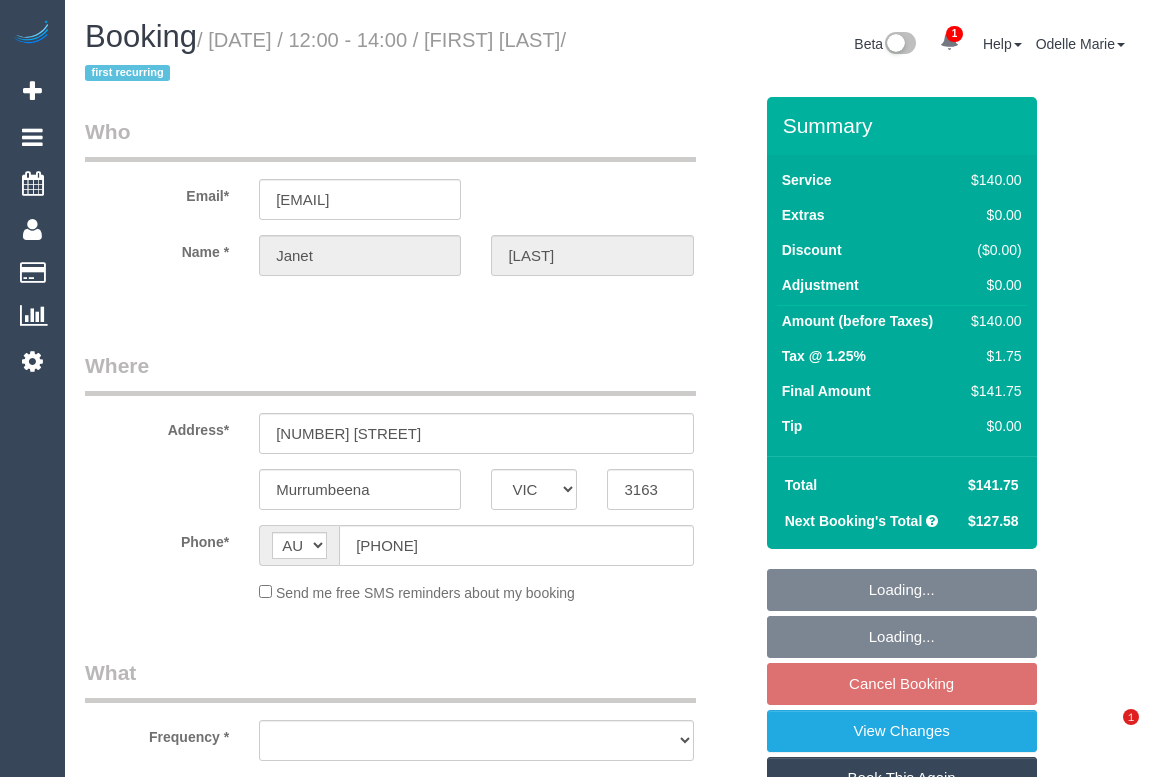 scroll, scrollTop: 0, scrollLeft: 0, axis: both 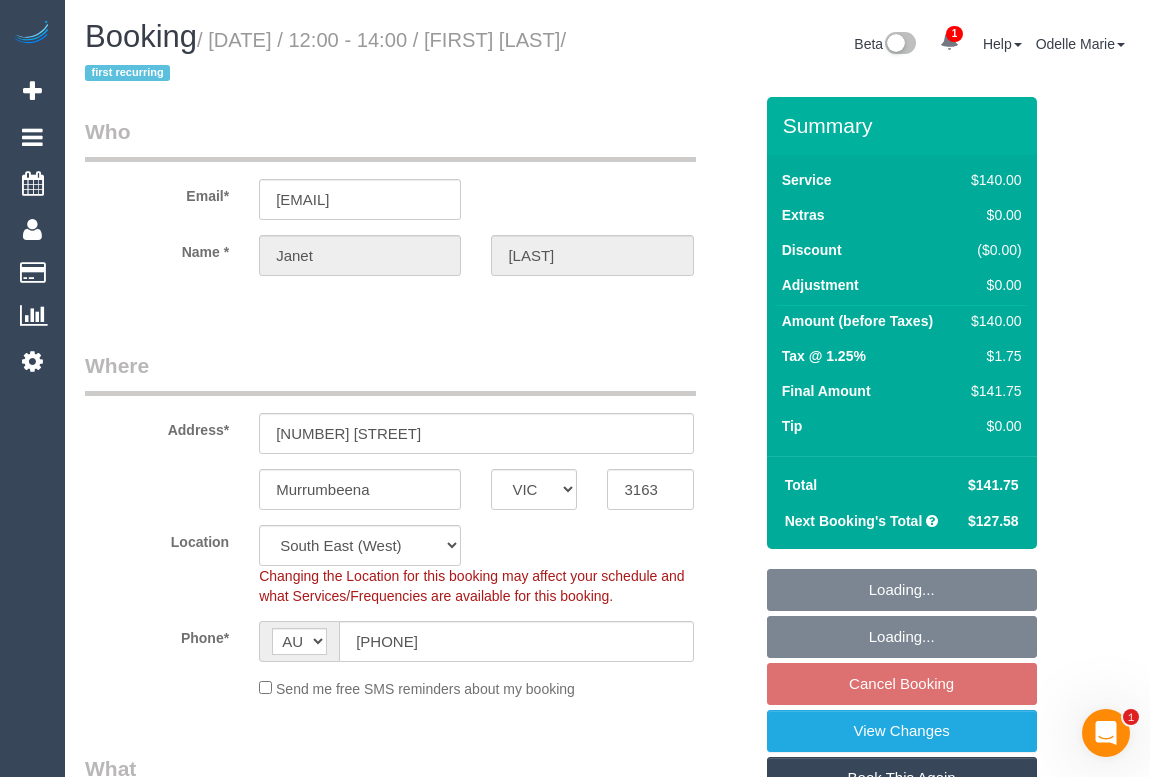 select on "object:572" 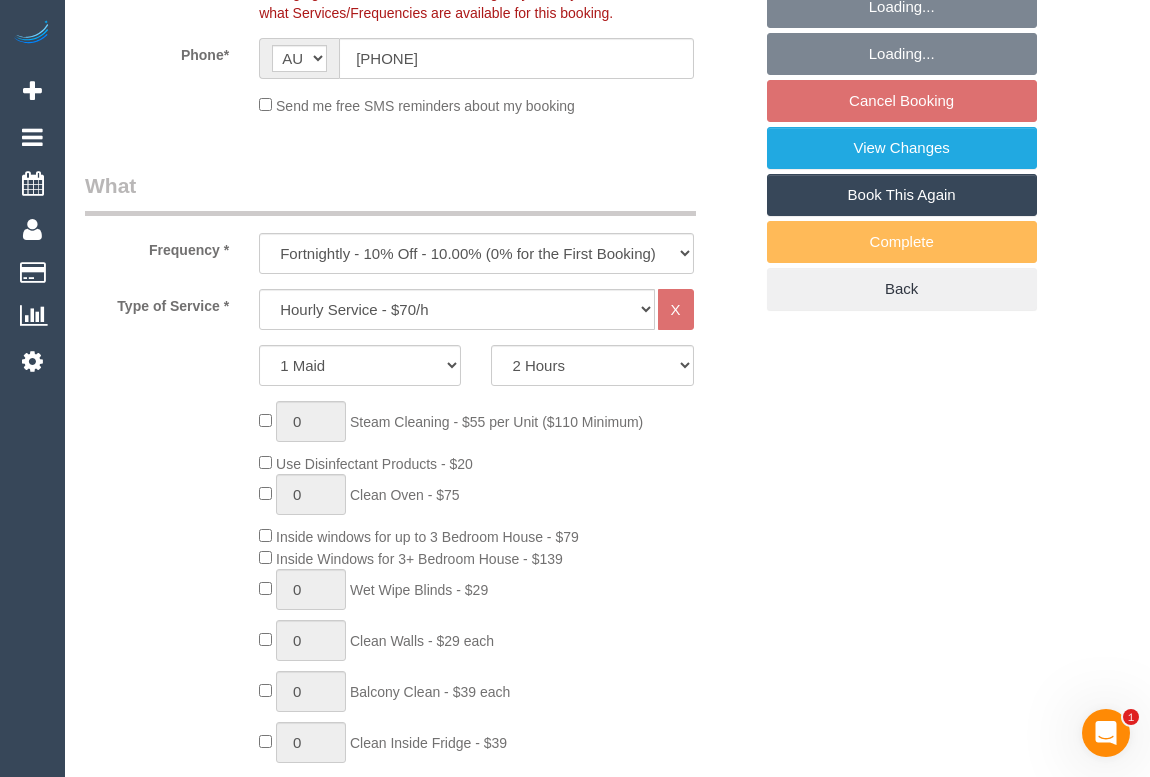 select on "spot4" 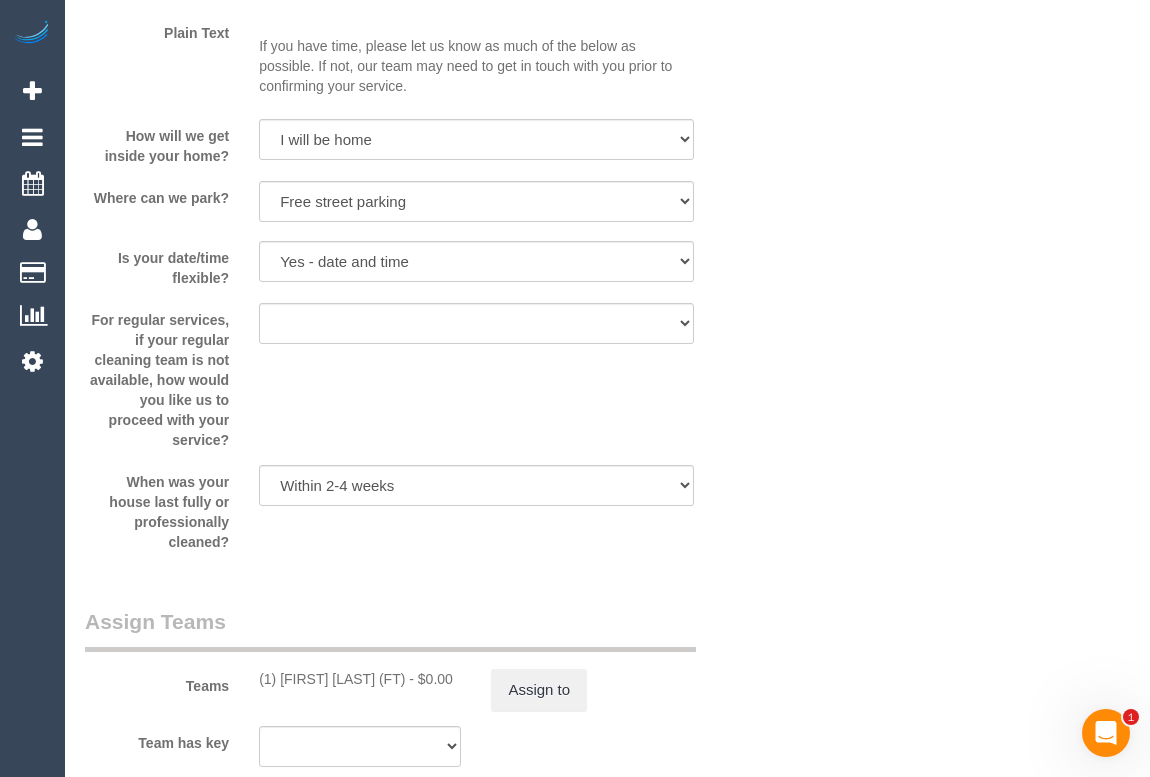 scroll, scrollTop: 2909, scrollLeft: 0, axis: vertical 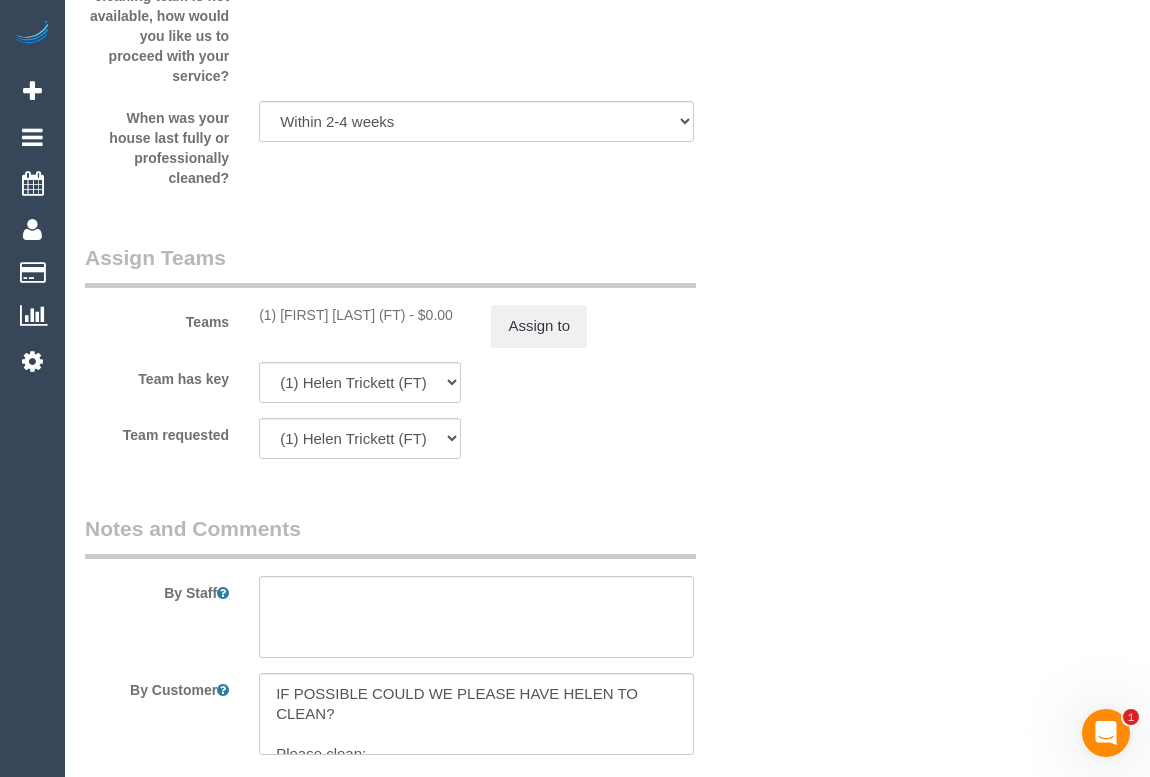 drag, startPoint x: 257, startPoint y: 314, endPoint x: 400, endPoint y: 316, distance: 143.01399 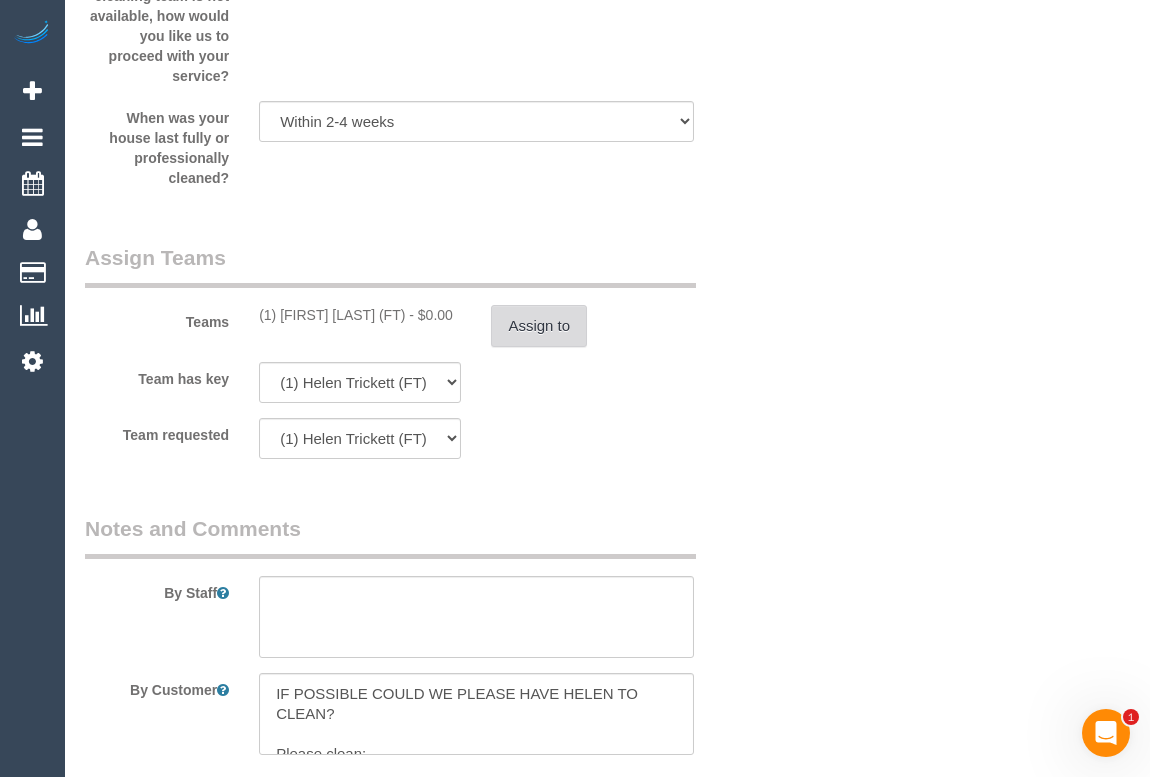 click on "Assign to" at bounding box center (539, 326) 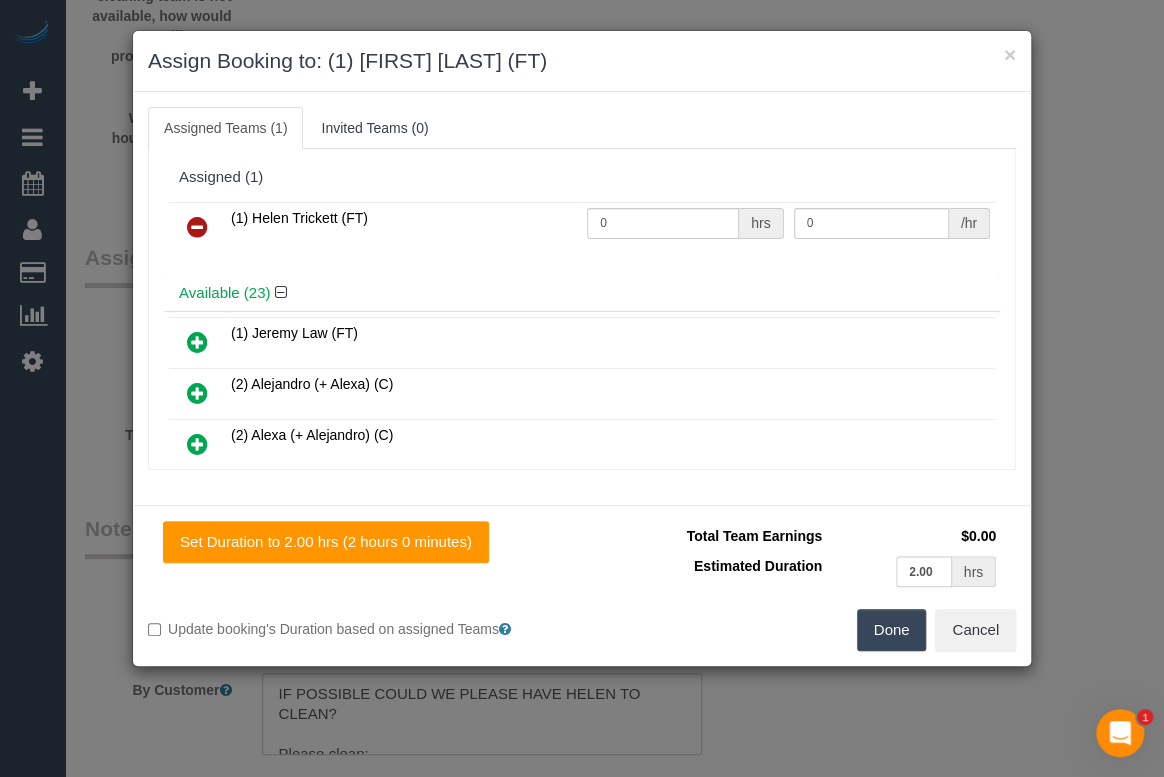 click at bounding box center [197, 228] 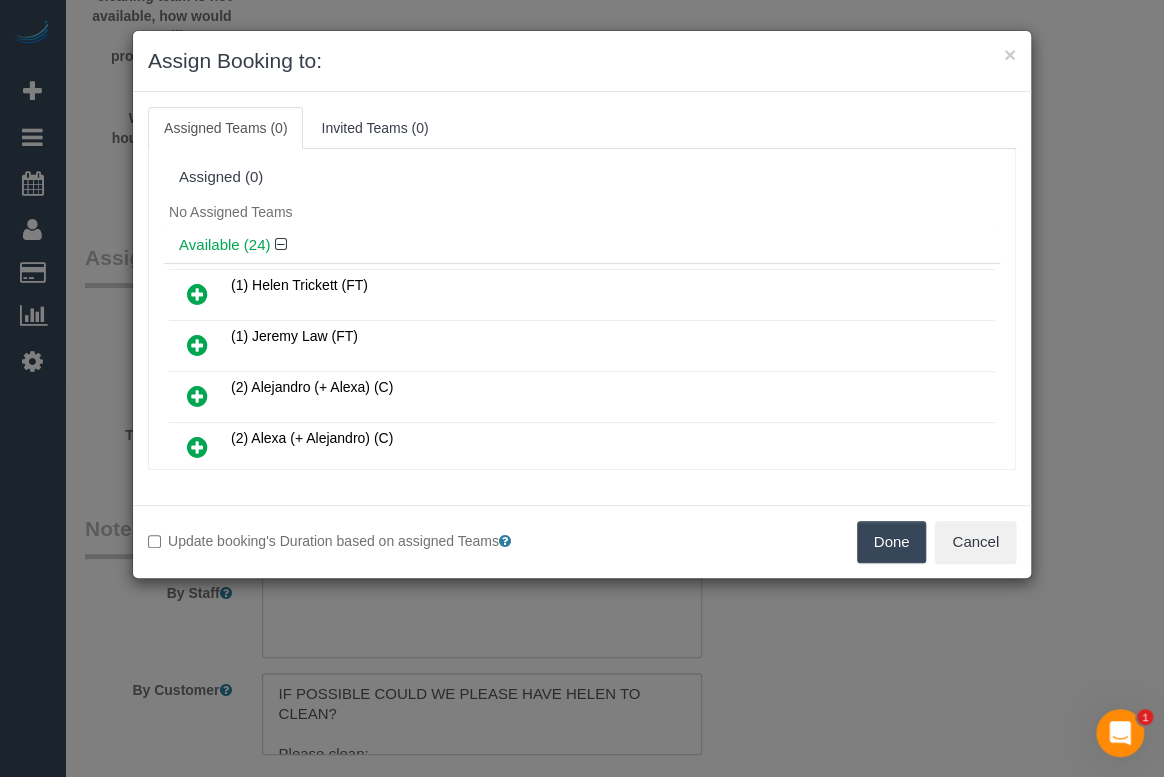 click on "Done" at bounding box center [892, 542] 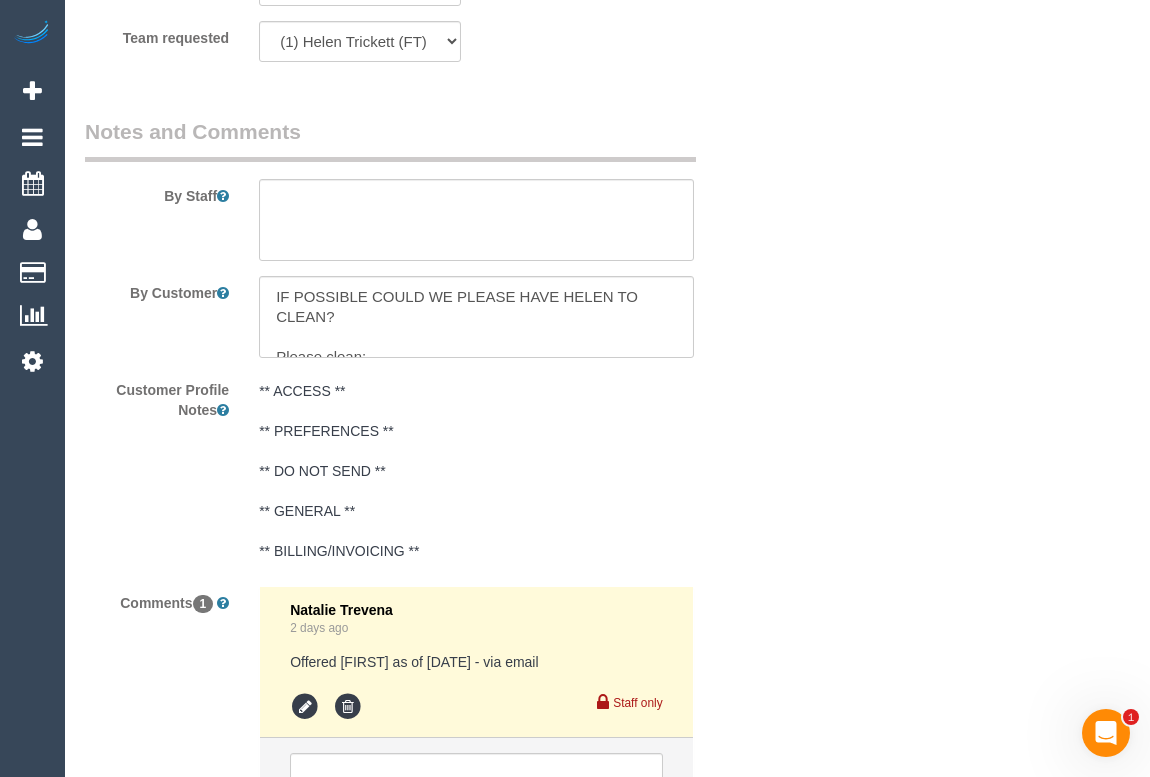 scroll, scrollTop: 3503, scrollLeft: 0, axis: vertical 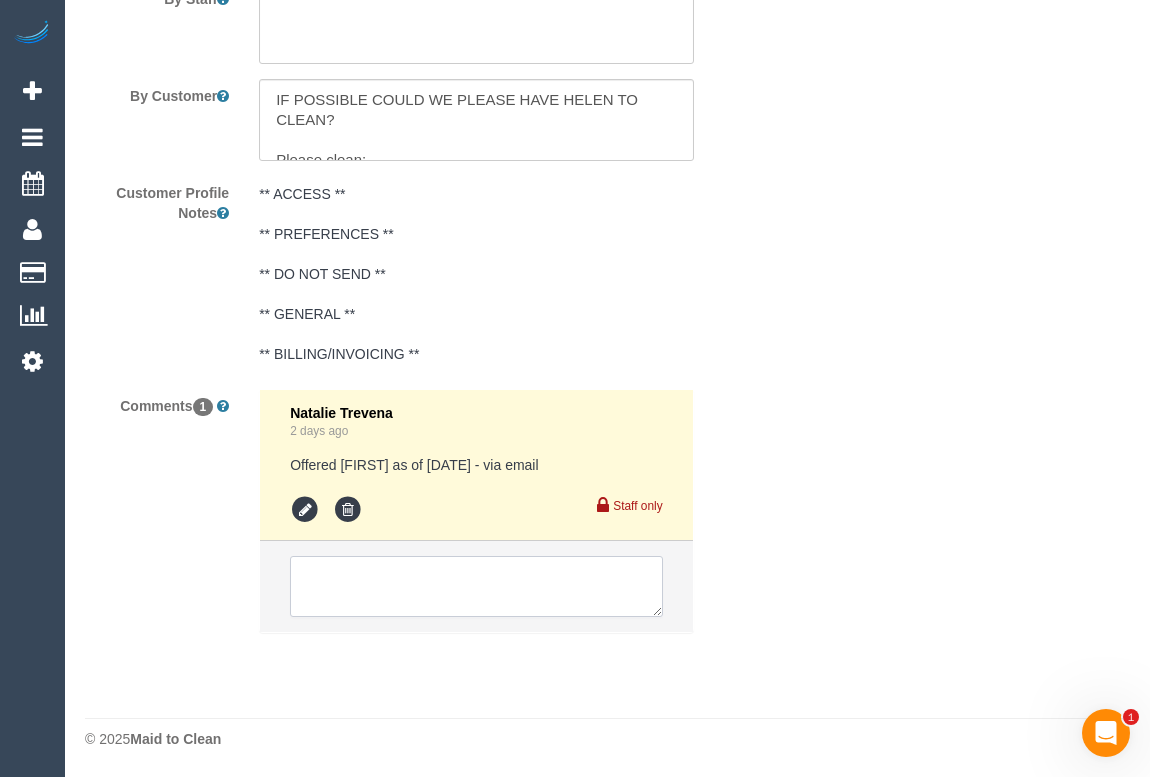 click at bounding box center (476, 587) 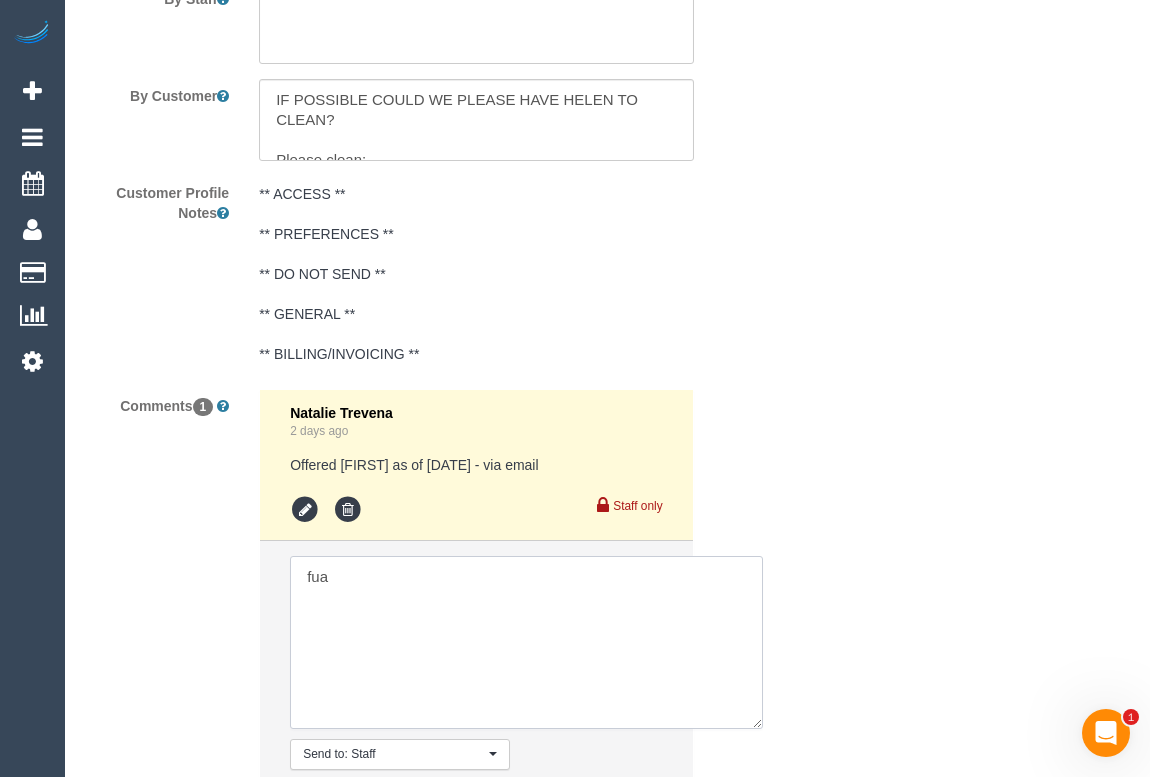 drag, startPoint x: 656, startPoint y: 614, endPoint x: 744, endPoint y: 707, distance: 128.03516 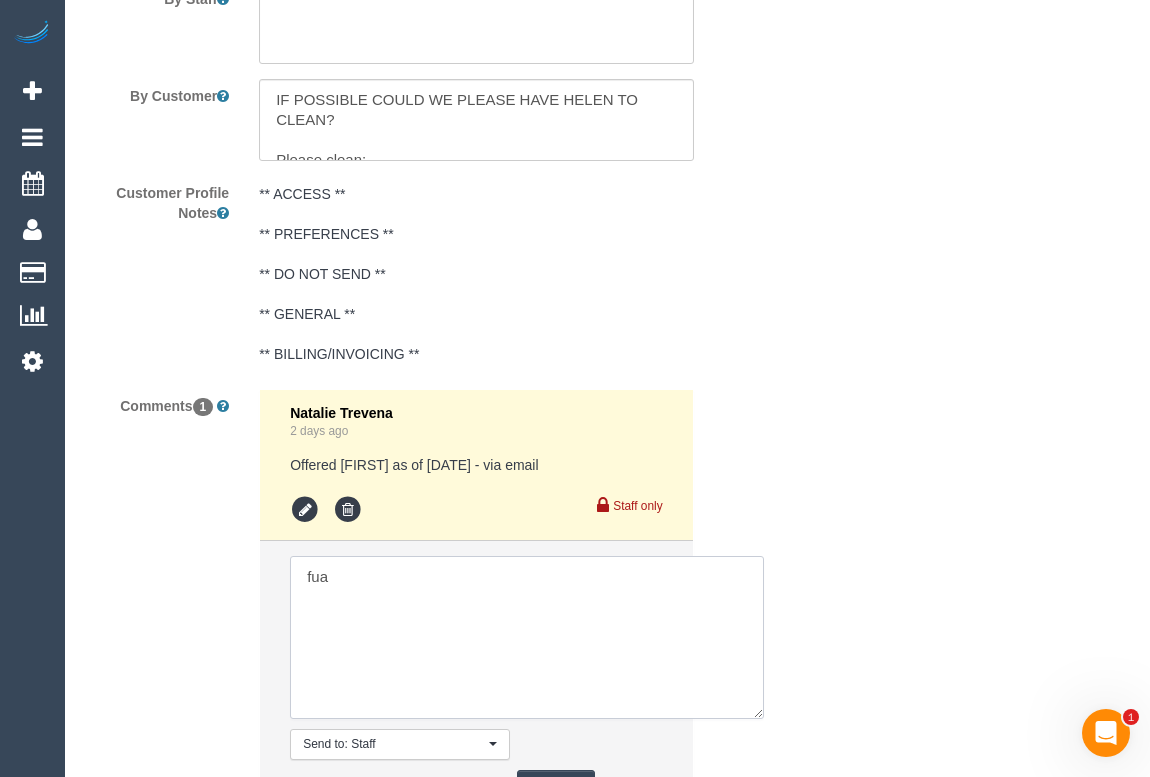 drag, startPoint x: 331, startPoint y: 580, endPoint x: 267, endPoint y: 576, distance: 64.12488 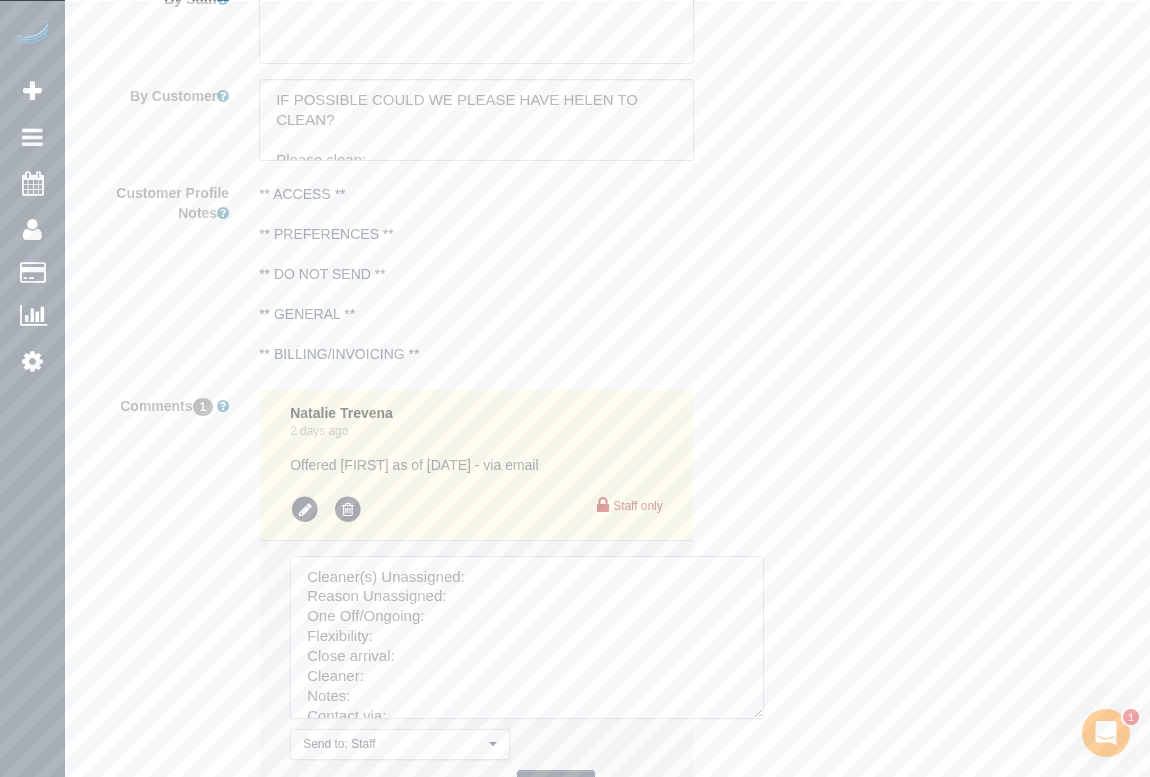 click at bounding box center [527, 637] 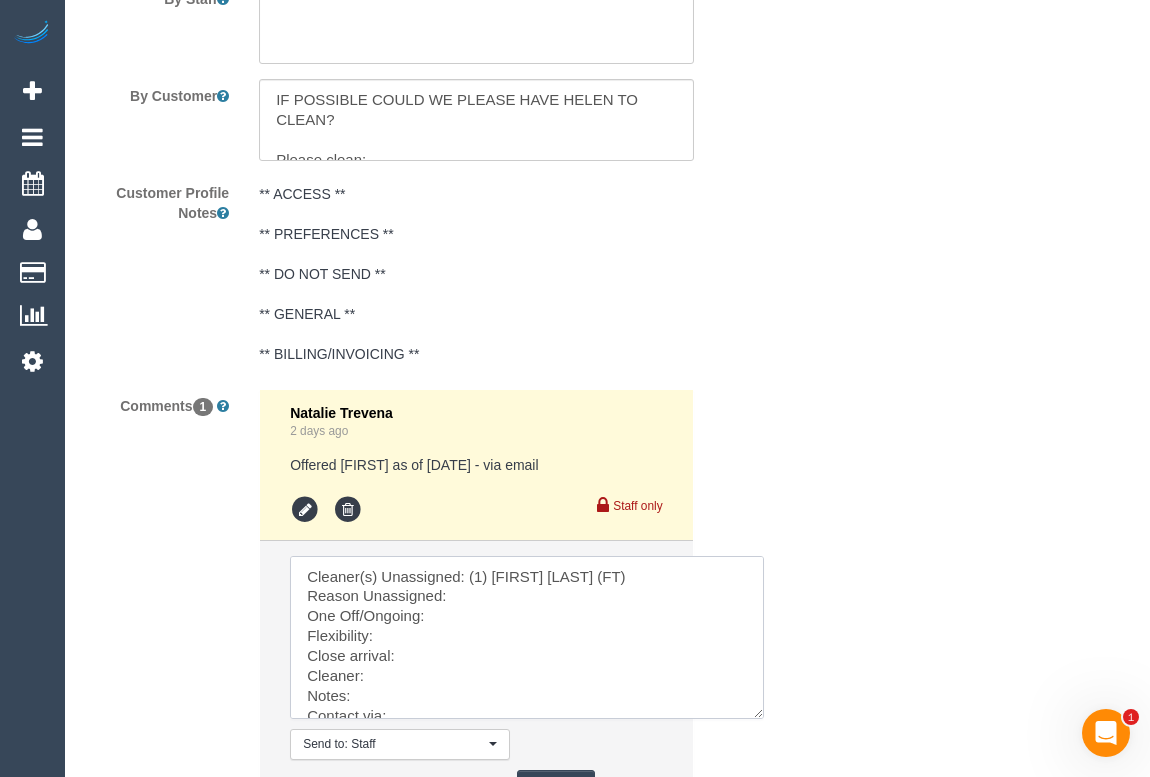 click at bounding box center (527, 637) 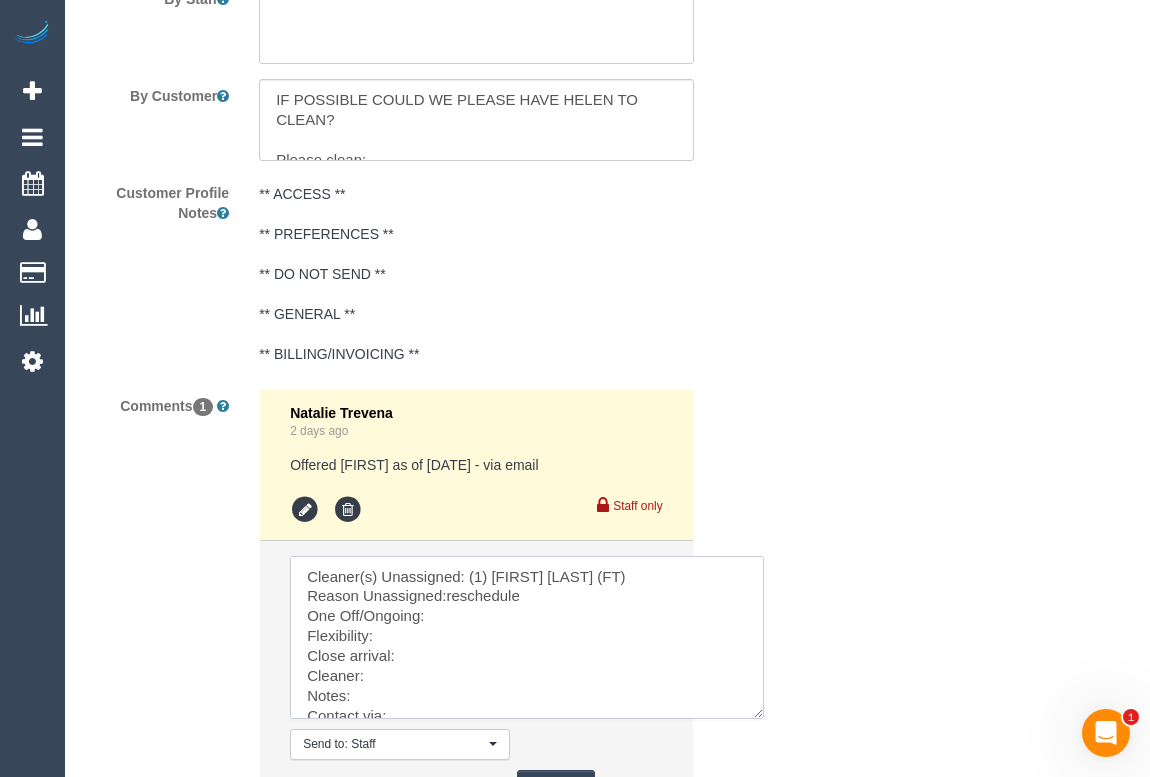 click at bounding box center [527, 637] 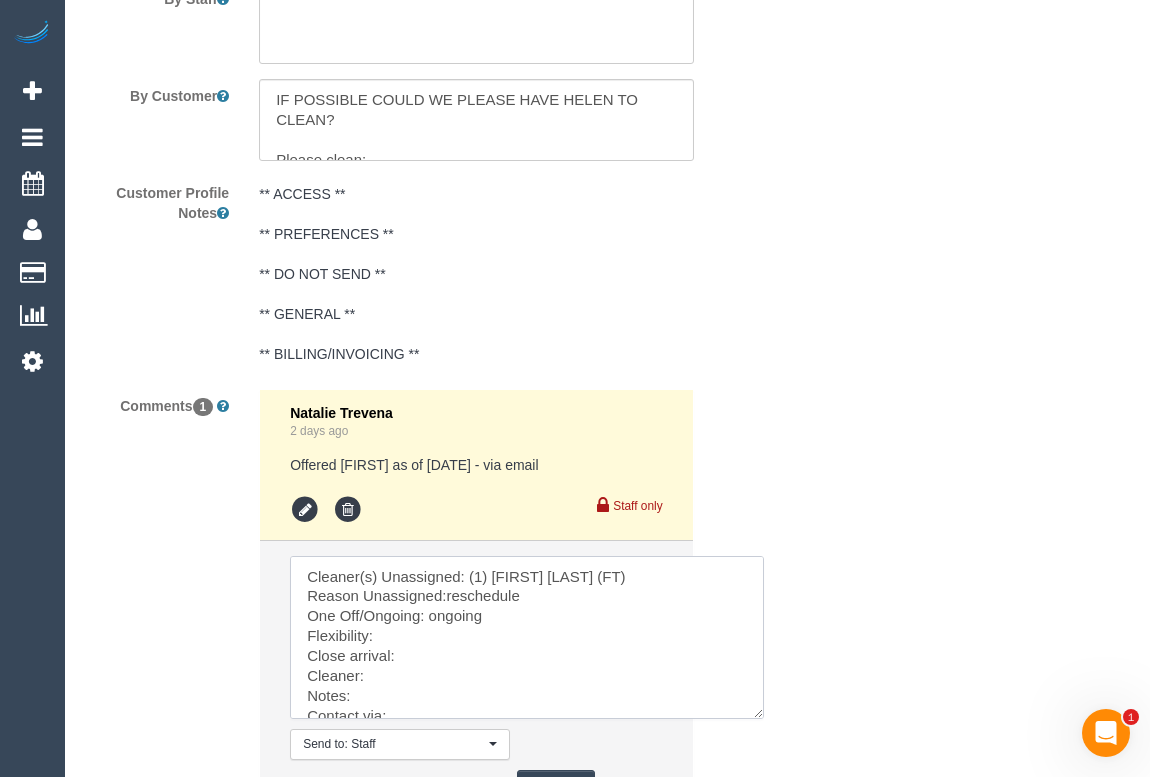 click at bounding box center [527, 637] 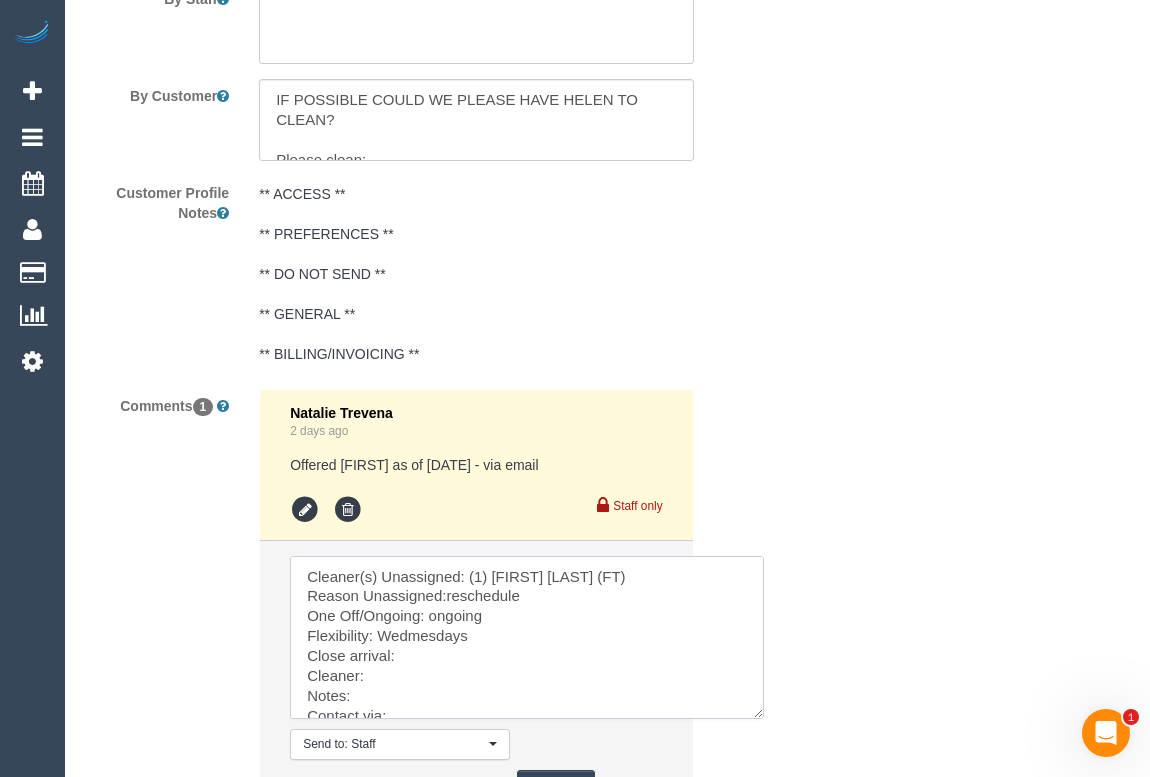 click at bounding box center [527, 637] 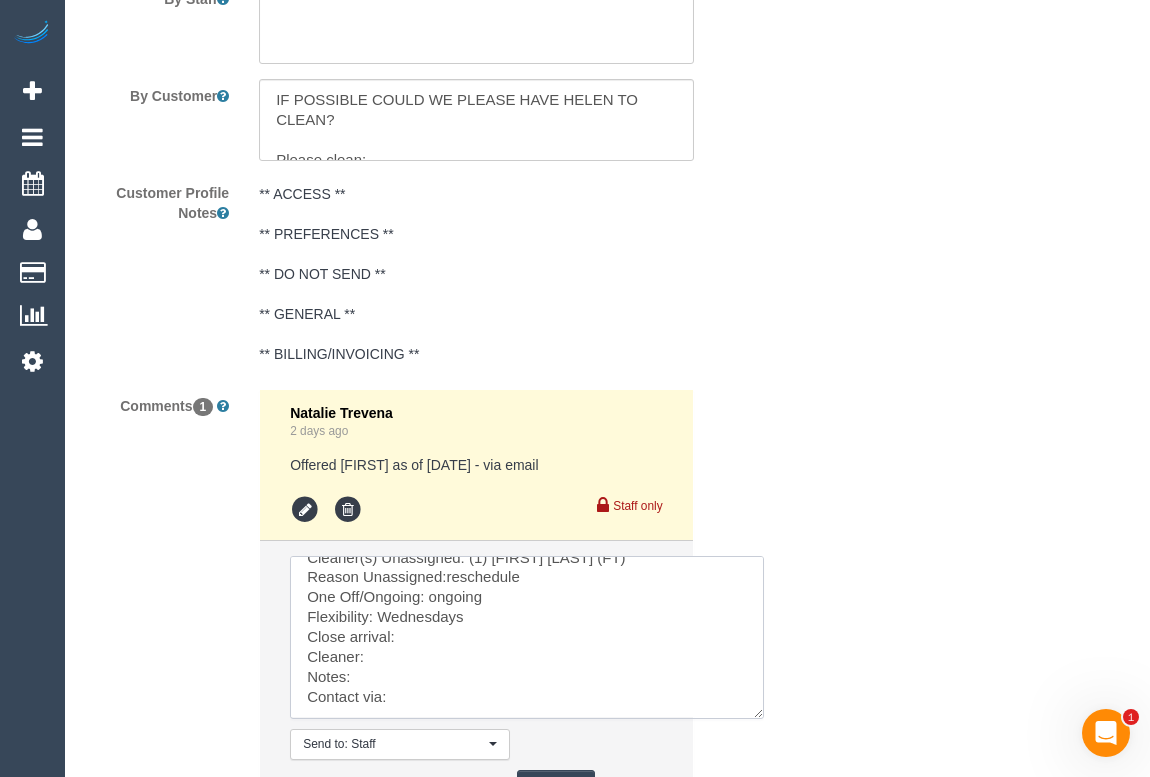 scroll, scrollTop: 58, scrollLeft: 0, axis: vertical 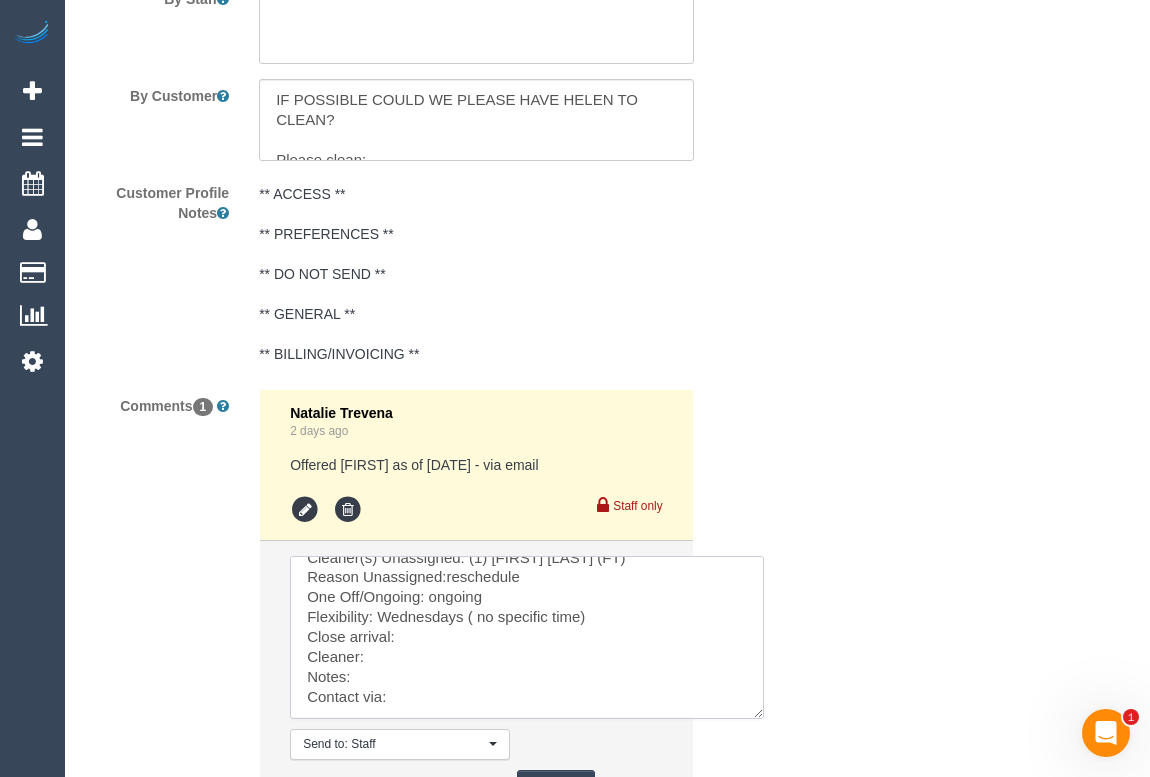 click at bounding box center (527, 637) 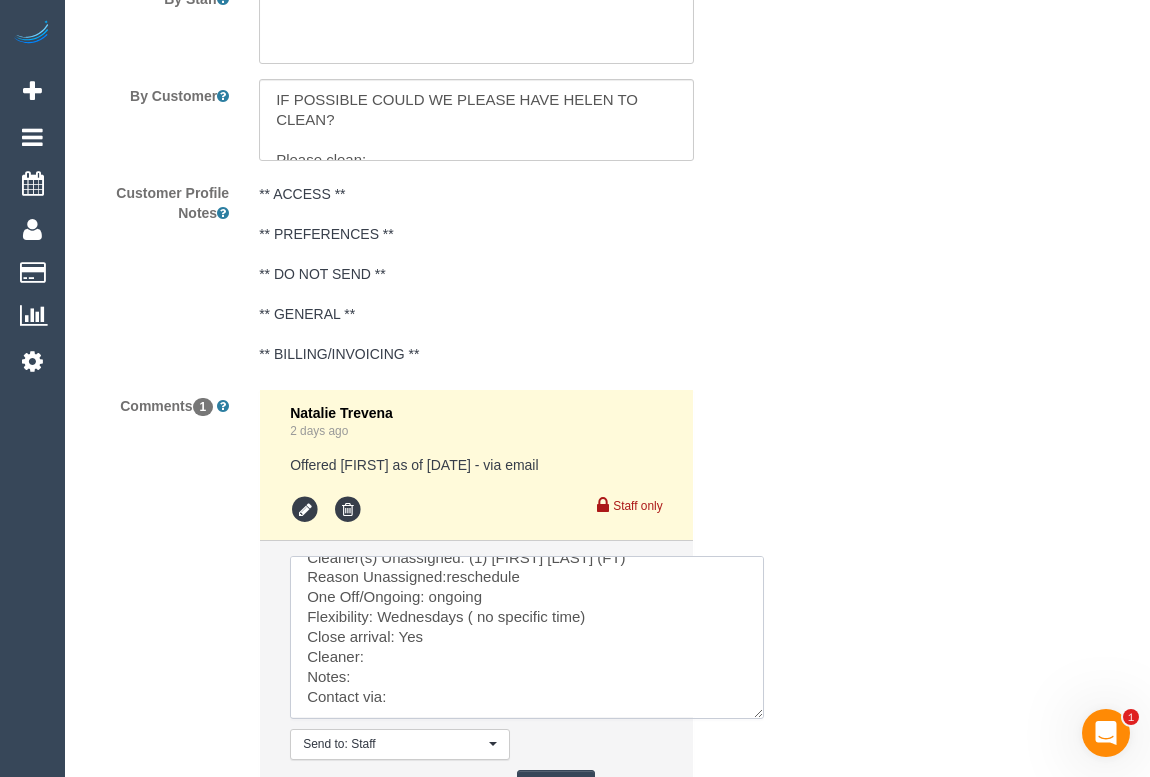 click at bounding box center (527, 637) 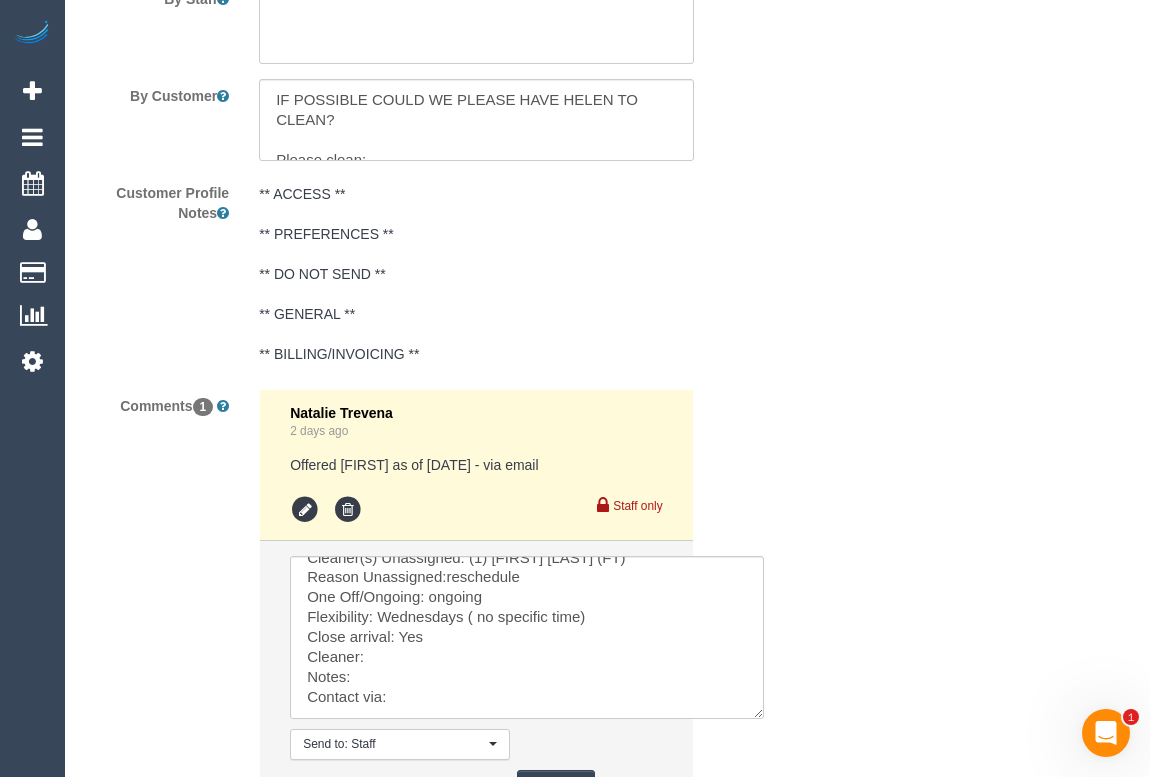 drag, startPoint x: 740, startPoint y: 387, endPoint x: 798, endPoint y: 399, distance: 59.22837 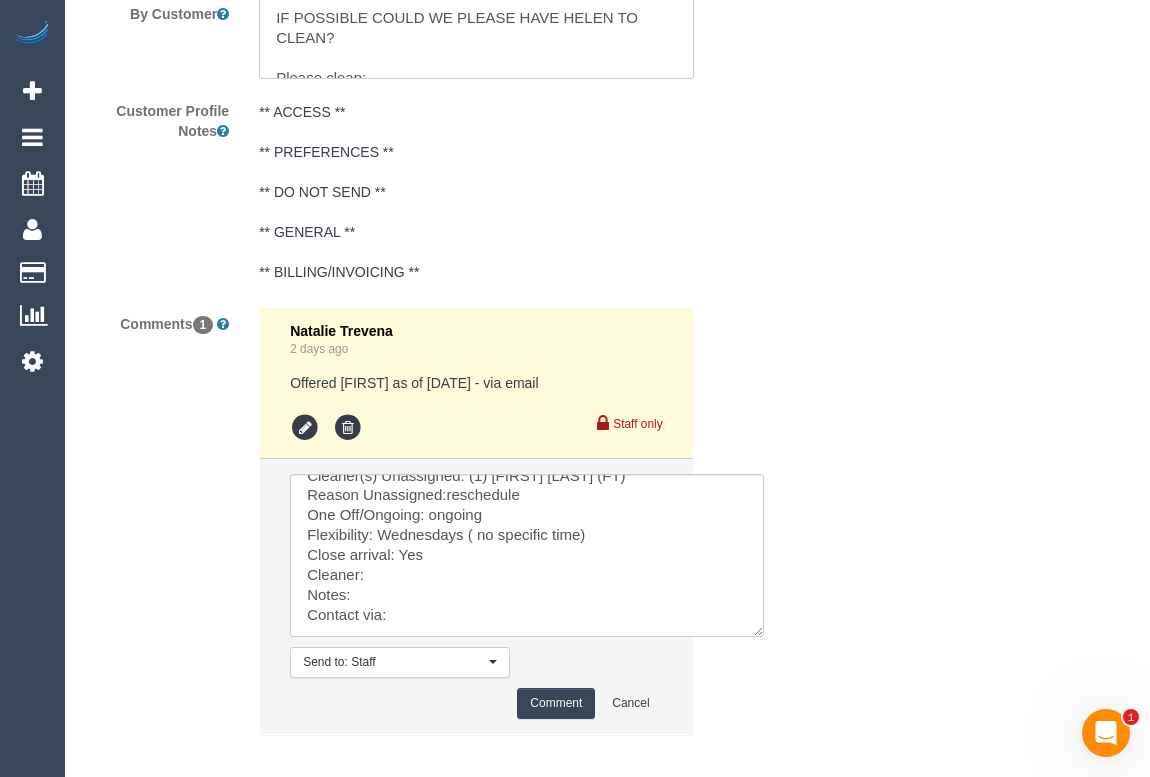 scroll, scrollTop: 3686, scrollLeft: 0, axis: vertical 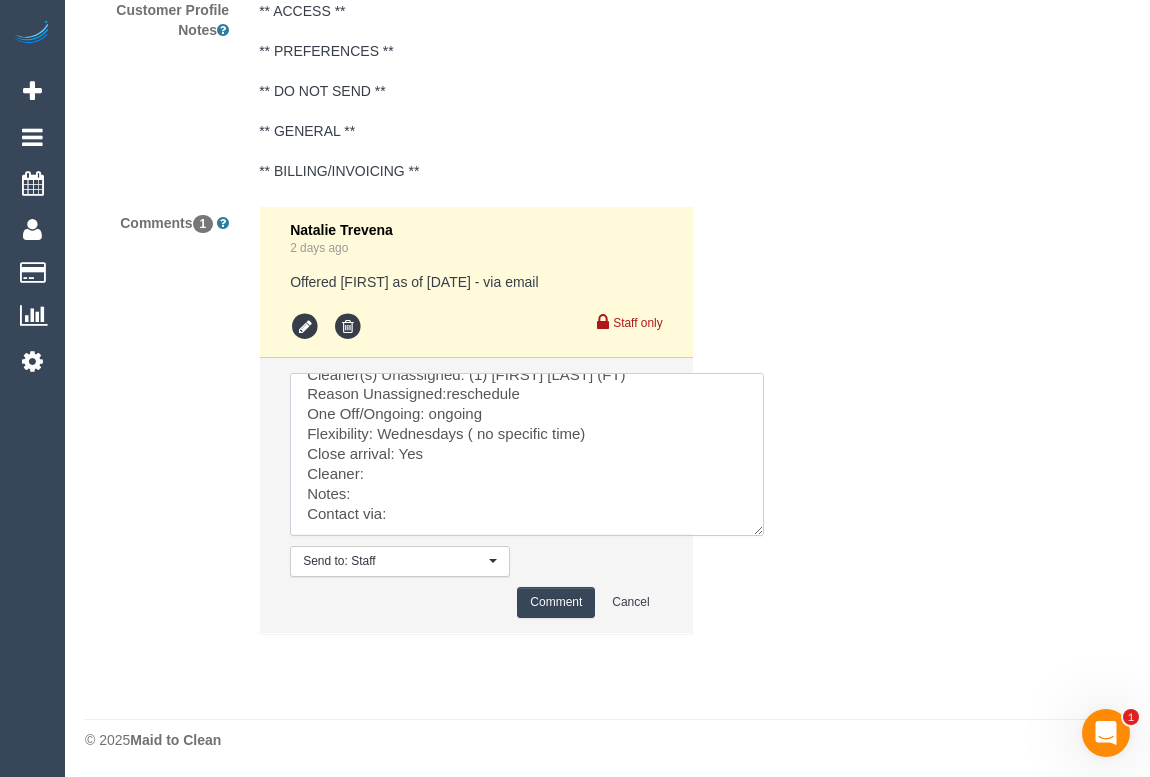 click at bounding box center [527, 454] 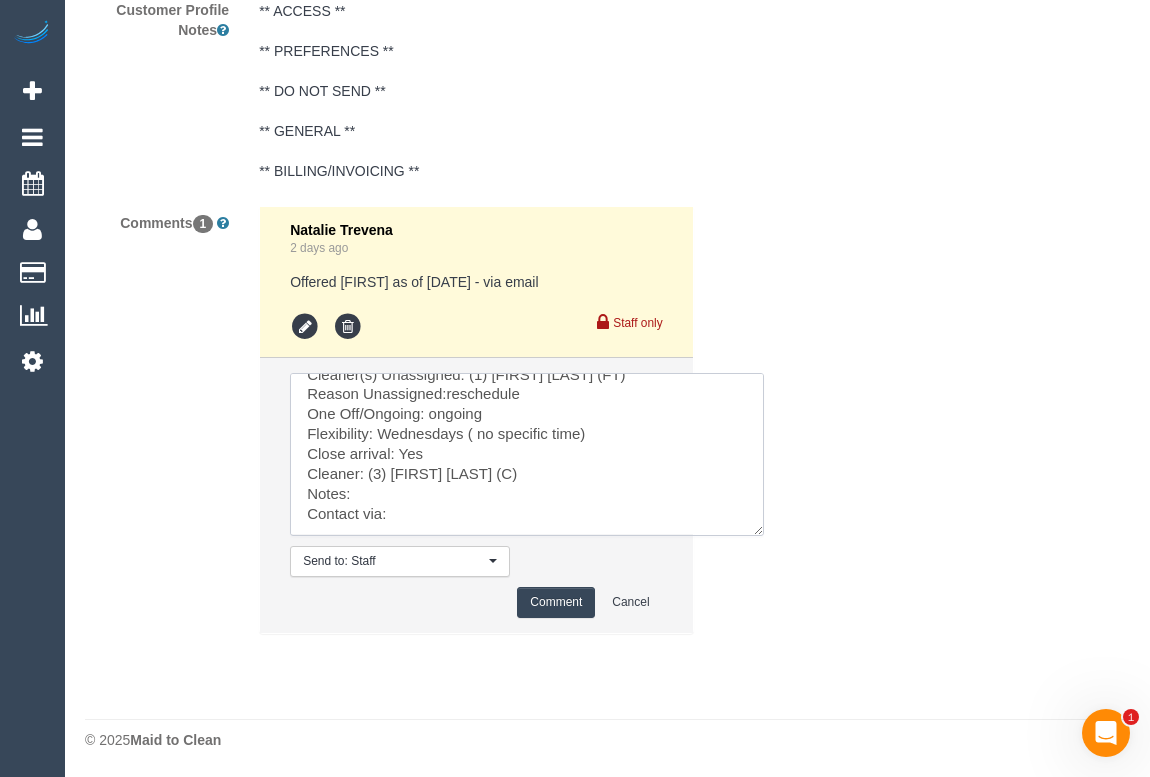 click at bounding box center [527, 454] 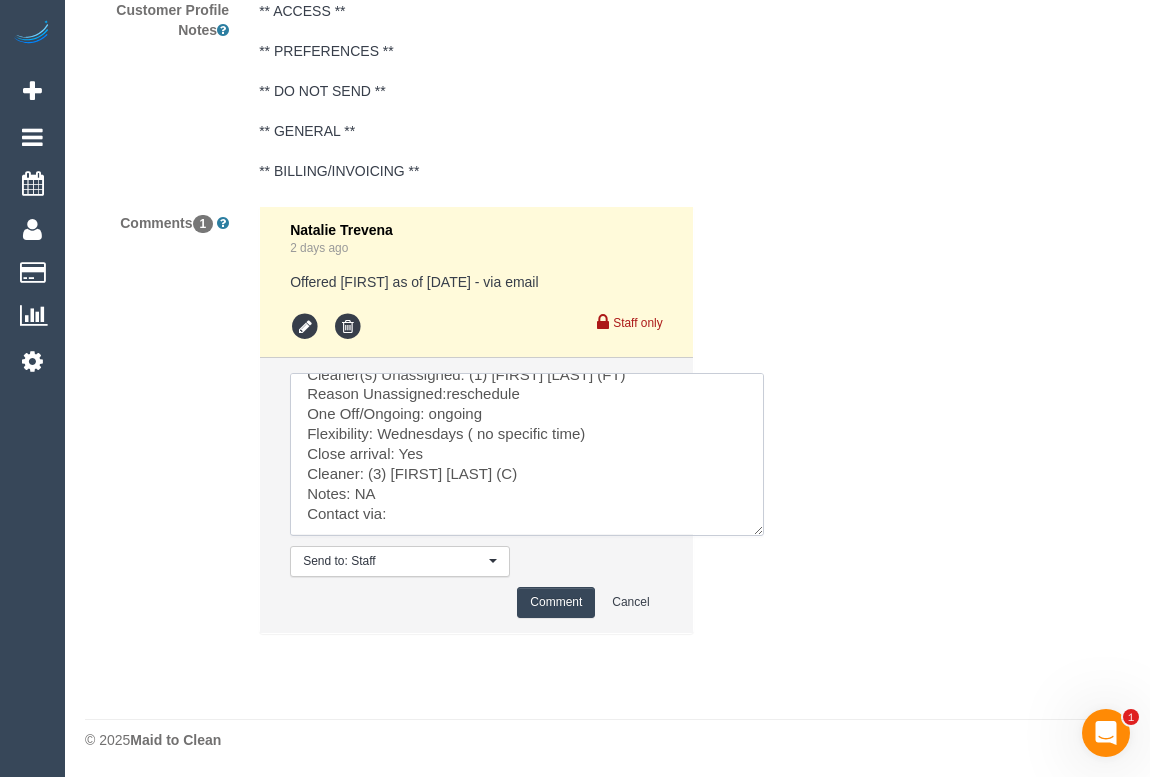 drag, startPoint x: 373, startPoint y: 479, endPoint x: 352, endPoint y: 471, distance: 22.472204 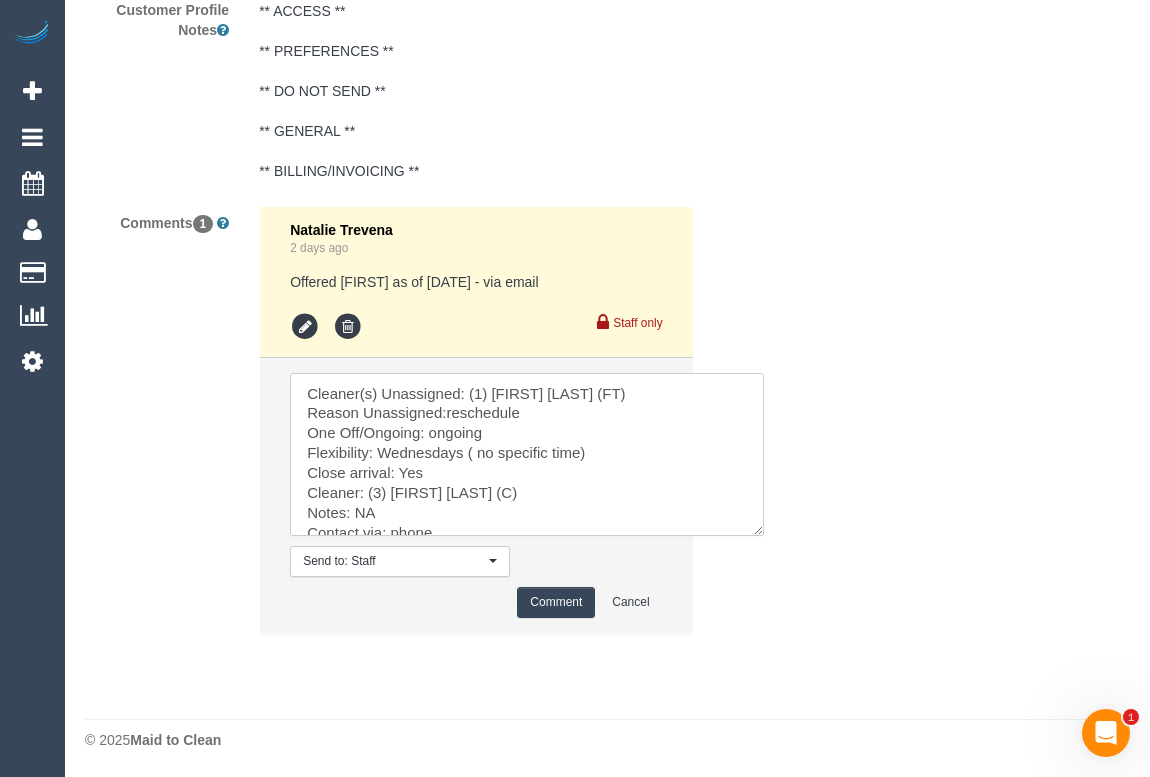 scroll, scrollTop: 58, scrollLeft: 0, axis: vertical 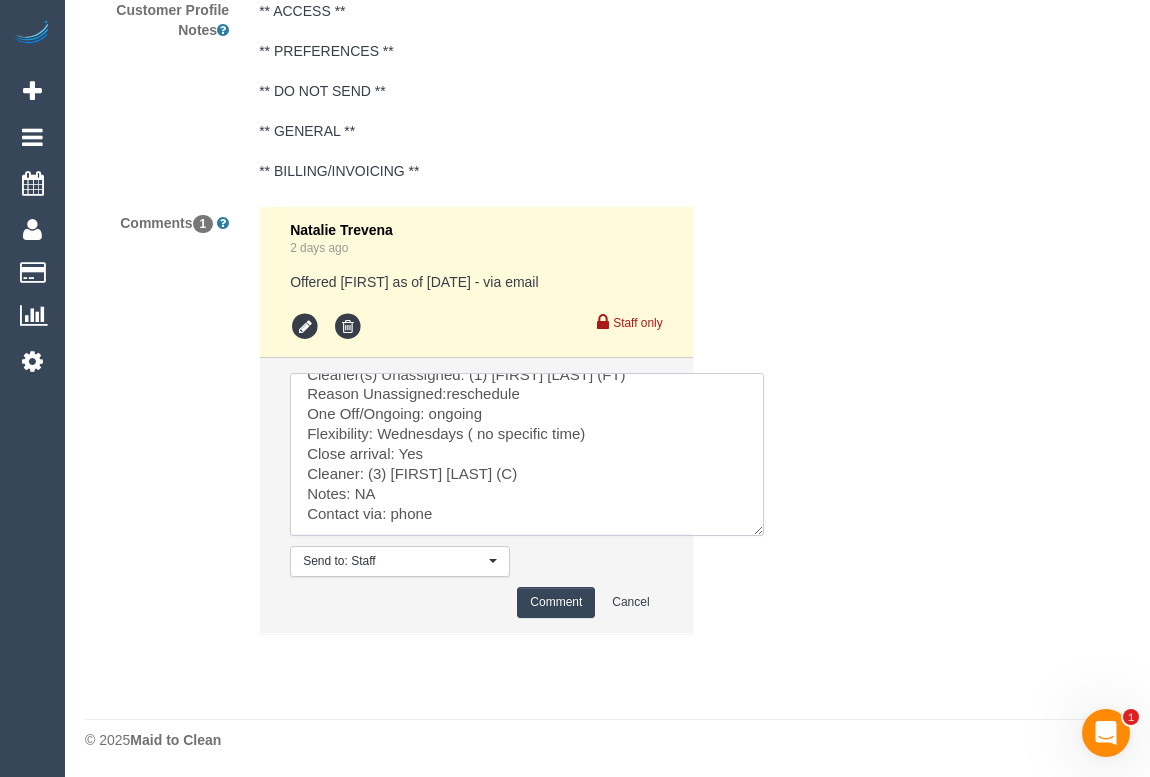 type on "Cleaner(s) Unassigned: (1) Helen Trickett (FT)
Reason Unassigned:reschedule
One Off/Ongoing: ongoing
Flexibility: Wednesdays ( no specific time)
Close arrival: Yes
Cleaner: (3) Dhvani Patel (C)
Notes: NA
Contact via: phone" 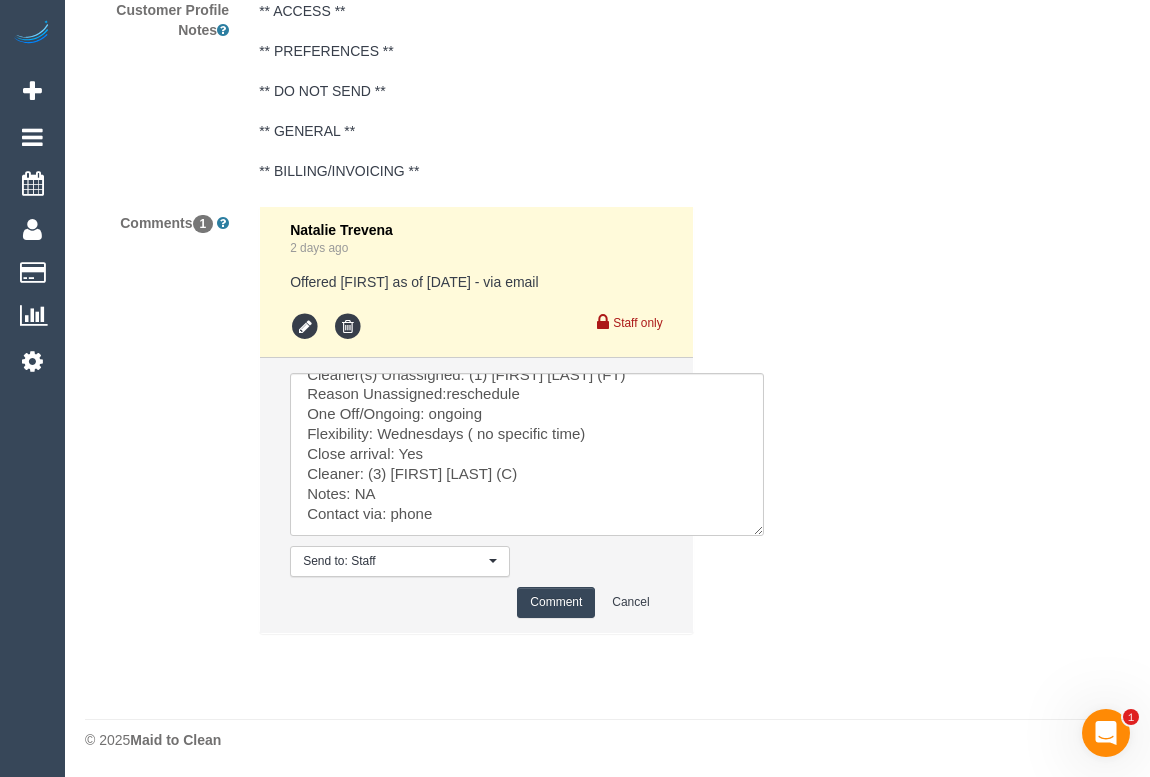 click on "Comment" at bounding box center (556, 602) 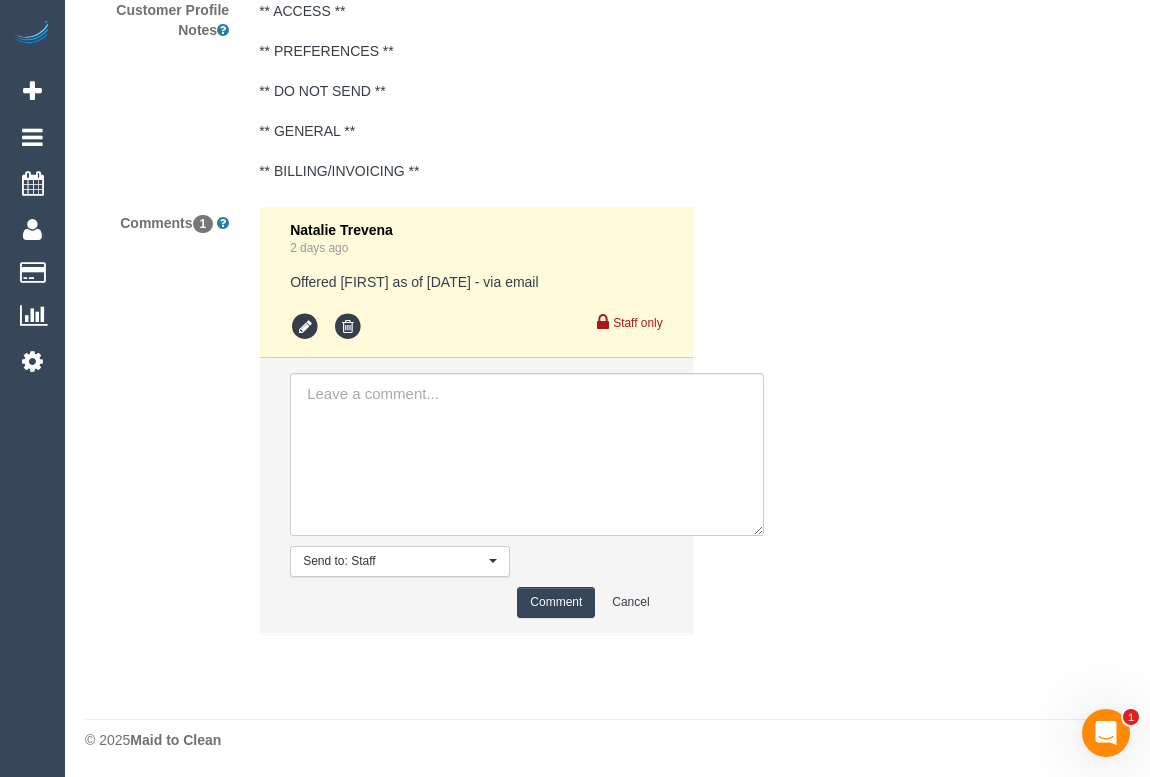 scroll, scrollTop: 0, scrollLeft: 0, axis: both 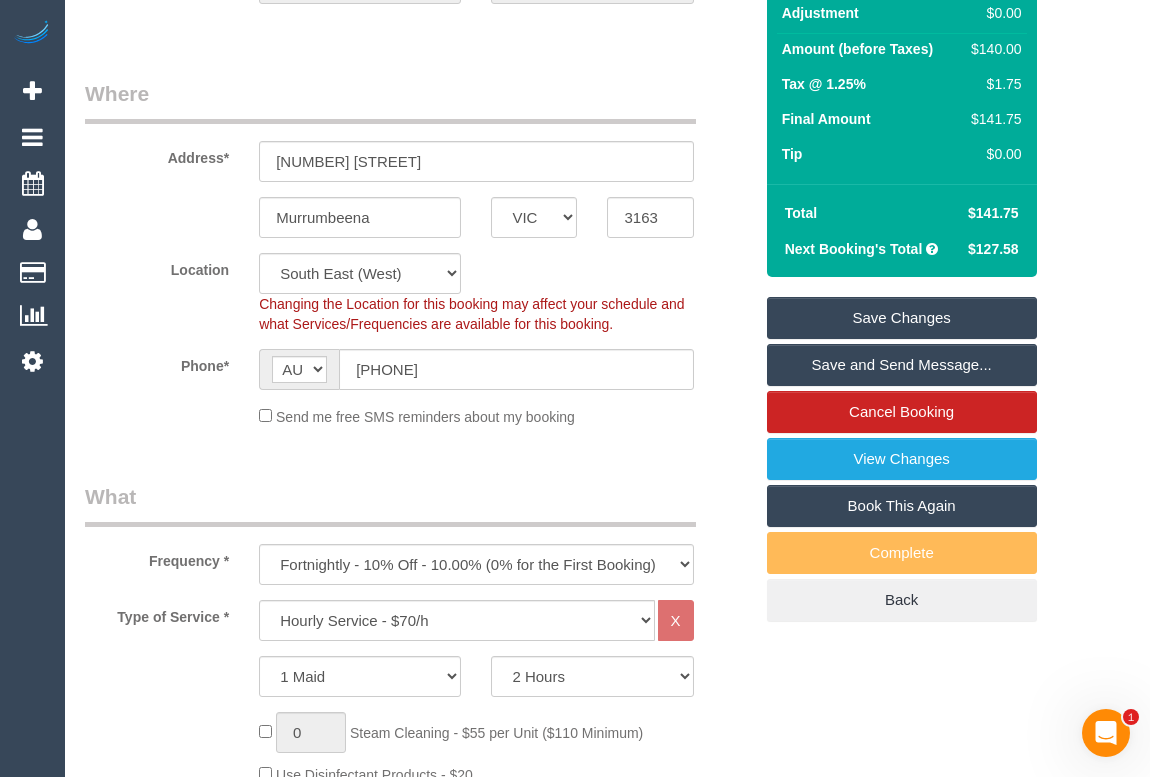 click on "Save Changes" at bounding box center (902, 318) 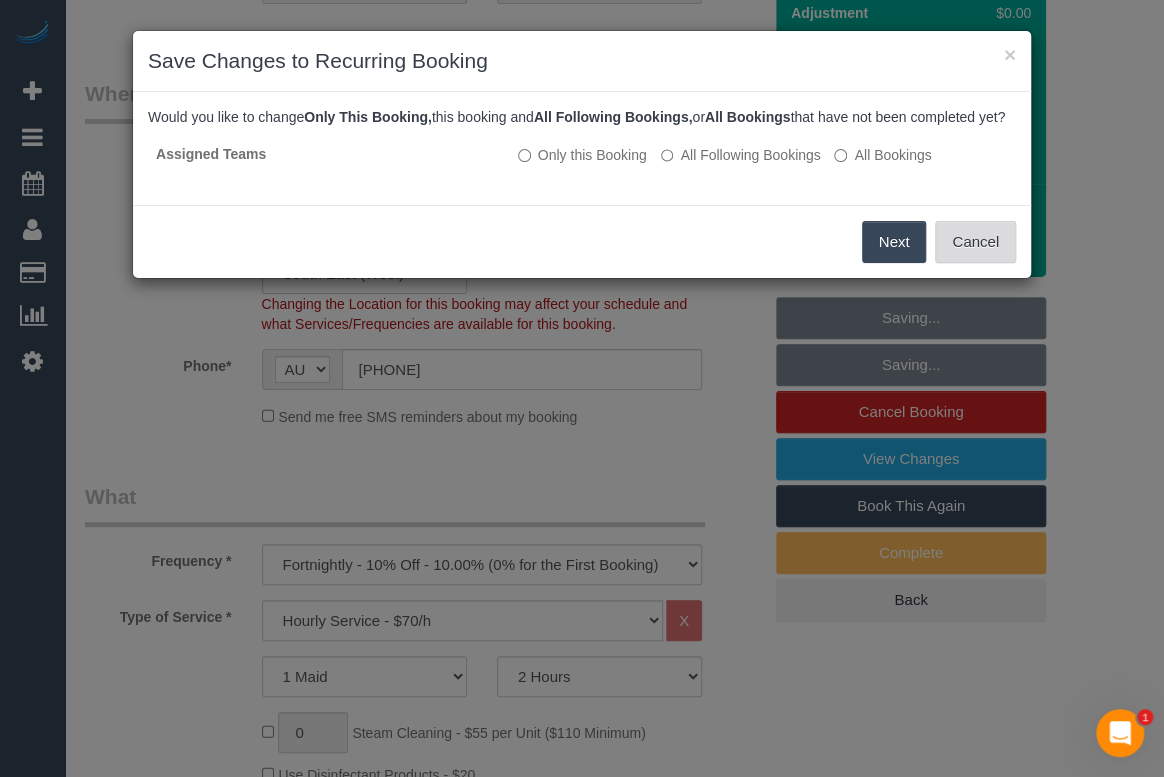 click on "Cancel" at bounding box center [975, 242] 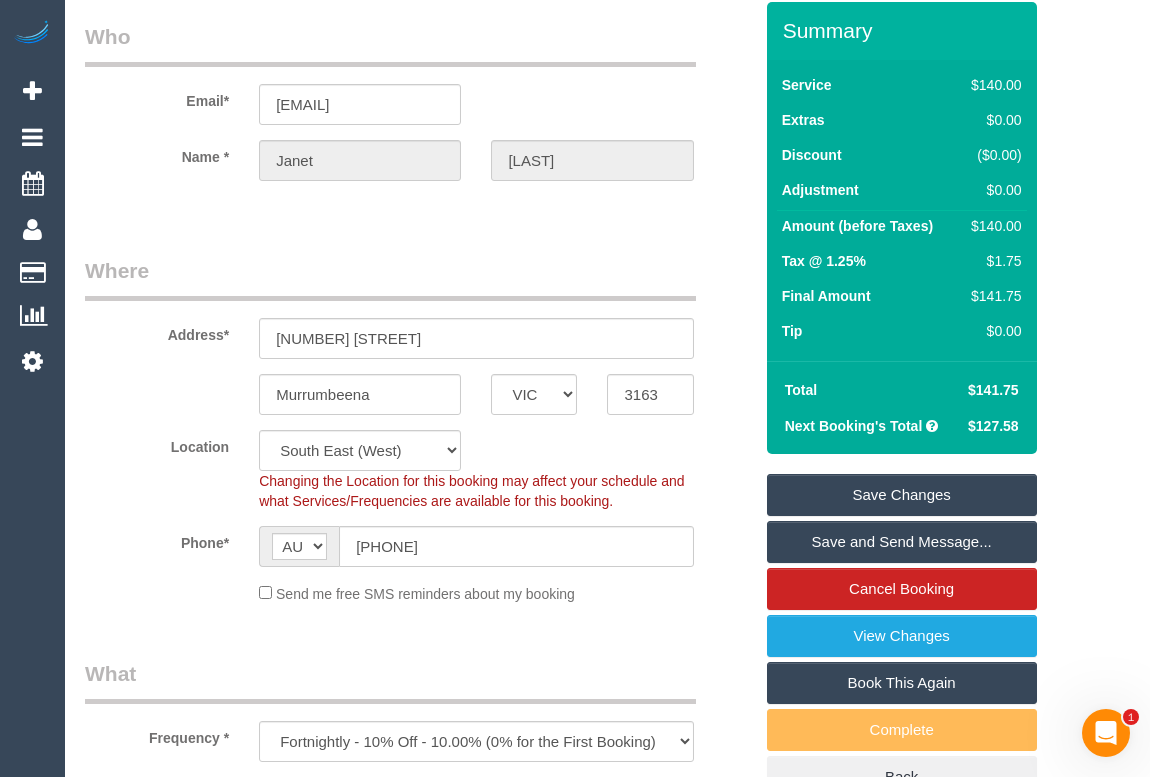 scroll, scrollTop: 0, scrollLeft: 0, axis: both 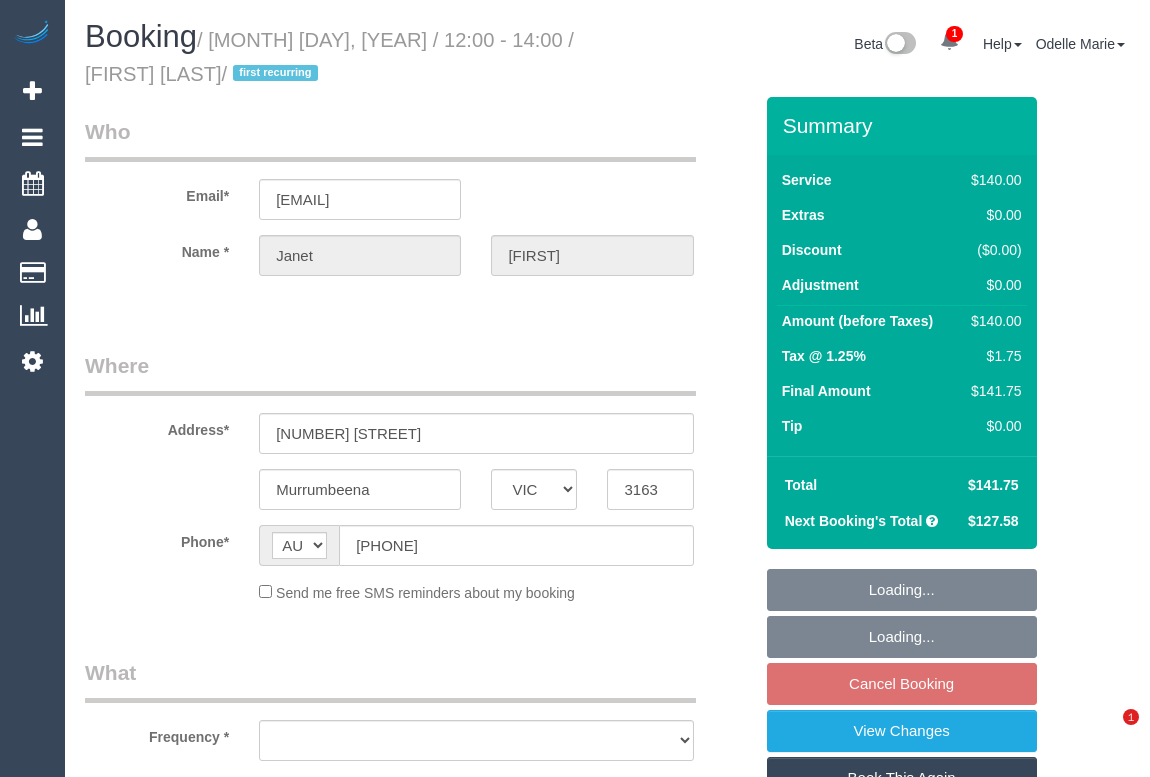 select on "VIC" 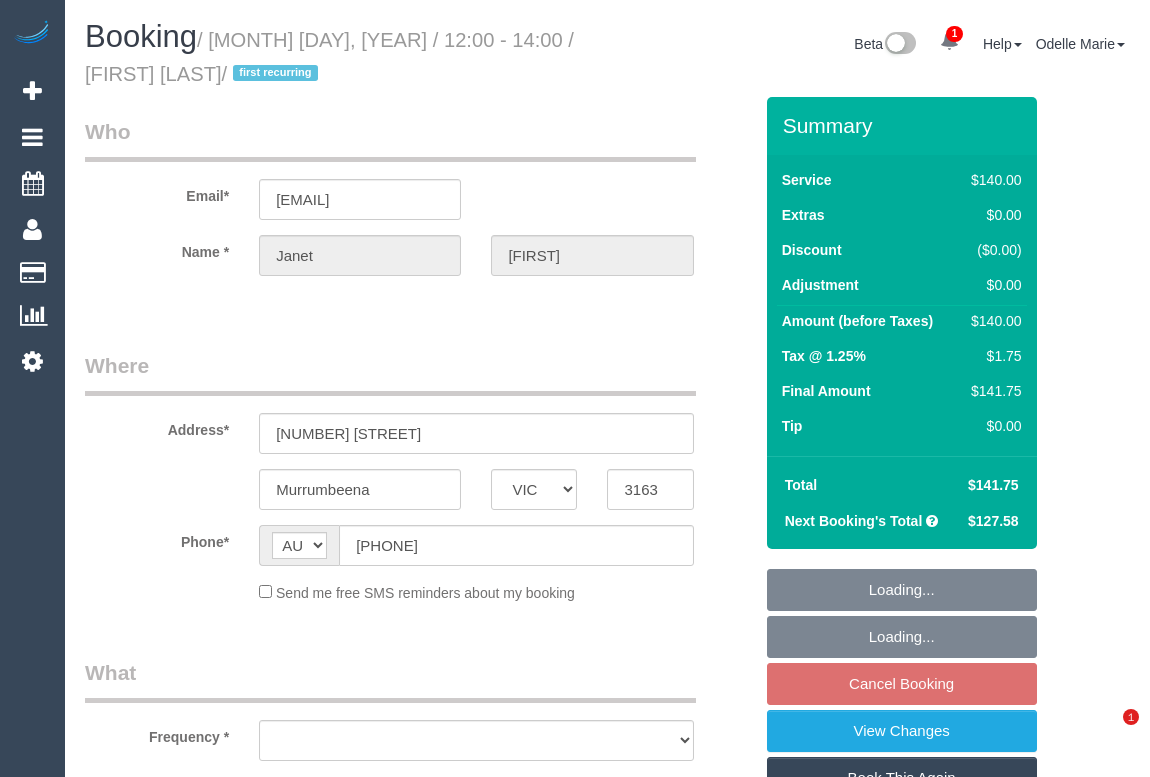 scroll, scrollTop: 0, scrollLeft: 0, axis: both 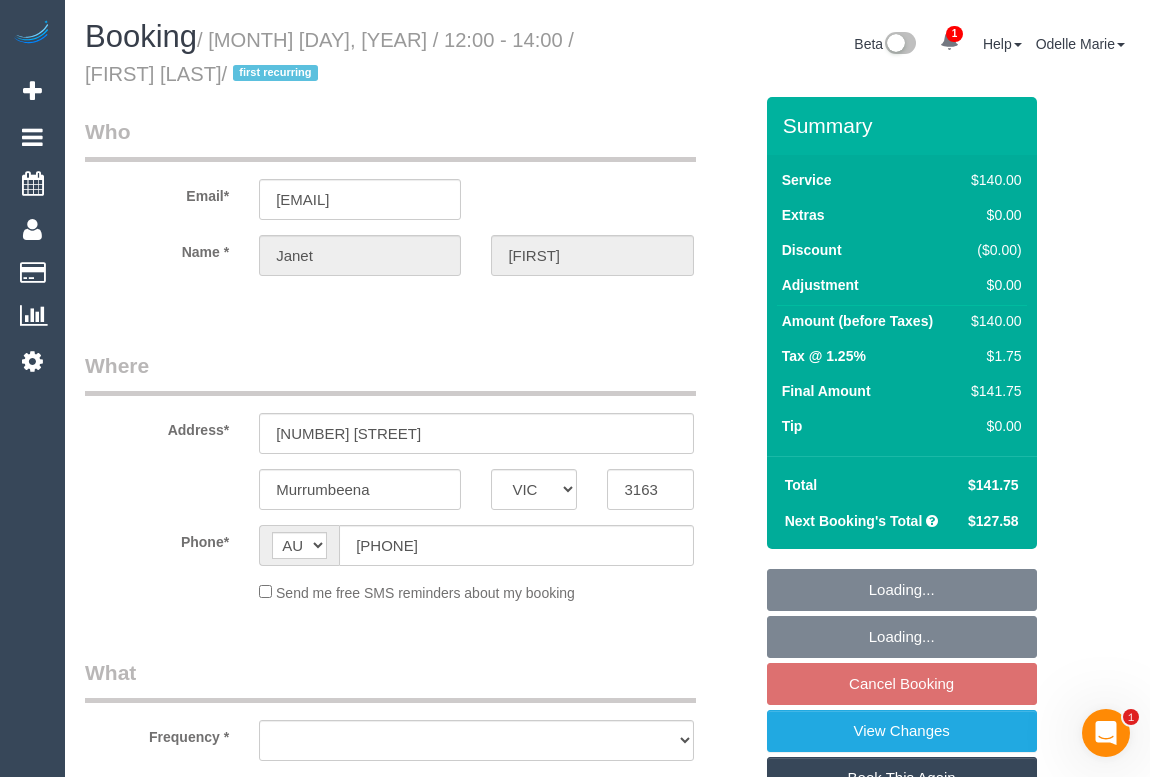 select on "string:stripe-pm_1RkWqh2GScqysDRVpFo7v4H5" 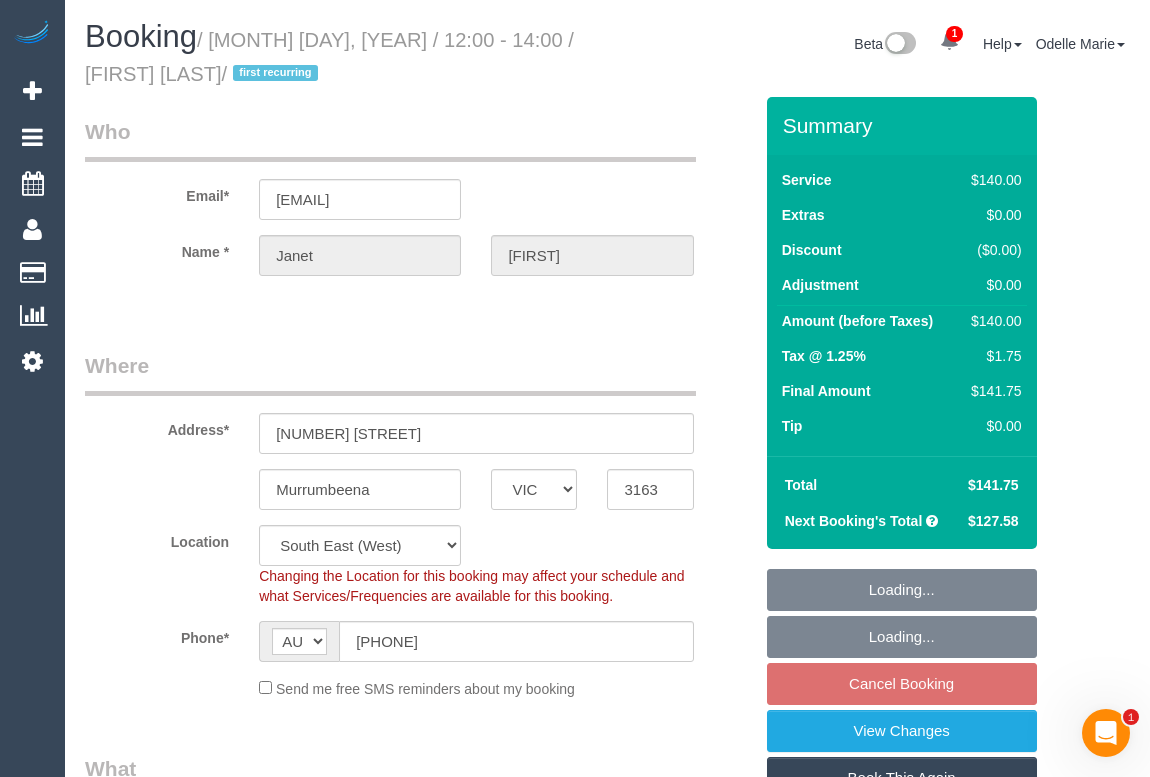 select on "object:900" 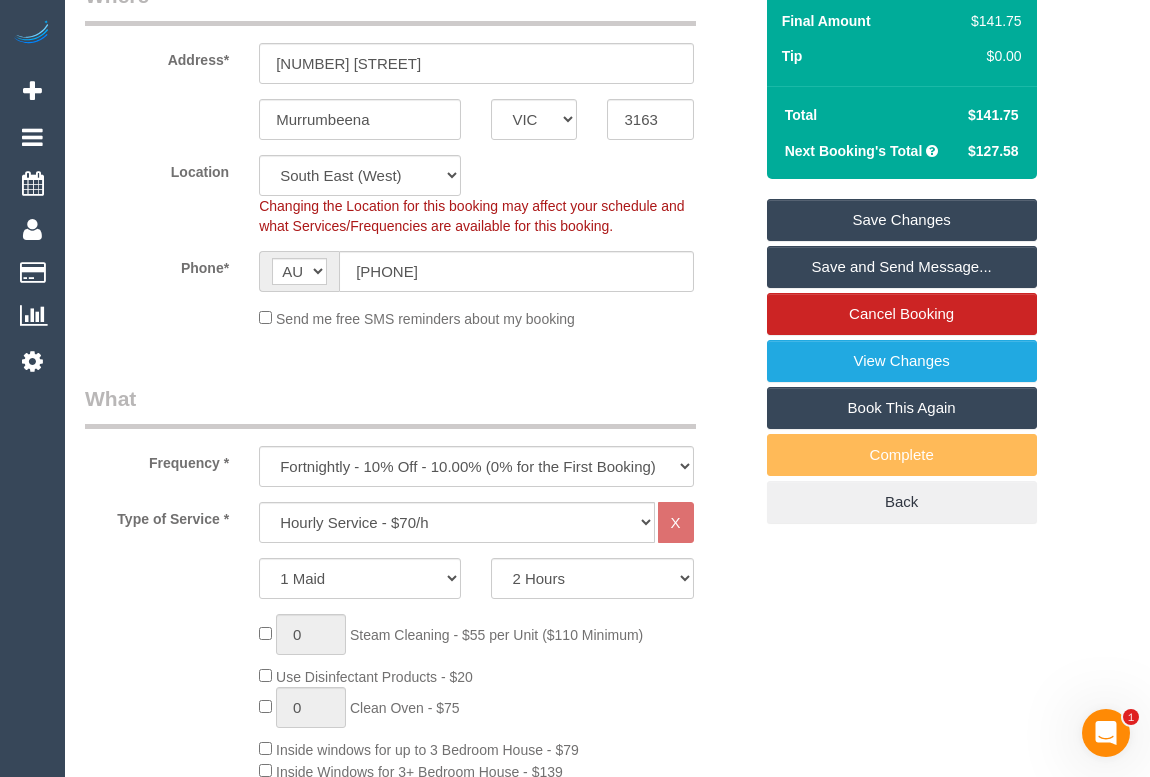 scroll, scrollTop: 454, scrollLeft: 0, axis: vertical 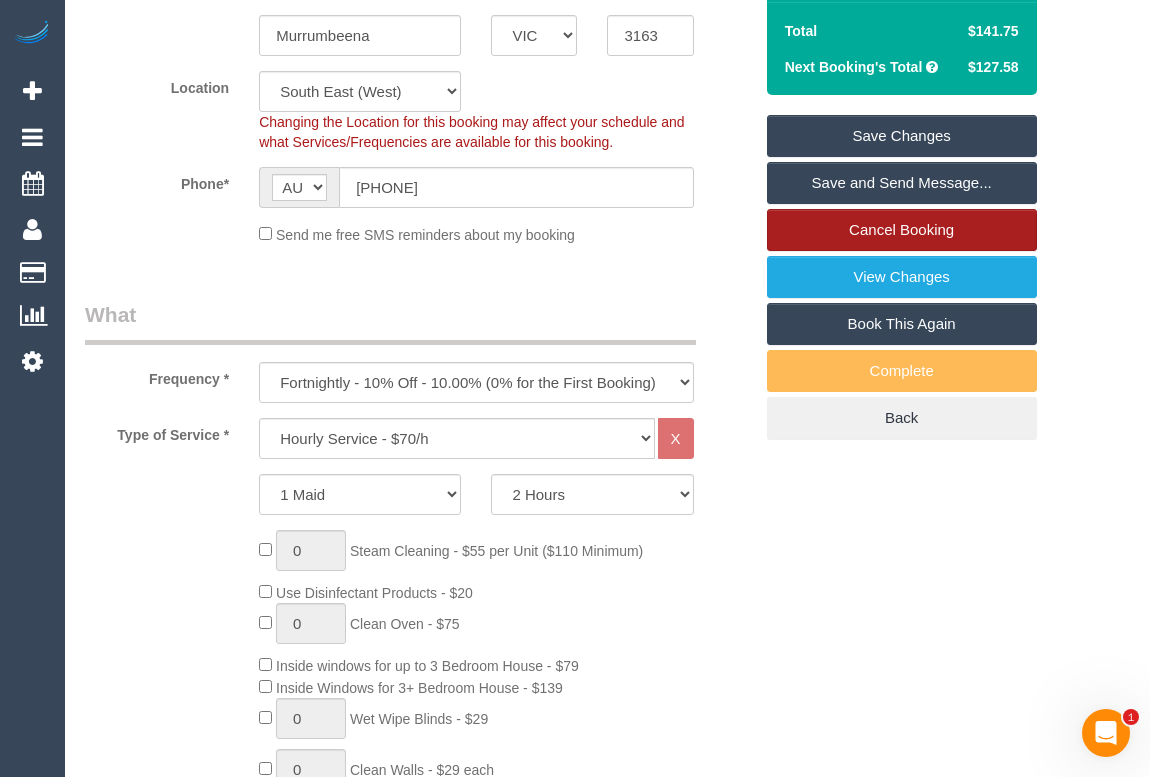 click on "Cancel Booking" at bounding box center [902, 230] 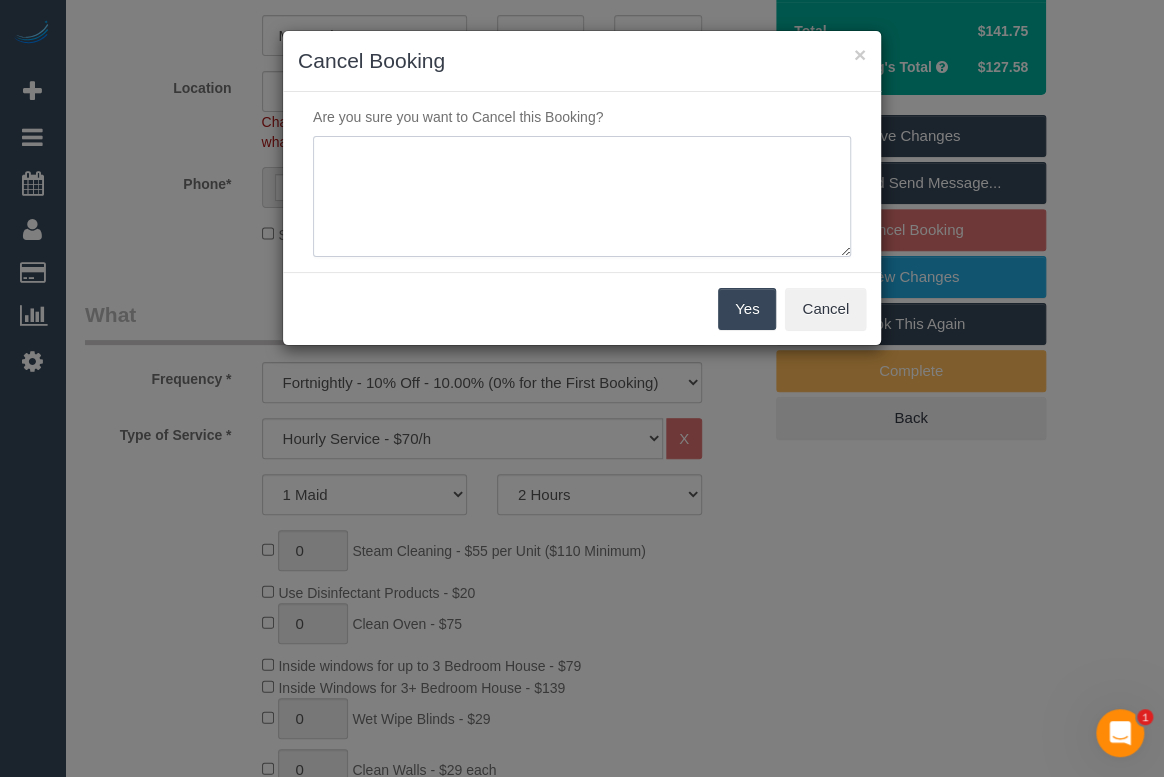 click at bounding box center (582, 197) 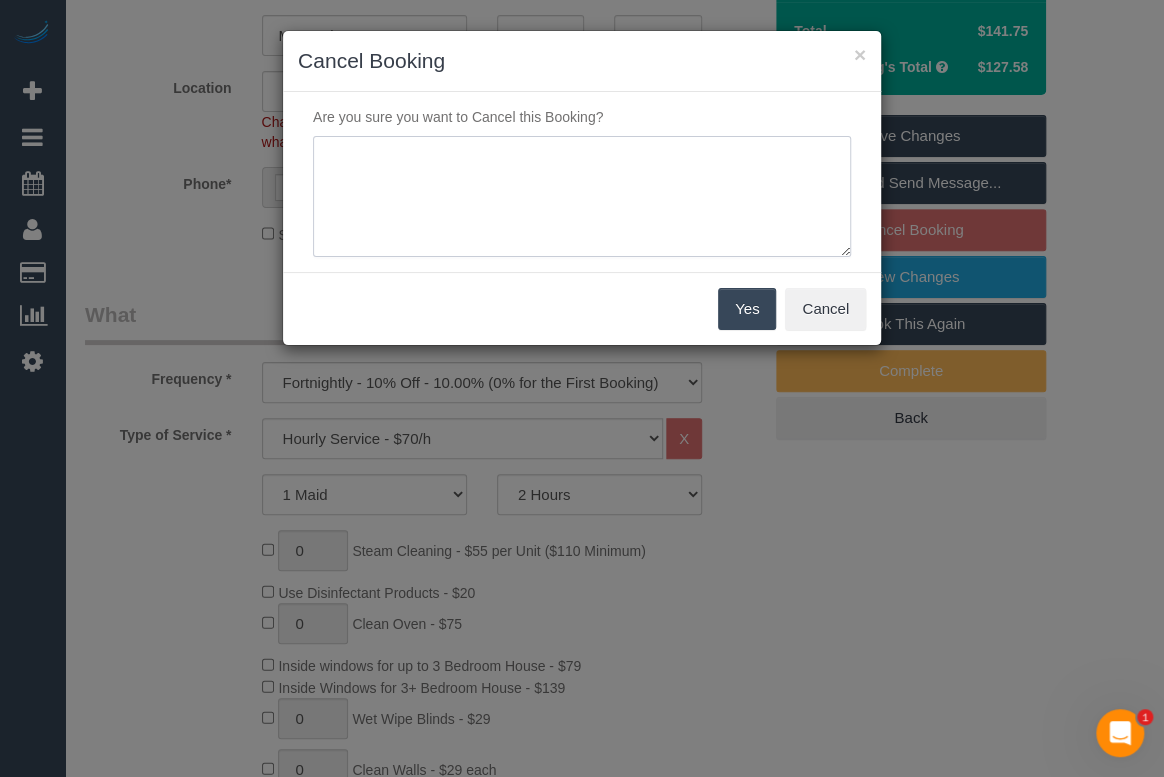 type on "R" 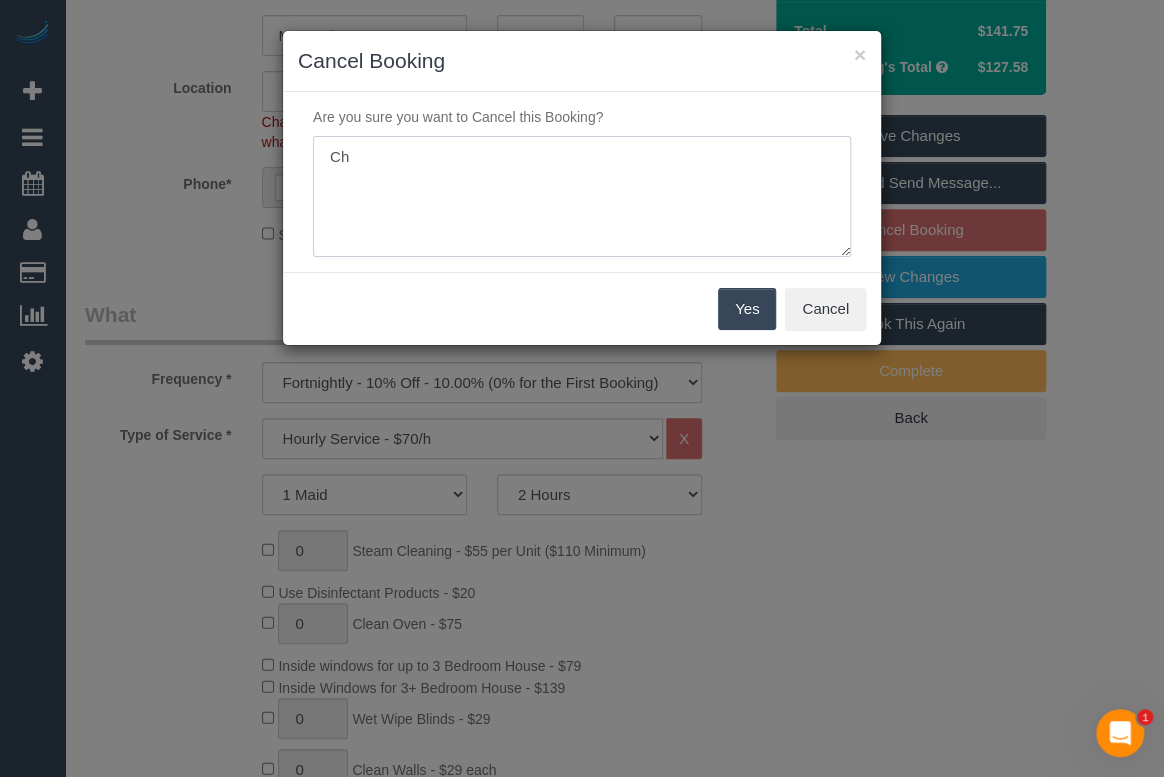 type on "C" 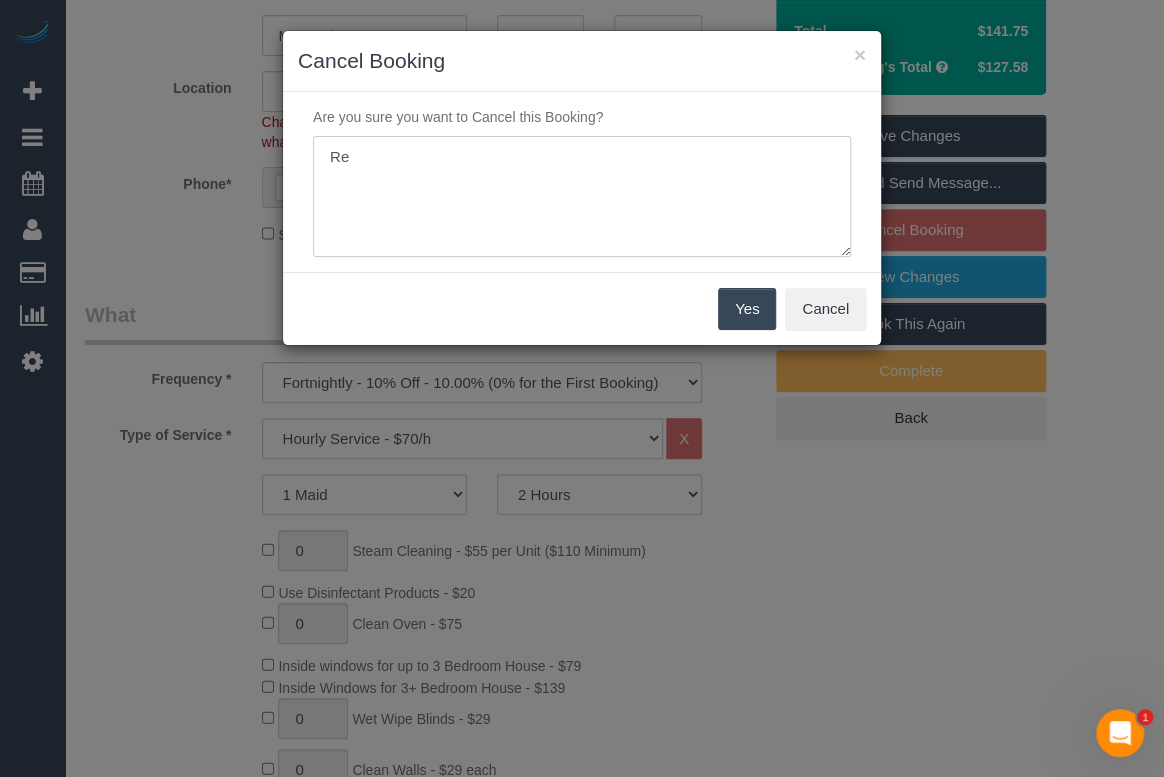 type on "R" 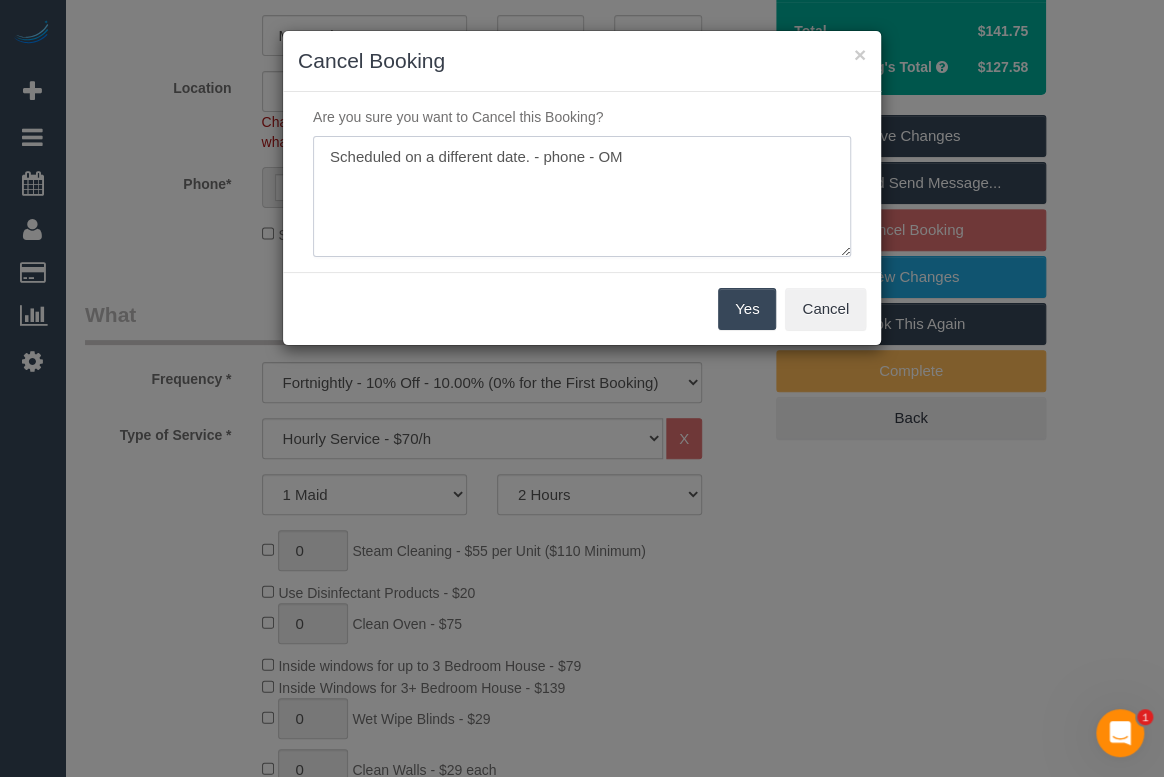 click at bounding box center [582, 197] 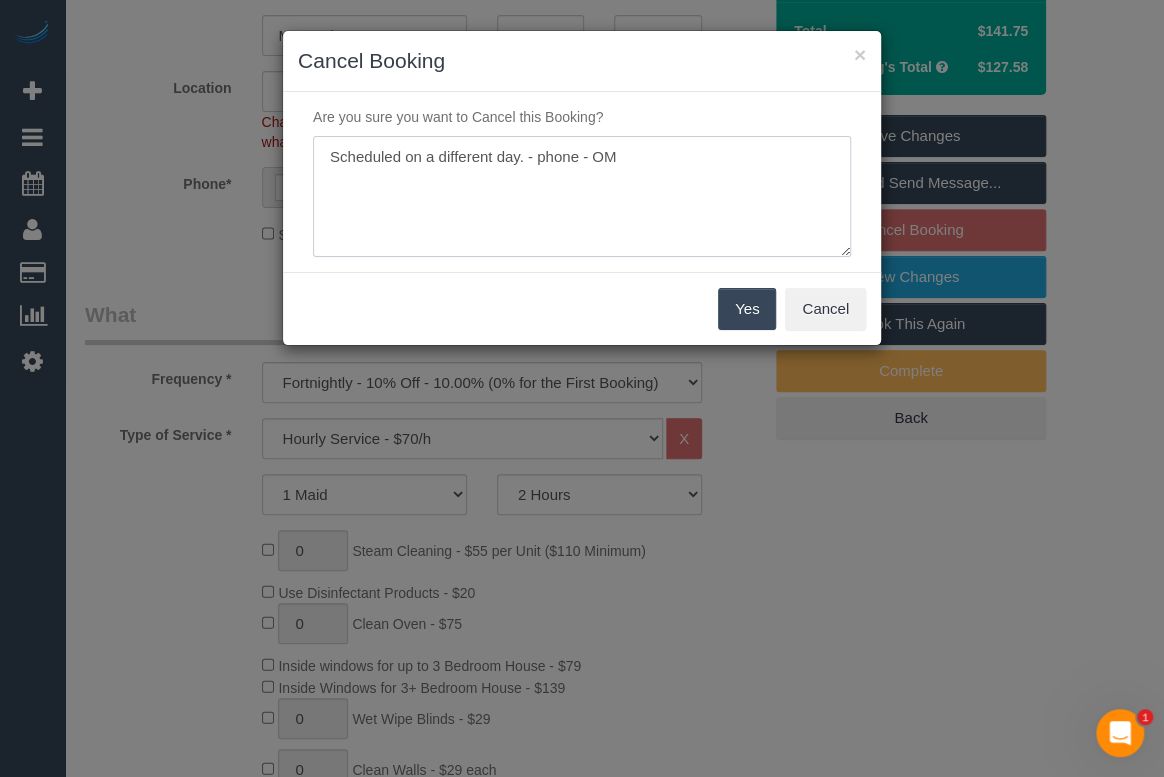 type on "Scheduled on a different day. - phone - OM" 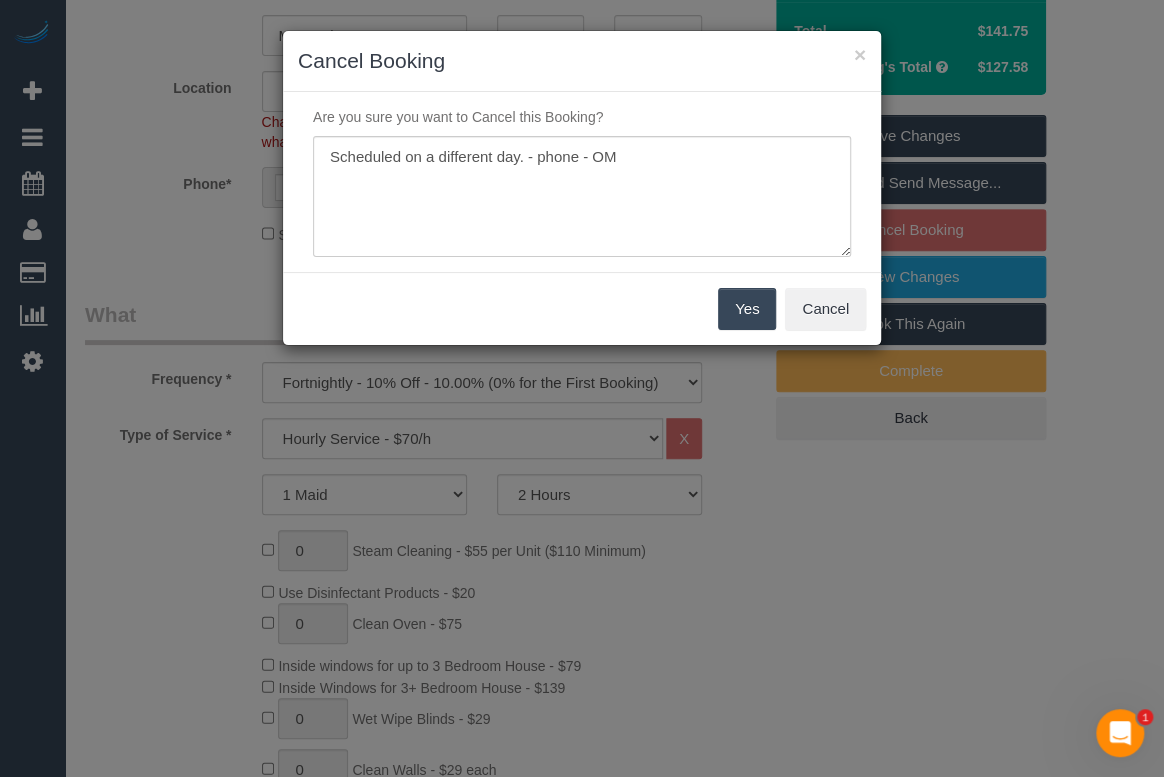 click on "Yes" at bounding box center [747, 309] 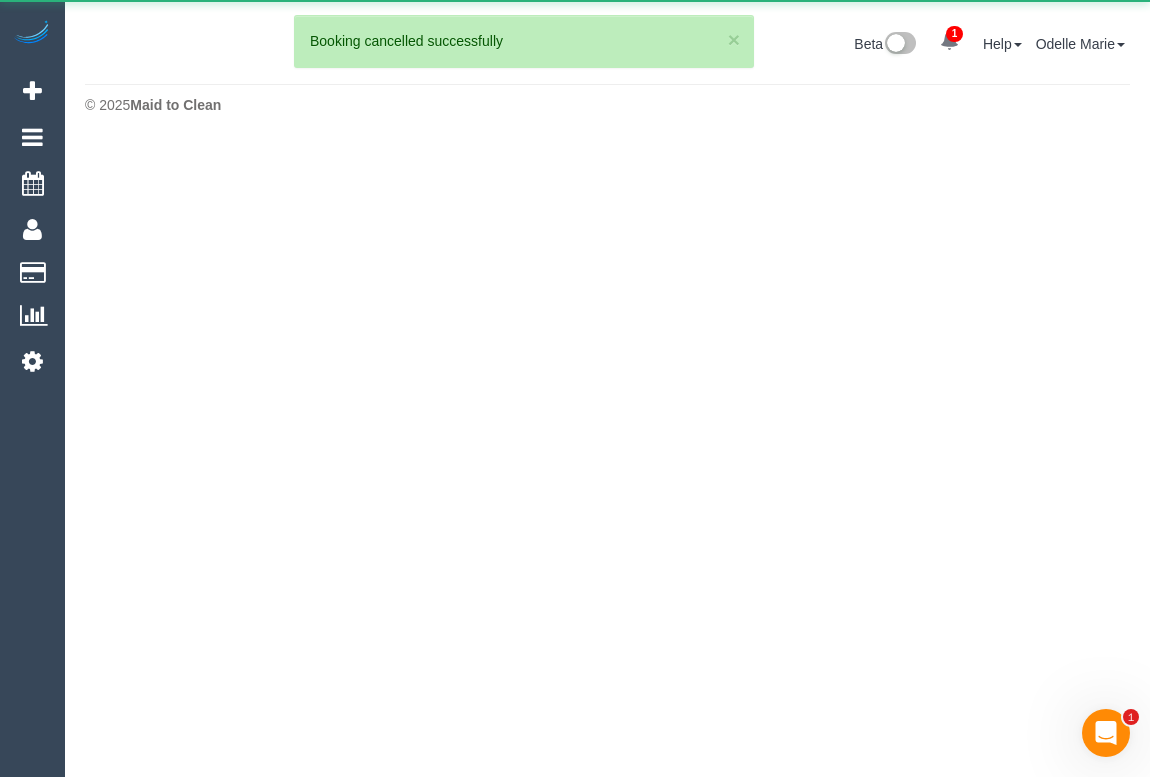 scroll, scrollTop: 0, scrollLeft: 0, axis: both 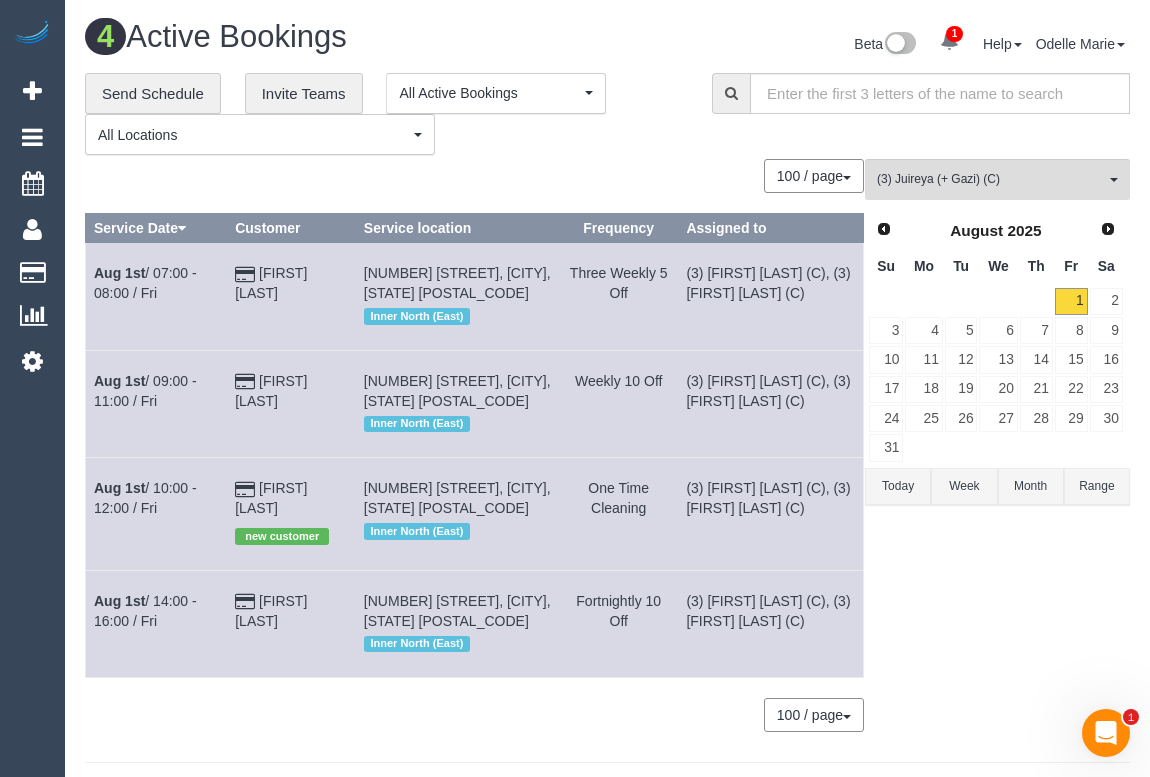 click on "**********" at bounding box center (607, 413) 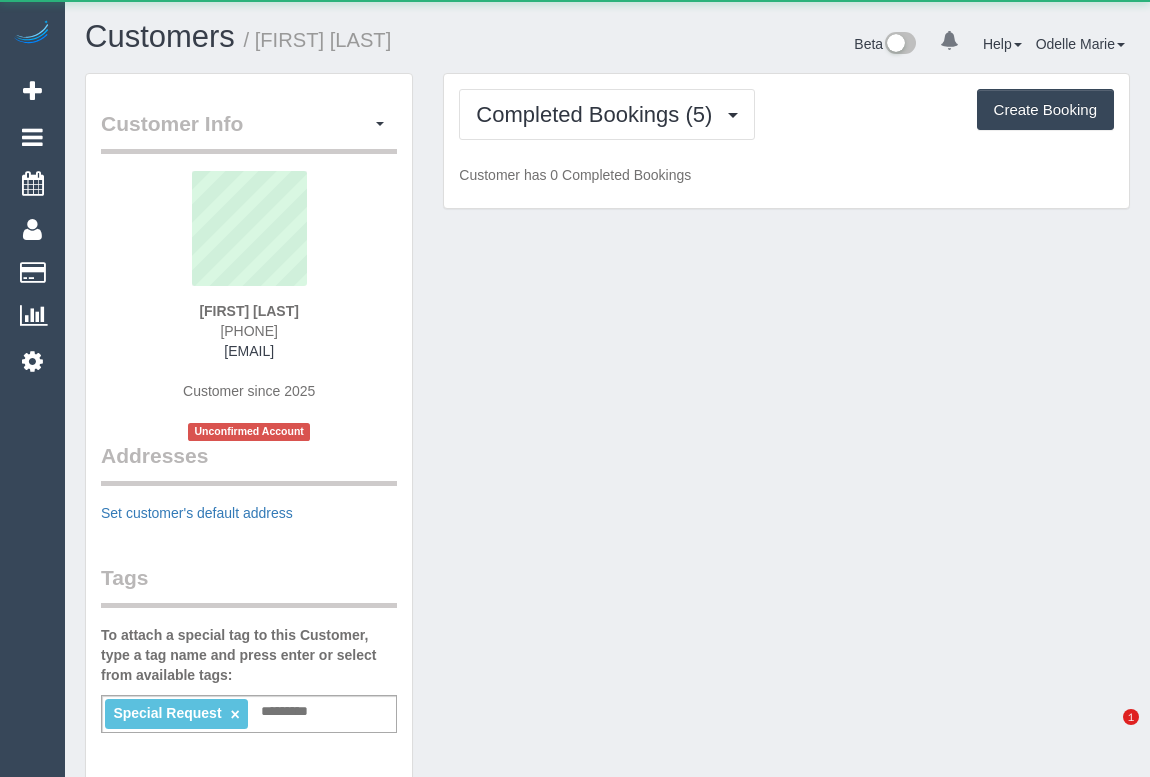 scroll, scrollTop: 0, scrollLeft: 0, axis: both 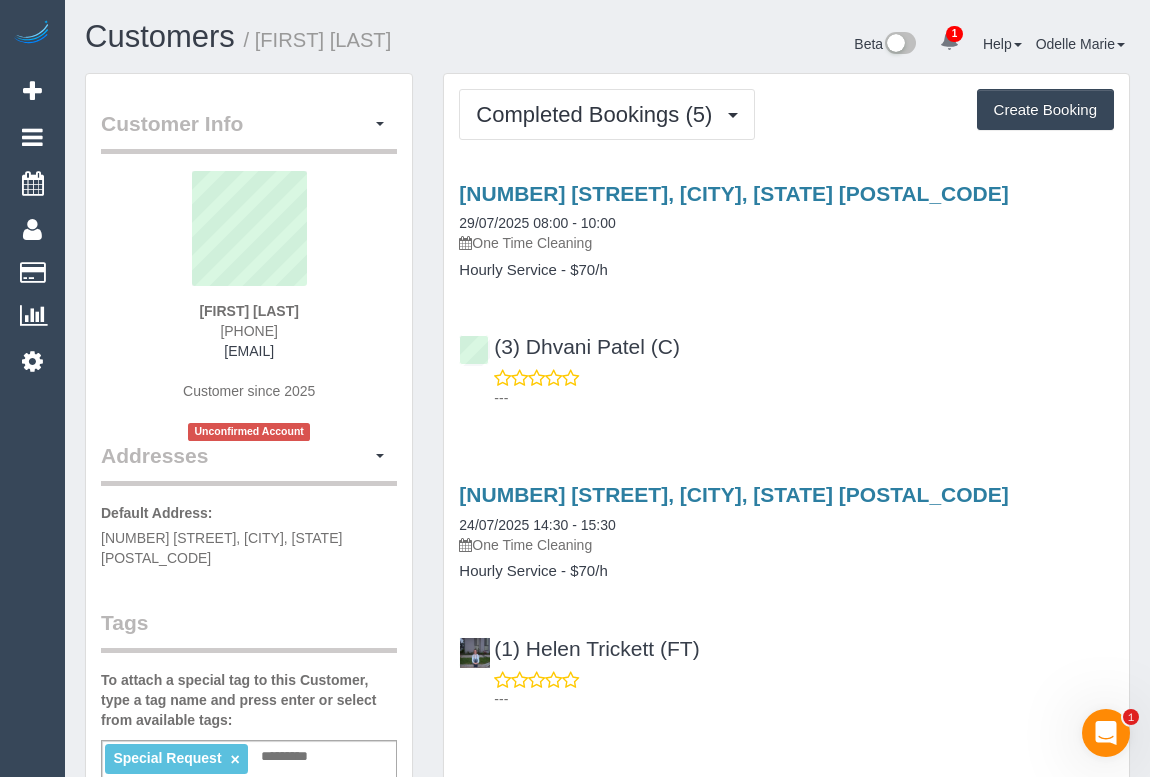click on "---" at bounding box center (786, 388) 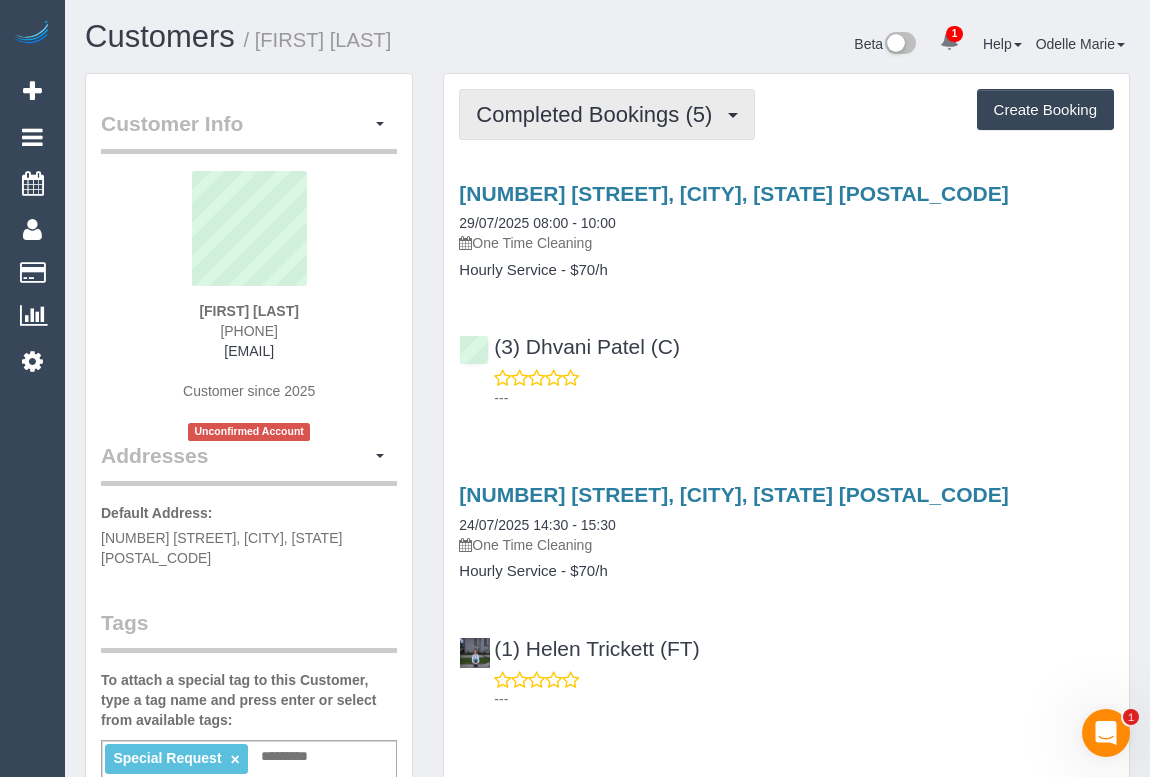 click on "Completed Bookings (5)" at bounding box center (607, 114) 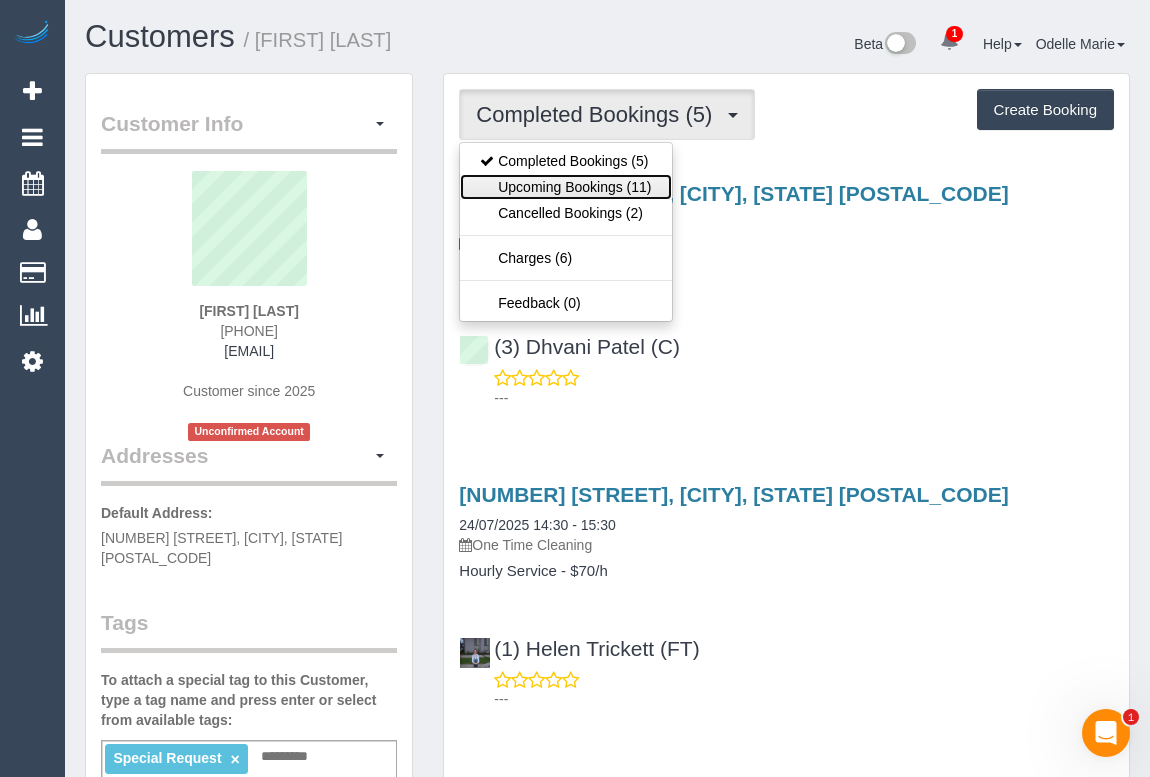 click on "Upcoming Bookings (11)" at bounding box center [565, 187] 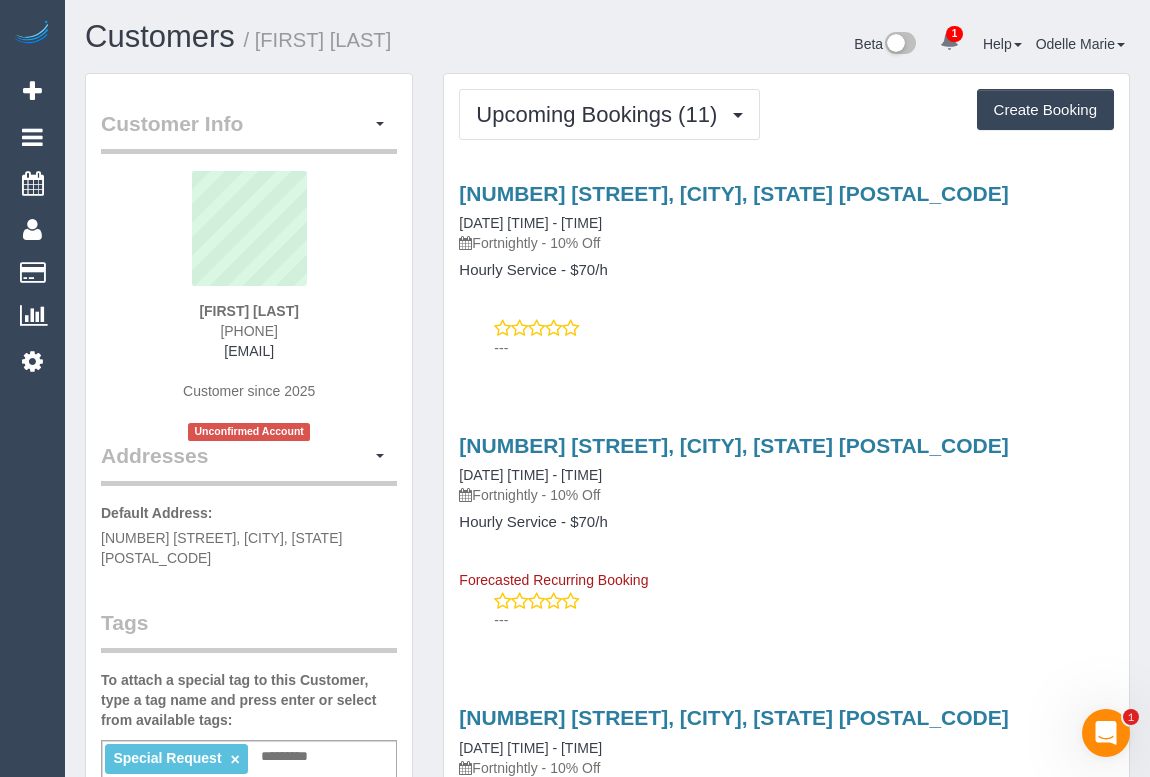 click on "Service
Feedback
[NUMBER] [STREET], [CITY], [STATE] [POSTAL_CODE]
[DATE] [TIME] - [TIME]
Fortnightly - 10% Off
Hourly Service - $70/h
---
[NUMBER] [STREET], [CITY], [STATE] [POSTAL_CODE]
[DATE] [TIME] - [TIME]
Fortnightly - 10% Off
Hourly Service - $70/h" at bounding box center [786, 1626] 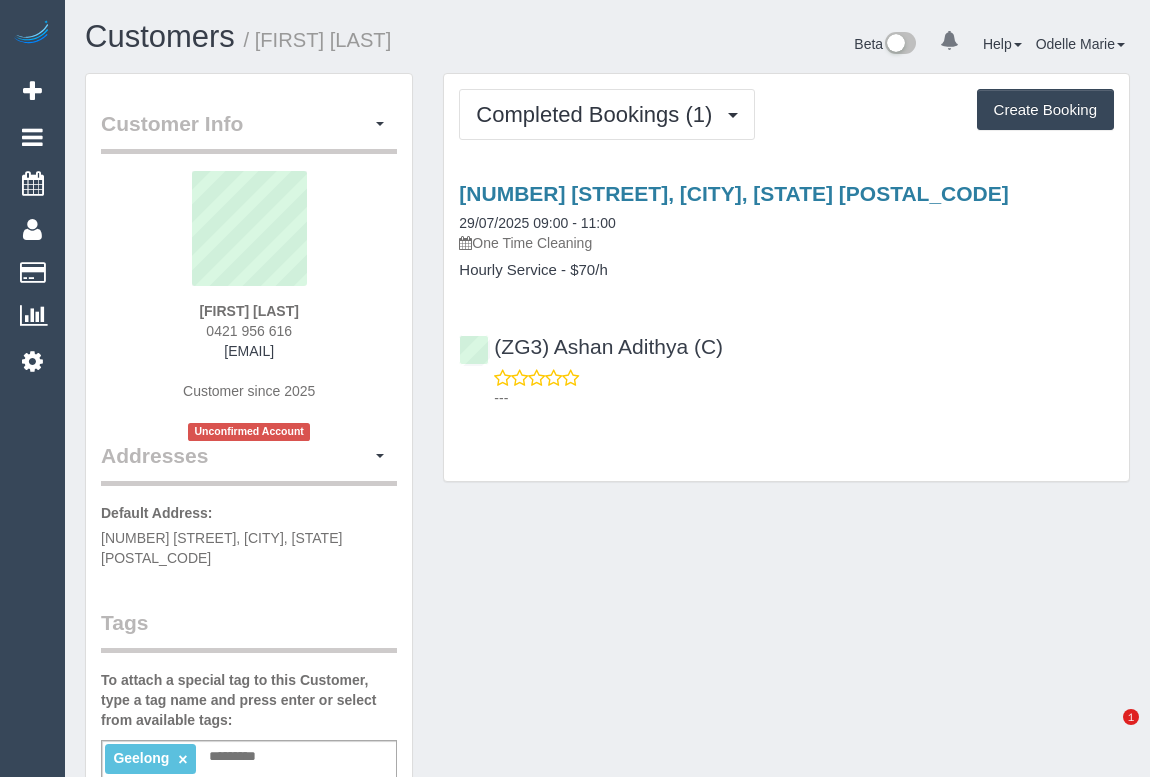 scroll, scrollTop: 0, scrollLeft: 0, axis: both 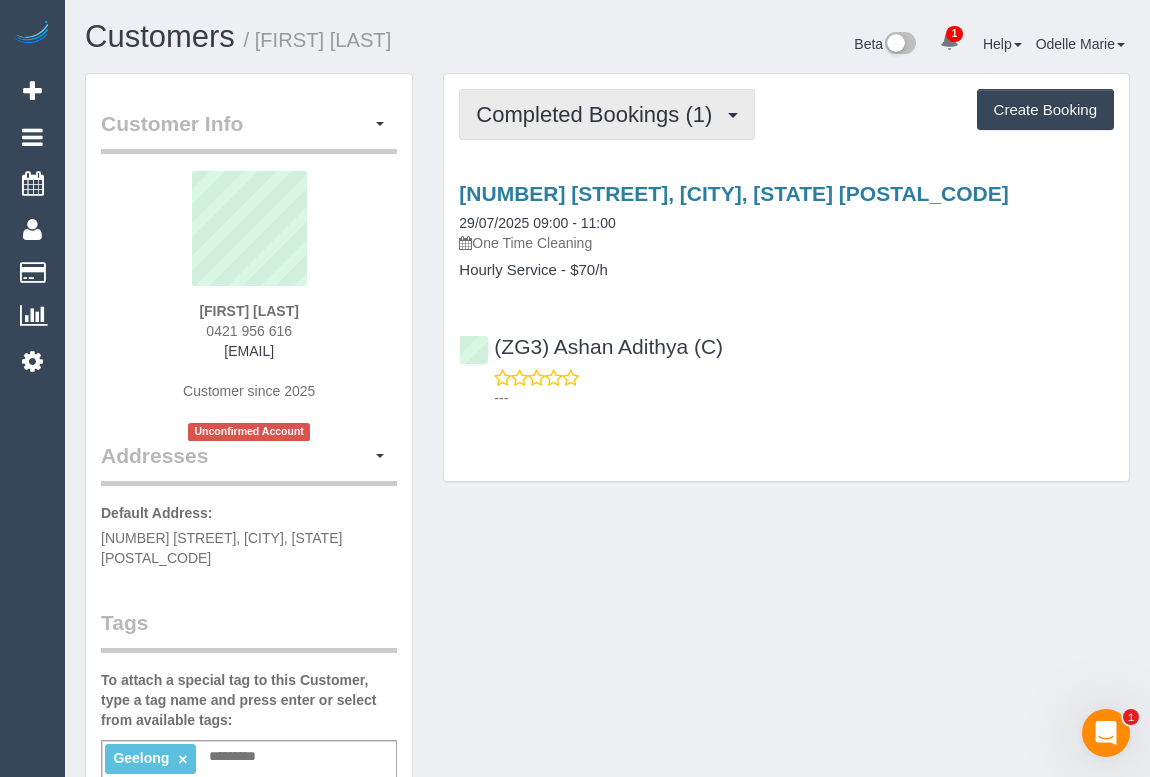 click on "Completed Bookings (1)" at bounding box center (599, 114) 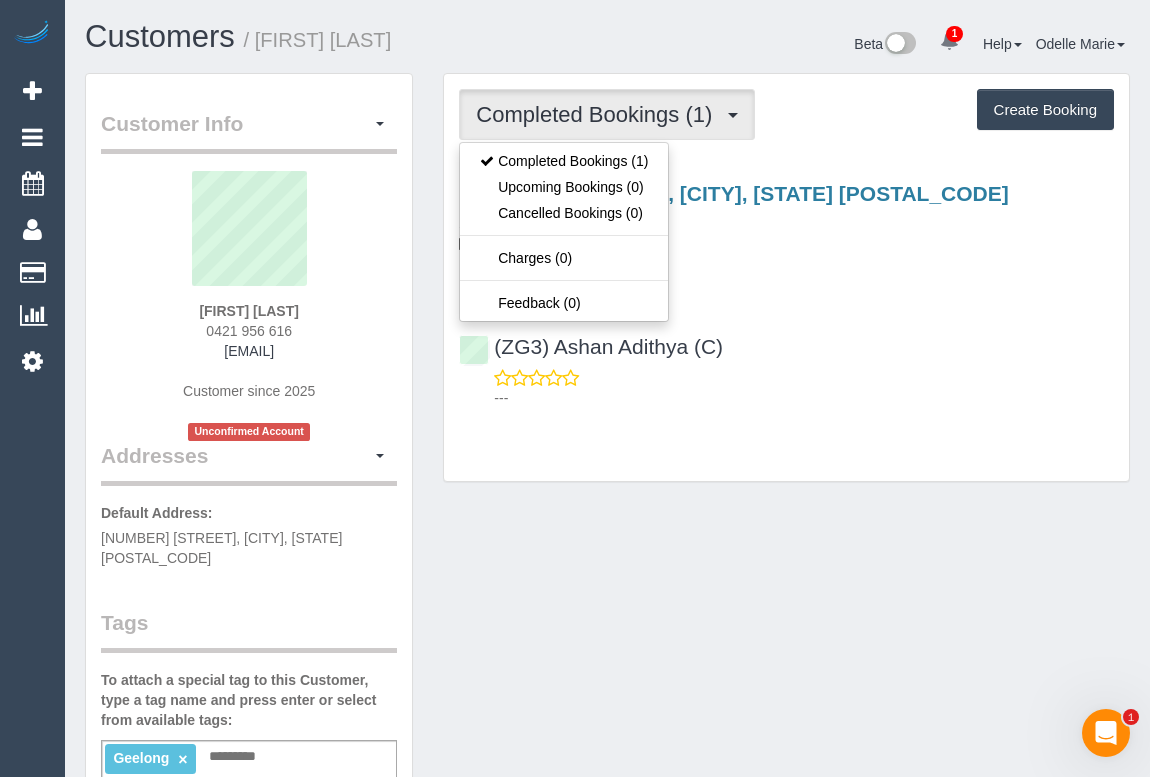 click on "1c Sullivan Ct, Belmont, VIC 3216
29/07/2025 09:00 - 11:00
One Time Cleaning
Hourly Service - $70/h
(ZG3) Ashan Adithya (C)
---" at bounding box center (786, 291) 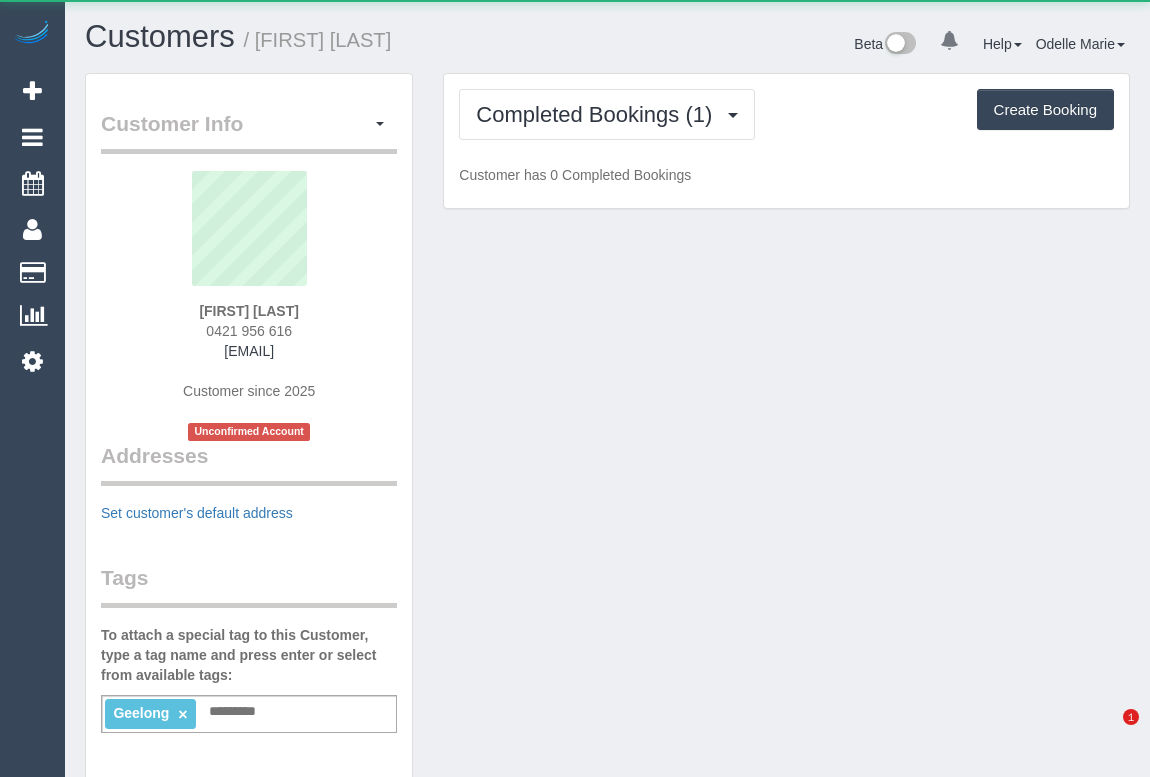 scroll, scrollTop: 0, scrollLeft: 0, axis: both 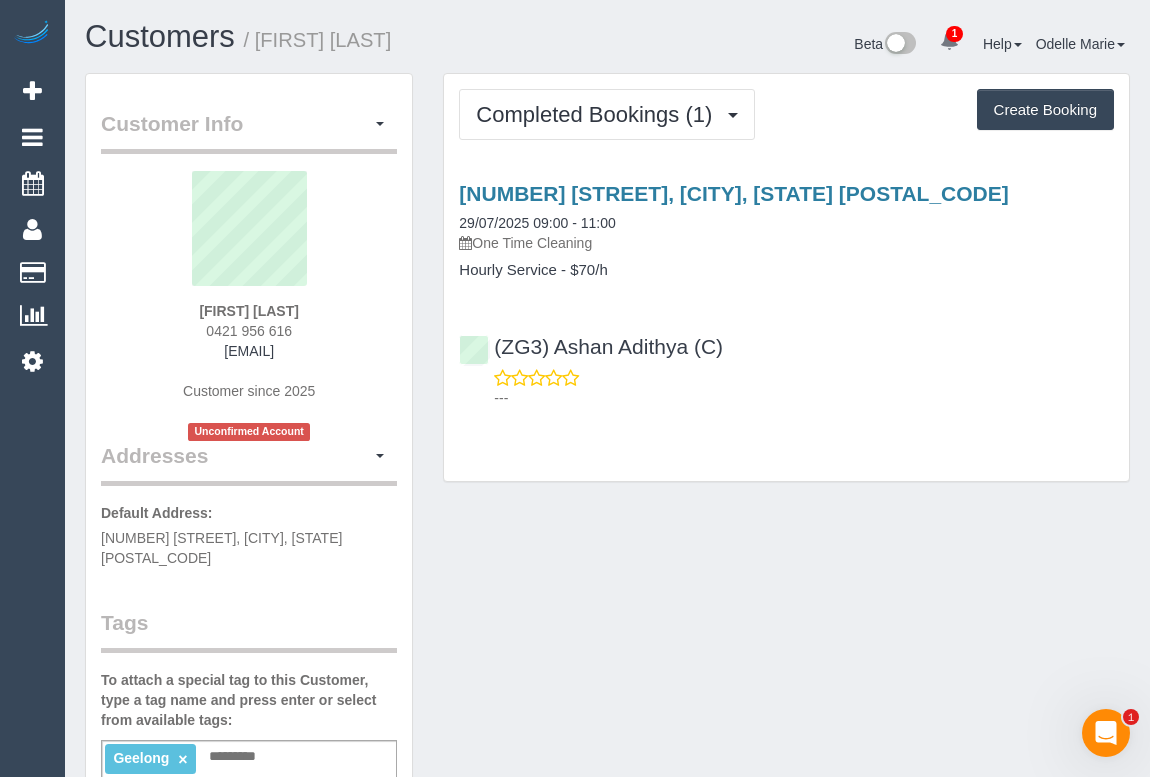 drag, startPoint x: 152, startPoint y: 358, endPoint x: 370, endPoint y: 362, distance: 218.0367 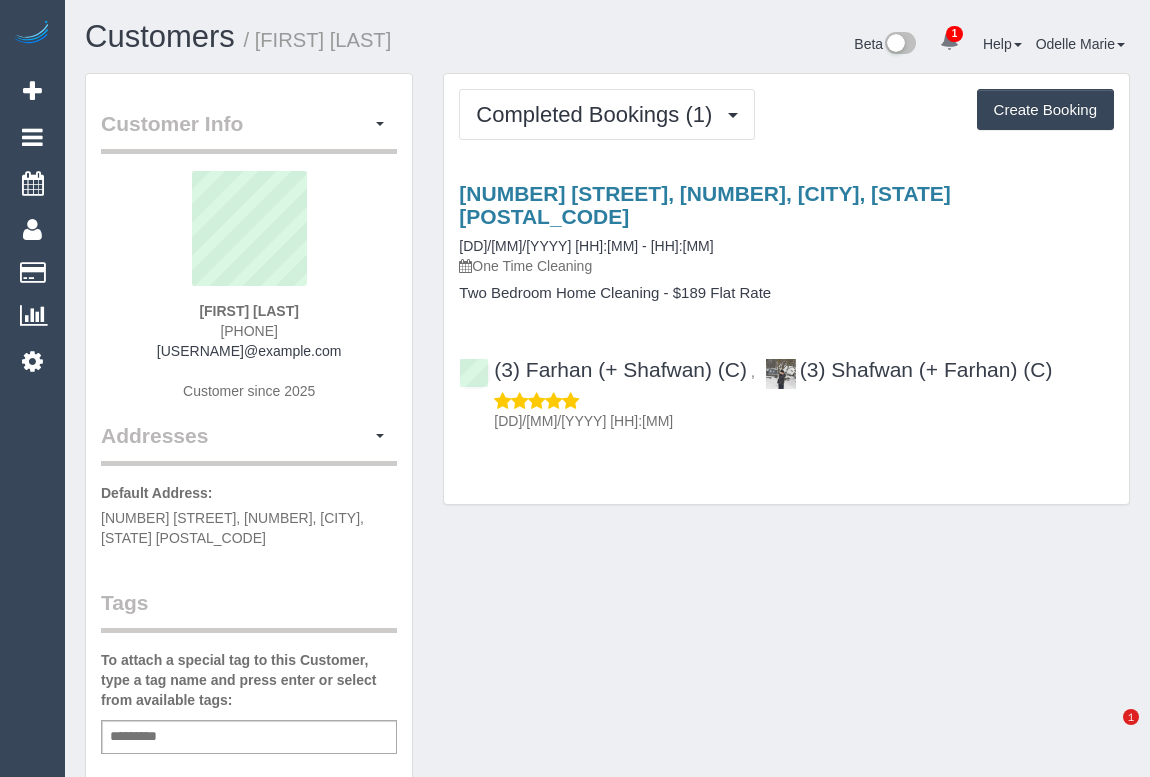 scroll, scrollTop: 0, scrollLeft: 0, axis: both 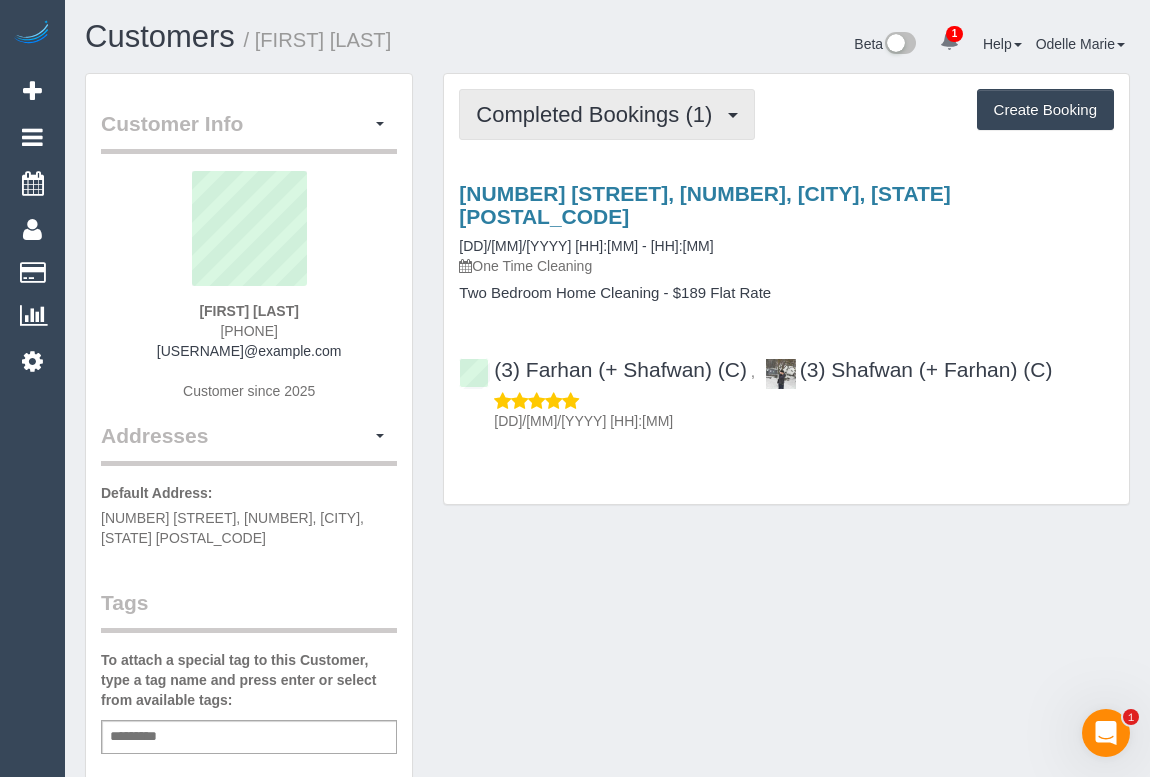 click on "Completed Bookings (1)" at bounding box center [599, 114] 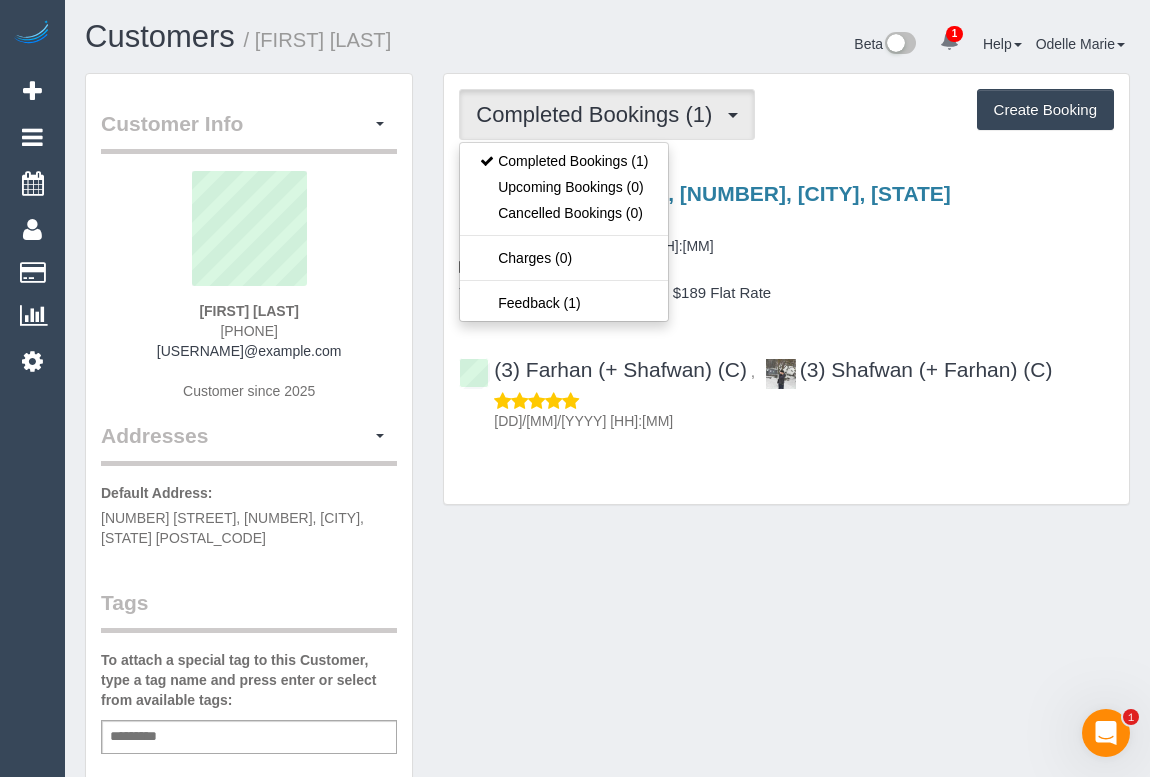 drag, startPoint x: 136, startPoint y: 341, endPoint x: 349, endPoint y: 356, distance: 213.52751 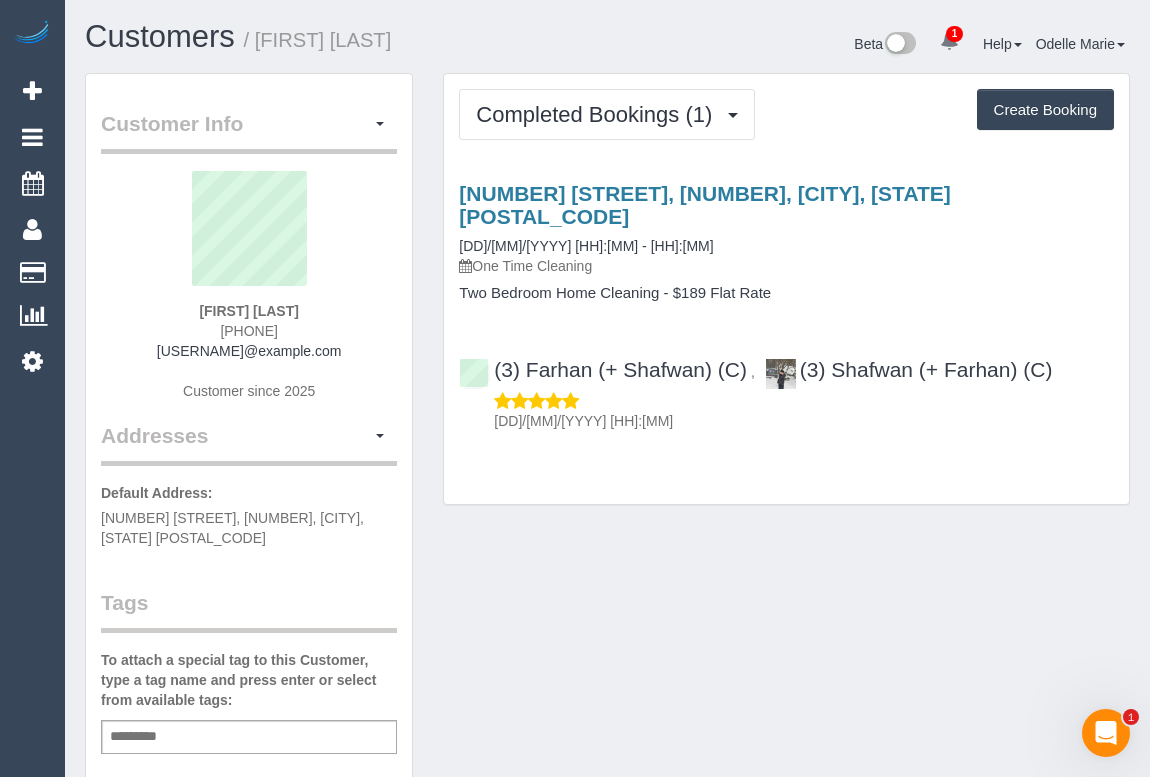 drag, startPoint x: 161, startPoint y: 303, endPoint x: 357, endPoint y: 308, distance: 196.06377 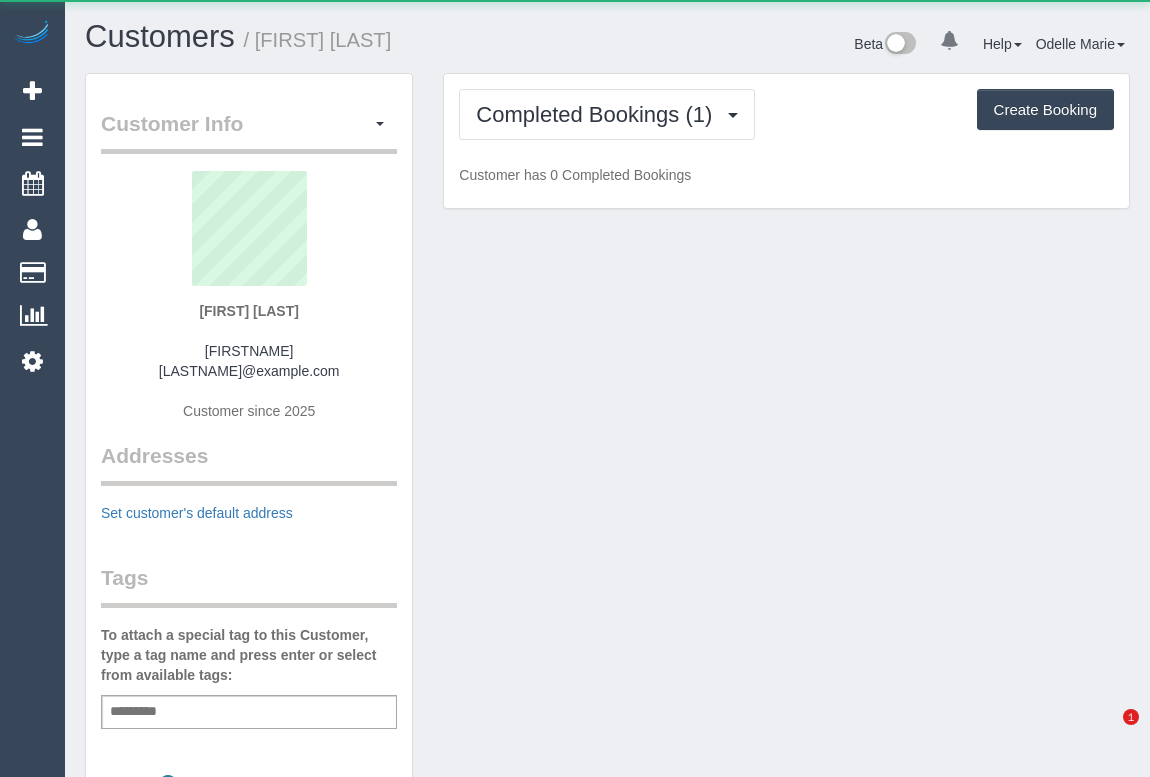 scroll, scrollTop: 0, scrollLeft: 0, axis: both 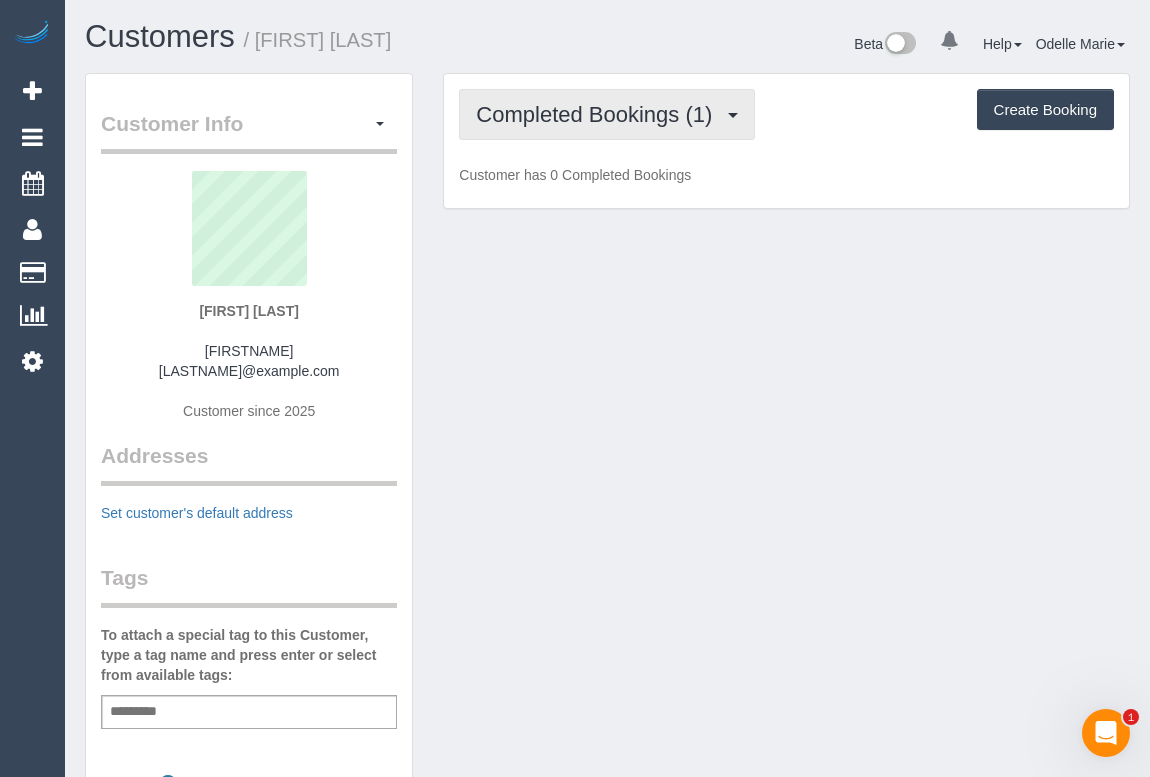 click on "Completed Bookings (1)" at bounding box center (599, 114) 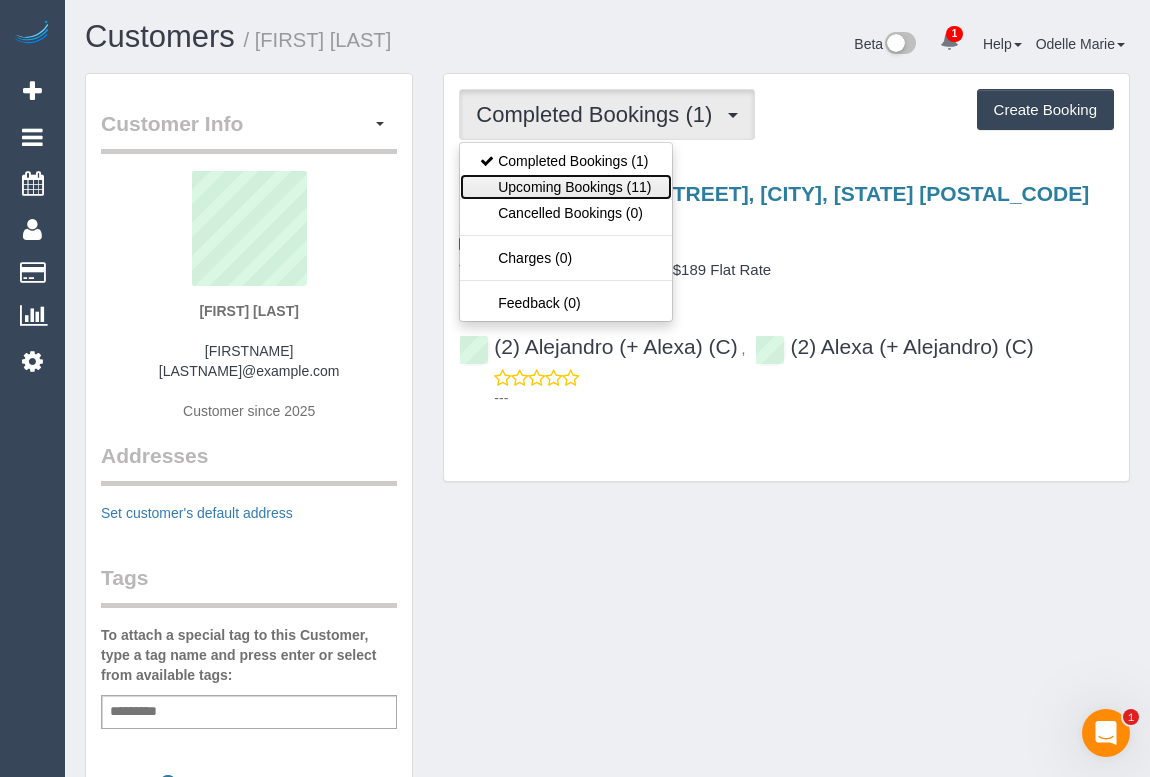 click on "Upcoming Bookings (11)" at bounding box center [565, 187] 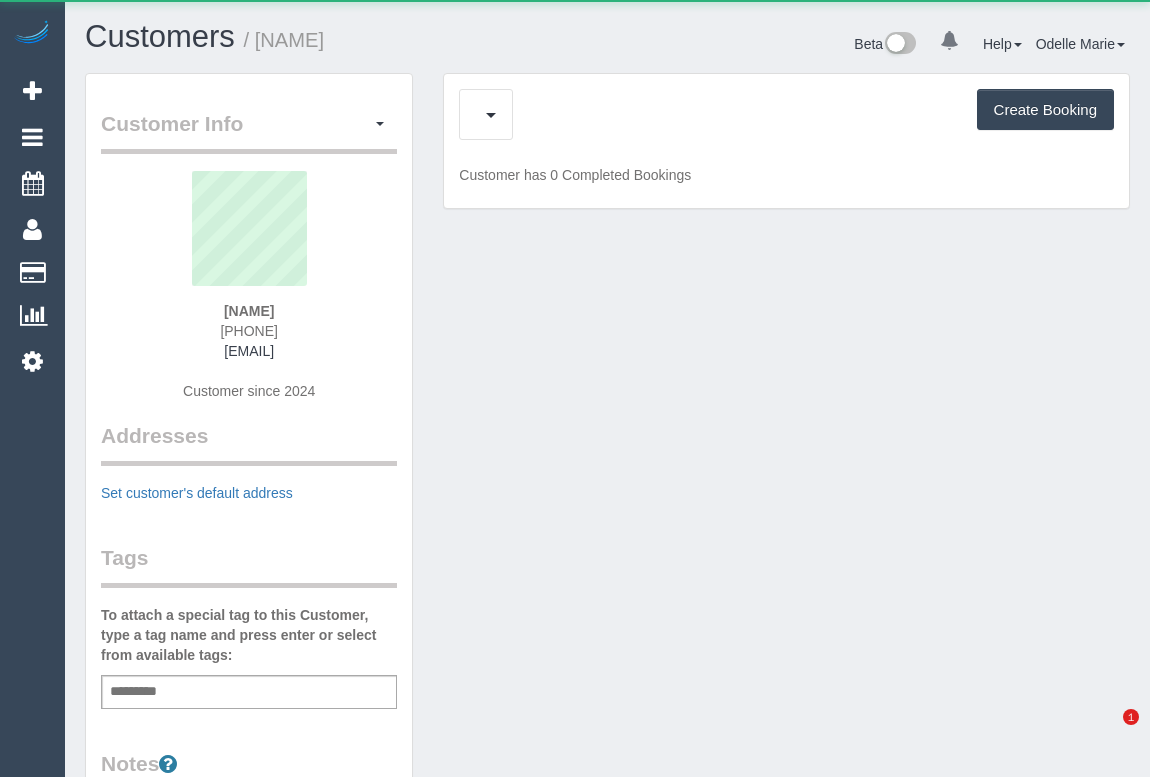 scroll, scrollTop: 0, scrollLeft: 0, axis: both 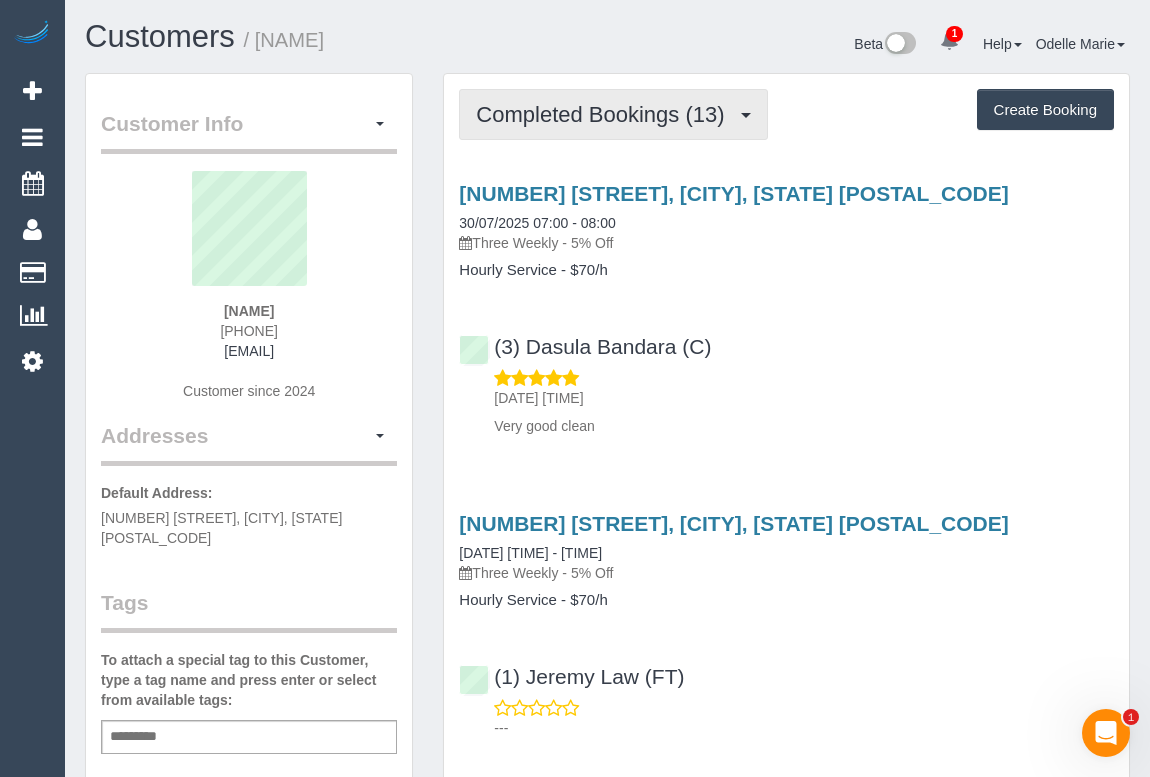 click on "Completed Bookings (13)" at bounding box center [605, 114] 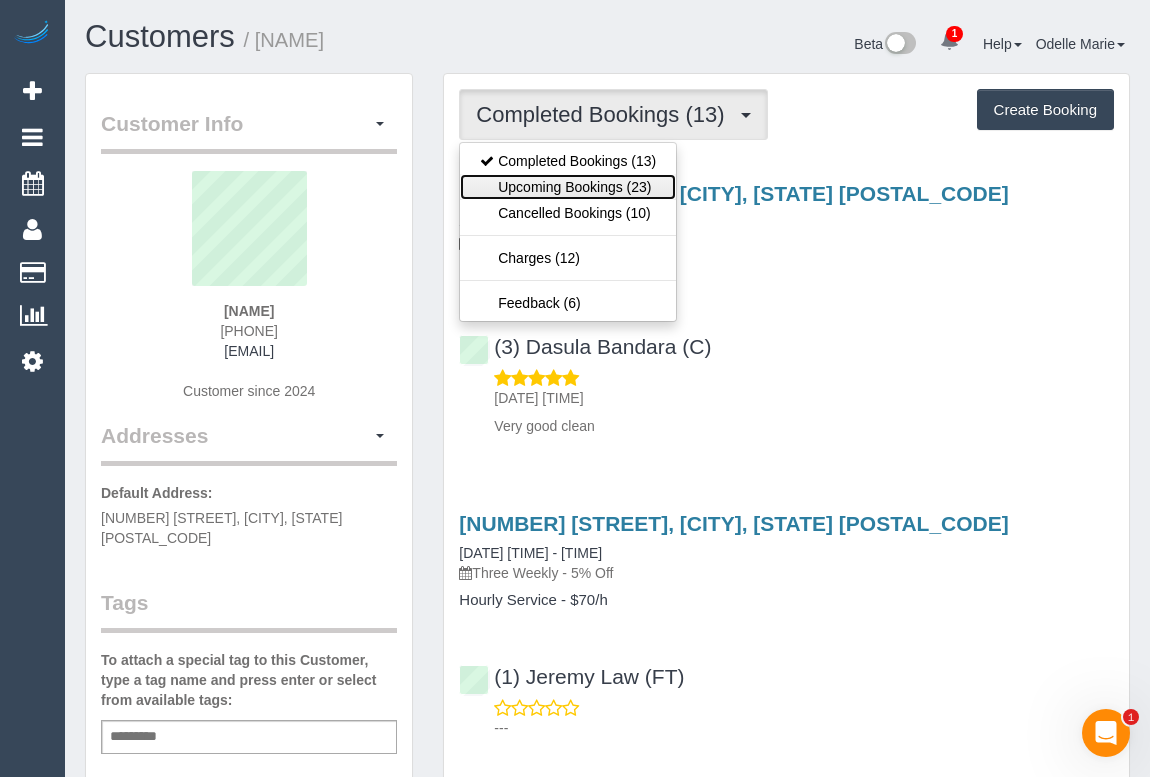 click on "Upcoming Bookings (23)" at bounding box center [568, 187] 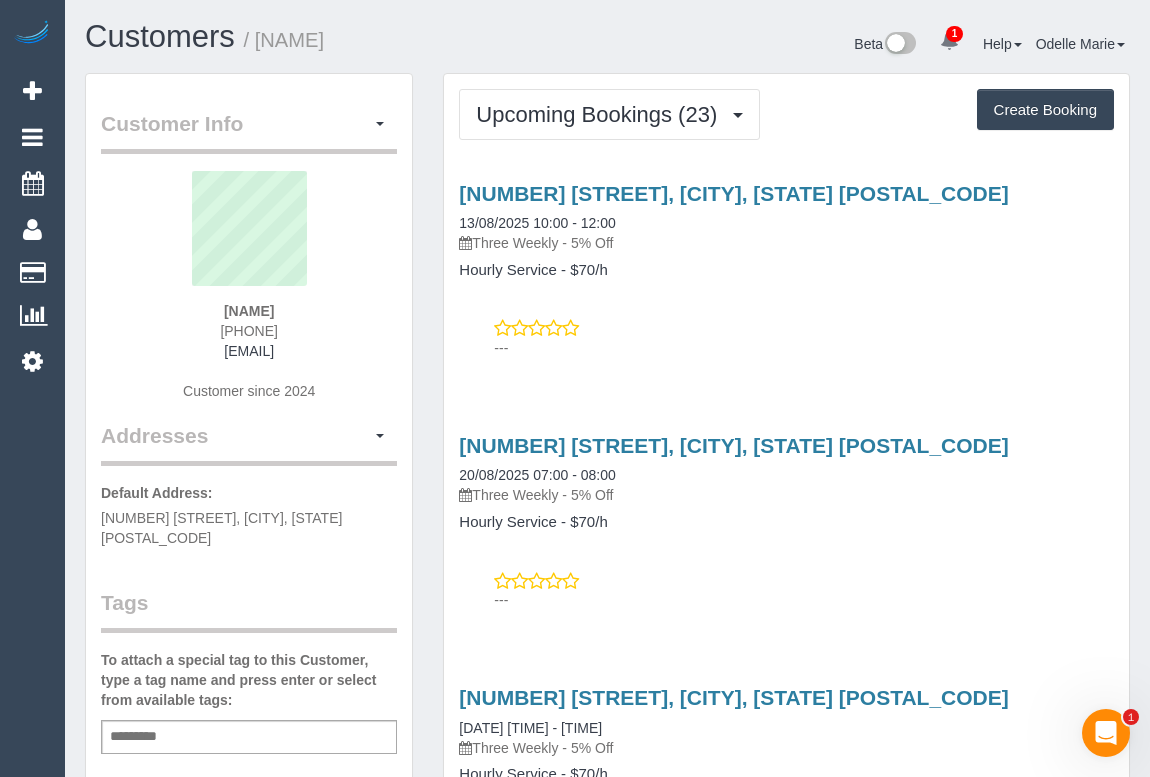 click on "Service
Feedback
[NUMBER] [STREET], [CITY], [STATE] [POSTAL_CODE]
[DATE] [TIME] - [TIME]
Three Weekly - 5% Off
Hourly Service - $[PRICE]/h
---
[NUMBER] [STREET], [CITY], [STATE] [POSTAL_CODE]
[DATE] [TIME] - [TIME]
Three Weekly - 5% Off
Hourly Service - $[PRICE]/h" at bounding box center (786, 3239) 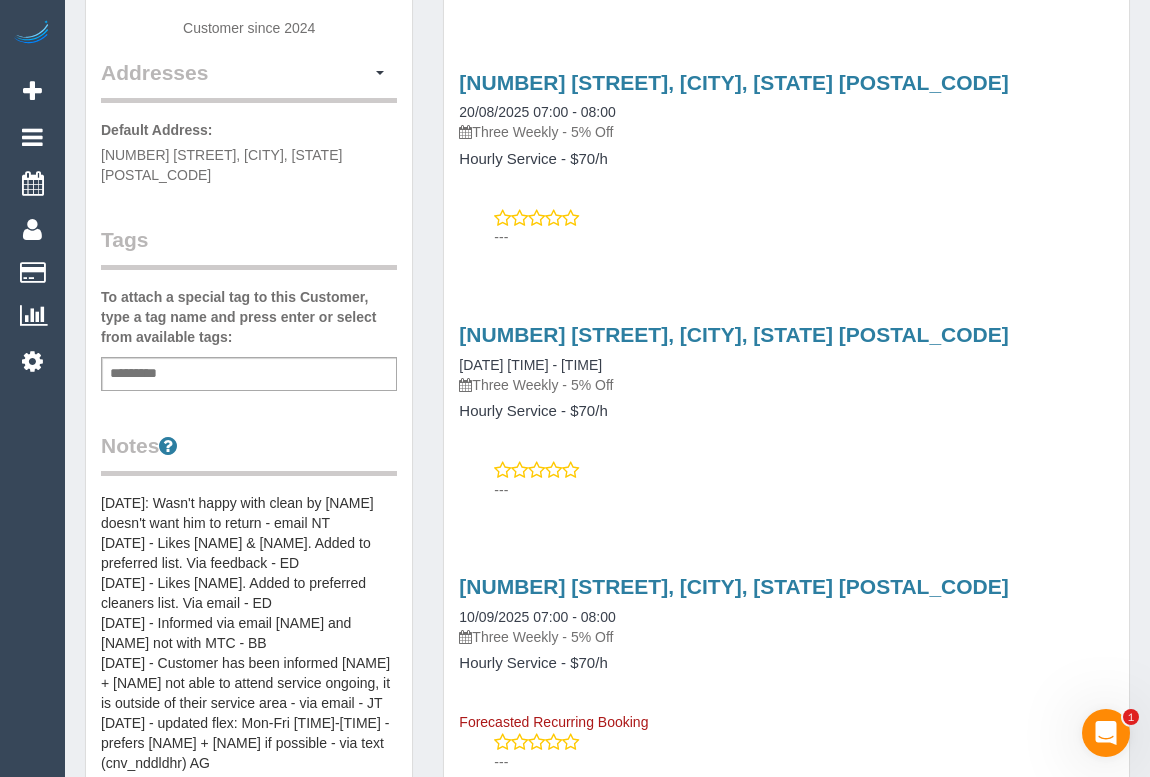 scroll, scrollTop: 0, scrollLeft: 0, axis: both 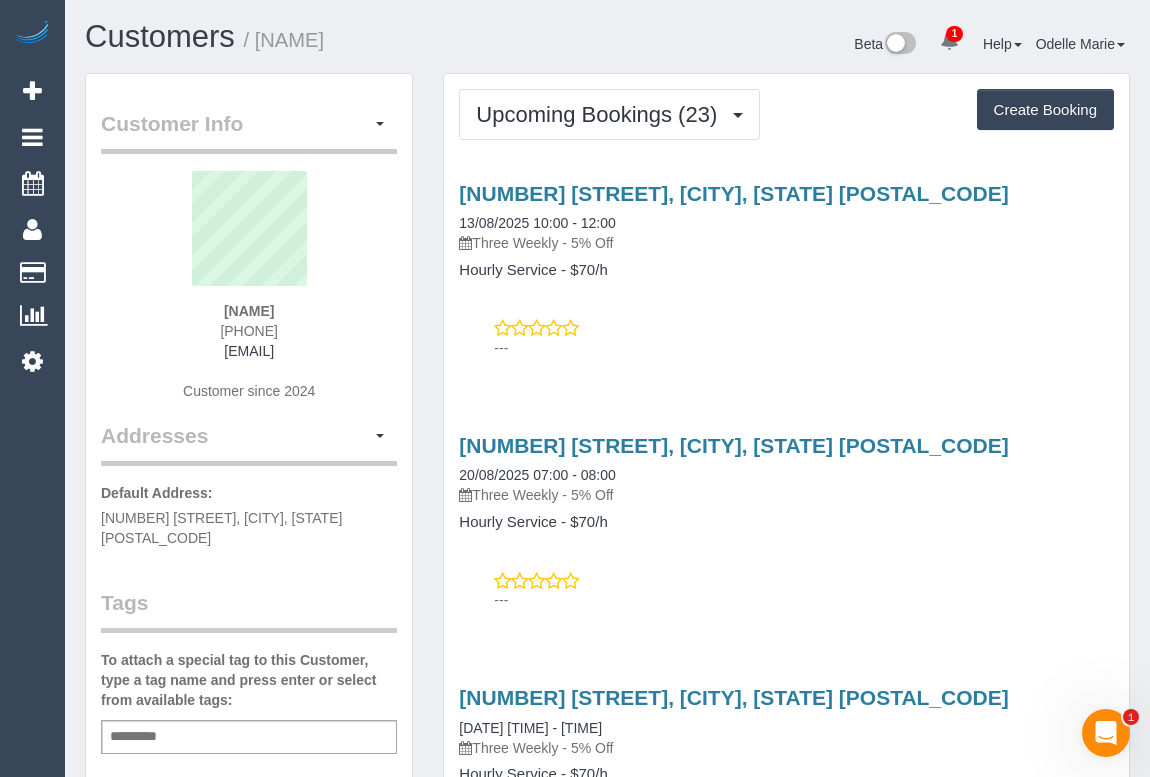 click on "---" at bounding box center [786, 338] 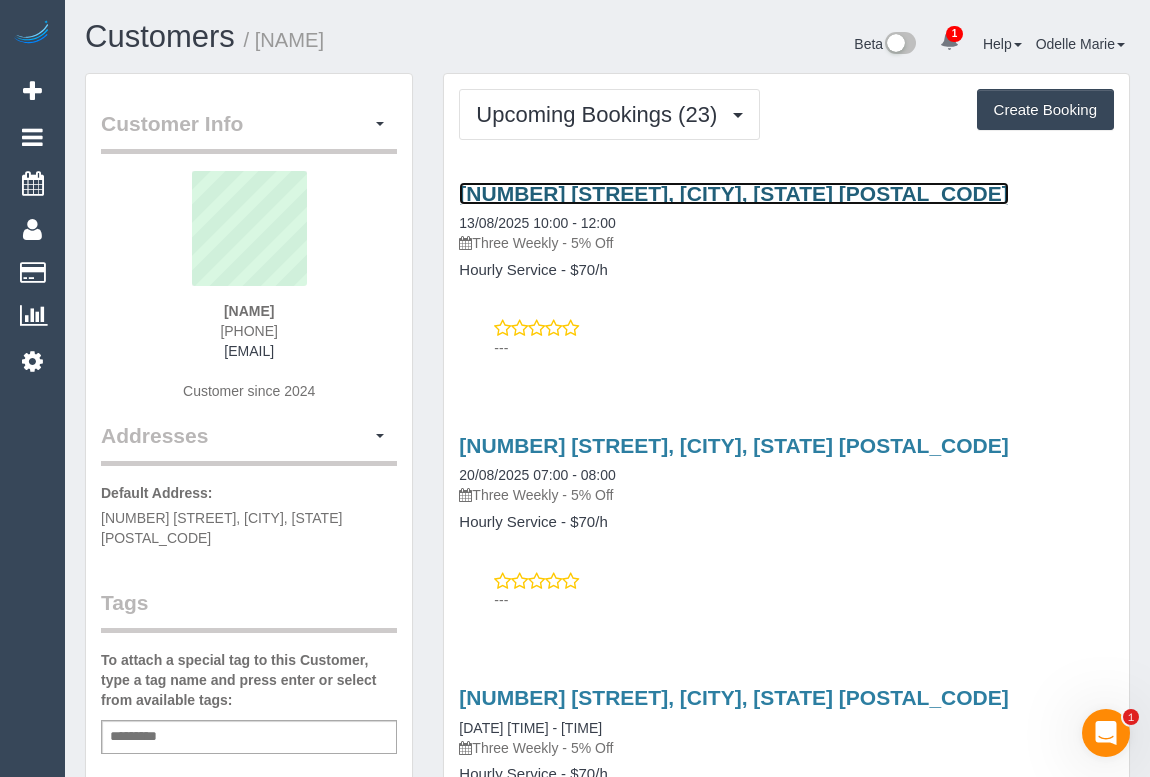 click on "[NUMBER] [STREET], [CITY], [STATE] [POSTAL_CODE]" at bounding box center [733, 193] 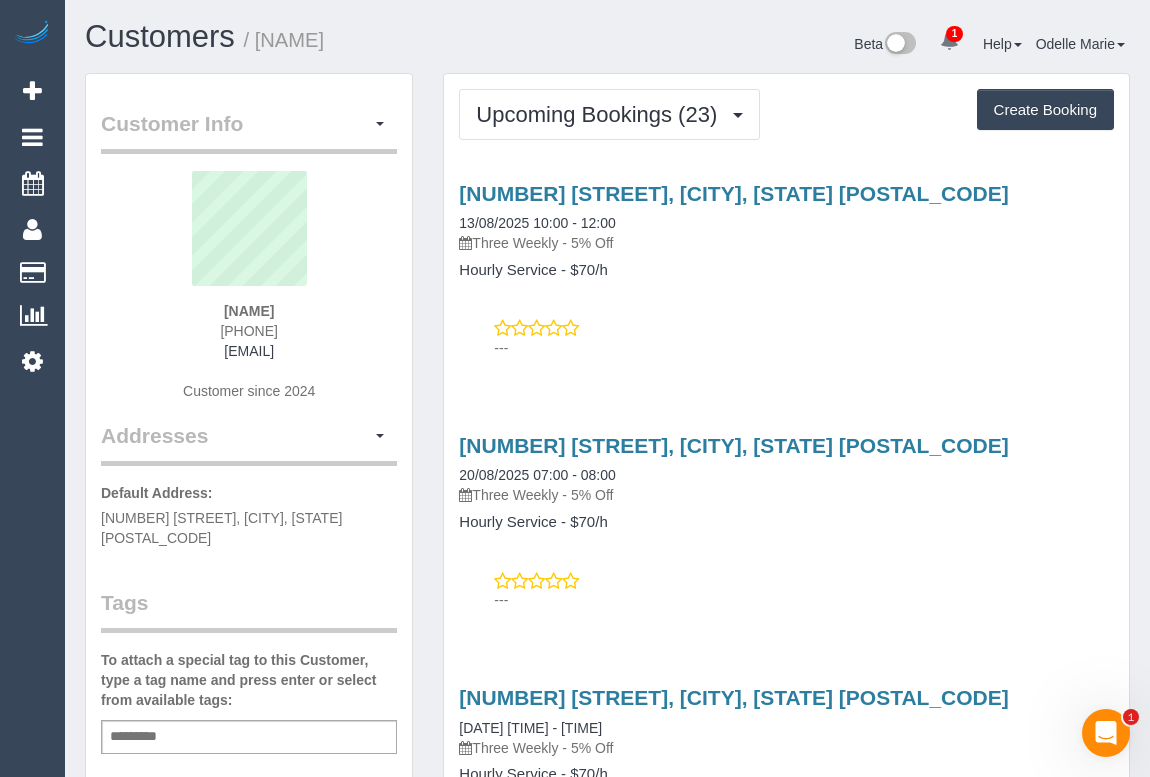 click on "Service
Feedback
9 Belmont Rd West, Croydon South, VIC 3108
13/08/2025 10:00 - 12:00
Three Weekly - 5% Off
Hourly Service - $70/h
---
9 Belmont Rd West, Croydon South, VIC 3108
20/08/2025 07:00 - 08:00
Three Weekly - 5% Off
Hourly Service - $70/h" at bounding box center (786, 3239) 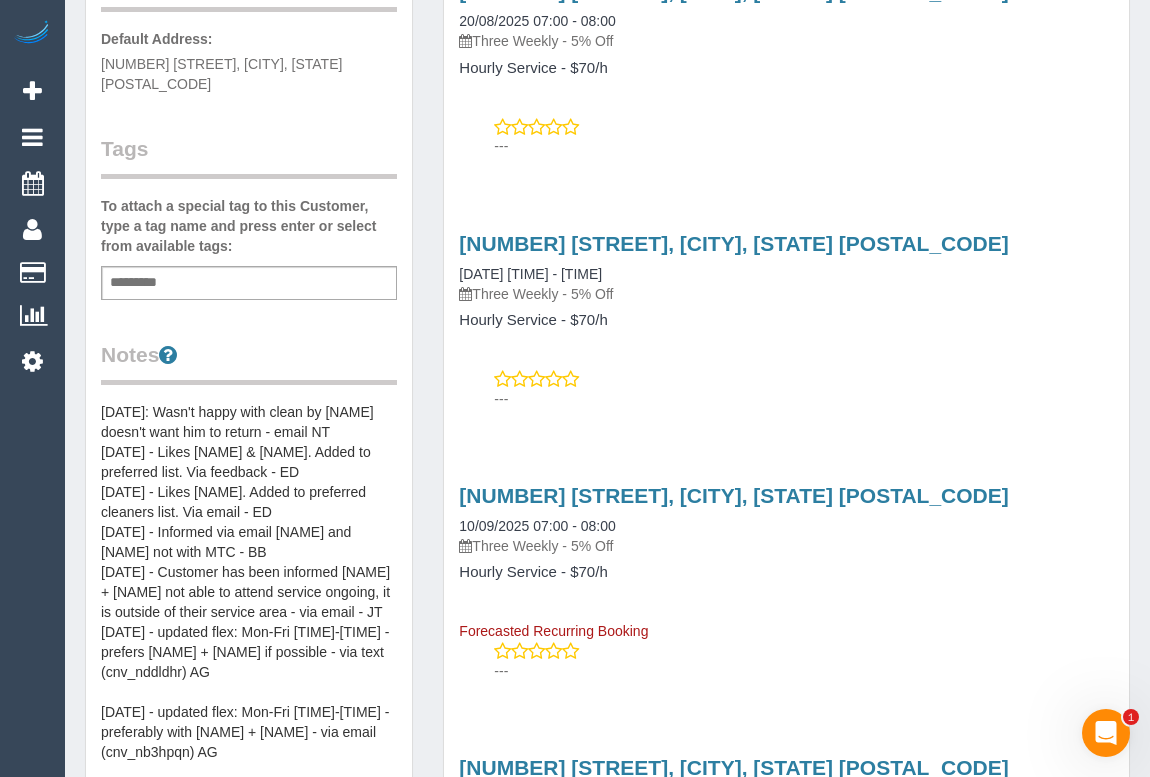 scroll, scrollTop: 0, scrollLeft: 0, axis: both 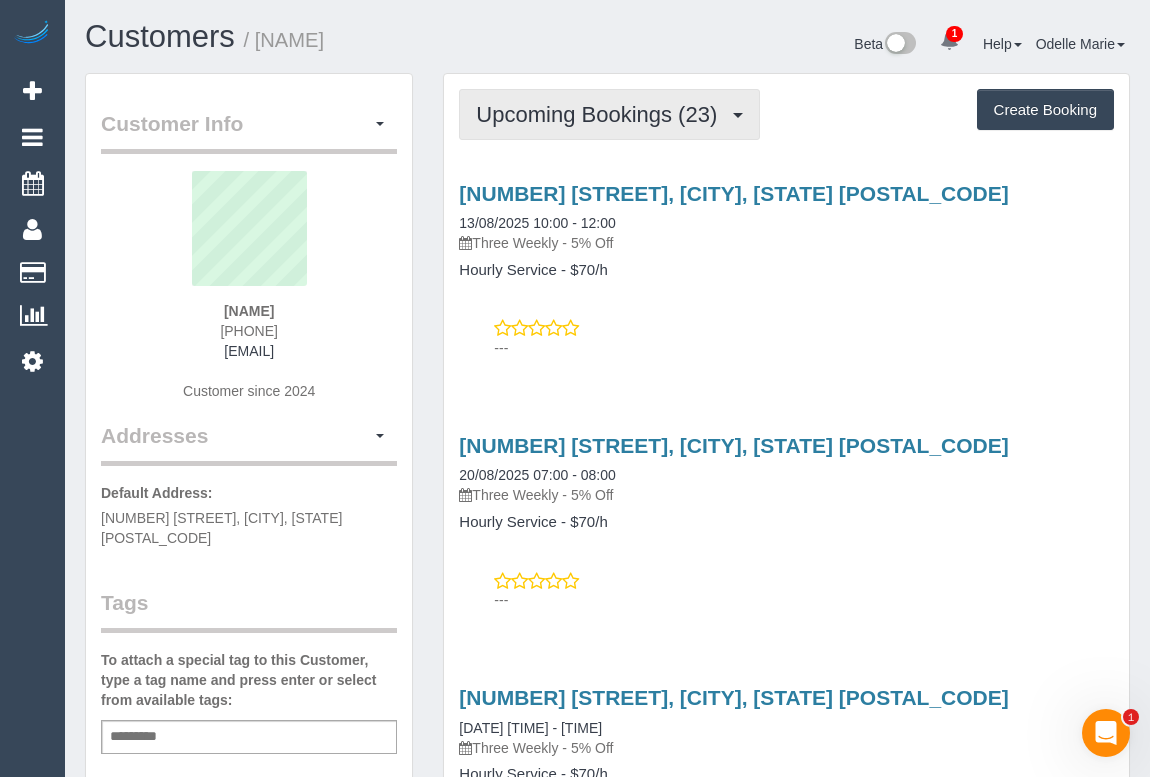 click on "Upcoming Bookings (23)" at bounding box center [609, 114] 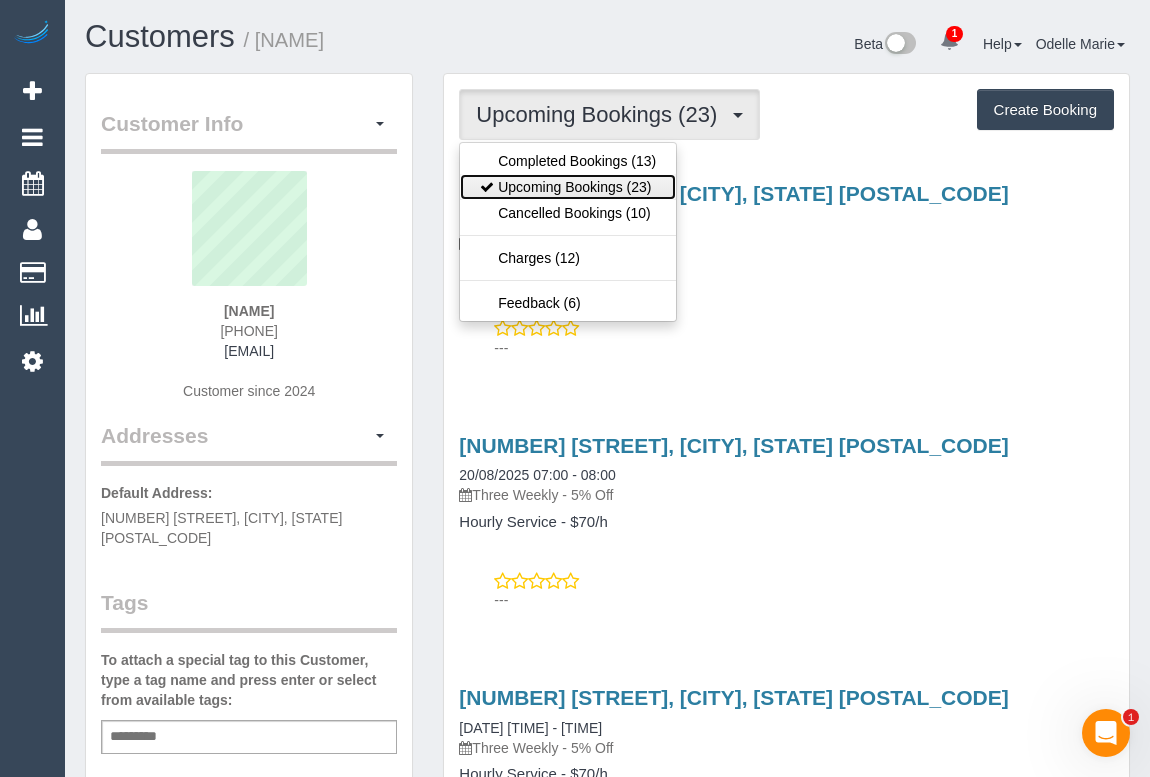 click on "Upcoming Bookings (23)" at bounding box center (568, 187) 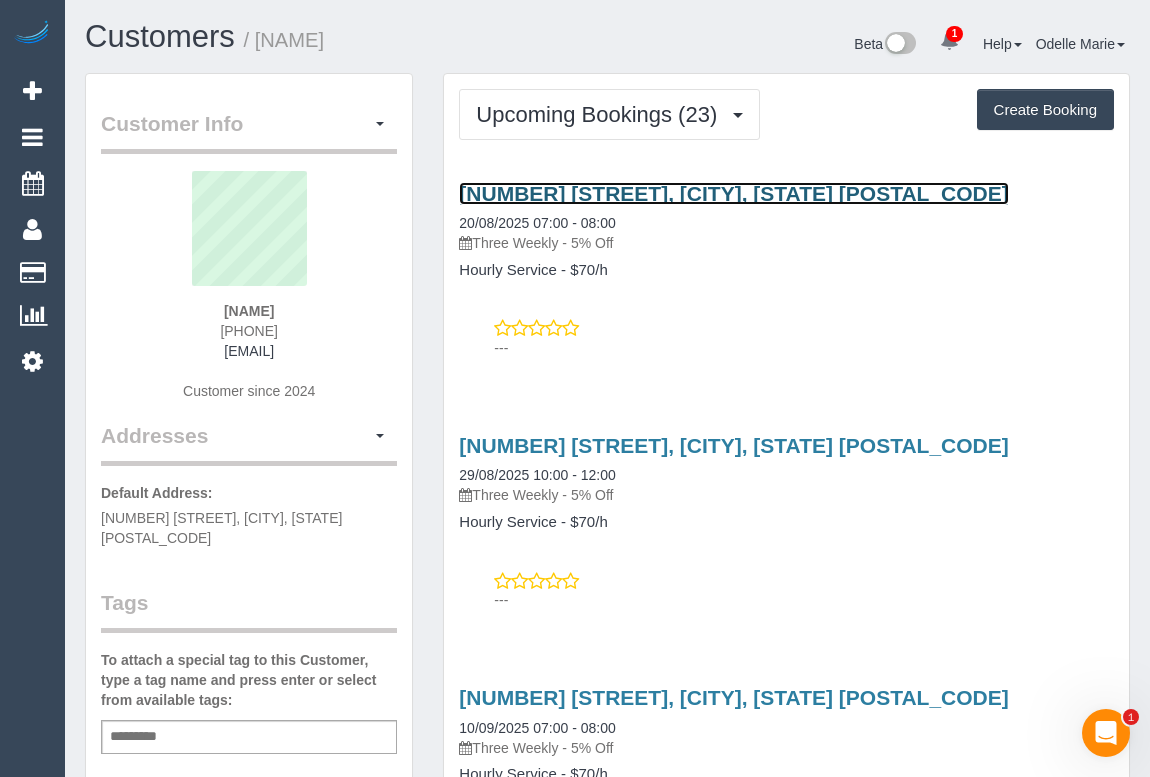 click on "9 Belmont Rd West, Croydon South, VIC 3108" at bounding box center (733, 193) 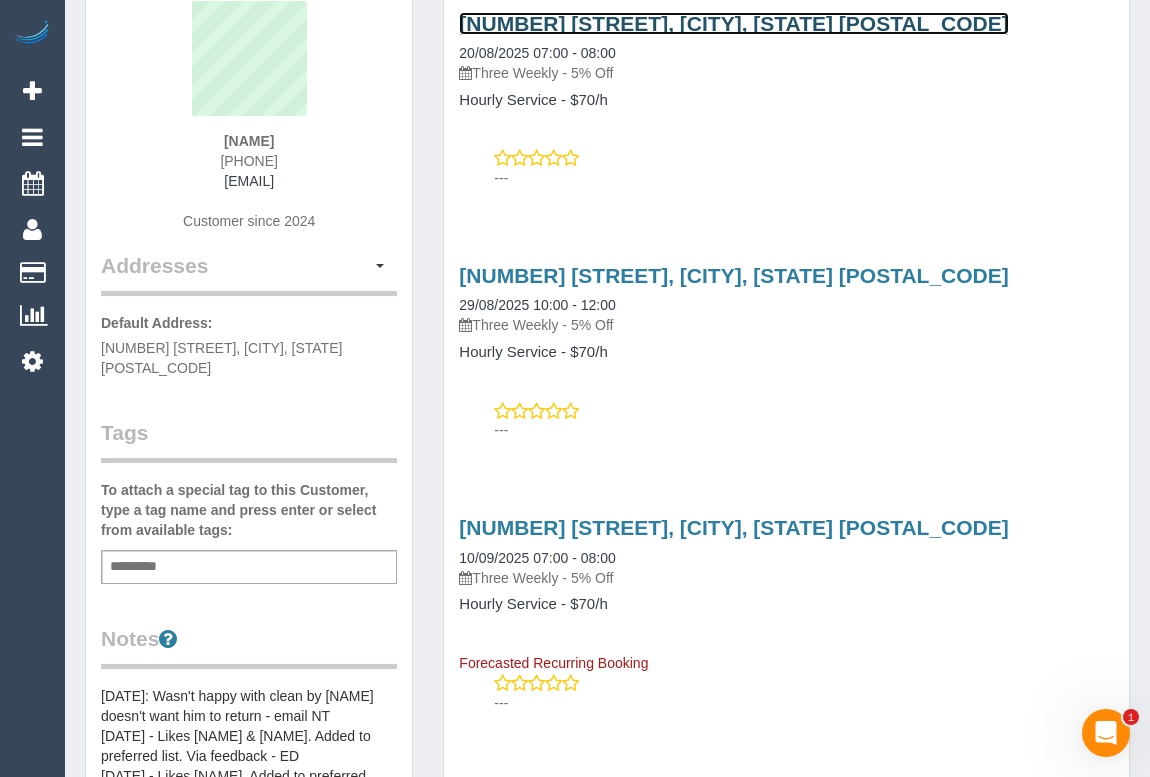 scroll, scrollTop: 0, scrollLeft: 0, axis: both 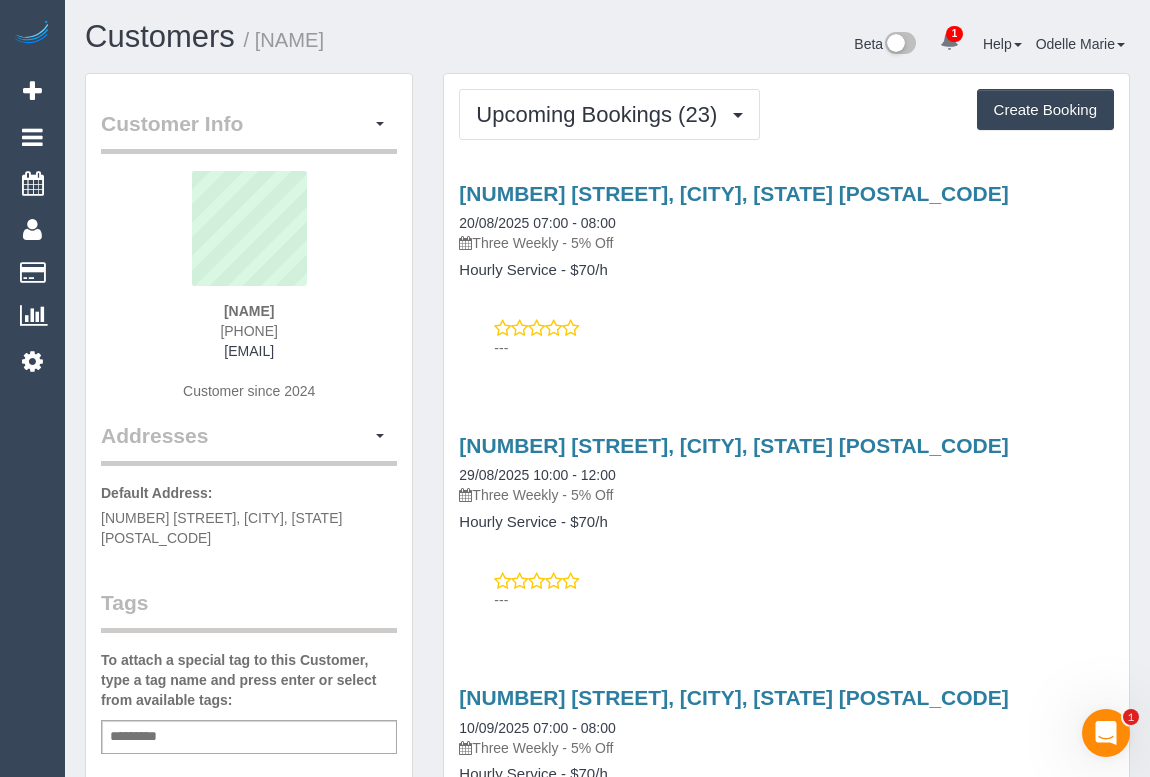 click on "---" at bounding box center (804, 348) 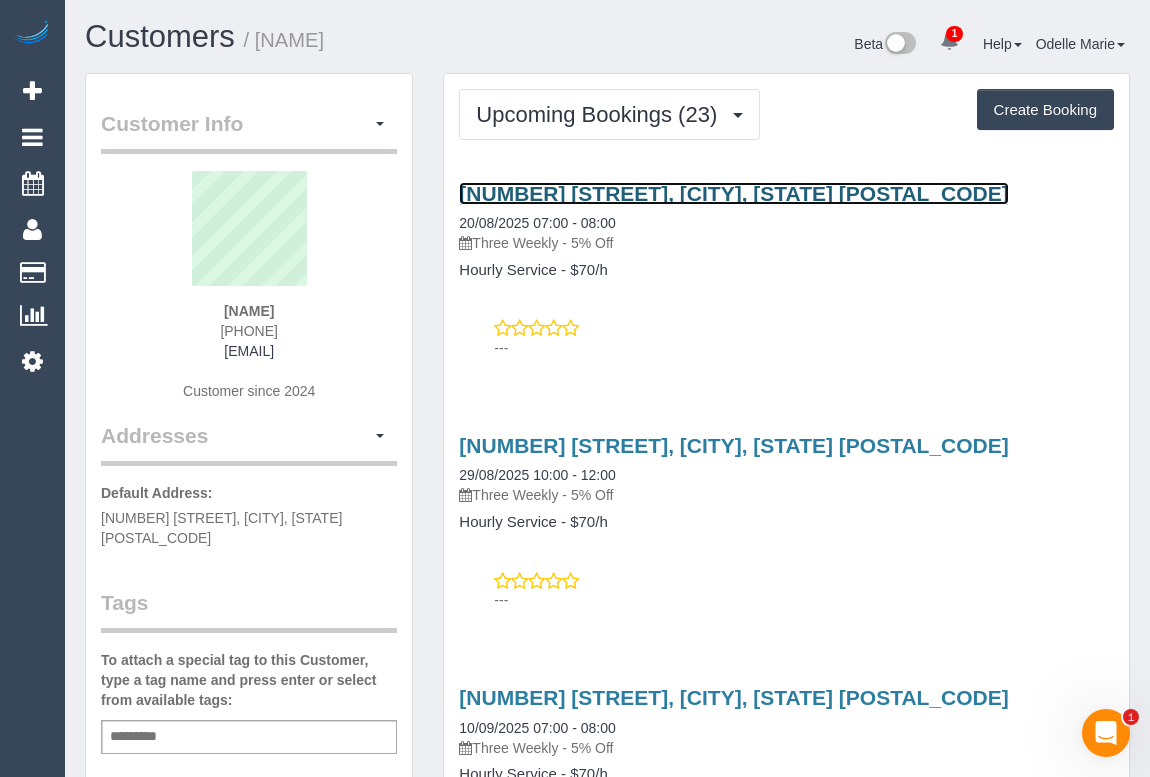 click on "9 Belmont Rd West, Croydon South, VIC 3108" at bounding box center (733, 193) 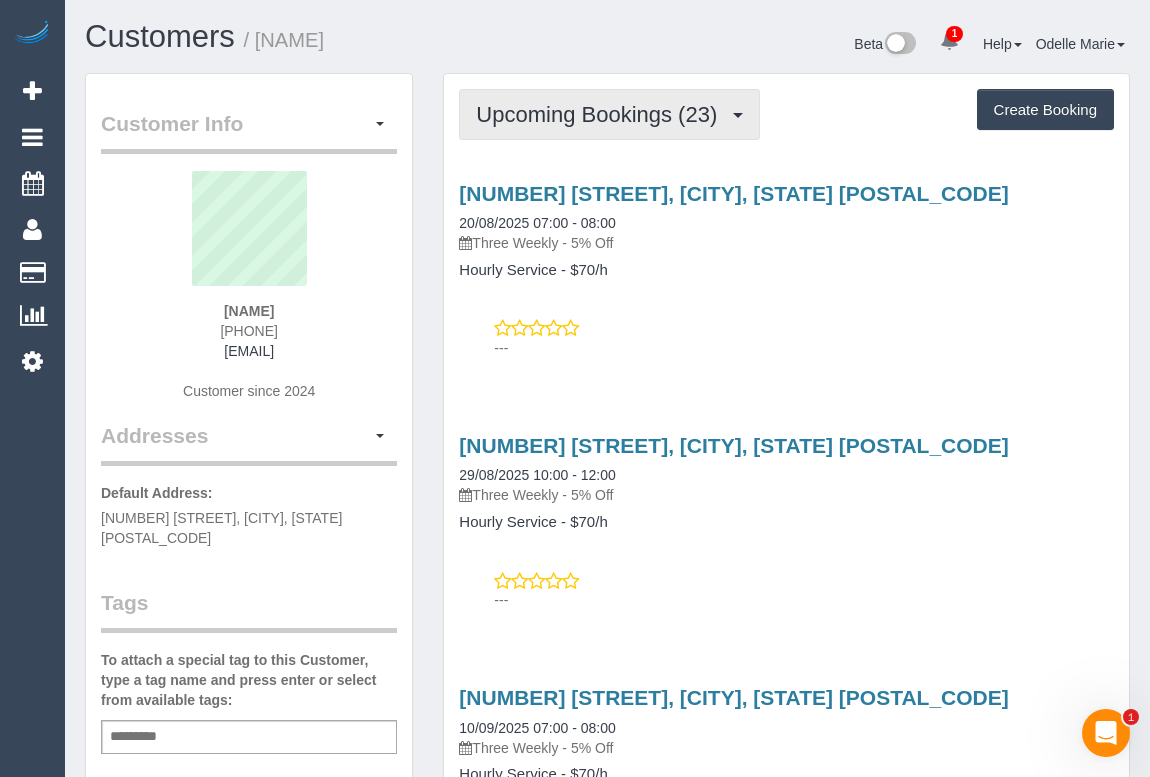 click on "Upcoming Bookings (23)" at bounding box center [609, 114] 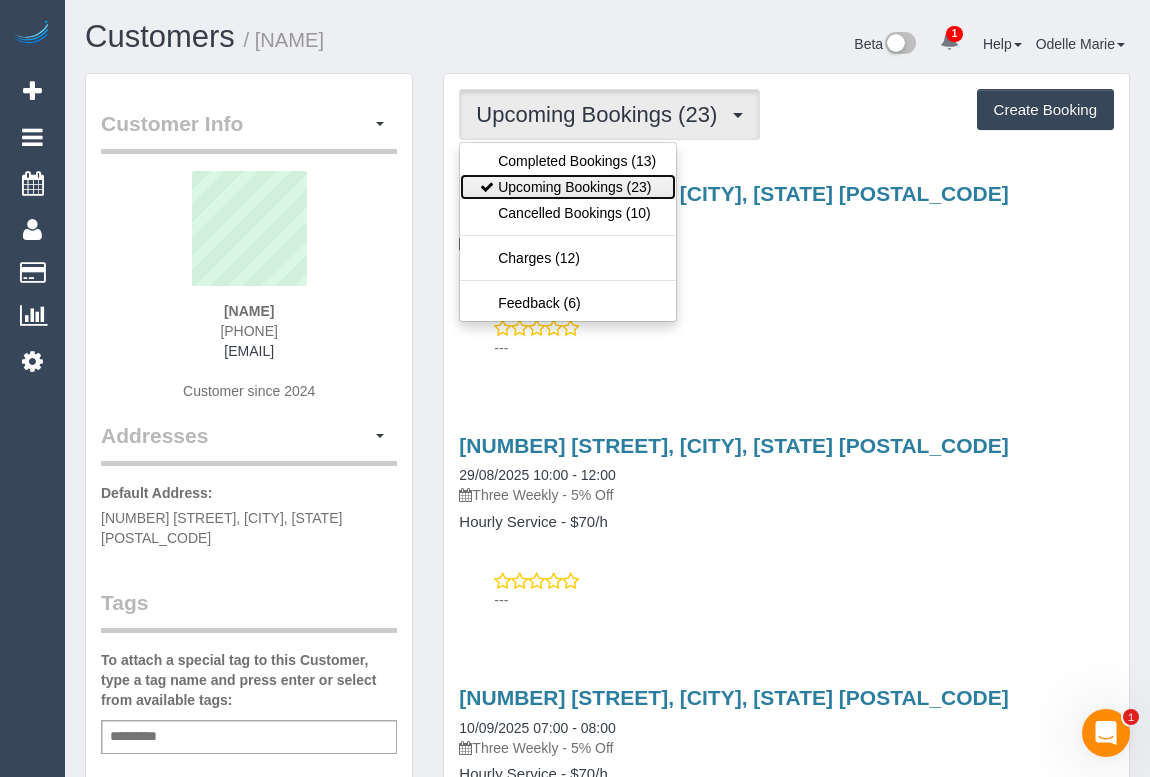 click on "Upcoming Bookings (23)" at bounding box center [568, 187] 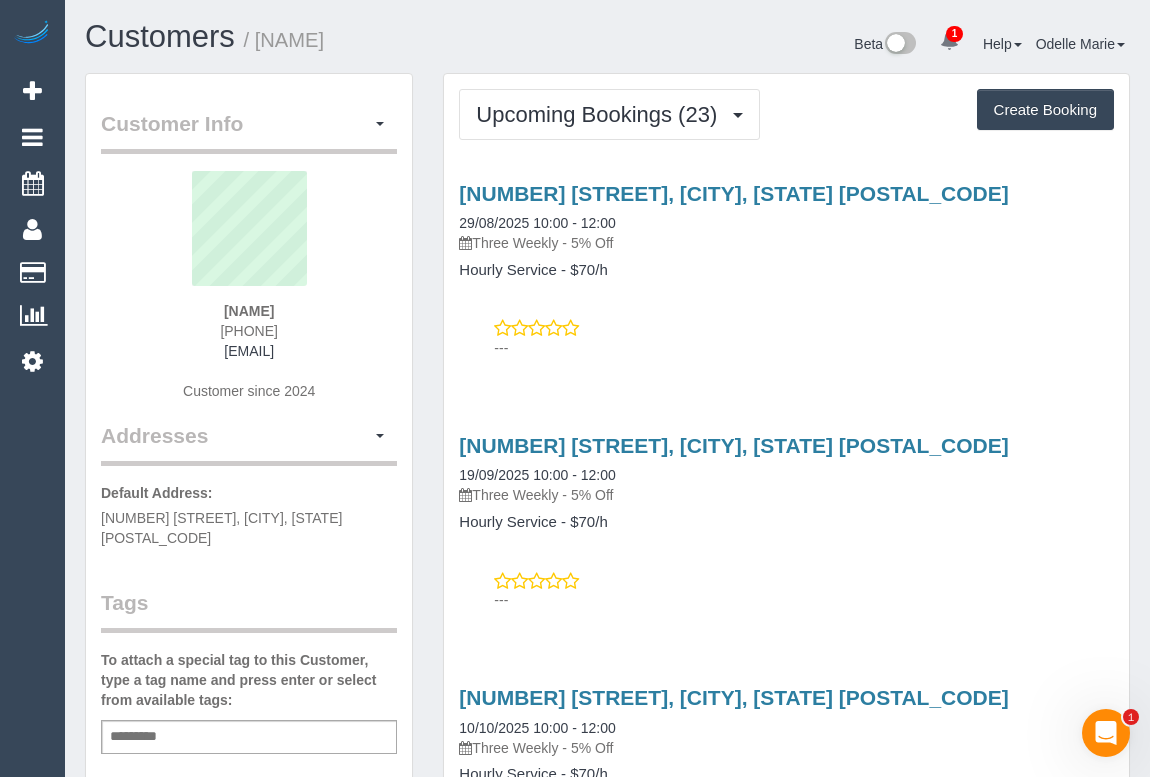 click on "9 Belmont Rd West, Croydon South, VIC 3108
29/08/2025 10:00 - 12:00
Three Weekly - 5% Off
Hourly Service - $70/h
---" at bounding box center [786, 266] 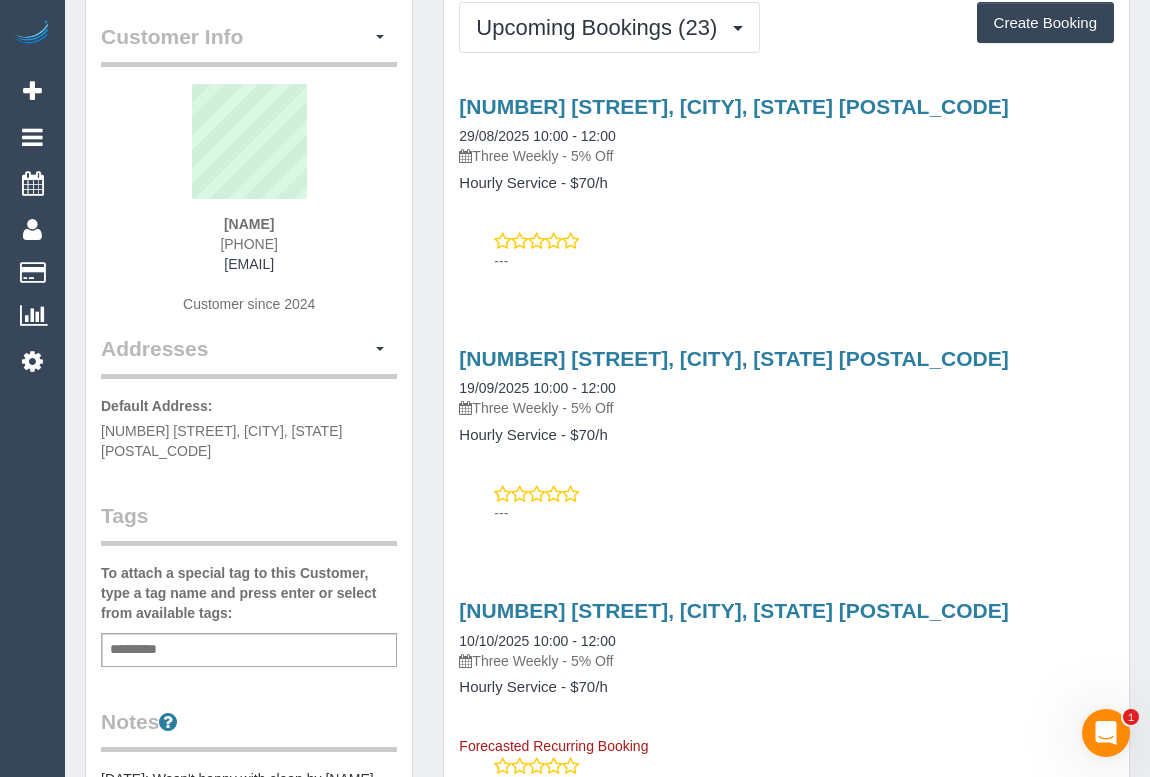 scroll, scrollTop: 272, scrollLeft: 0, axis: vertical 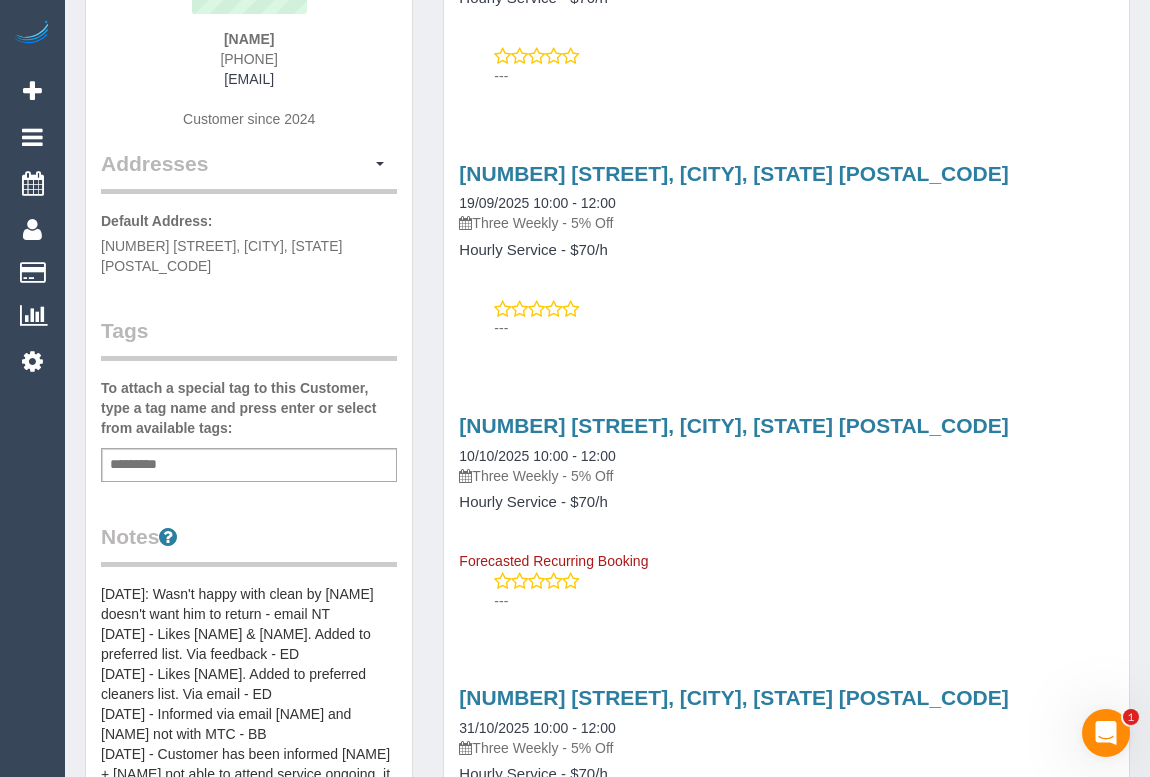 click on "9 Belmont Rd West, Croydon South, VIC 3108
10/10/2025 10:00 - 12:00
Three Weekly - 5% Off
Hourly Service - $70/h
Forecasted Recurring Booking" at bounding box center [786, 492] 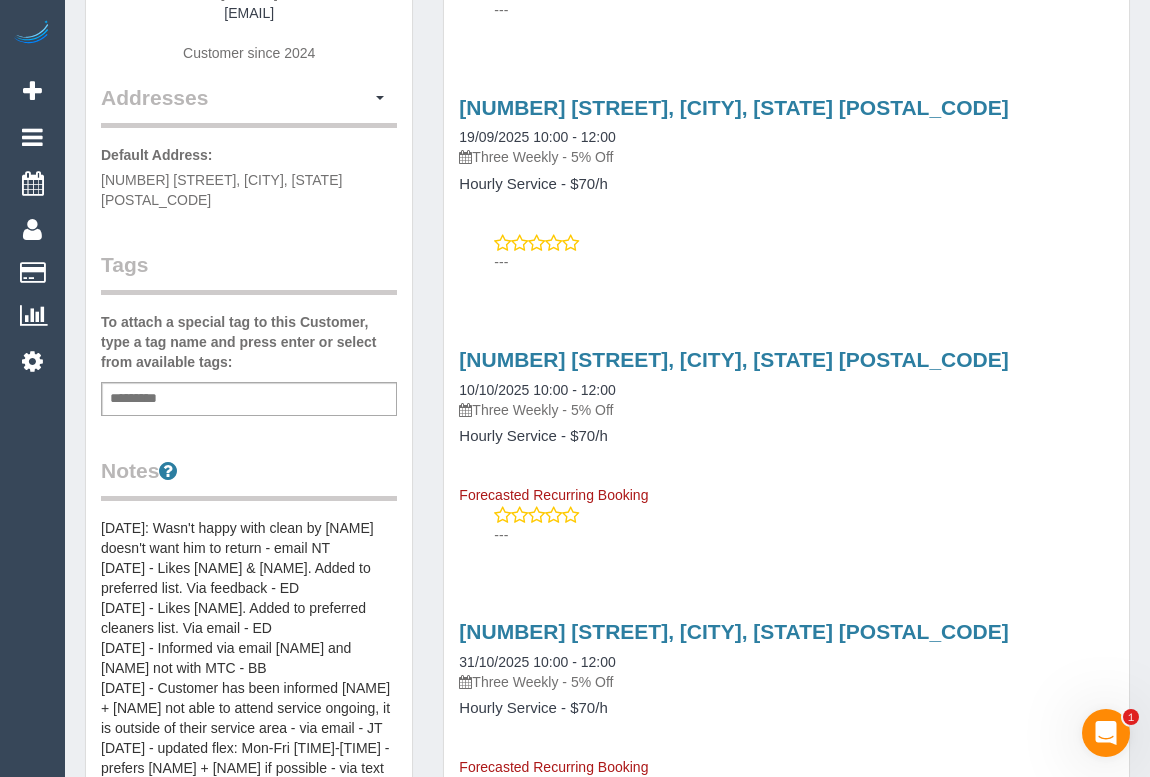 scroll, scrollTop: 454, scrollLeft: 0, axis: vertical 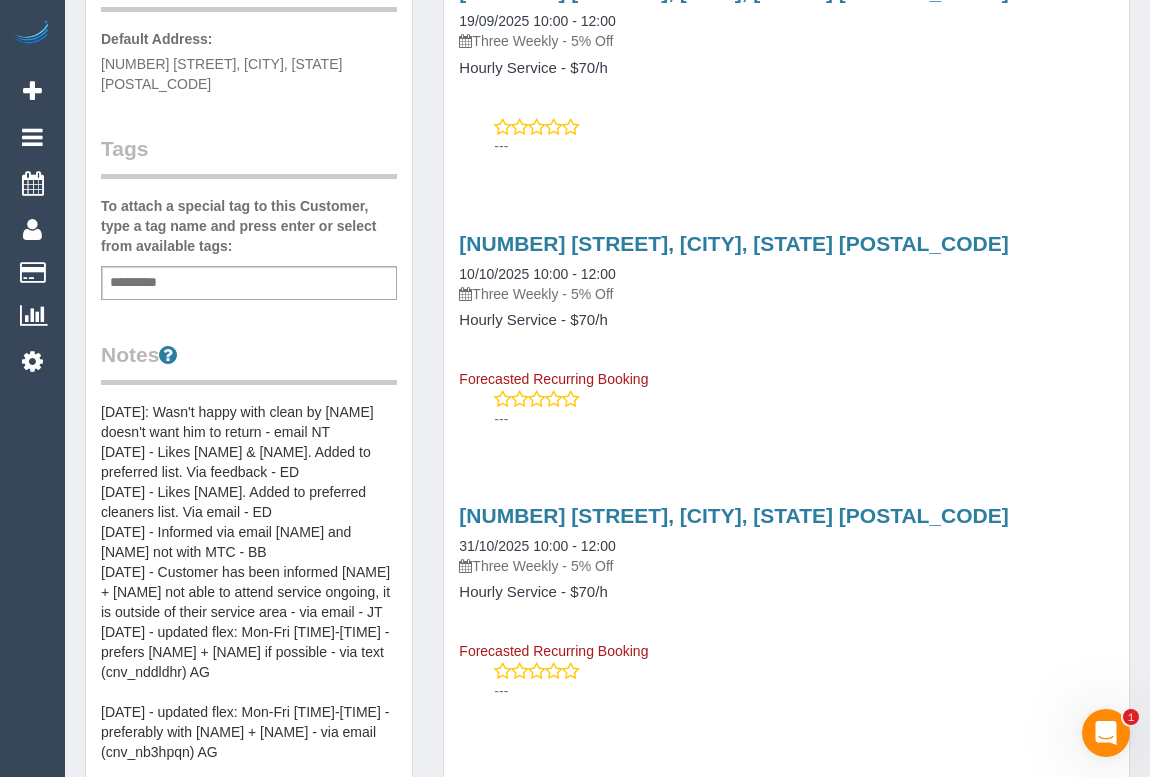 drag, startPoint x: 758, startPoint y: 397, endPoint x: 728, endPoint y: 444, distance: 55.758408 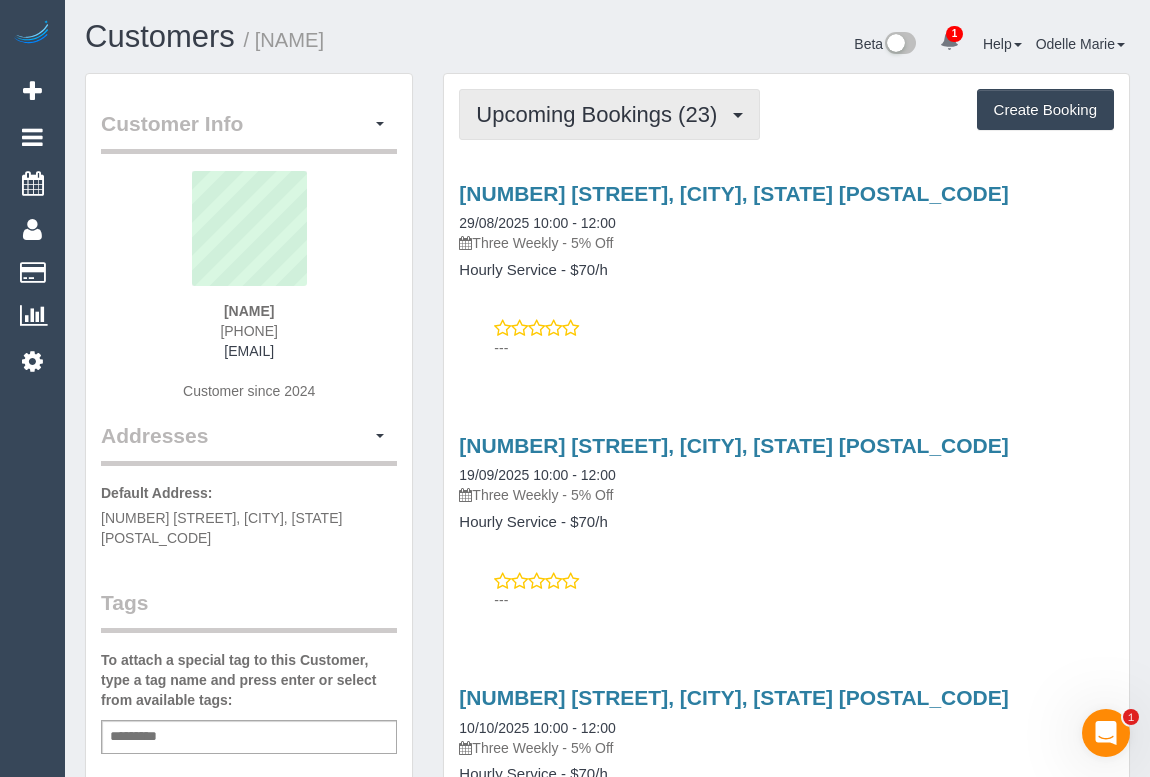 click on "Upcoming Bookings (23)" at bounding box center (601, 114) 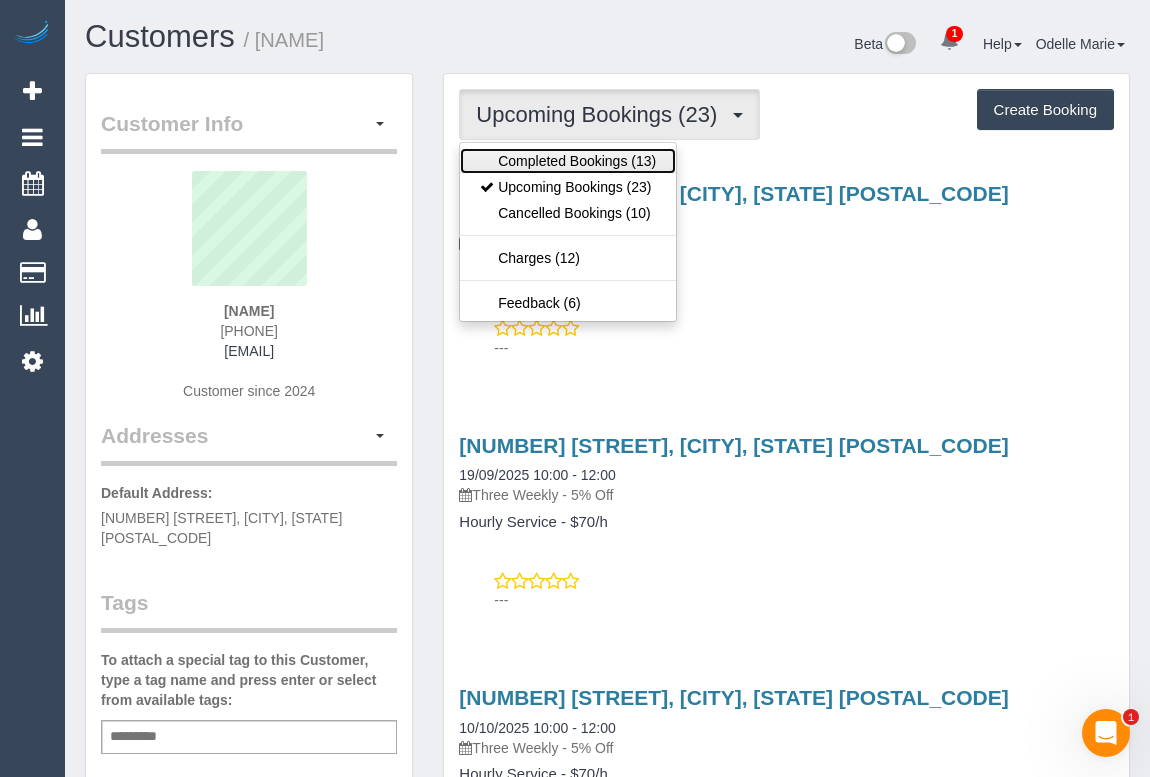 click on "Completed Bookings (13)" at bounding box center (568, 161) 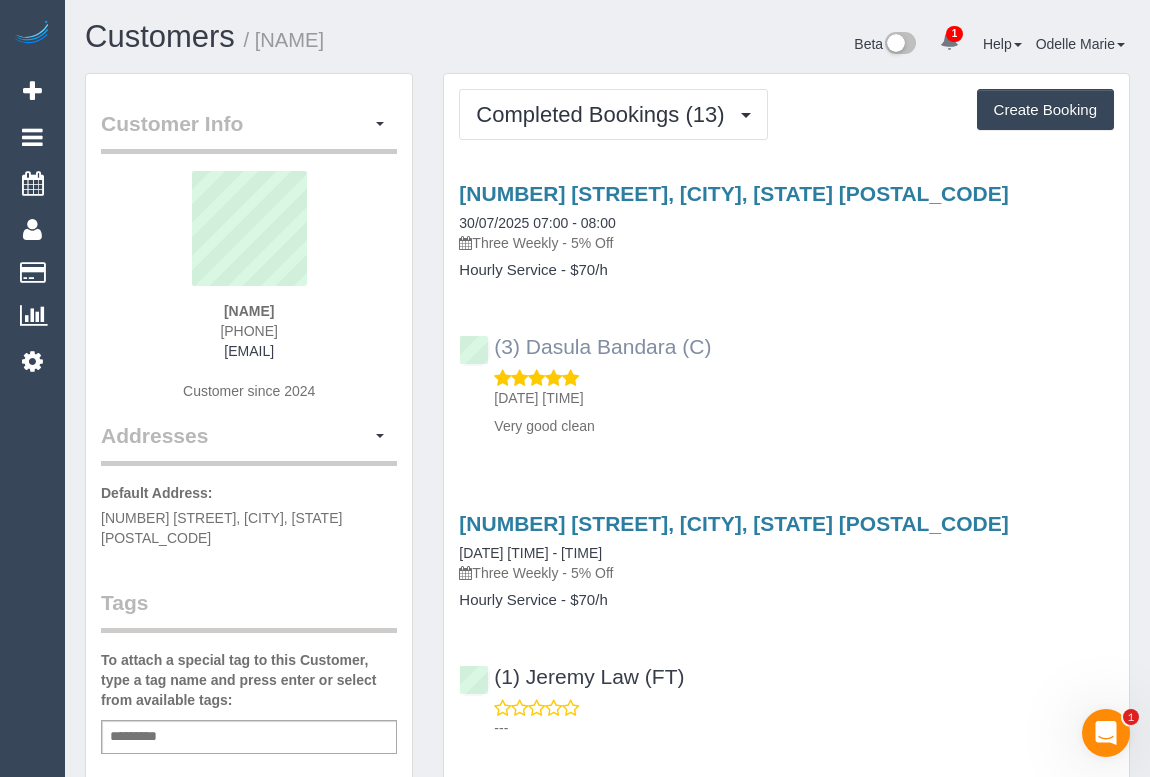 click on "(3) Dasula Bandara (C)" at bounding box center [590, 347] 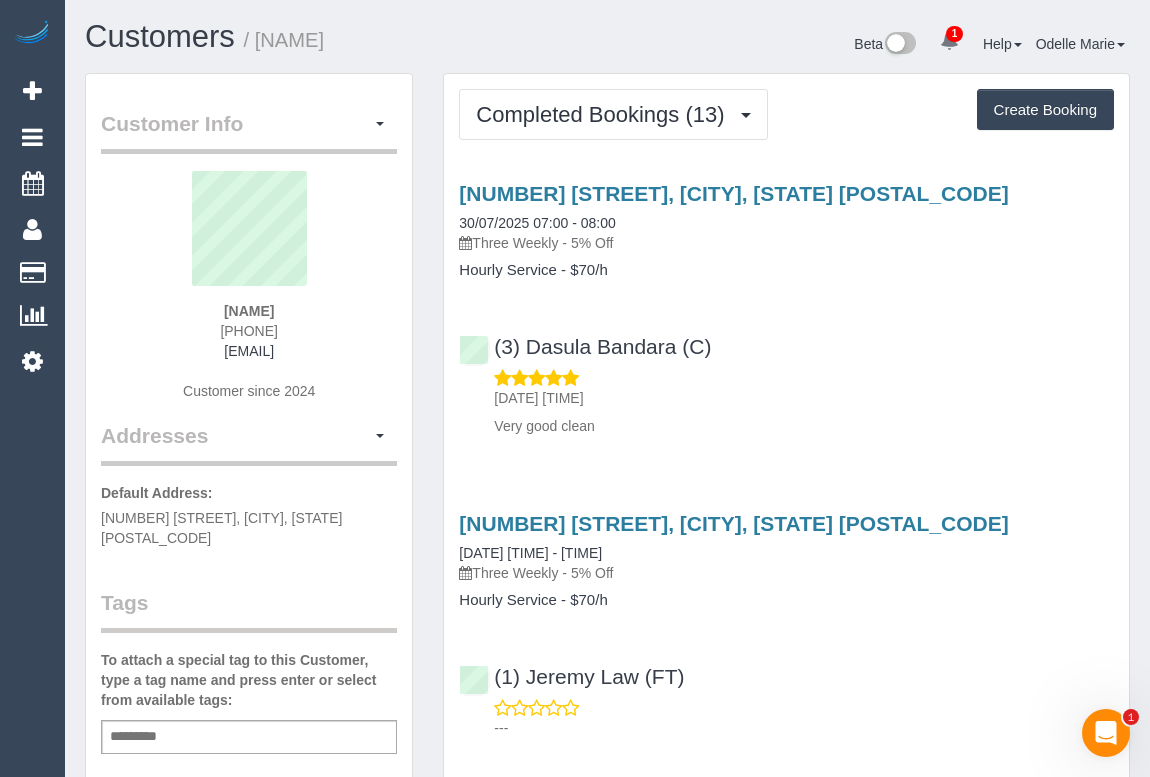 copy on "(3) Dasula Bandara (C)" 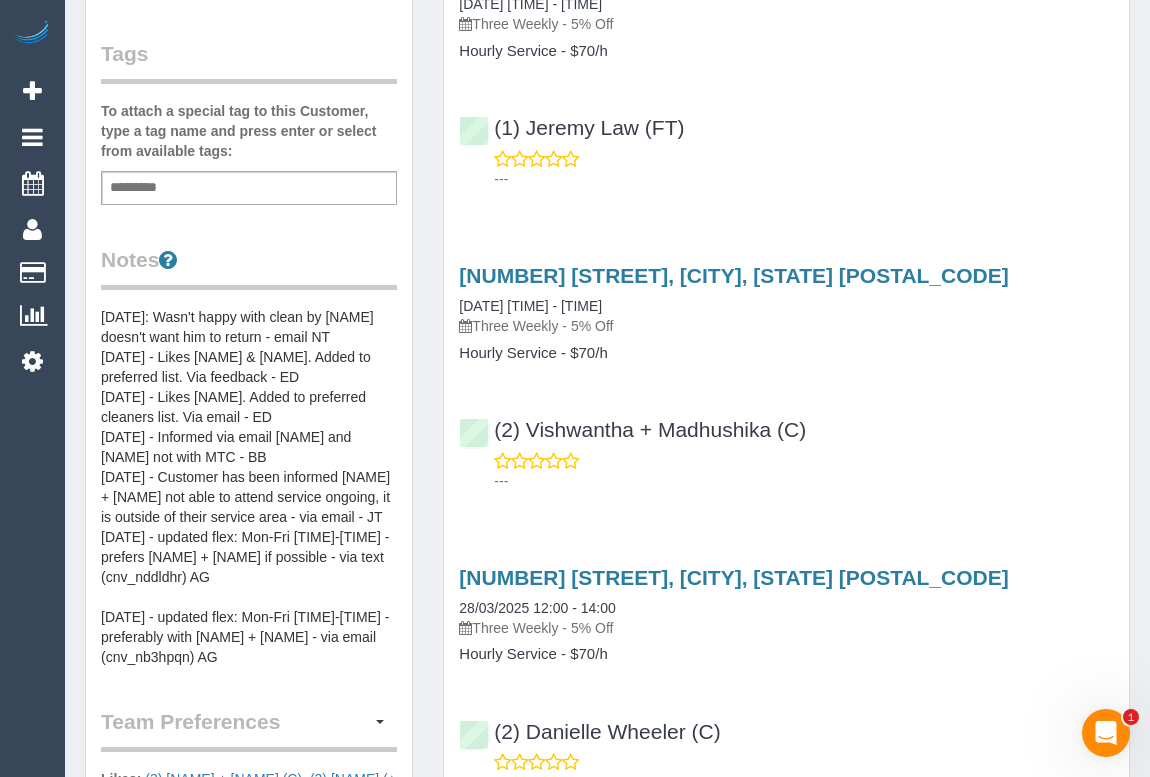 scroll, scrollTop: 636, scrollLeft: 0, axis: vertical 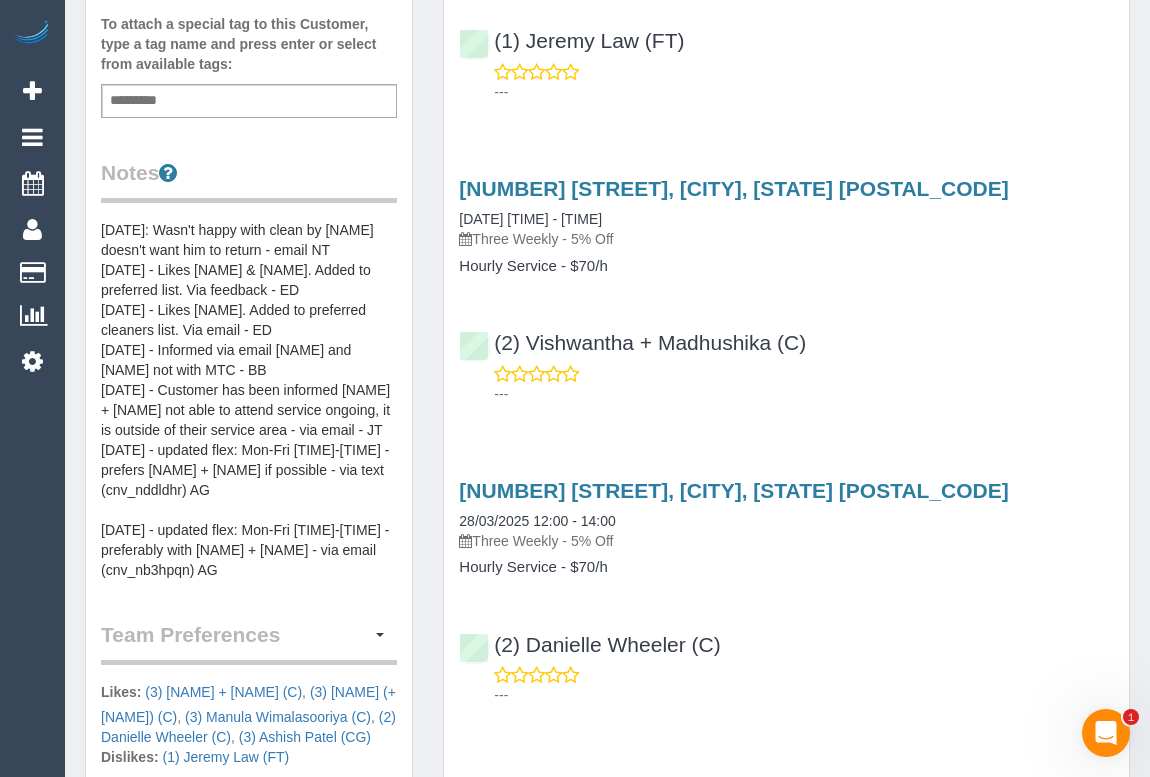 click on "Add a tag" at bounding box center [249, 101] 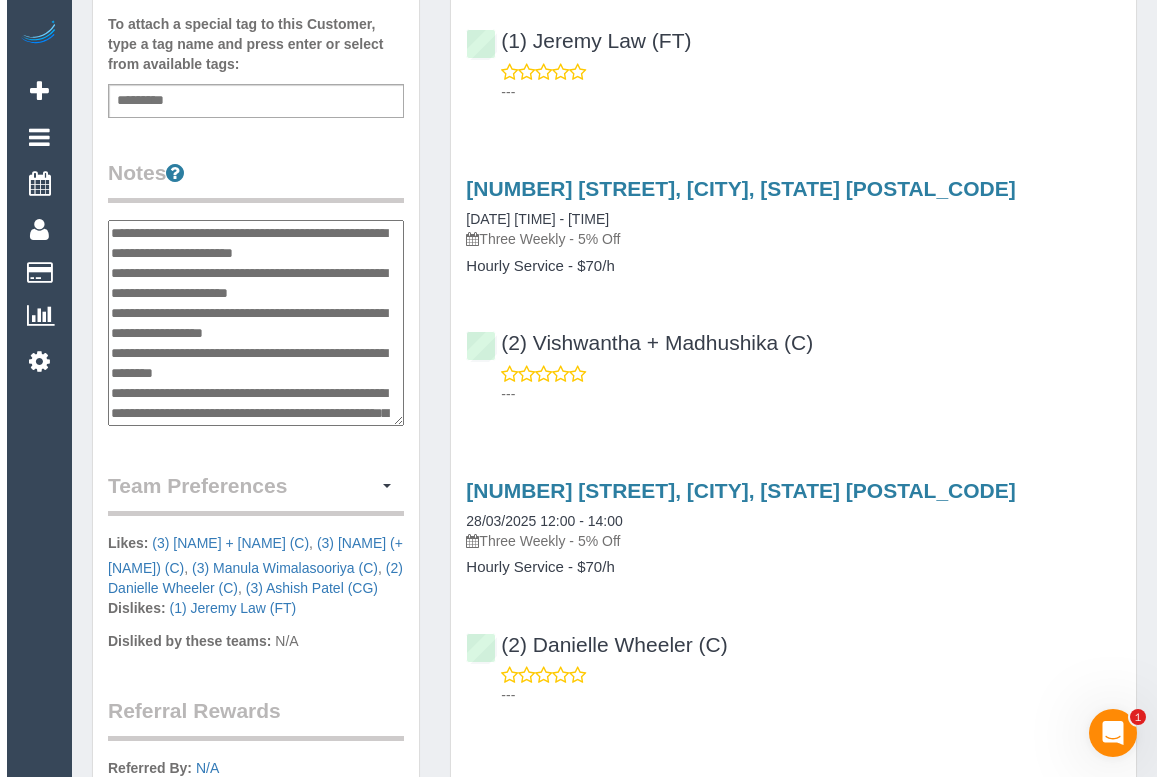 scroll, scrollTop: 180, scrollLeft: 0, axis: vertical 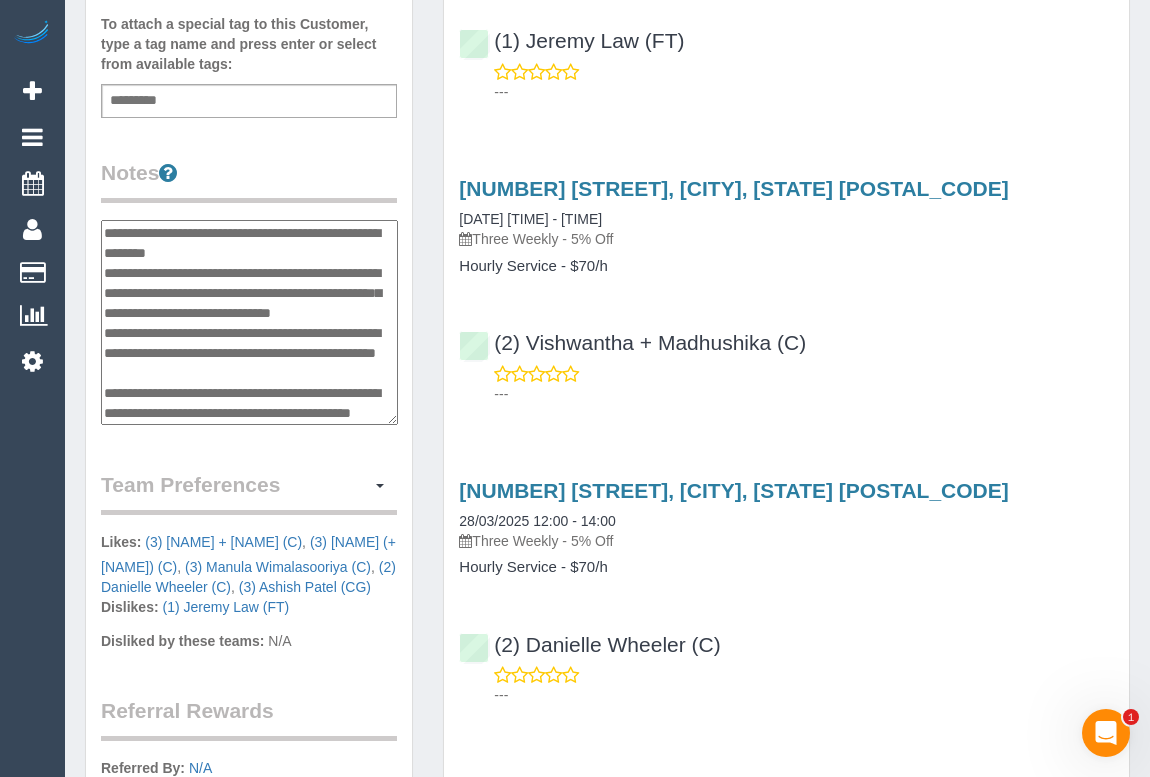 click on "Team Preferences
Manage Preferences" at bounding box center [249, 492] 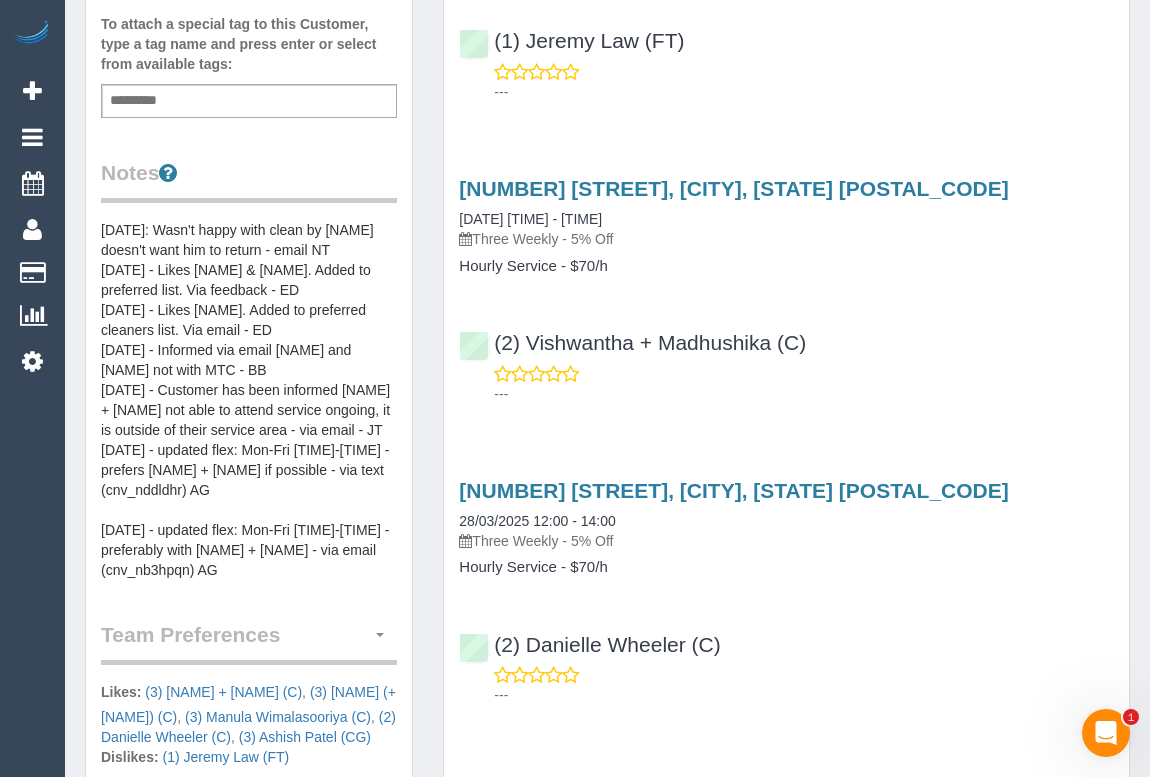 click at bounding box center (380, 635) 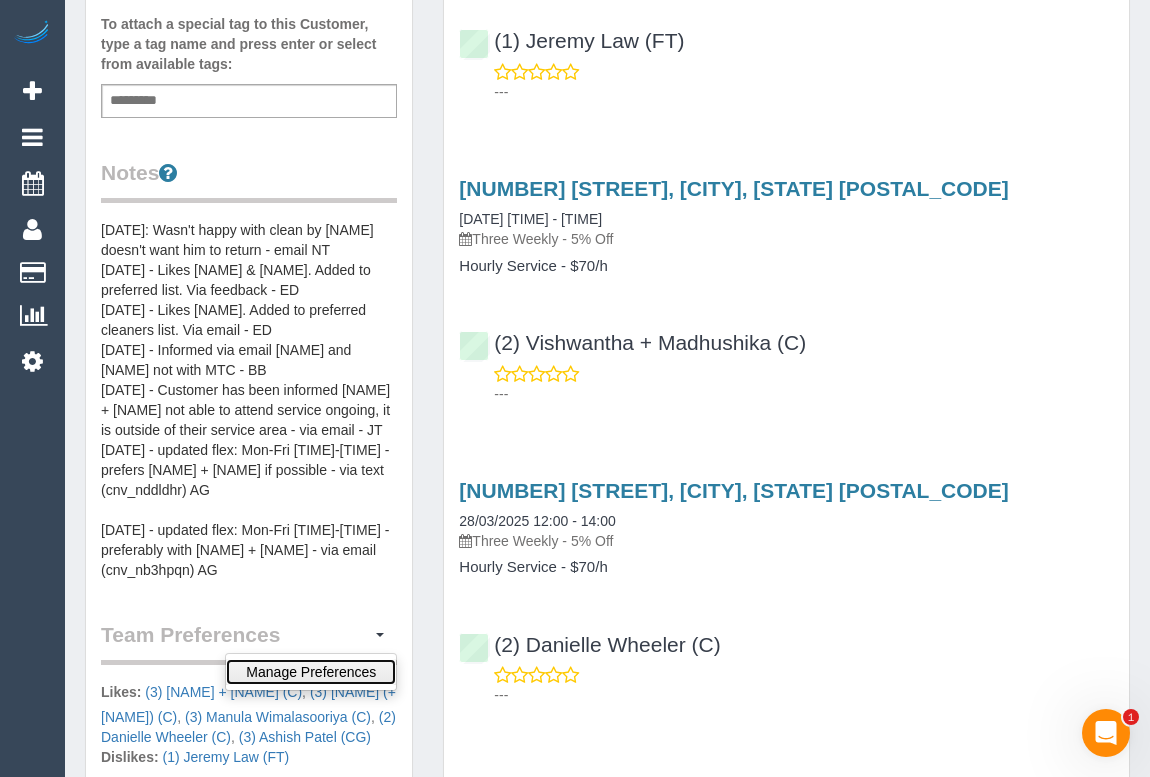 click on "Manage Preferences" at bounding box center (311, 672) 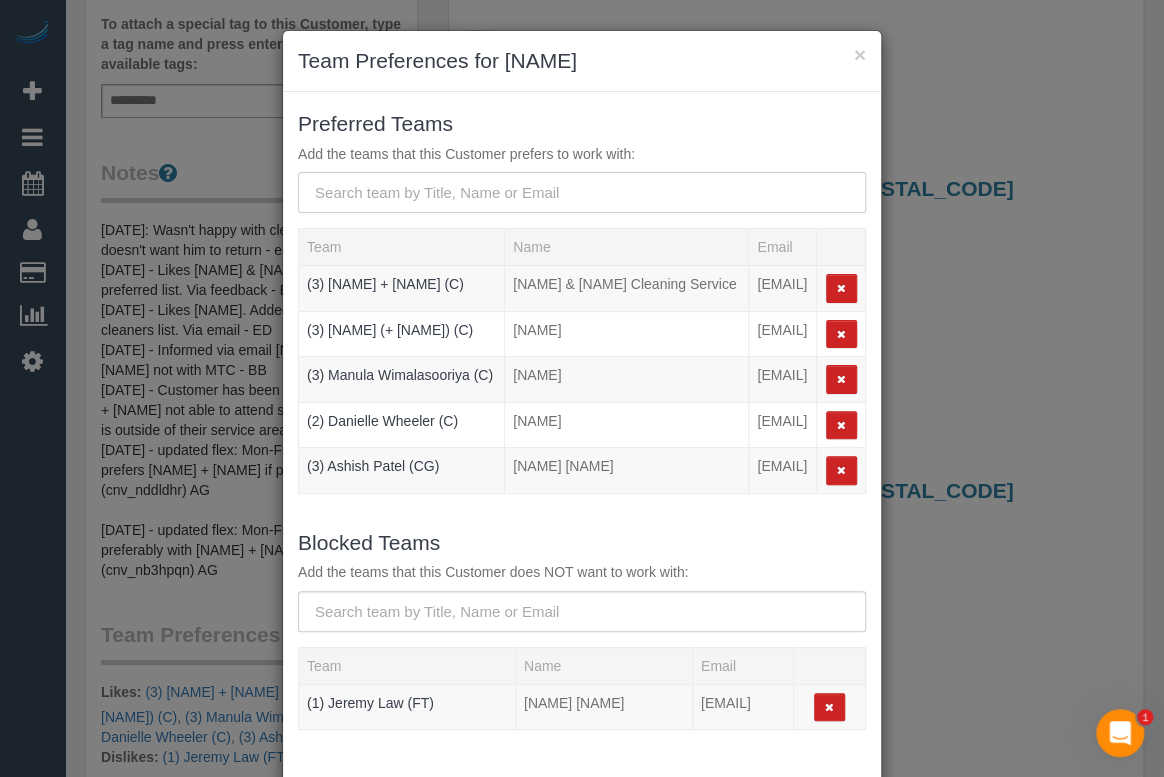 click at bounding box center (582, 192) 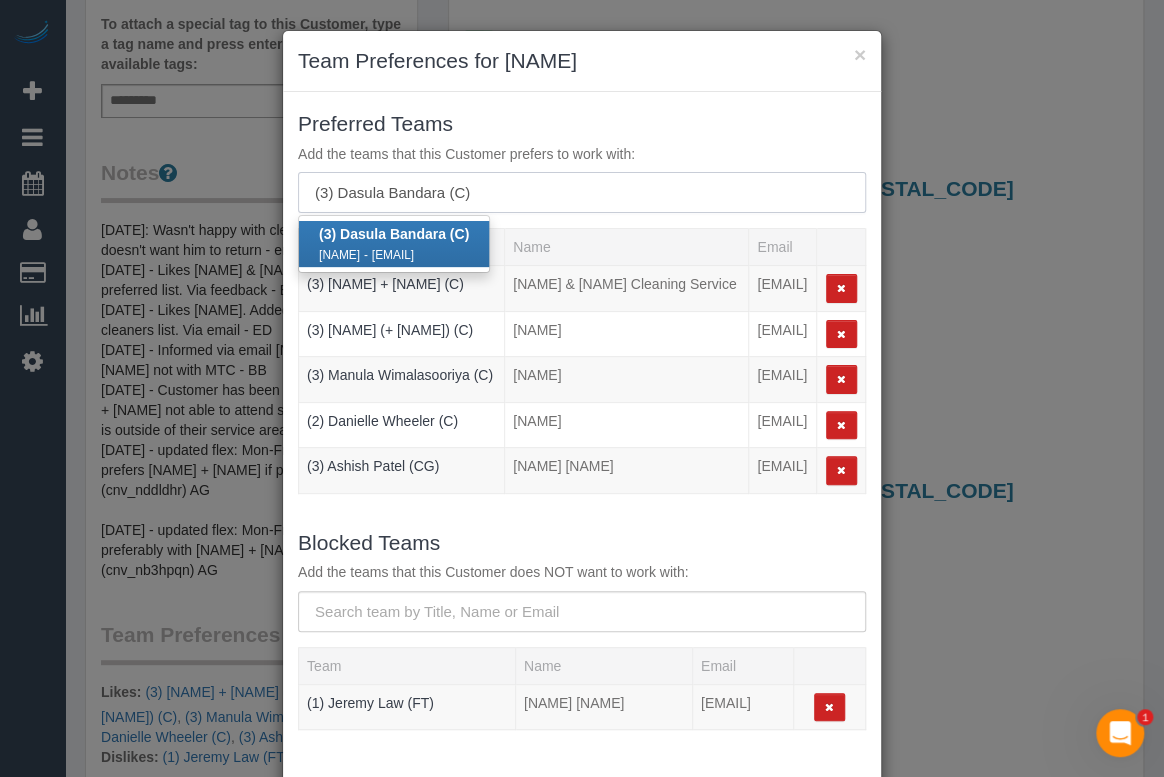 type on "(3) Dasula Bandara (C)" 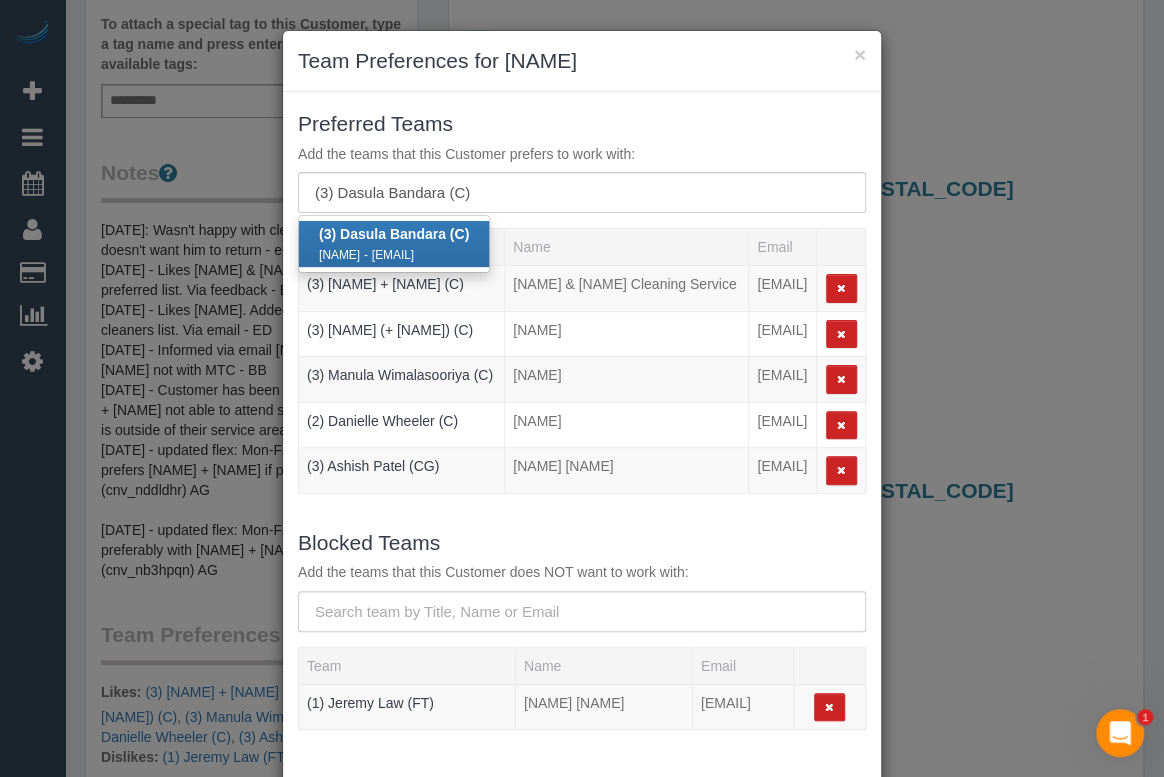 click on "(3) Dasula Bandara (C)" at bounding box center (394, 234) 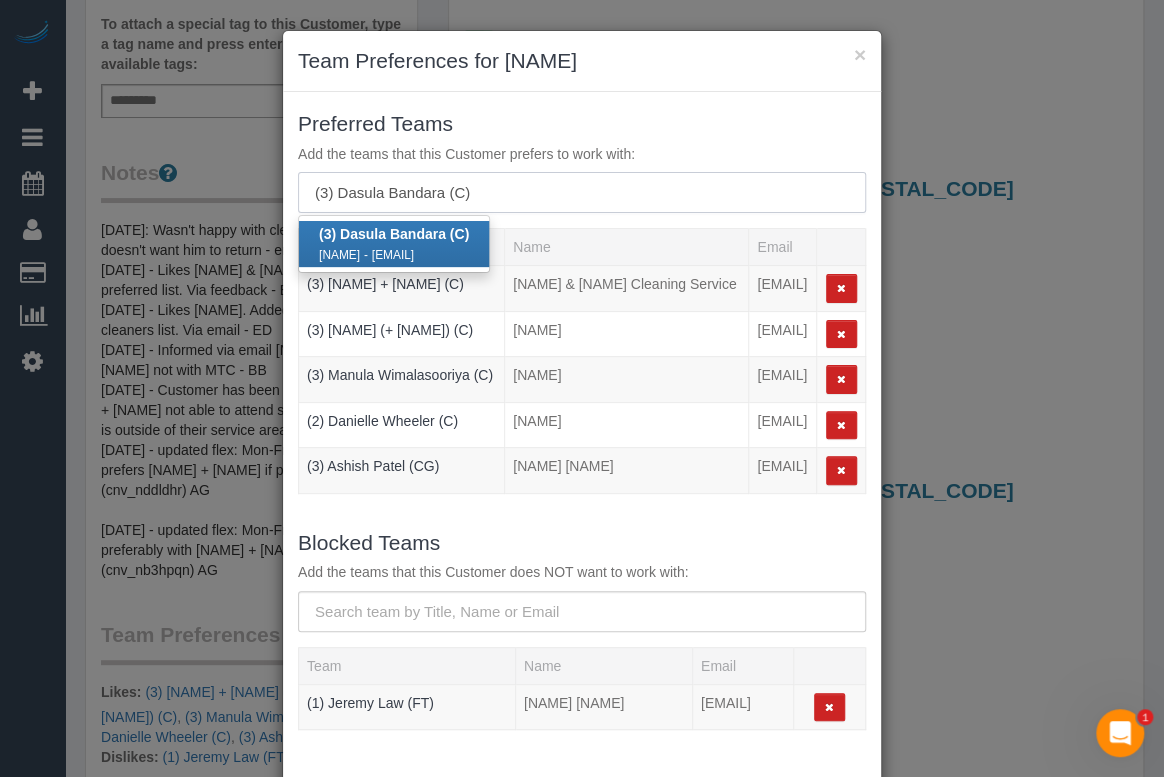 type 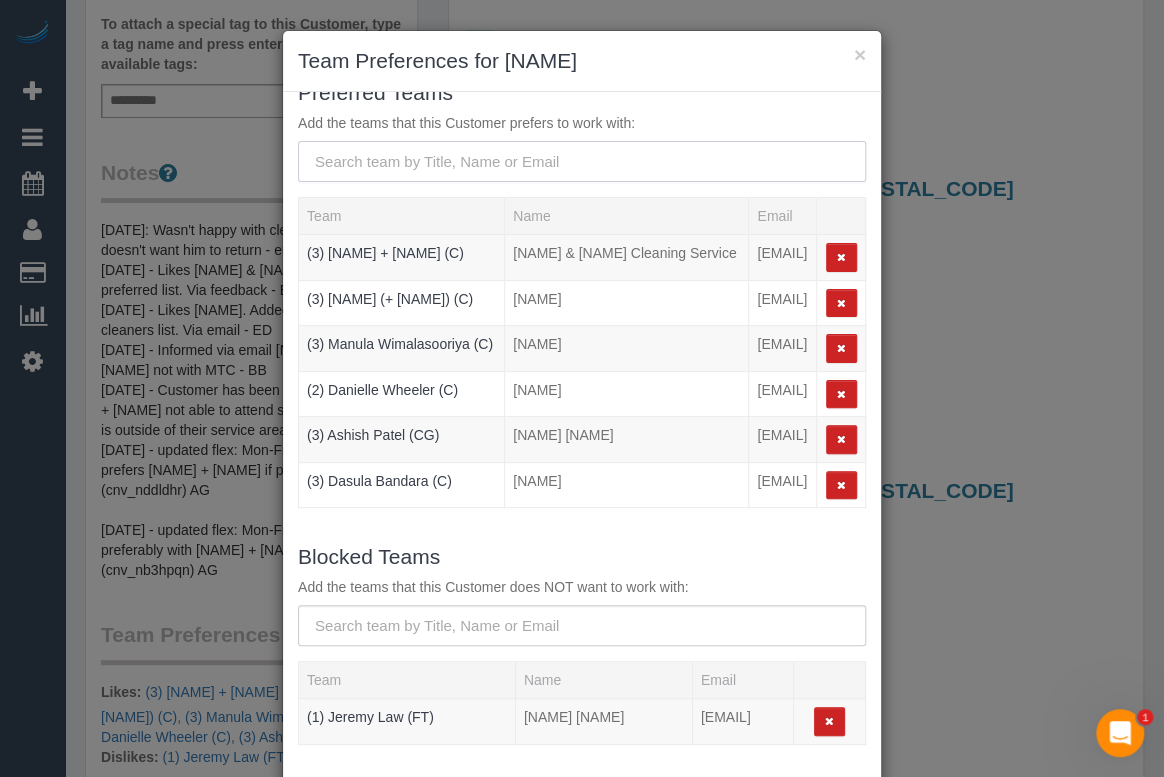 scroll, scrollTop: 98, scrollLeft: 0, axis: vertical 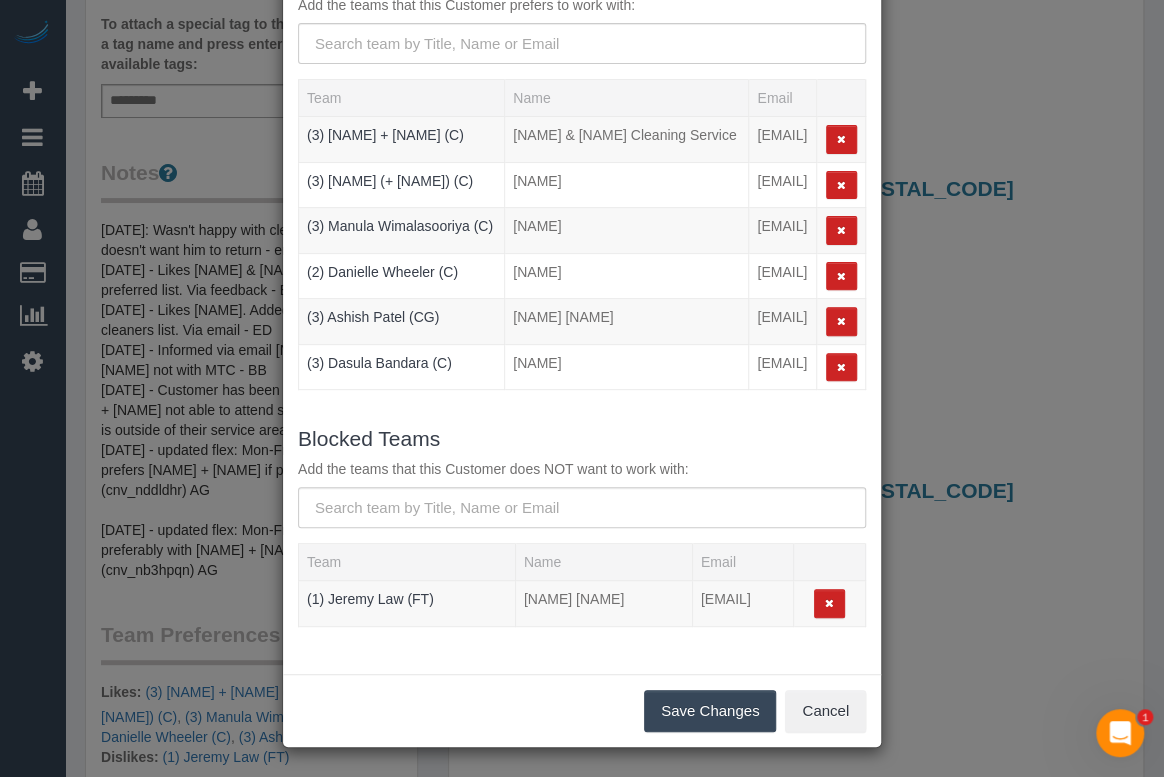 click on "Save Changes" at bounding box center (710, 711) 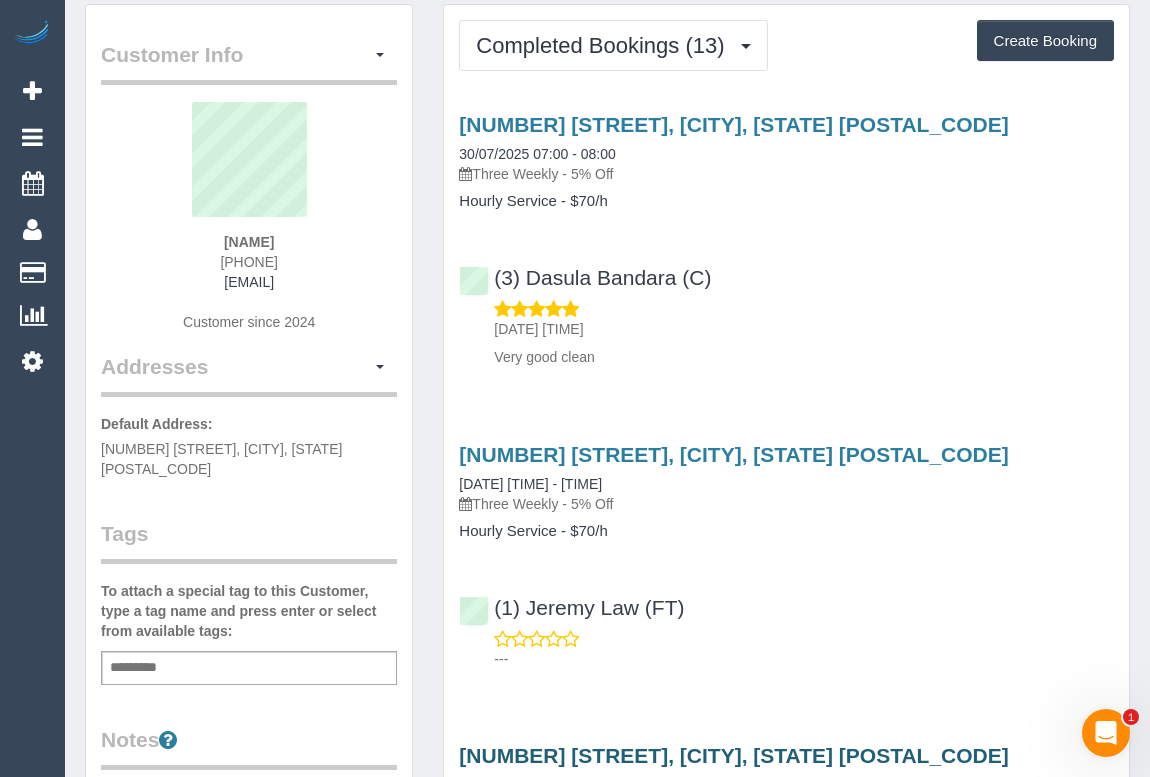 scroll, scrollTop: 0, scrollLeft: 0, axis: both 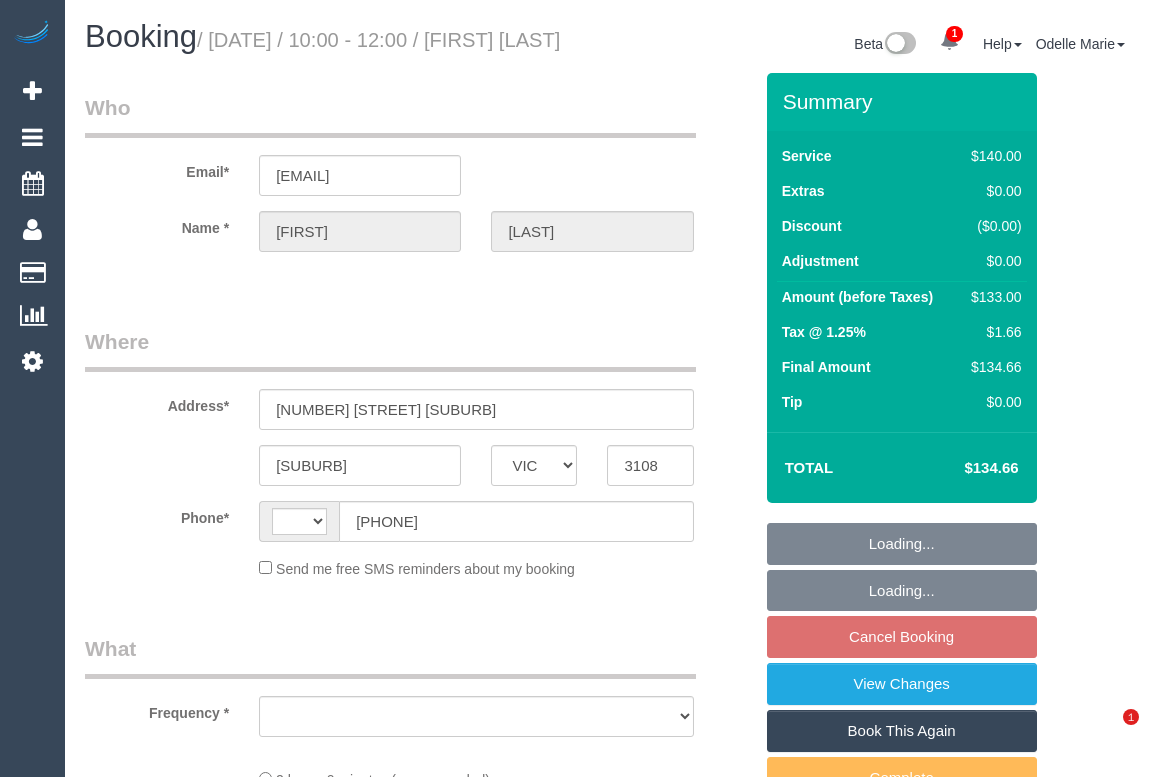 select on "VIC" 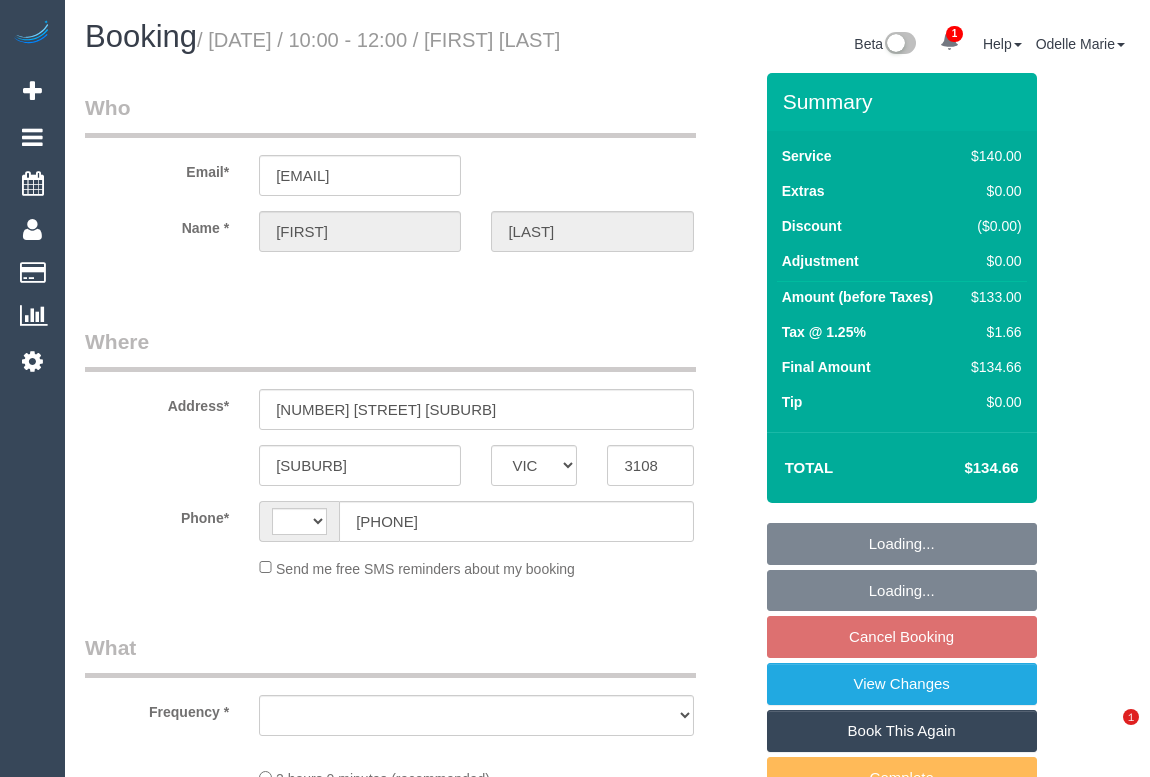 scroll, scrollTop: 0, scrollLeft: 0, axis: both 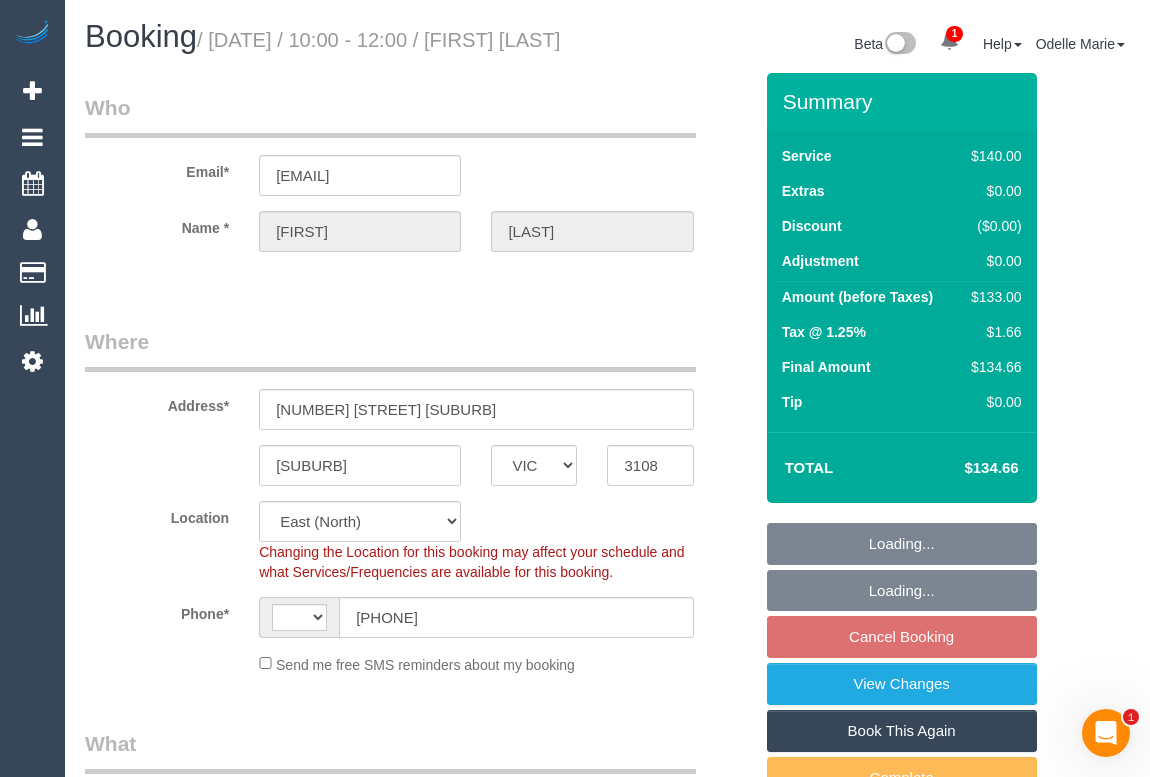 select on "string:AU" 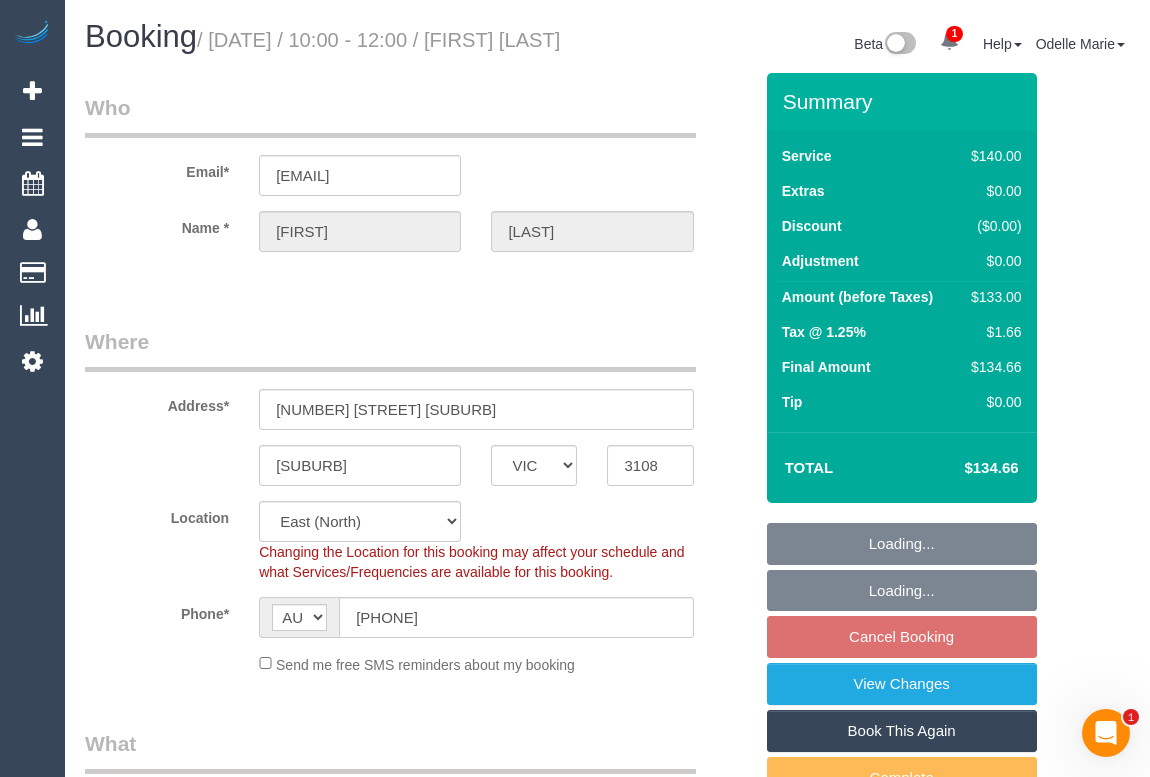select on "string:stripe-pm_1PQRyu2GScqysDRVsQCPVYhC" 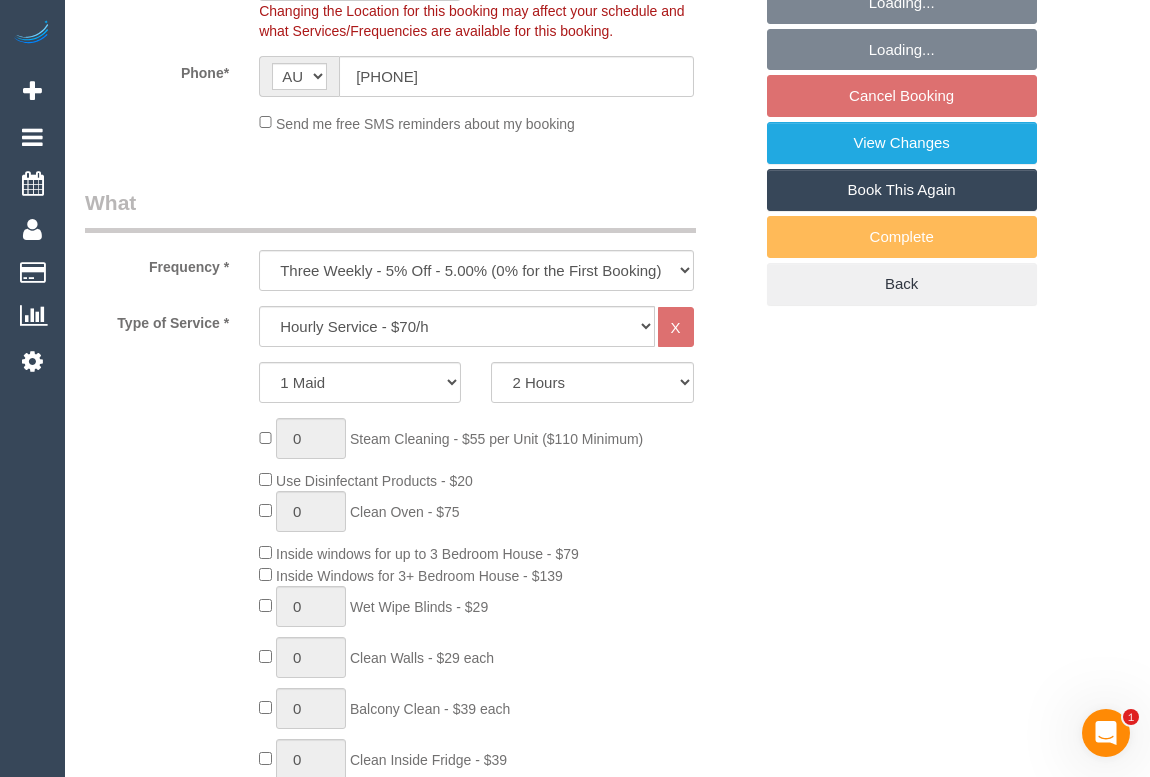 select on "object:1238" 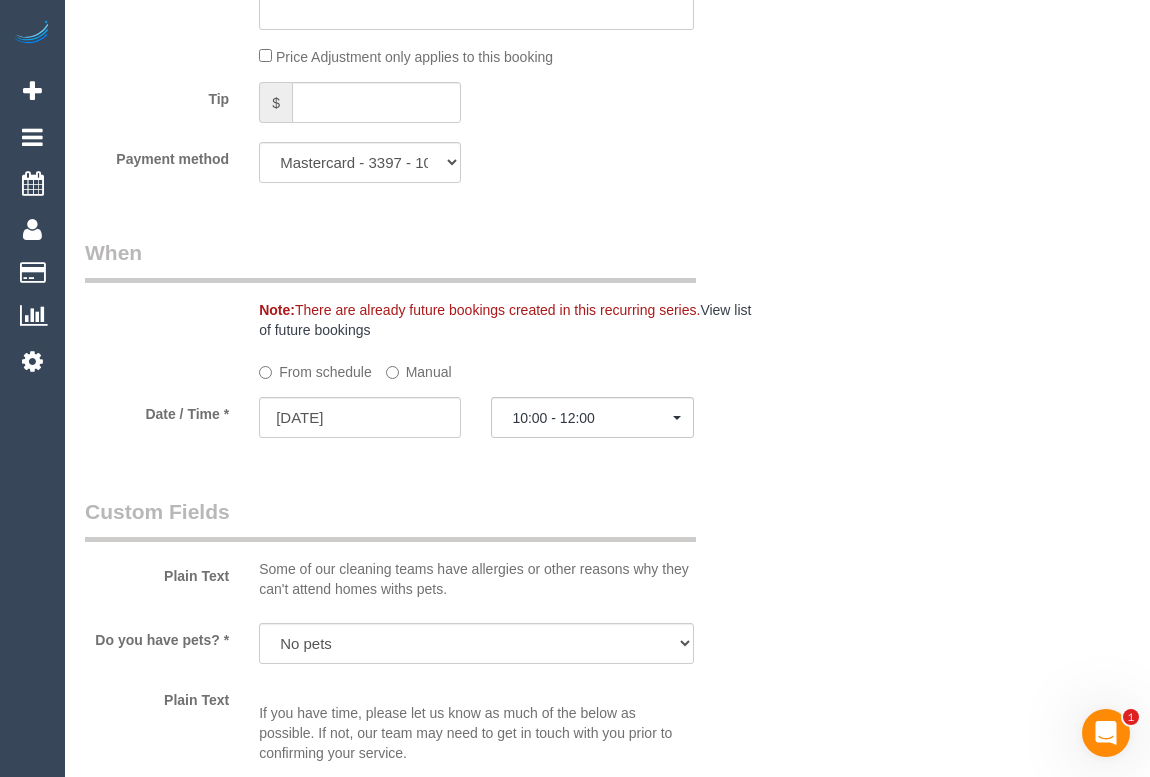 scroll, scrollTop: 2090, scrollLeft: 0, axis: vertical 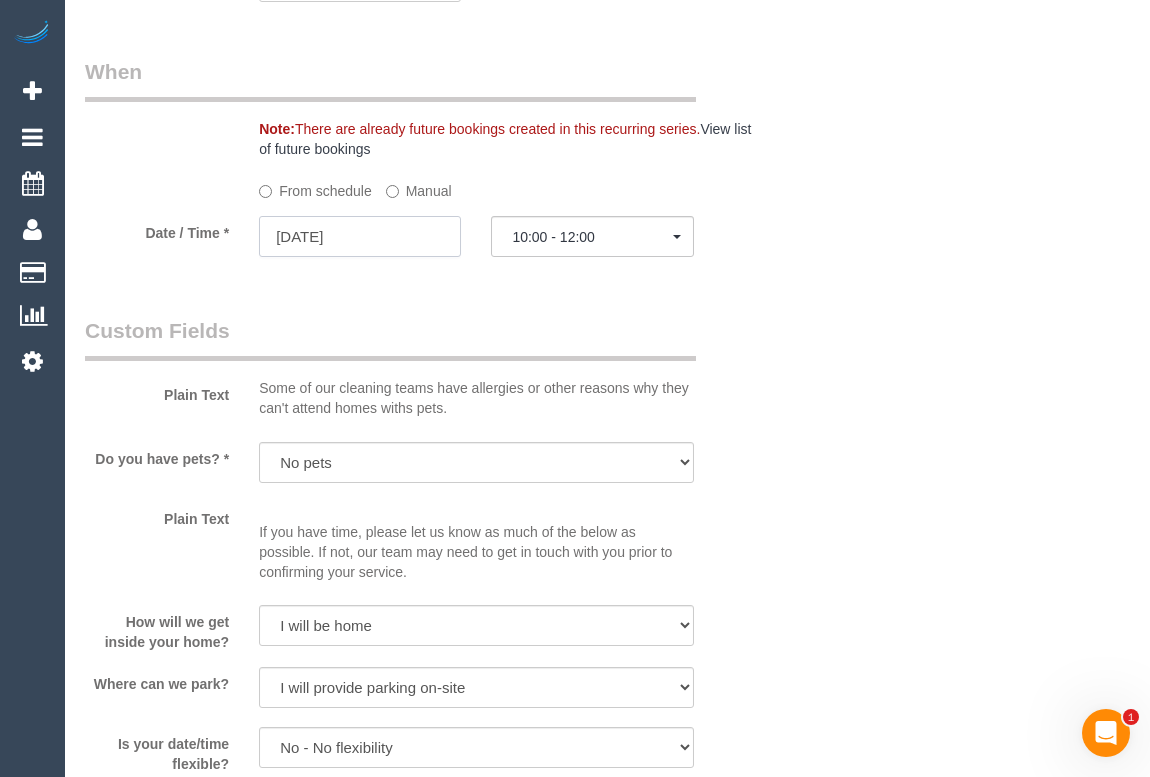 click on "[DATE]" at bounding box center (360, 236) 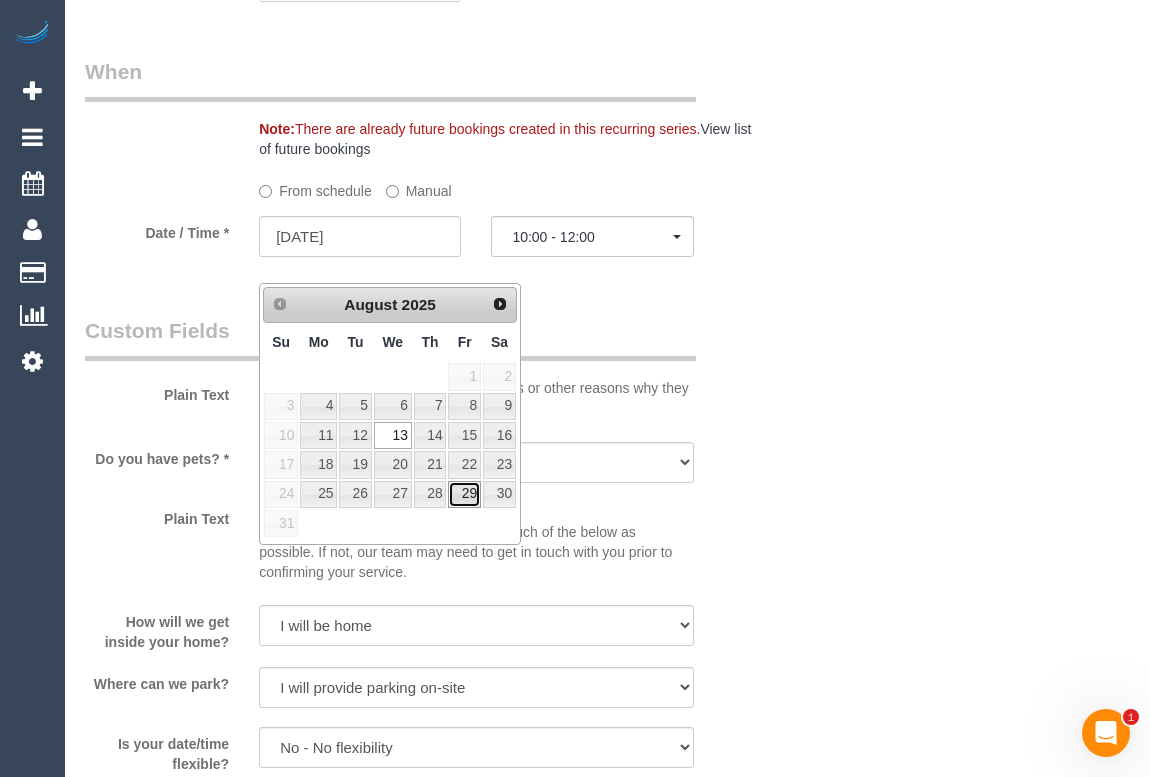 click on "29" at bounding box center [464, 494] 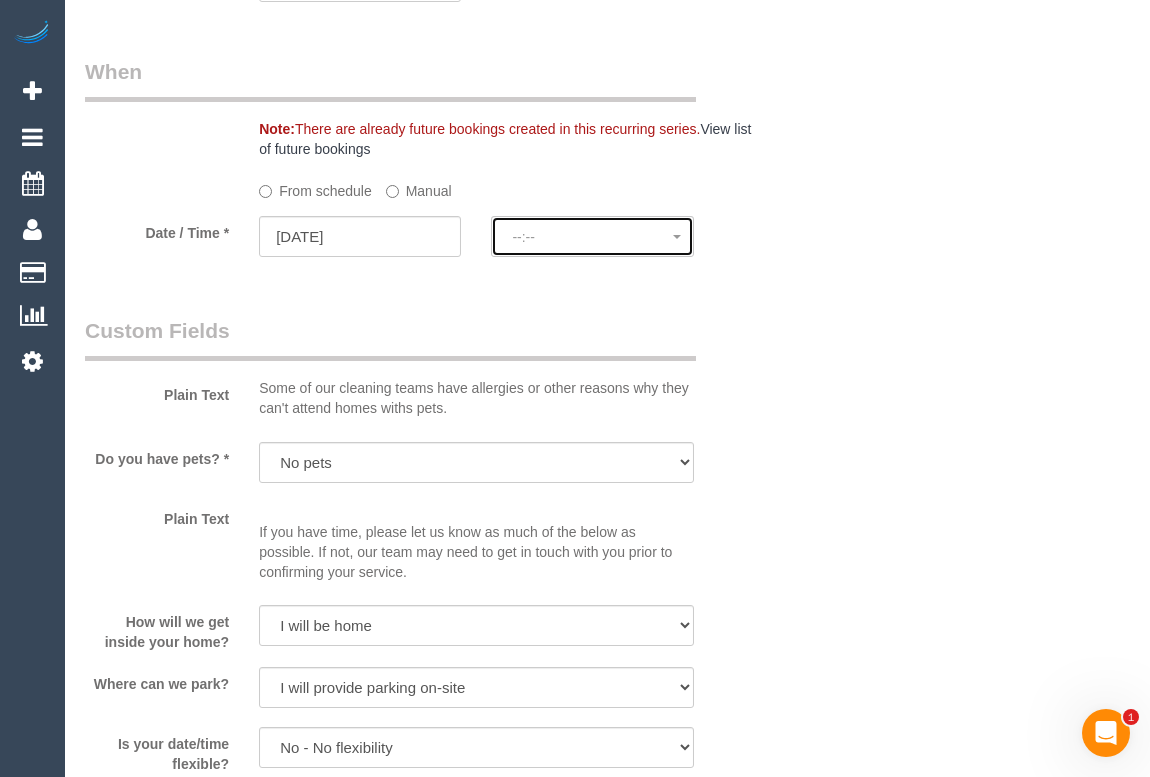 click on "--:--" 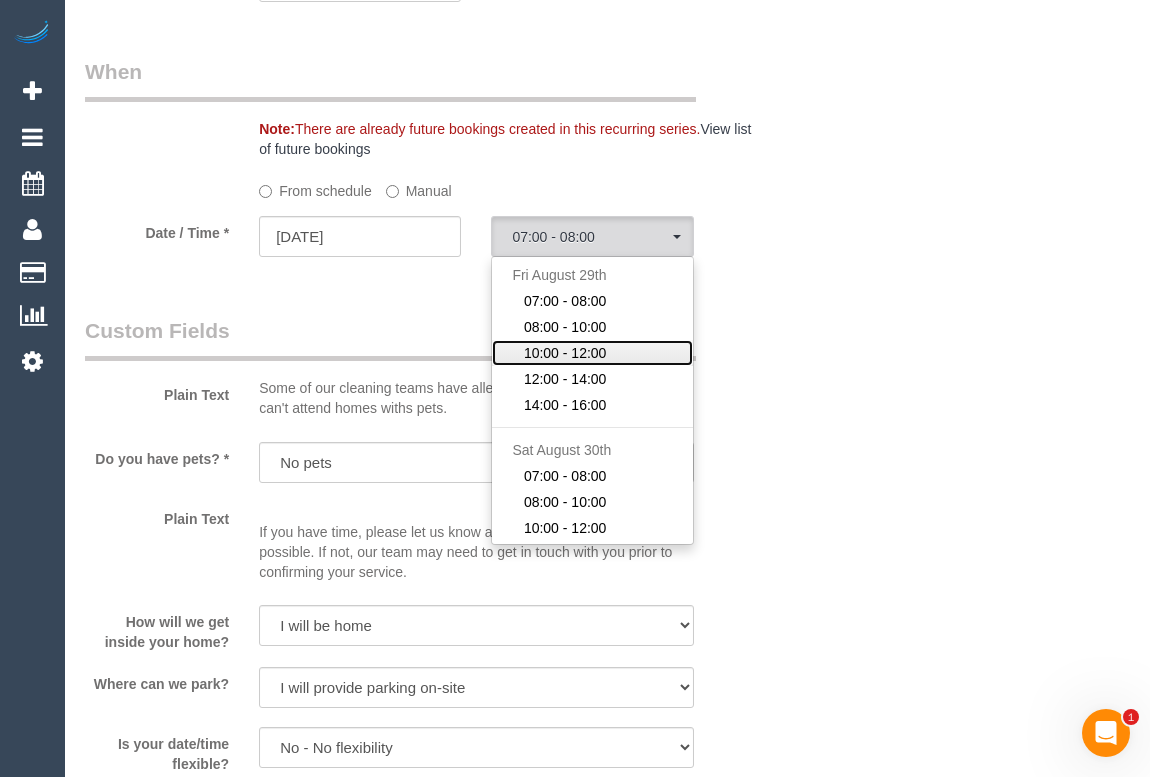 click on "10:00 - 12:00" 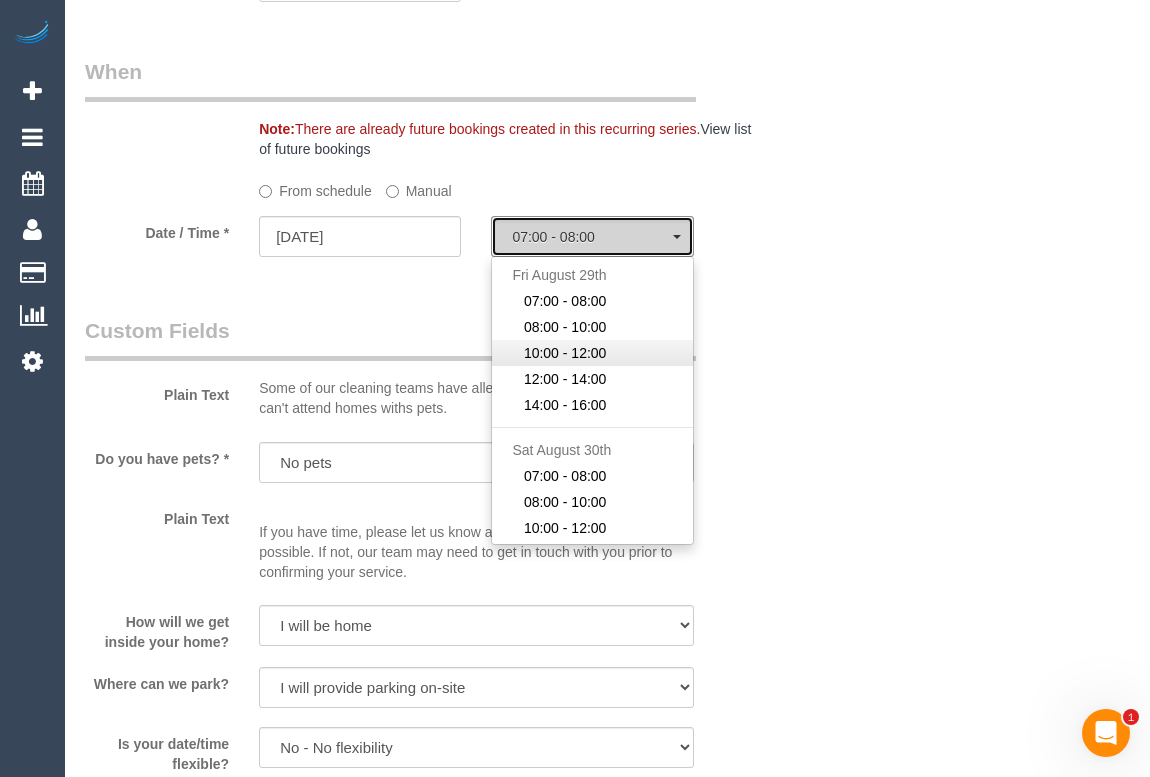 select on "spot24" 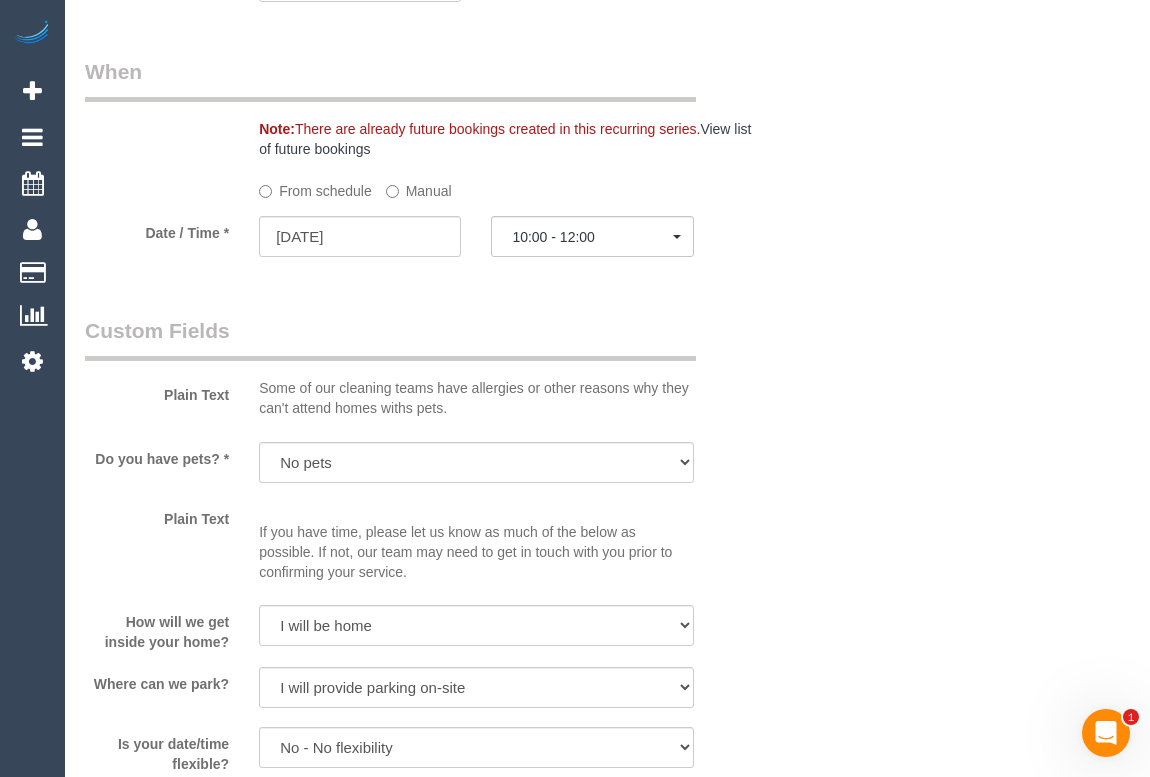 click on "Who
Email*
[EMAIL]
Name *
[FIRST]
[LAST]
Where
Address*
[NUMBER] [STREET] [SUBURB]
[SUBURB]
[STATE]
[STATE]
[STATE]
[STATE]
[STATE]
[STATE]
[STATE]
[STATE]
[POSTCODE]
Location
Office City East (North) East (South) Inner East Inner North (East) Inner North (West) Inner South East Inner West North (East) North (West) Outer East Outer North (East) Outer North (West) Outer South East Outer West South East (East) South East (West) West (North) West (South) ZG - Central ZG - East ZG - North ZG - South" at bounding box center [607, 138] 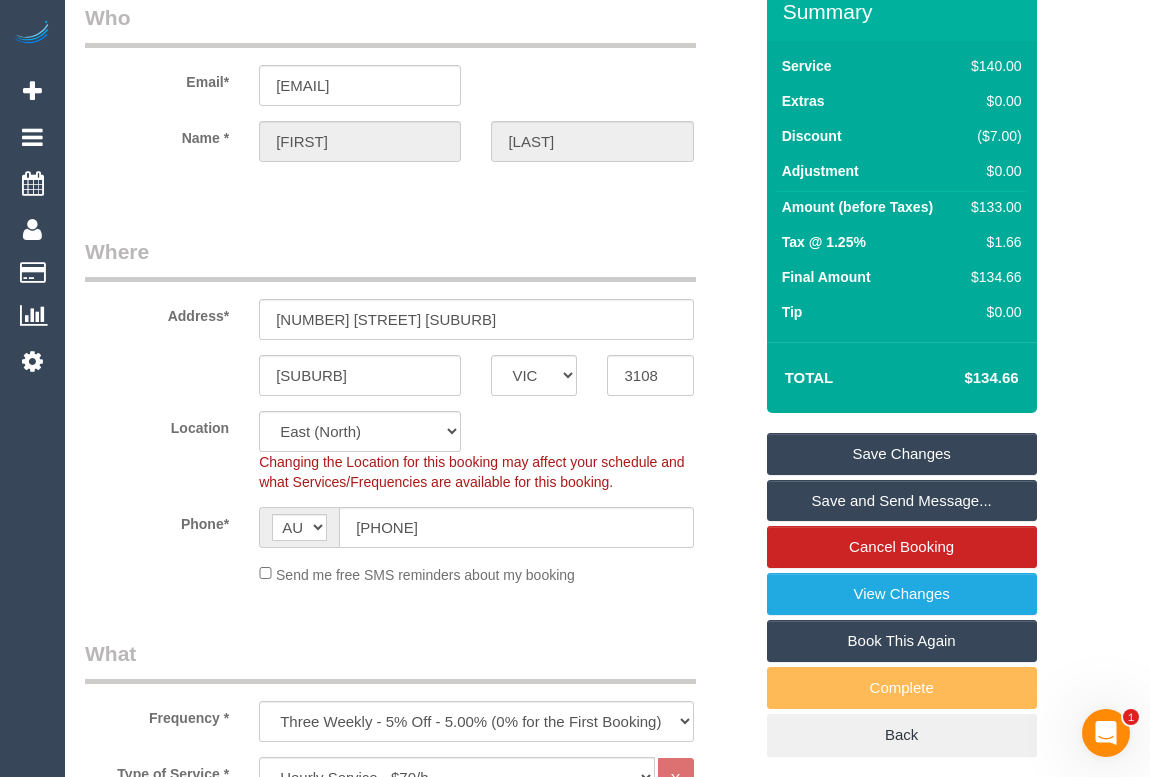 scroll, scrollTop: 454, scrollLeft: 0, axis: vertical 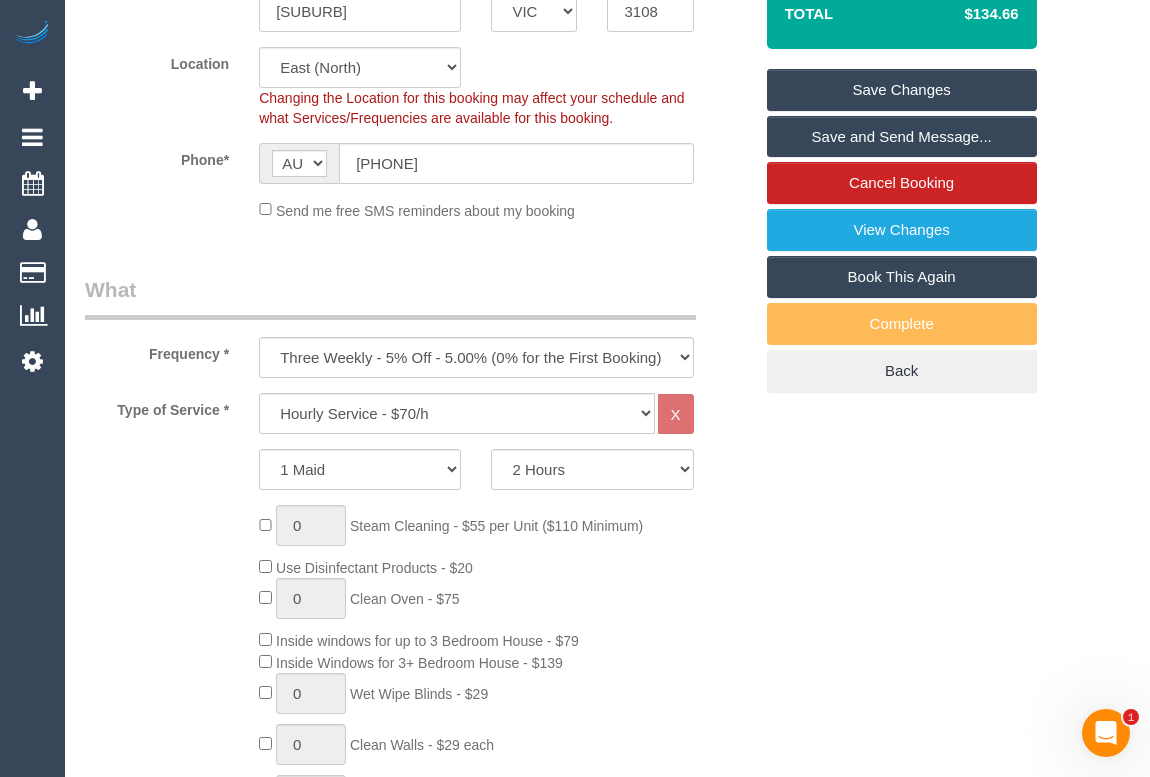click on "Save Changes" at bounding box center (902, 90) 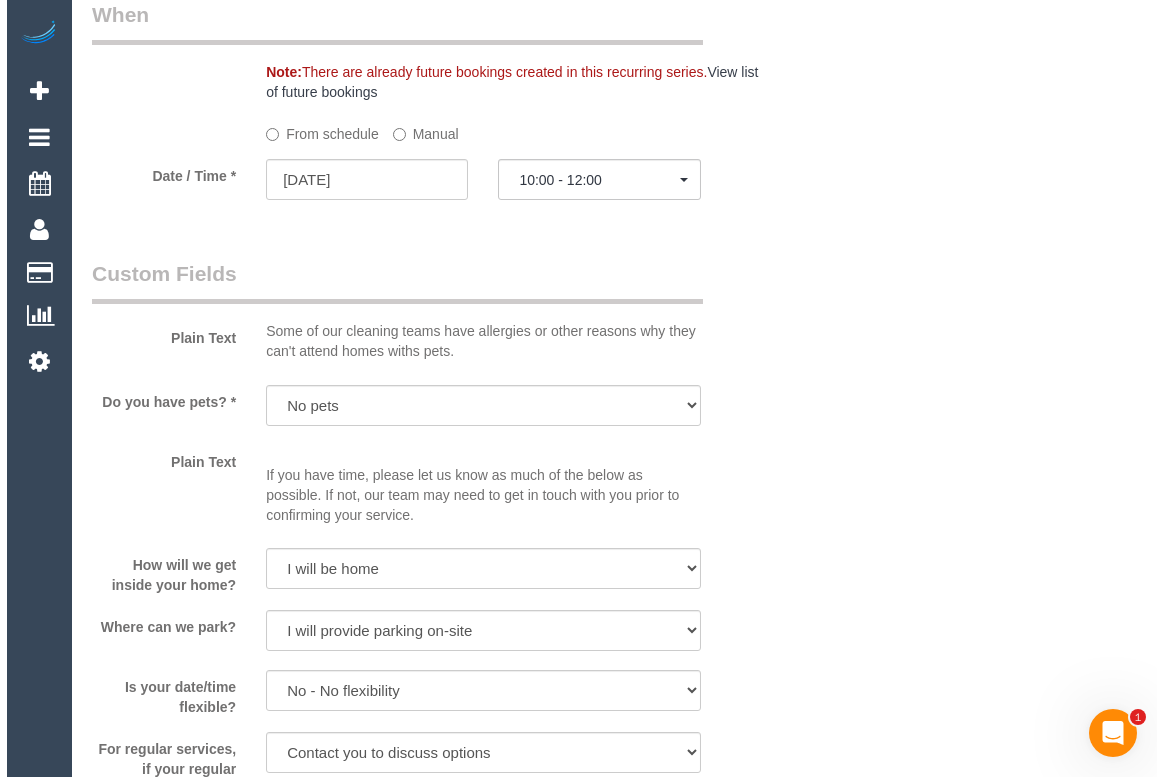 scroll, scrollTop: 2181, scrollLeft: 0, axis: vertical 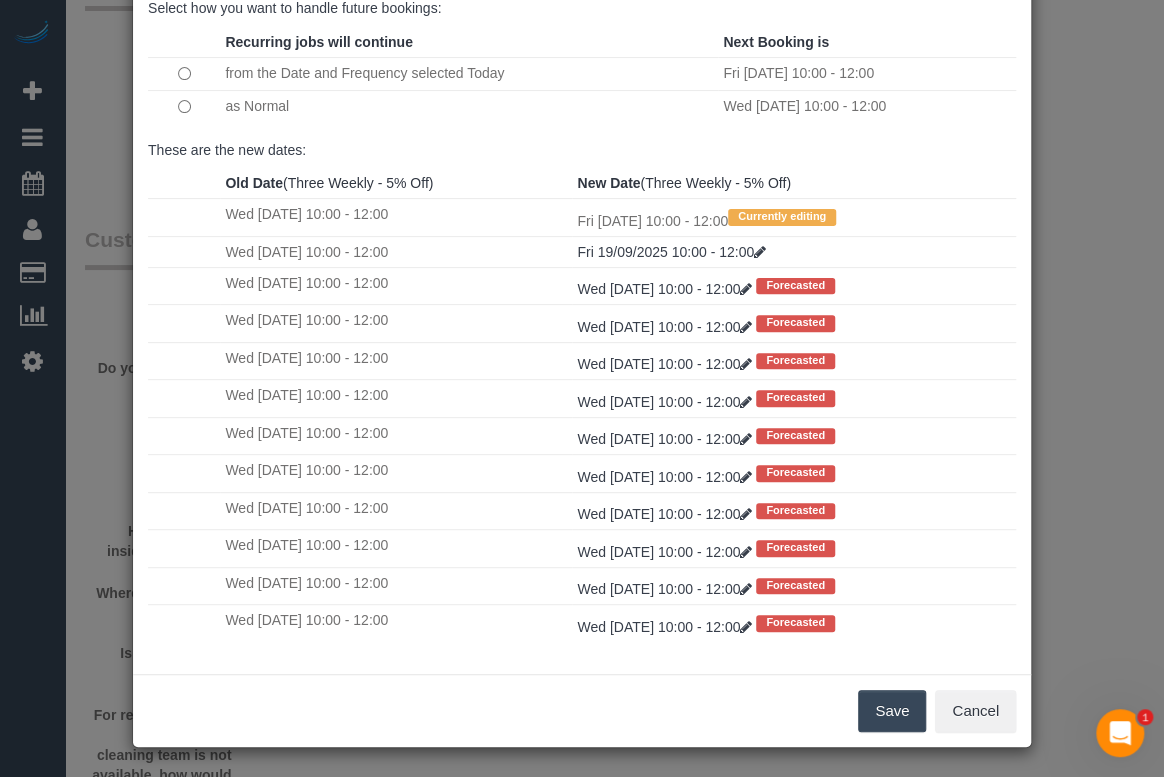 click on "Save" at bounding box center (892, 711) 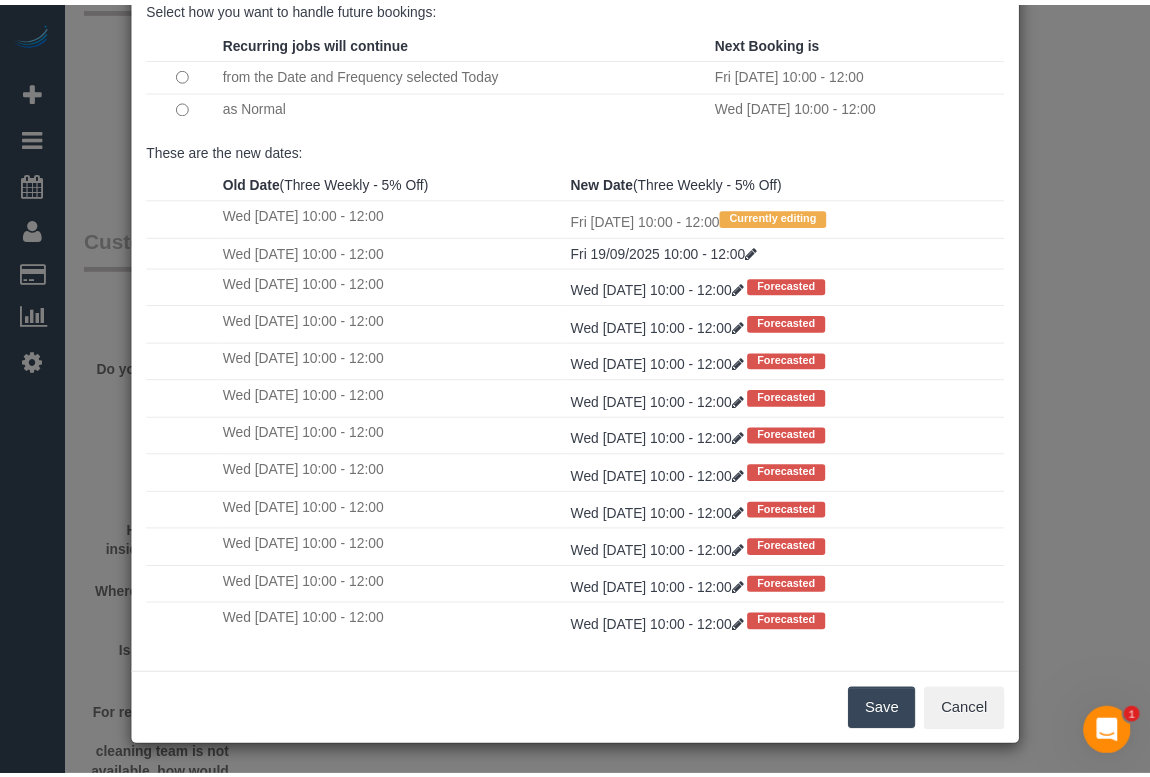 scroll, scrollTop: 179, scrollLeft: 0, axis: vertical 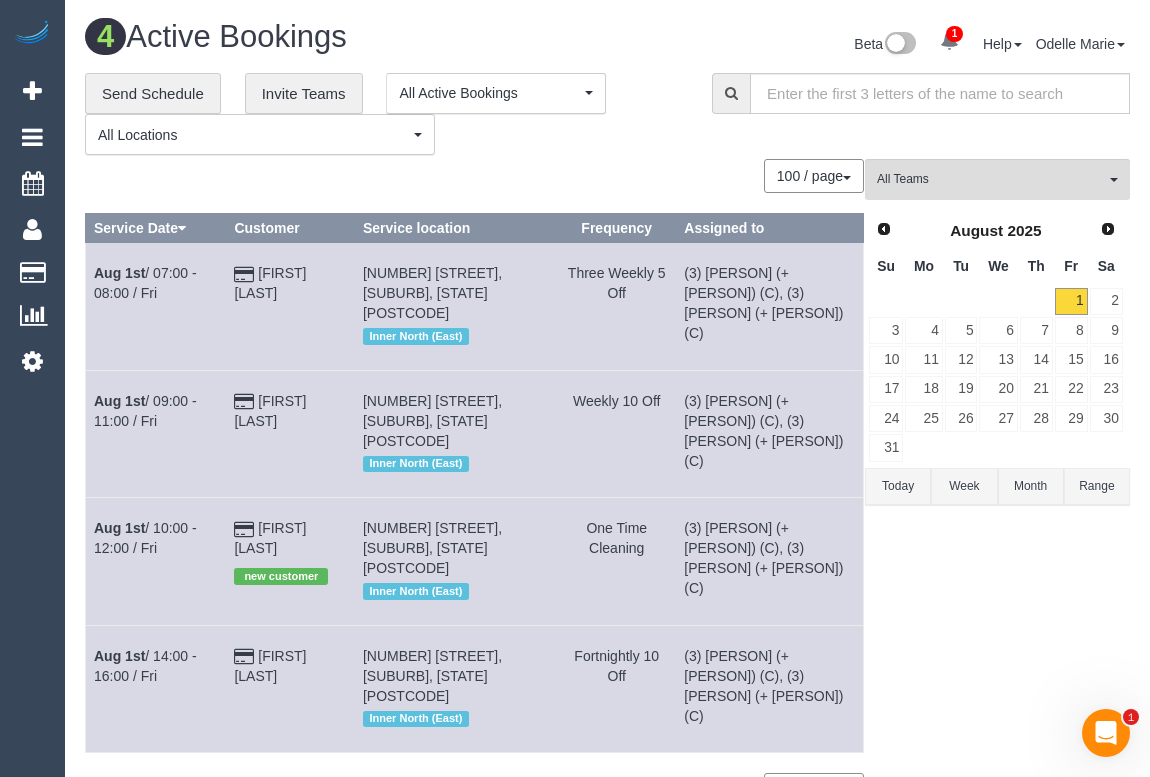 click on "Beta
1
Your Notifications
You have 0 alerts
×
You have 69  to charge for [DATE]
Help
Help Docs
Take a Tour
Contact Support
[PERSON]
My Account
Change Password
Email Preferences
Community" at bounding box center (877, 46) 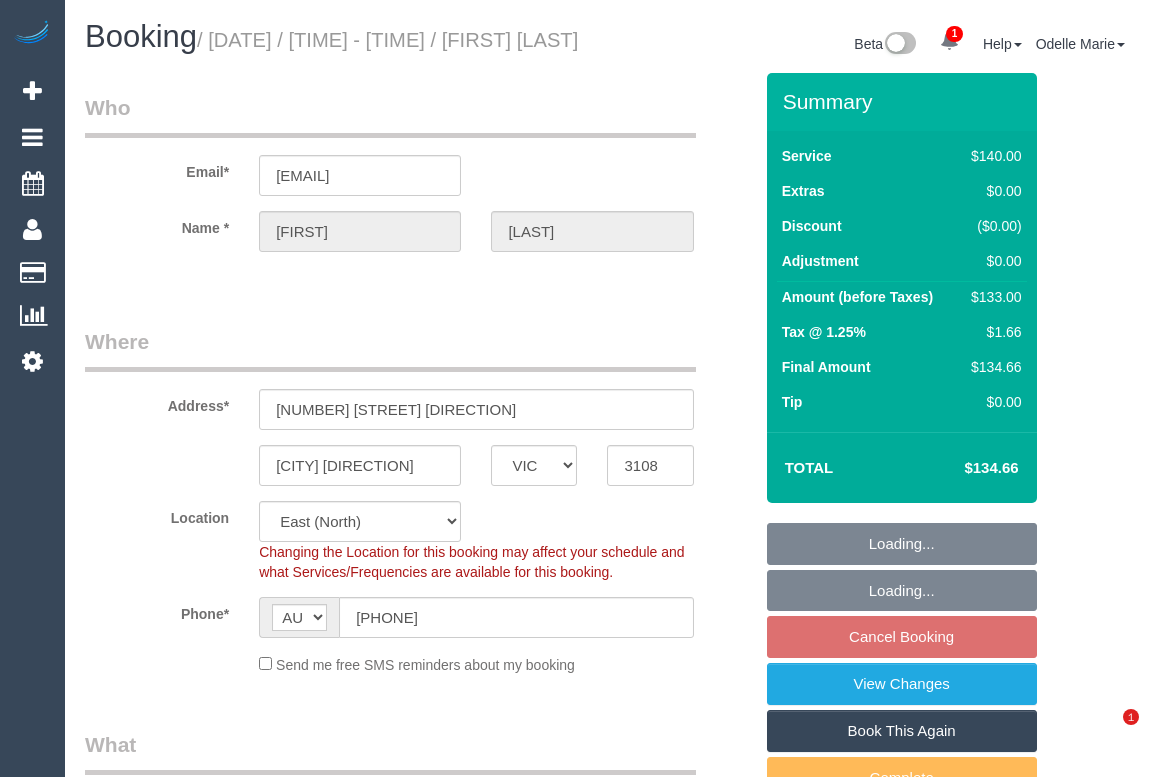 select on "VIC" 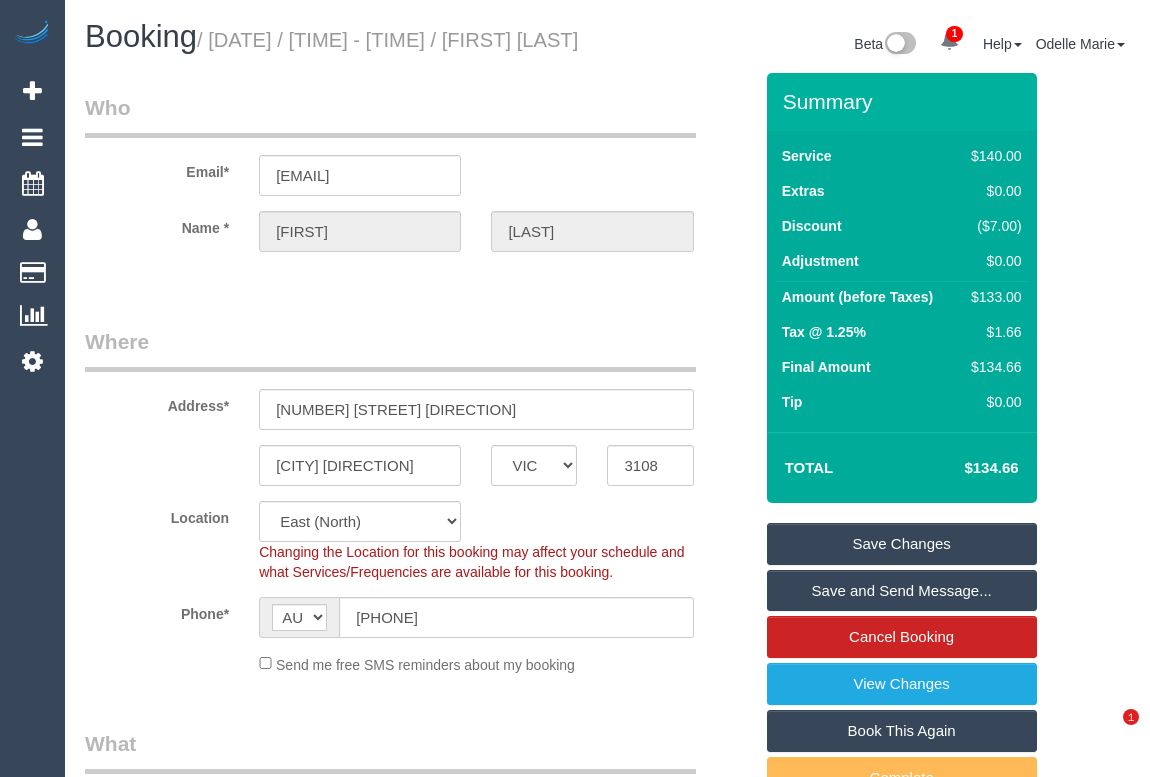 scroll, scrollTop: 0, scrollLeft: 0, axis: both 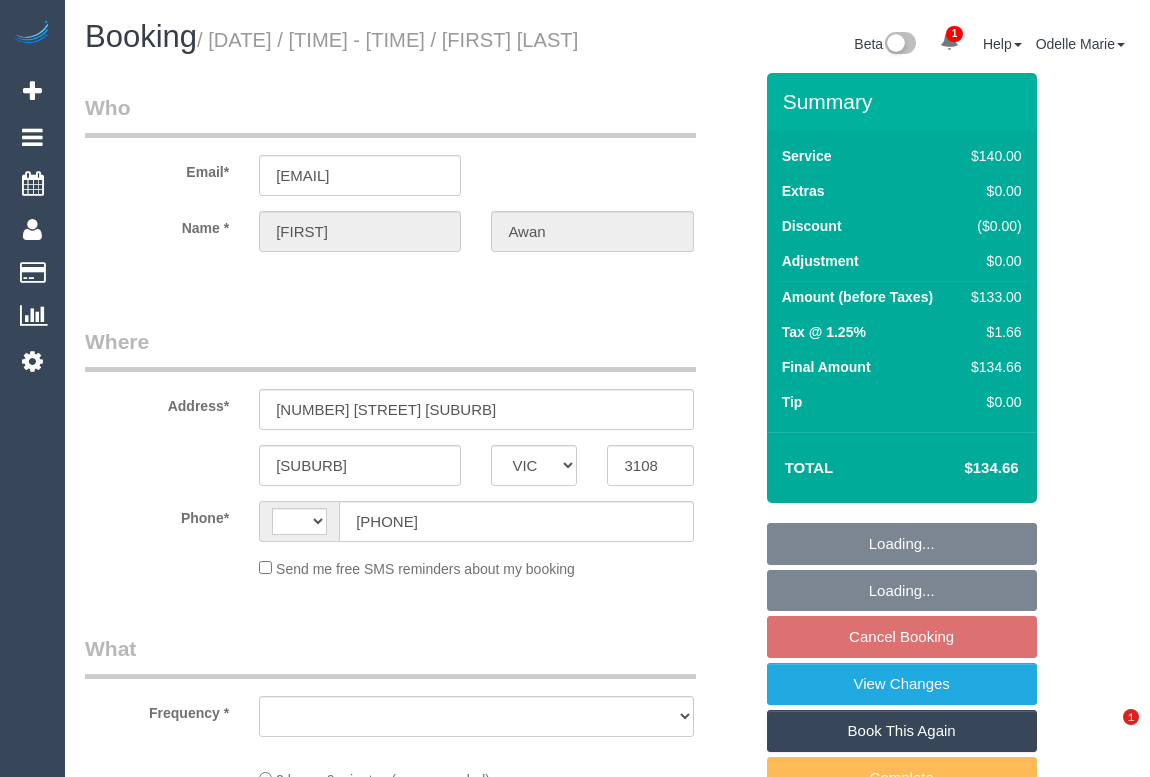 select on "VIC" 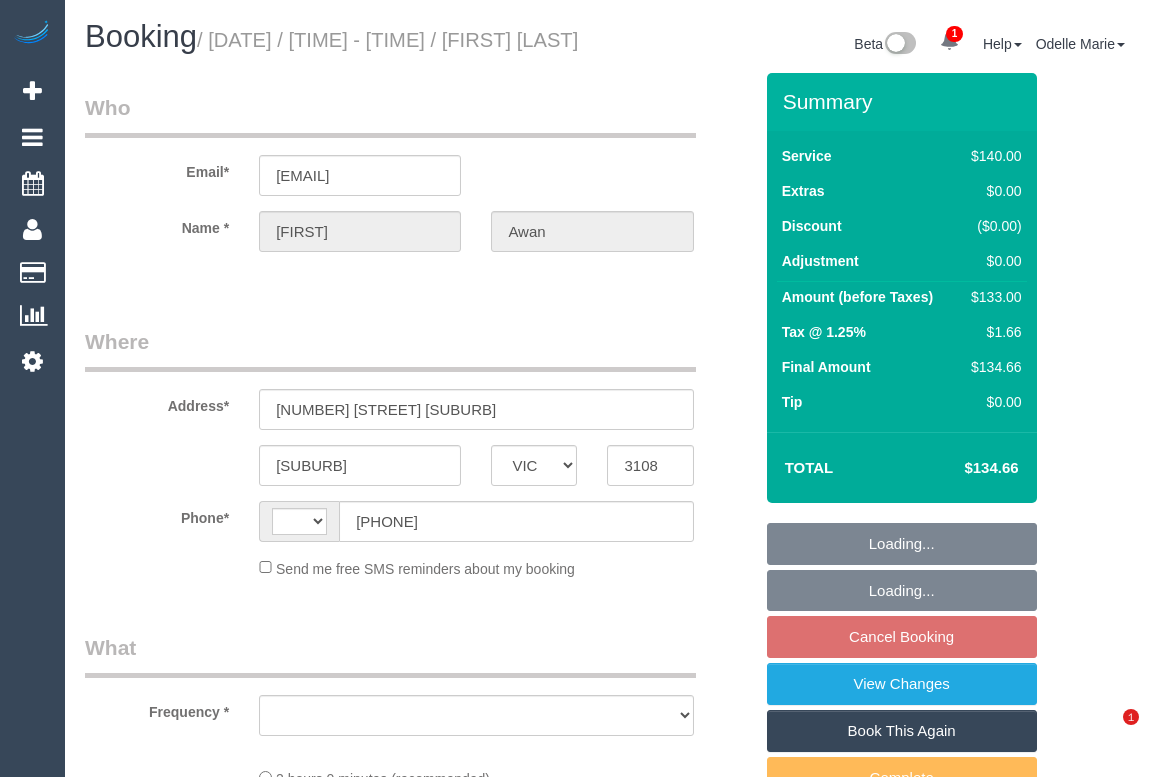 scroll, scrollTop: 0, scrollLeft: 0, axis: both 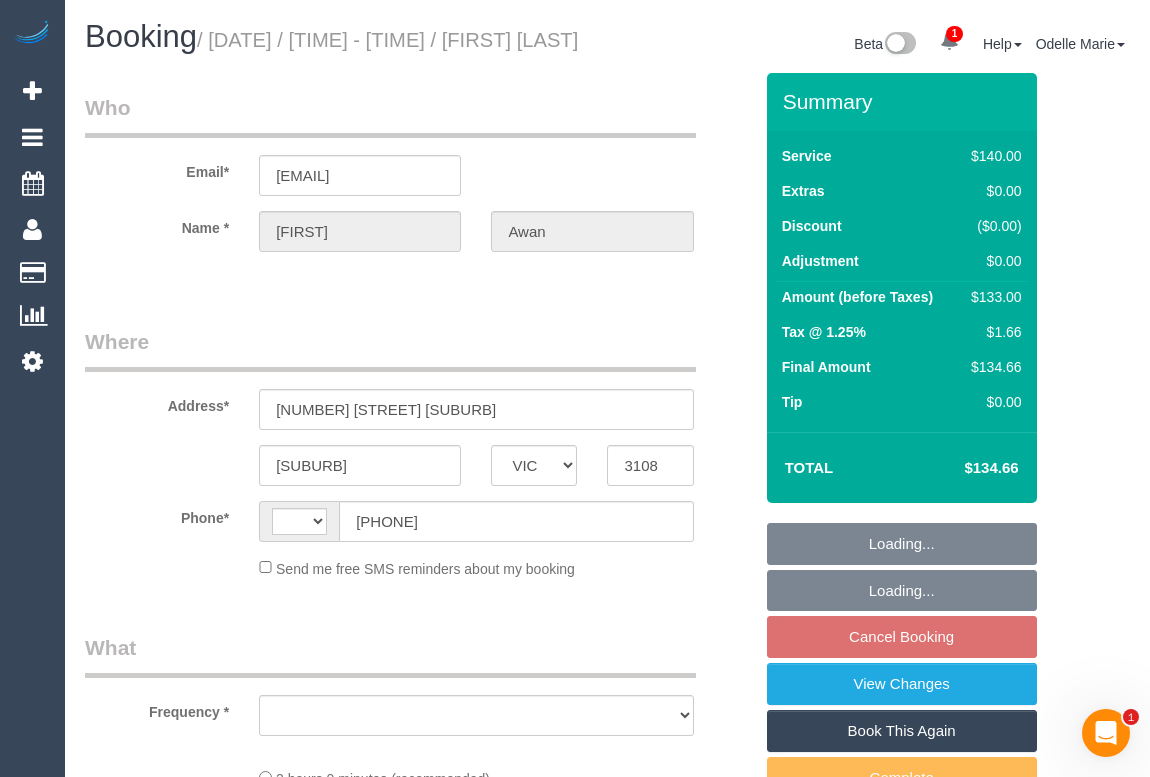 select on "string:stripe-pm_1PQRyu2GScqysDRVsQCPVYhC" 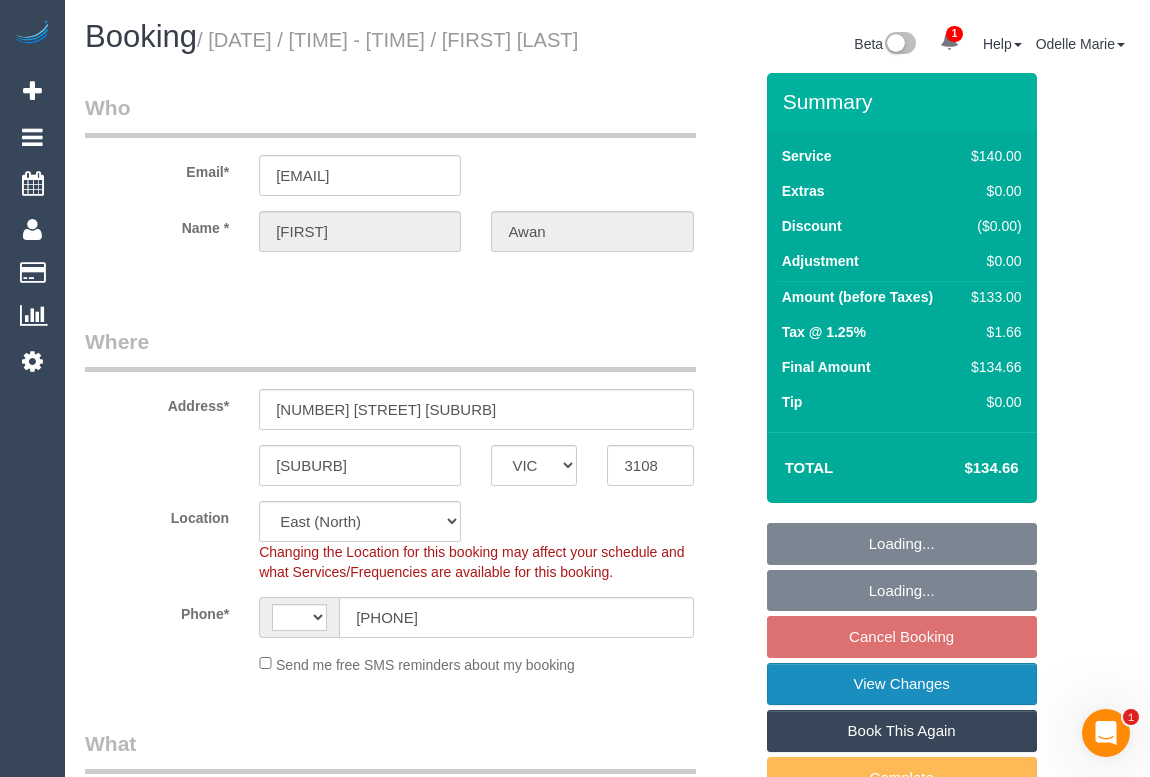 select on "string:AU" 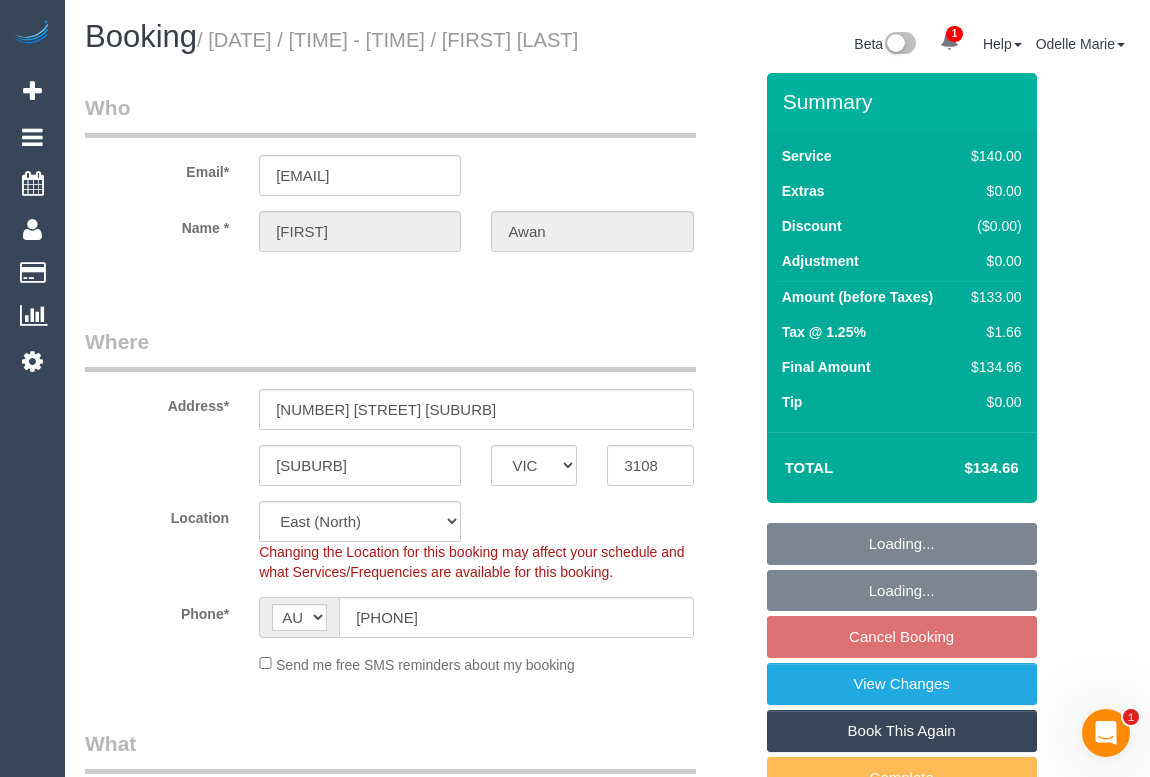 select on "object:1209" 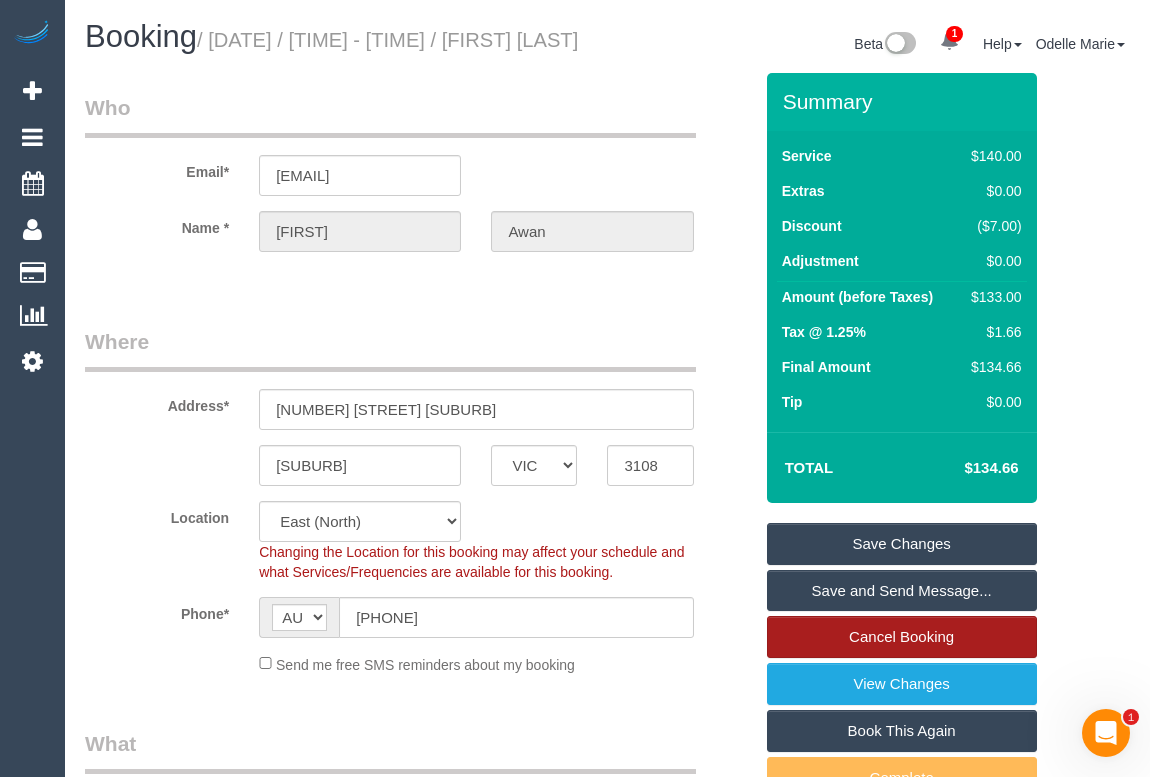 click on "Cancel Booking" at bounding box center (902, 637) 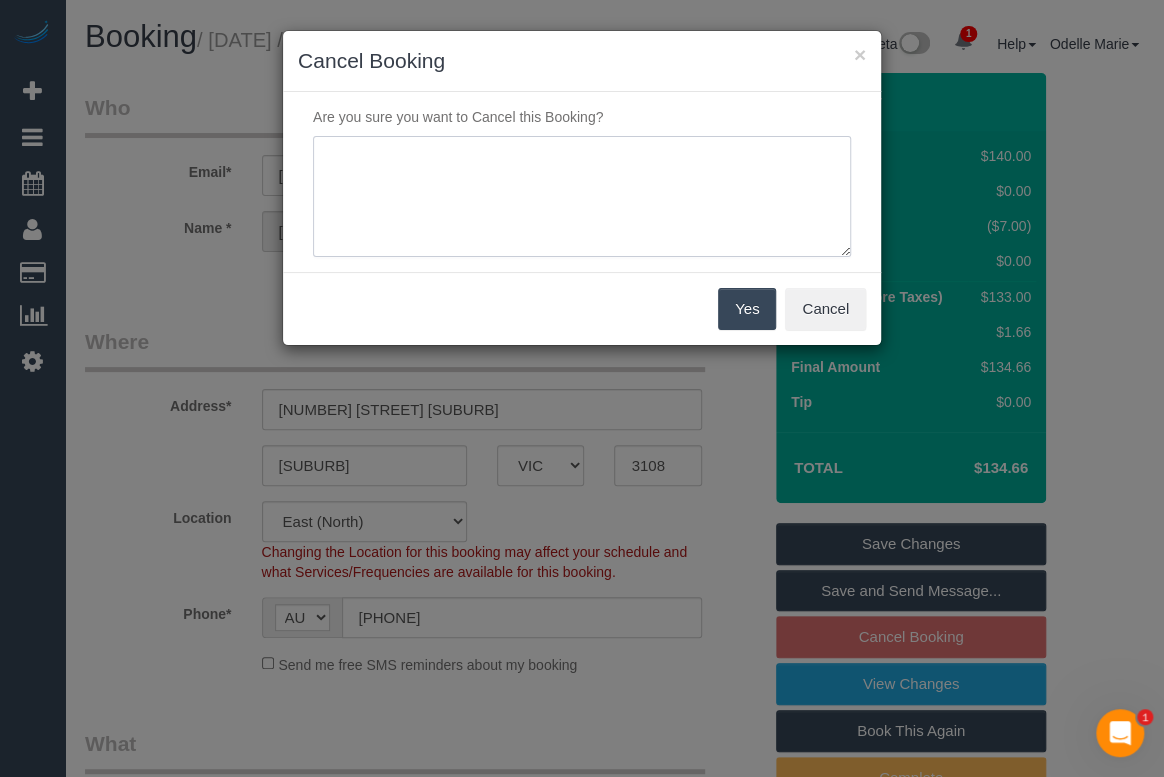 click at bounding box center (582, 197) 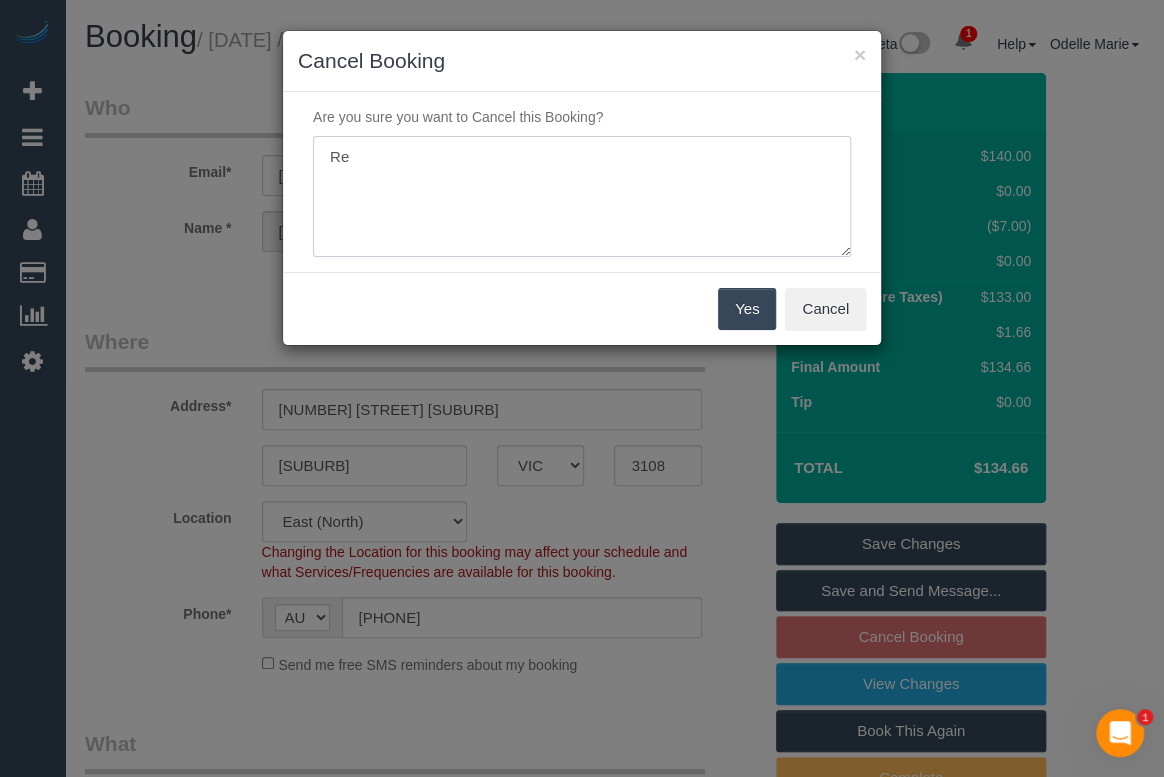 type on "R" 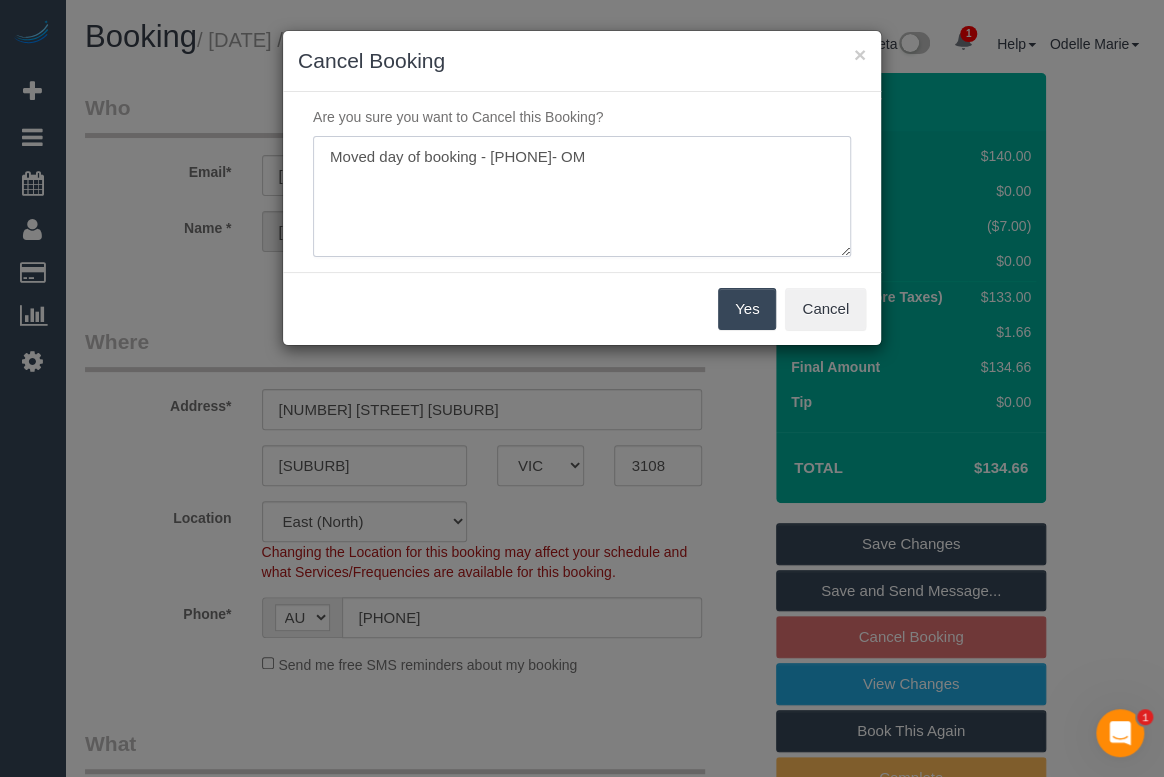 type on "Moved day of booking - [PHONE]- OM" 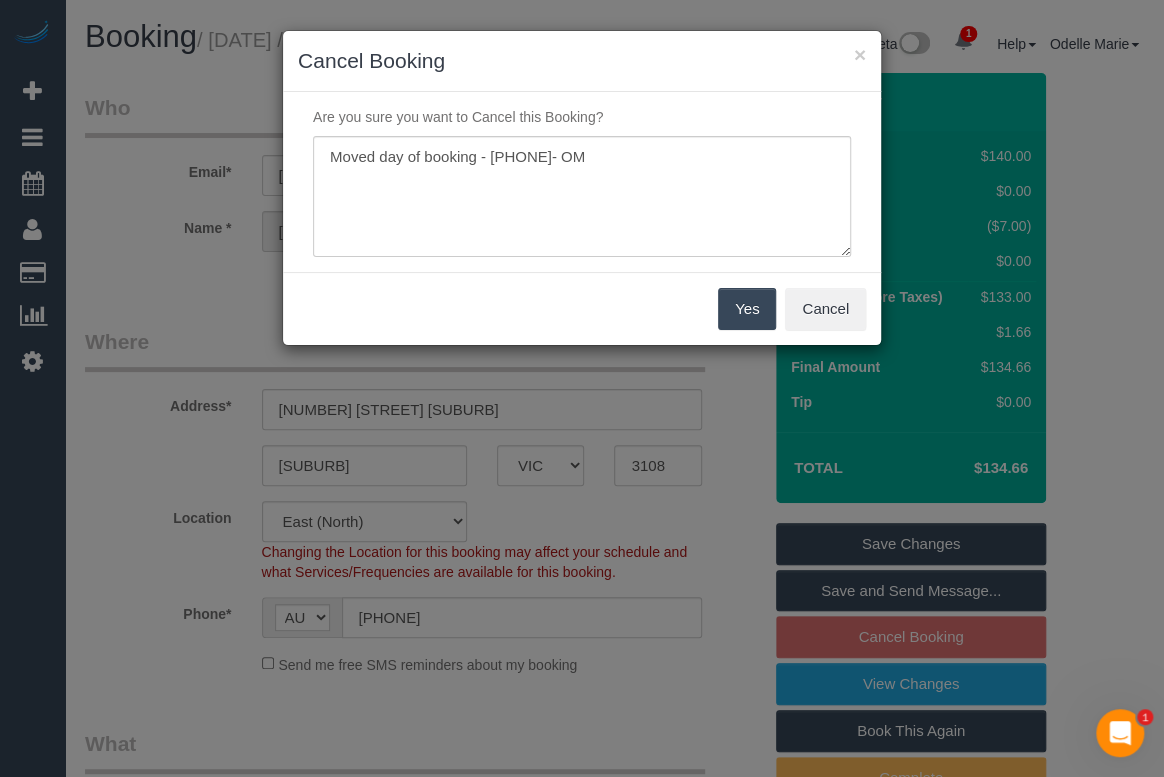 click on "Yes" at bounding box center (747, 309) 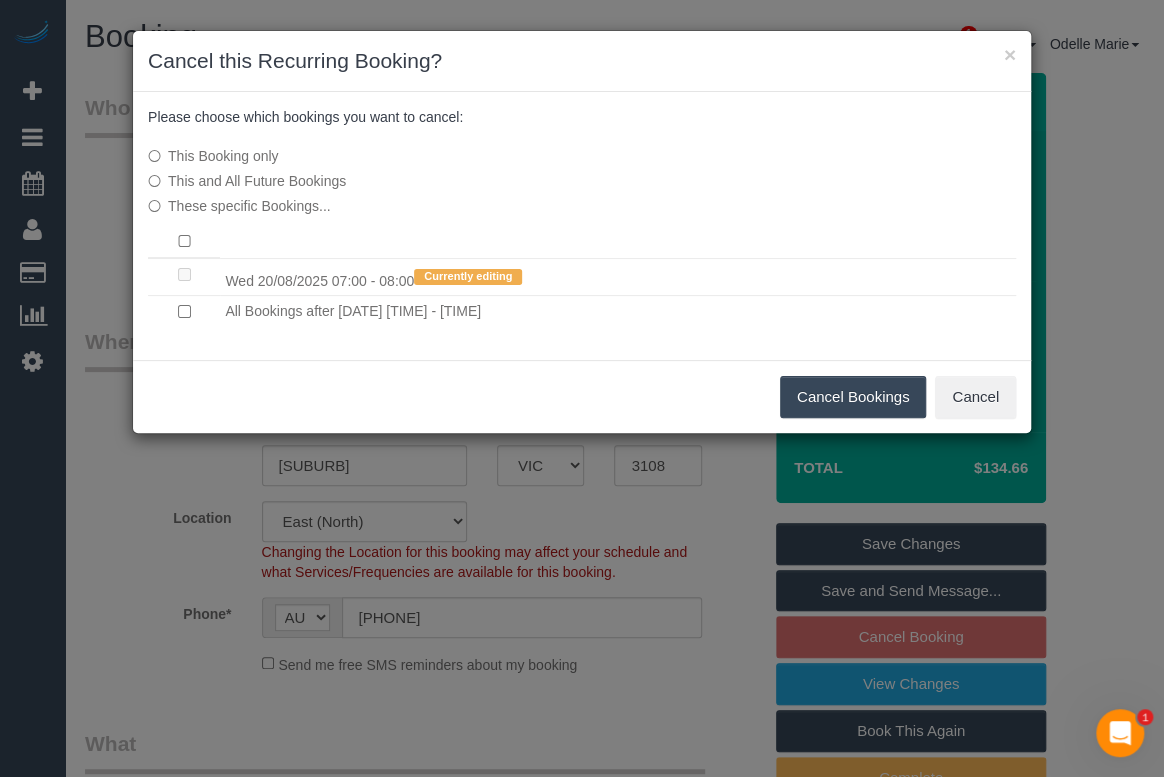 click on "Cancel Bookings
Cancel" at bounding box center [582, 396] 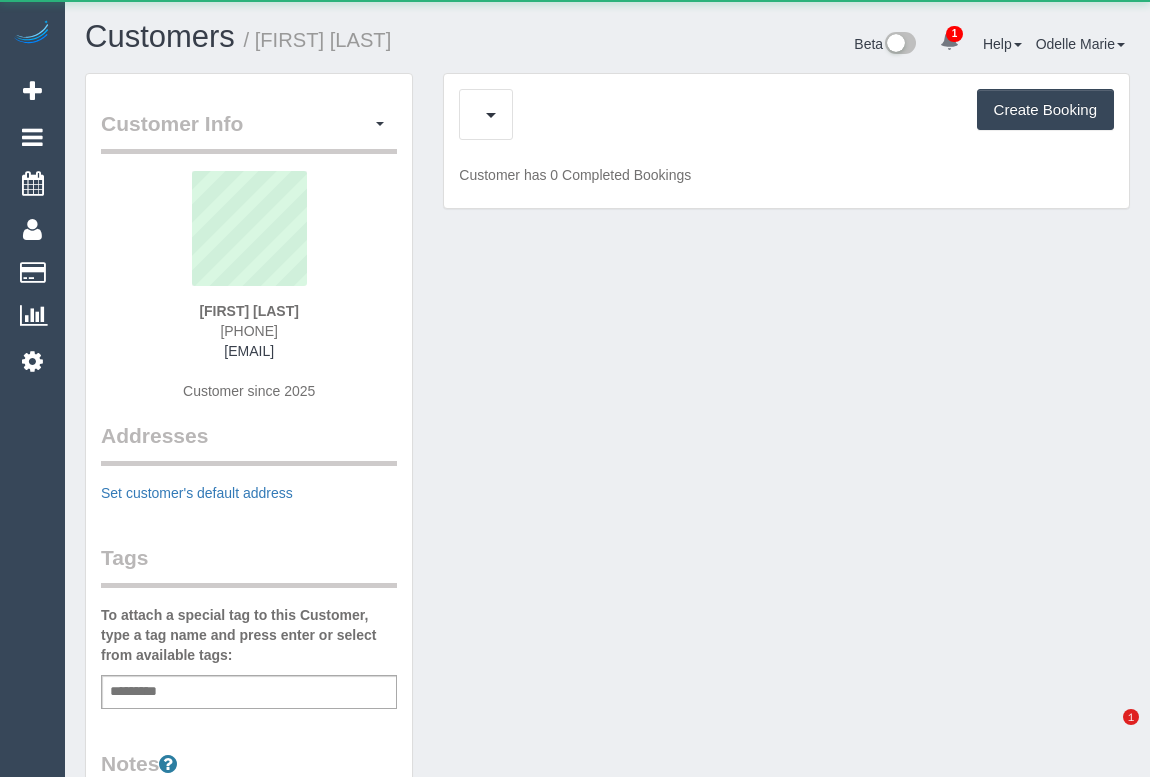 scroll, scrollTop: 0, scrollLeft: 0, axis: both 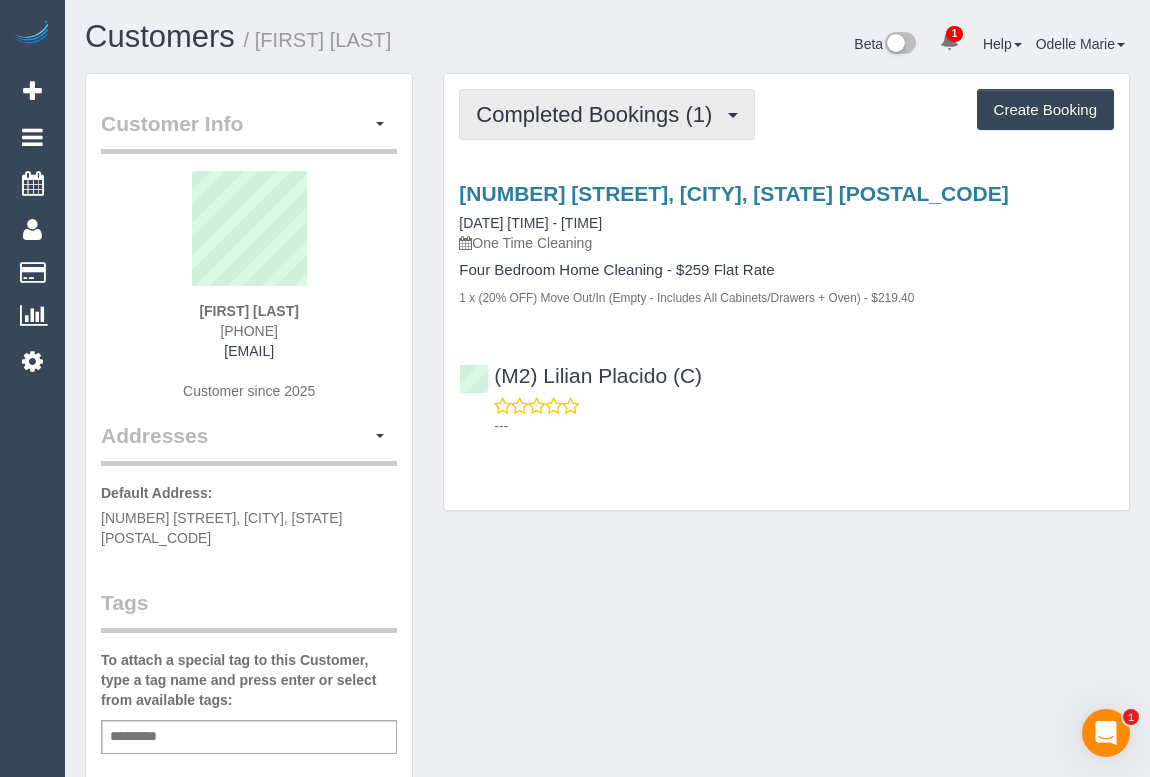 click on "Completed Bookings (1)" at bounding box center (599, 114) 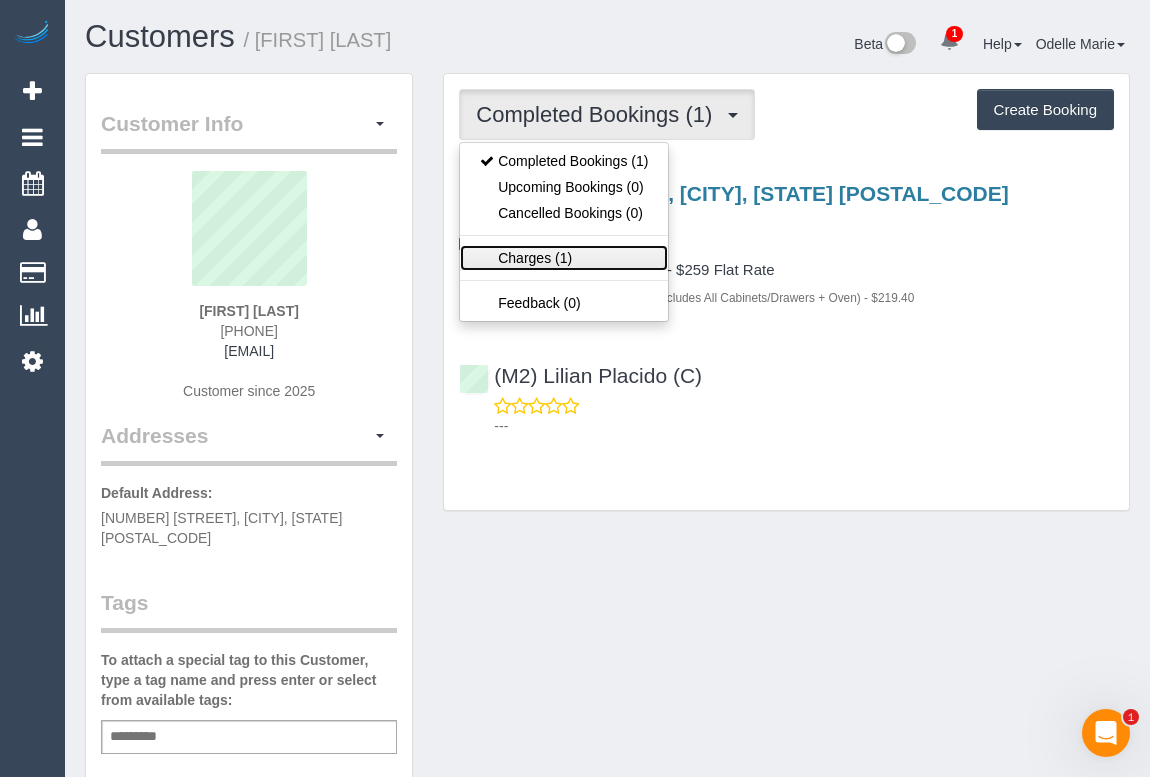 click on "Charges (1)" at bounding box center [564, 258] 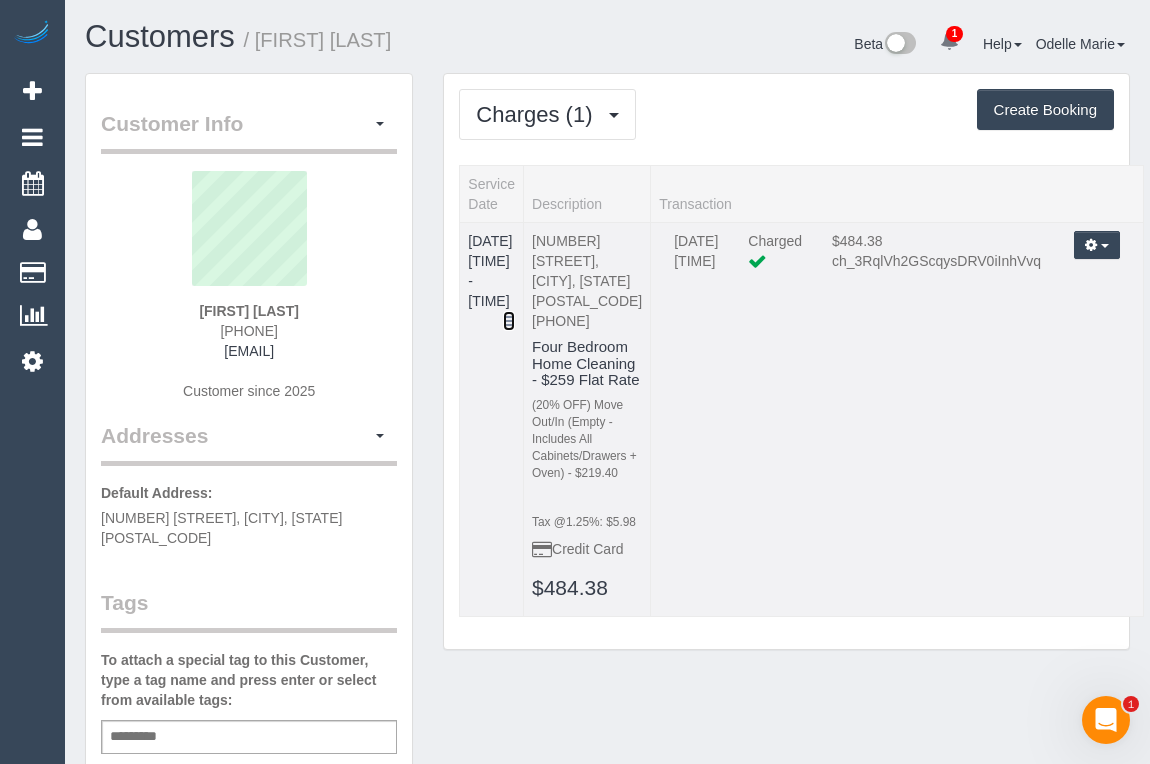 click at bounding box center [509, 321] 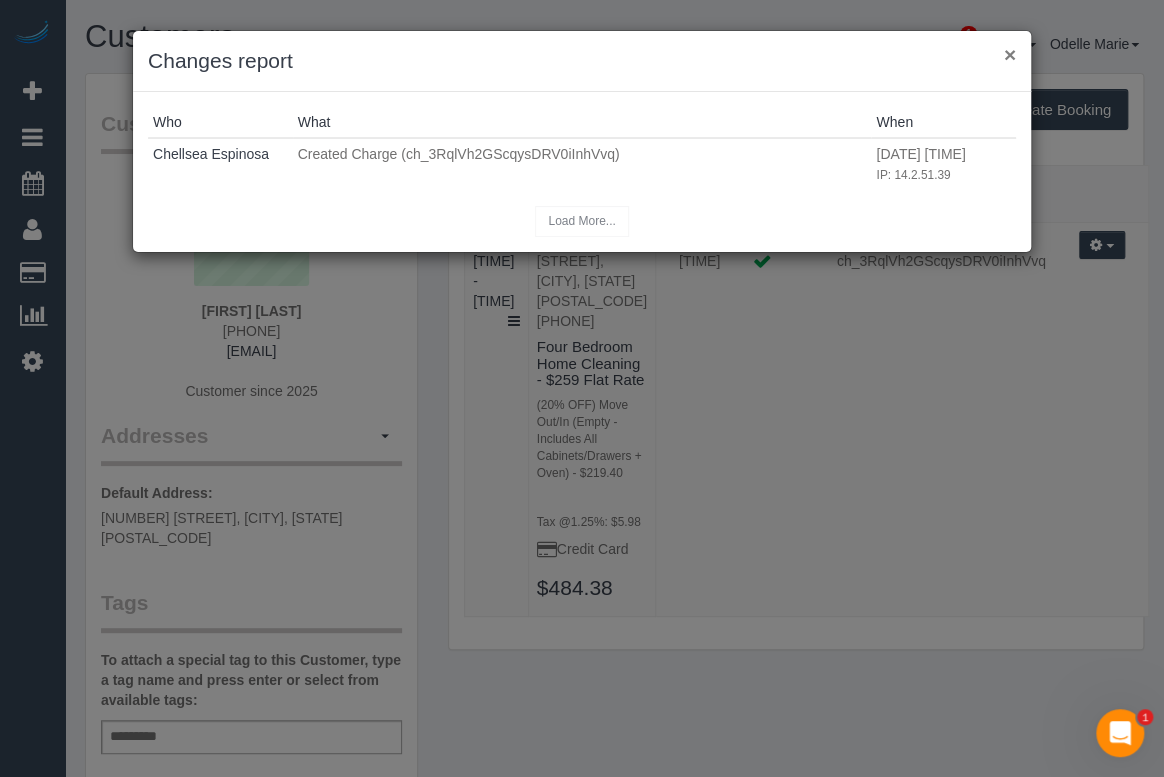 click on "×" at bounding box center [1010, 54] 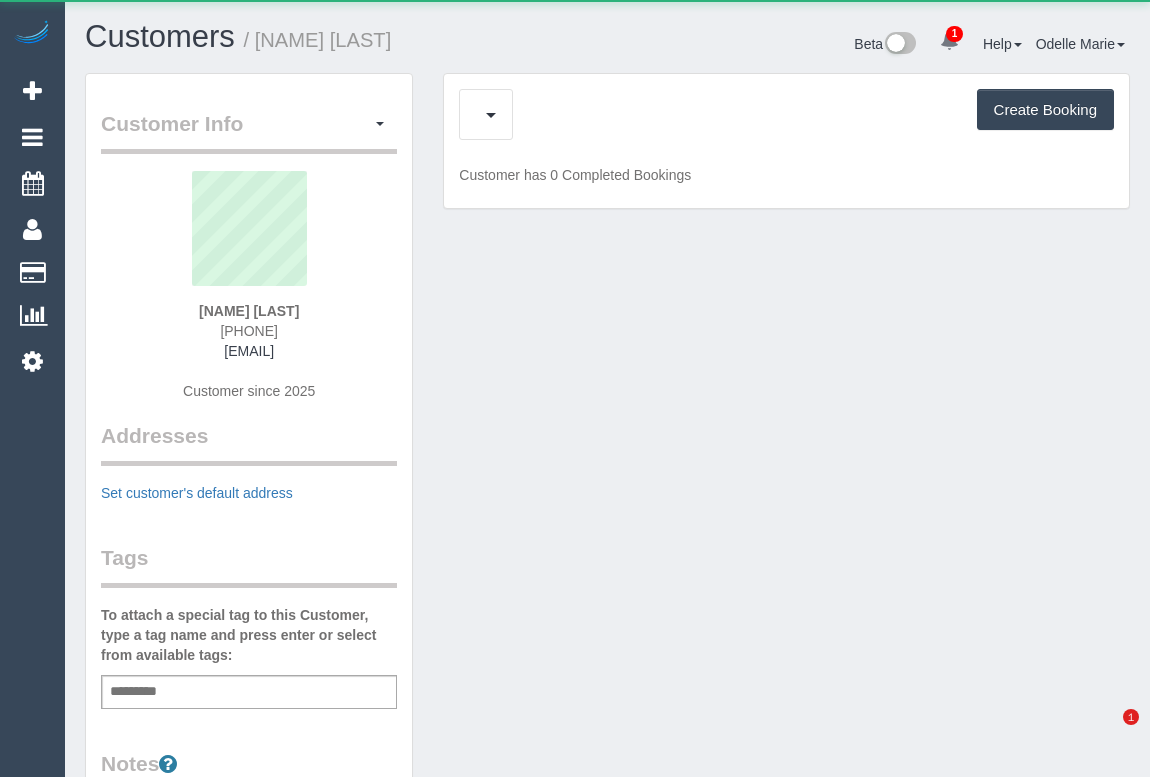 scroll, scrollTop: 0, scrollLeft: 0, axis: both 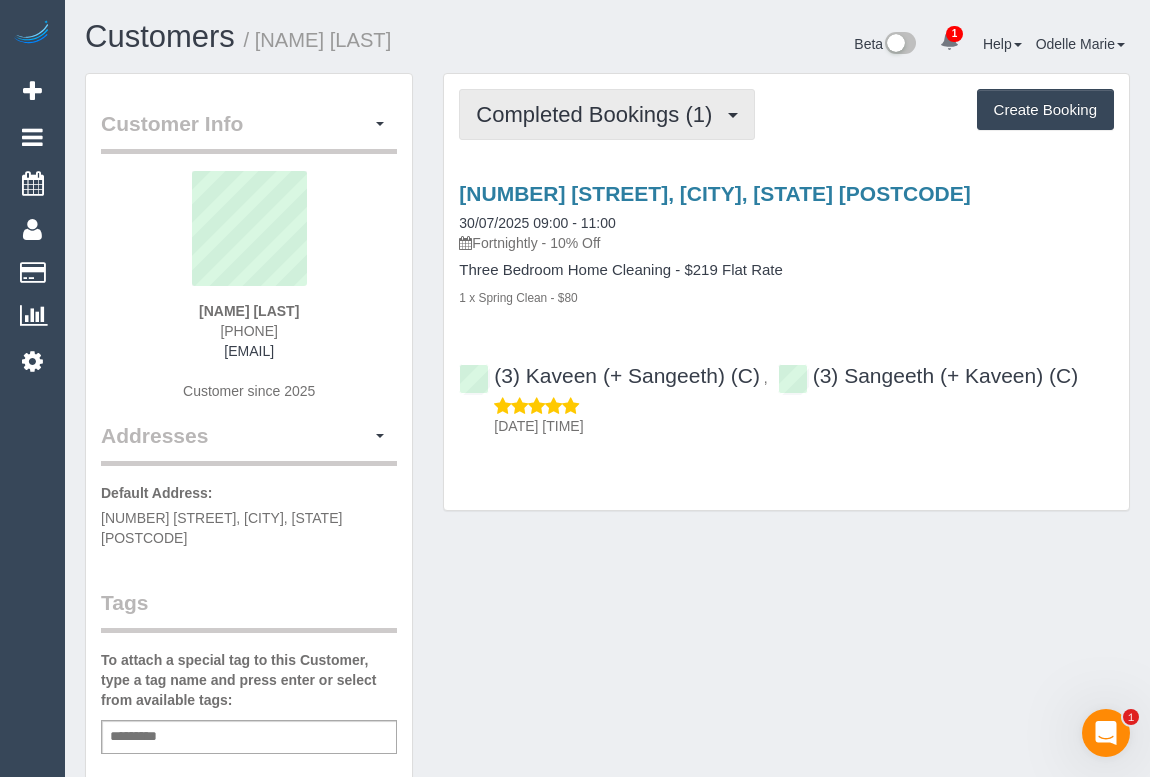 click on "Completed Bookings (1)" at bounding box center [599, 114] 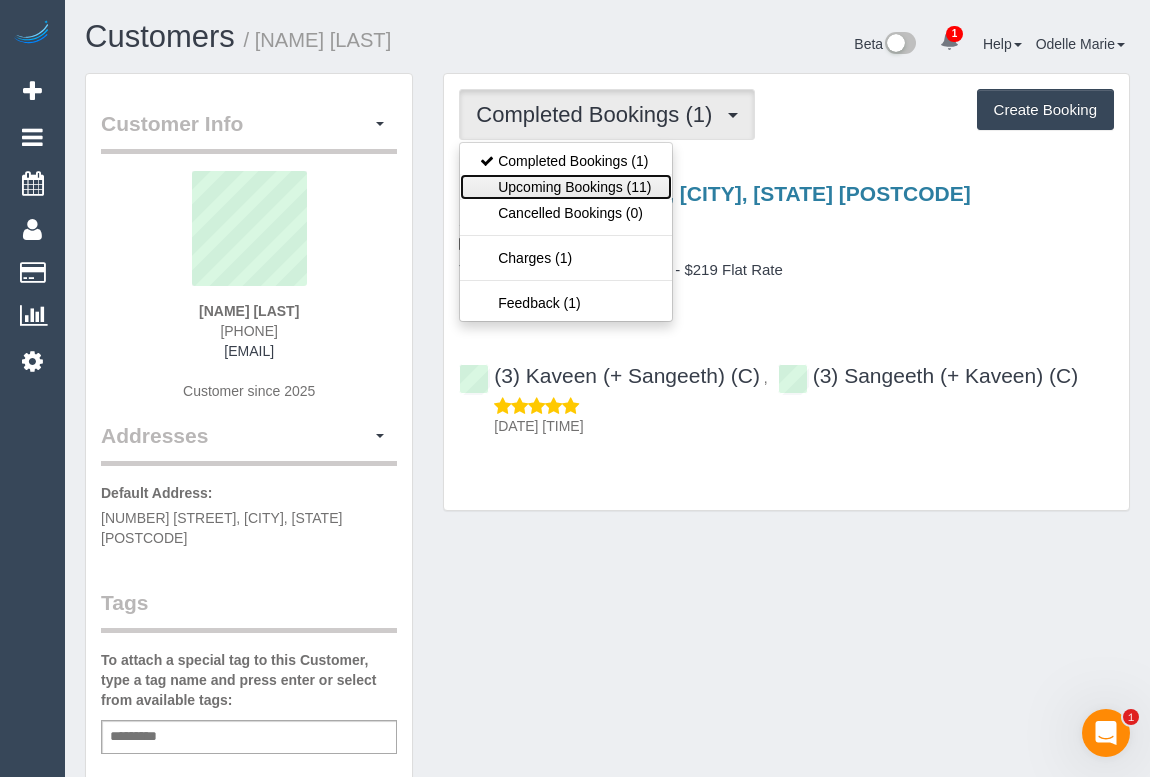 click on "Upcoming Bookings (11)" at bounding box center (565, 187) 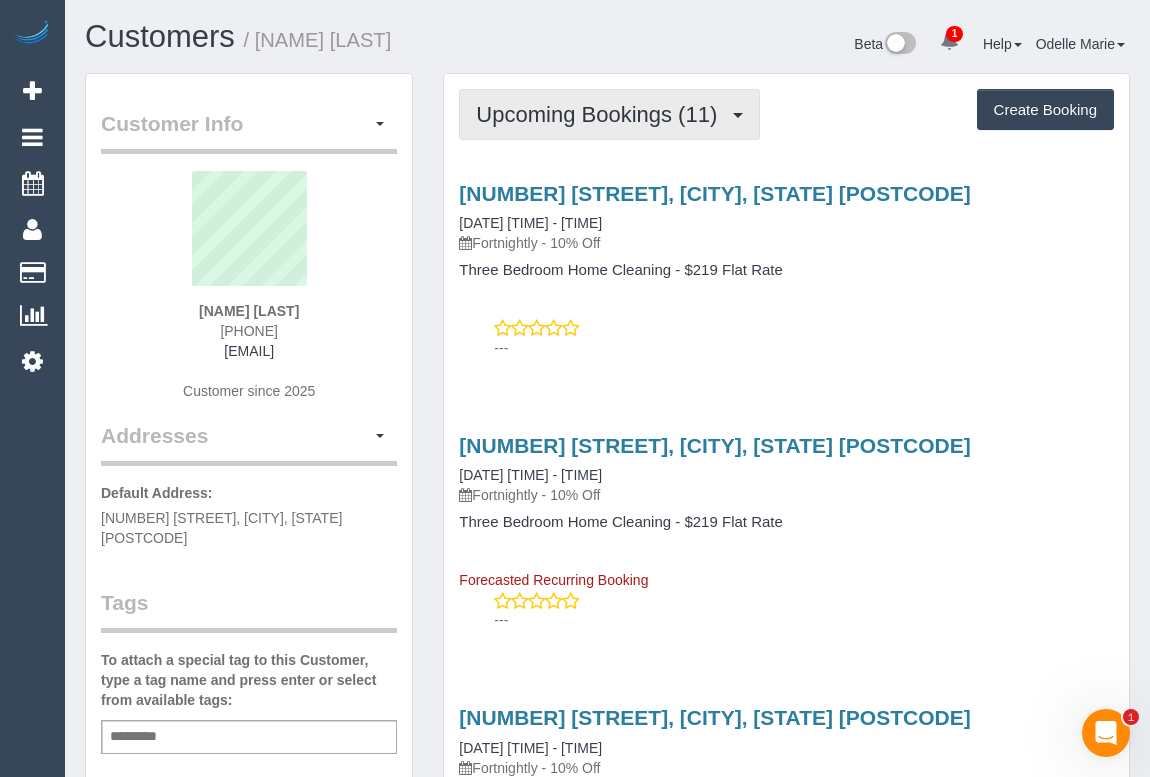 click on "Upcoming Bookings (11)" at bounding box center (601, 114) 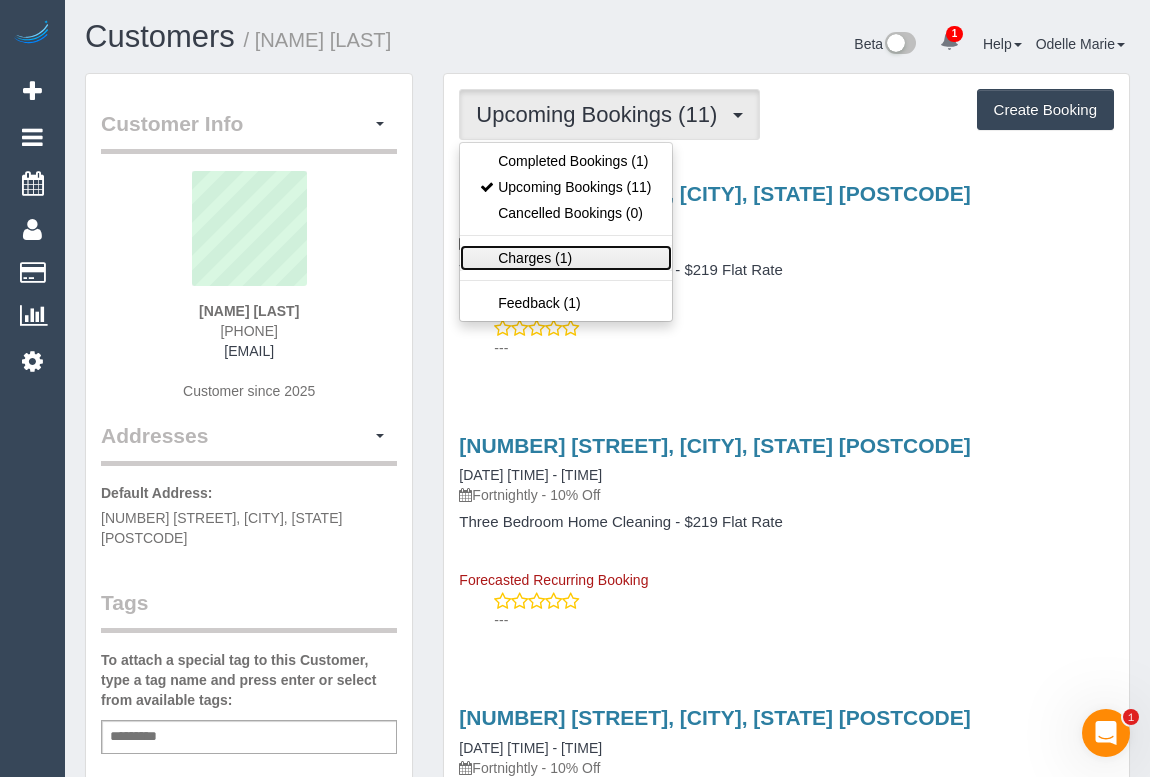 click on "Charges (1)" at bounding box center [565, 258] 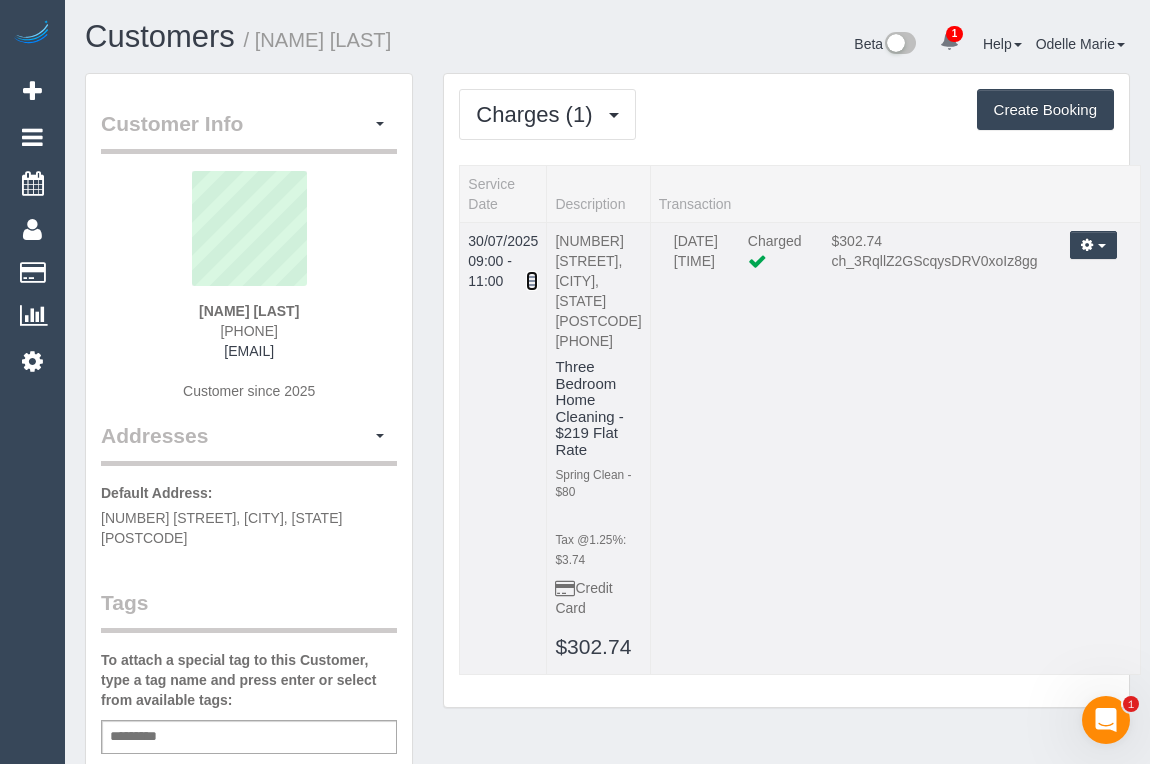 click at bounding box center (532, 281) 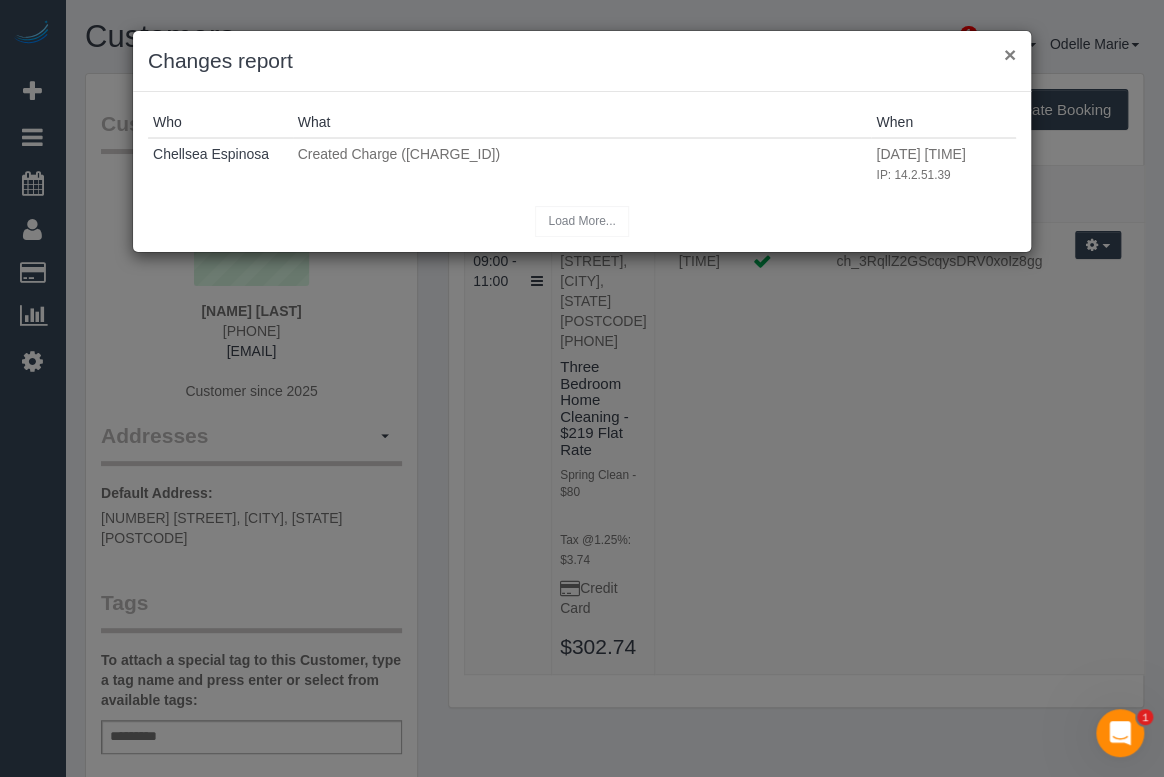 click on "×" at bounding box center [1010, 54] 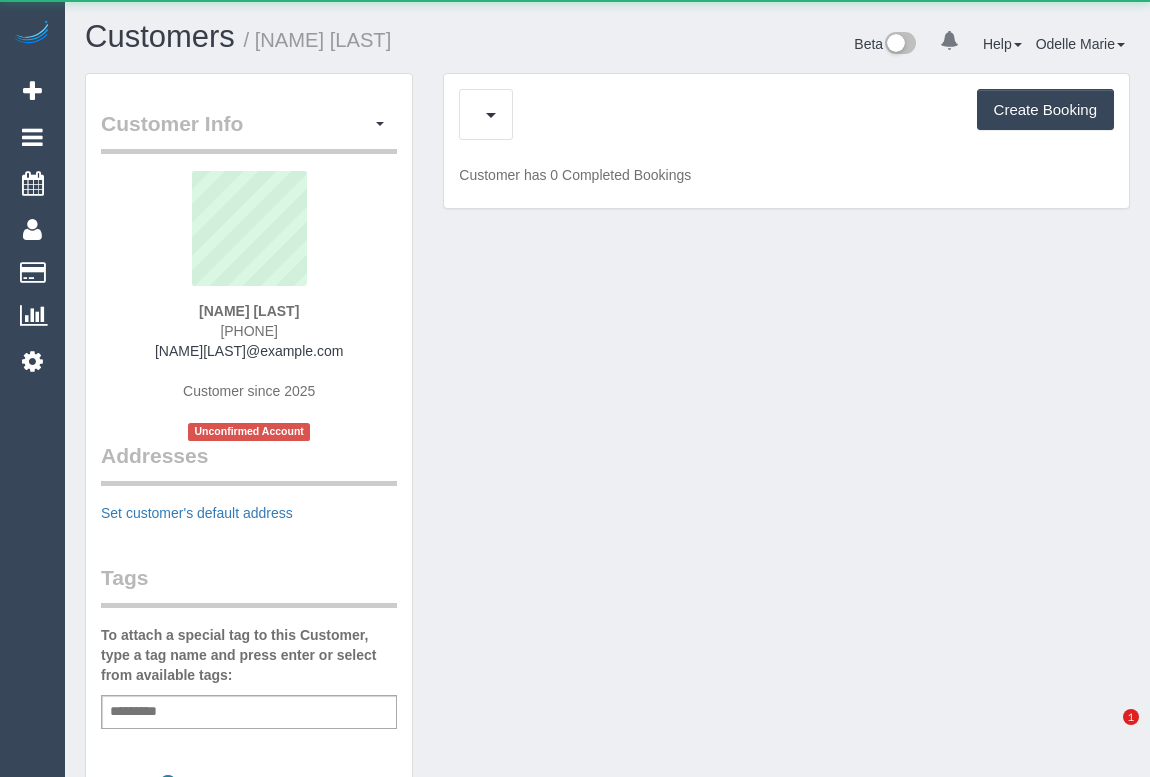 scroll, scrollTop: 0, scrollLeft: 0, axis: both 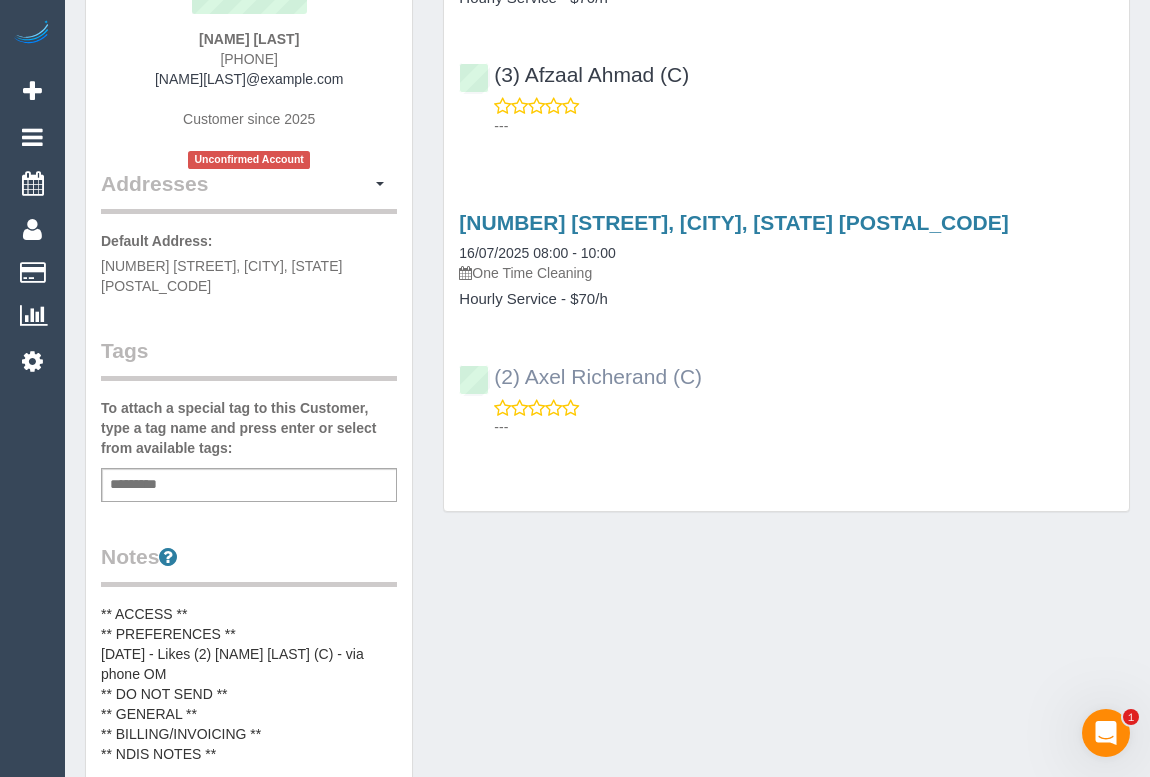 drag, startPoint x: 723, startPoint y: 369, endPoint x: 524, endPoint y: 380, distance: 199.30379 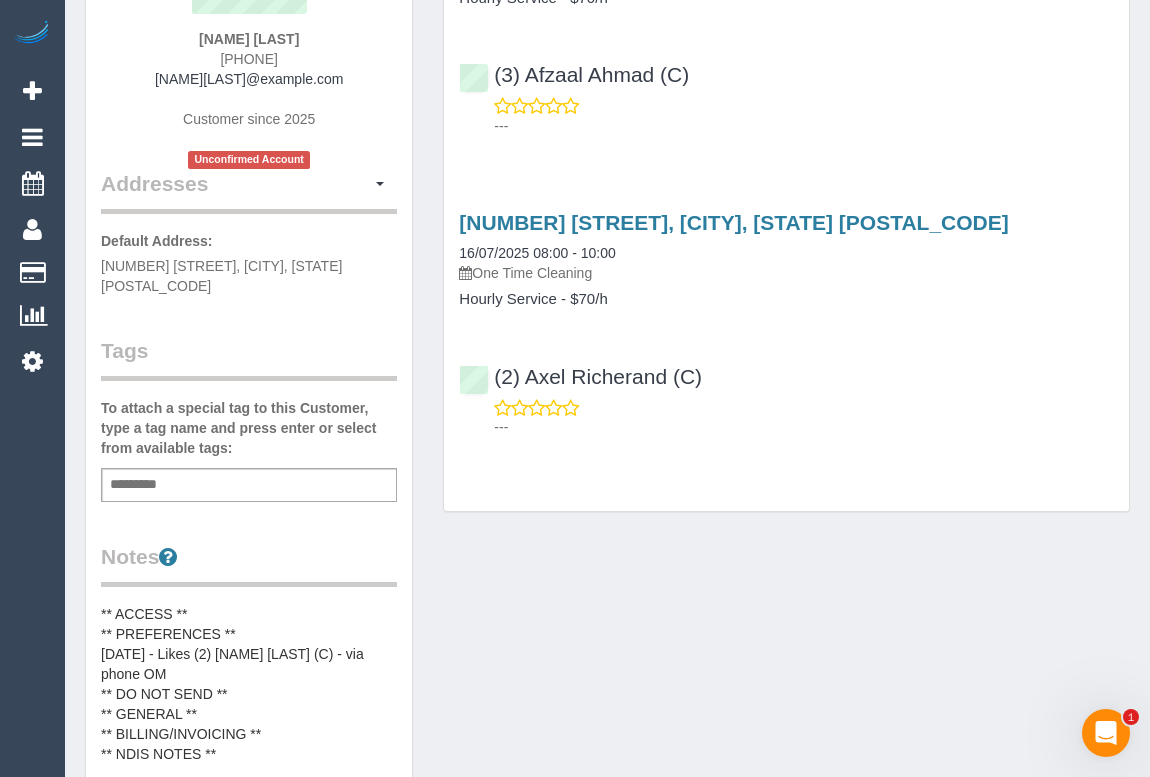 copy on "[NAME] [LAST] (C)" 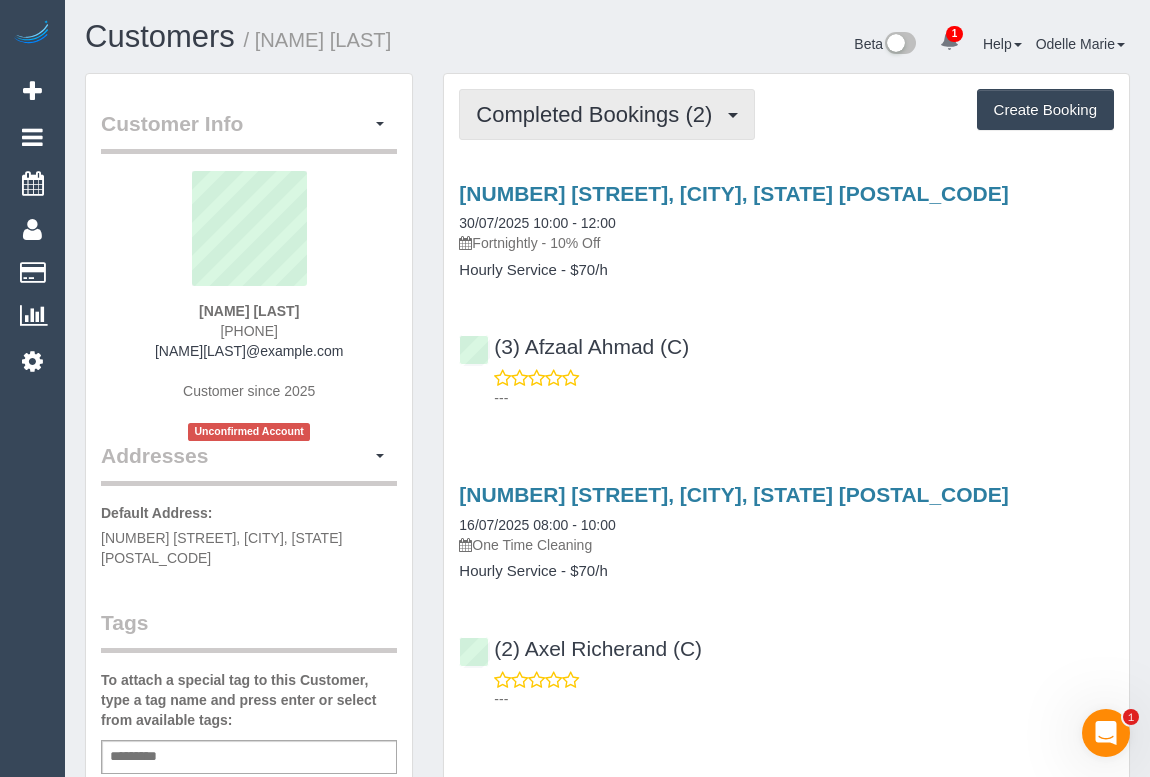click on "Completed Bookings (2)" at bounding box center [599, 114] 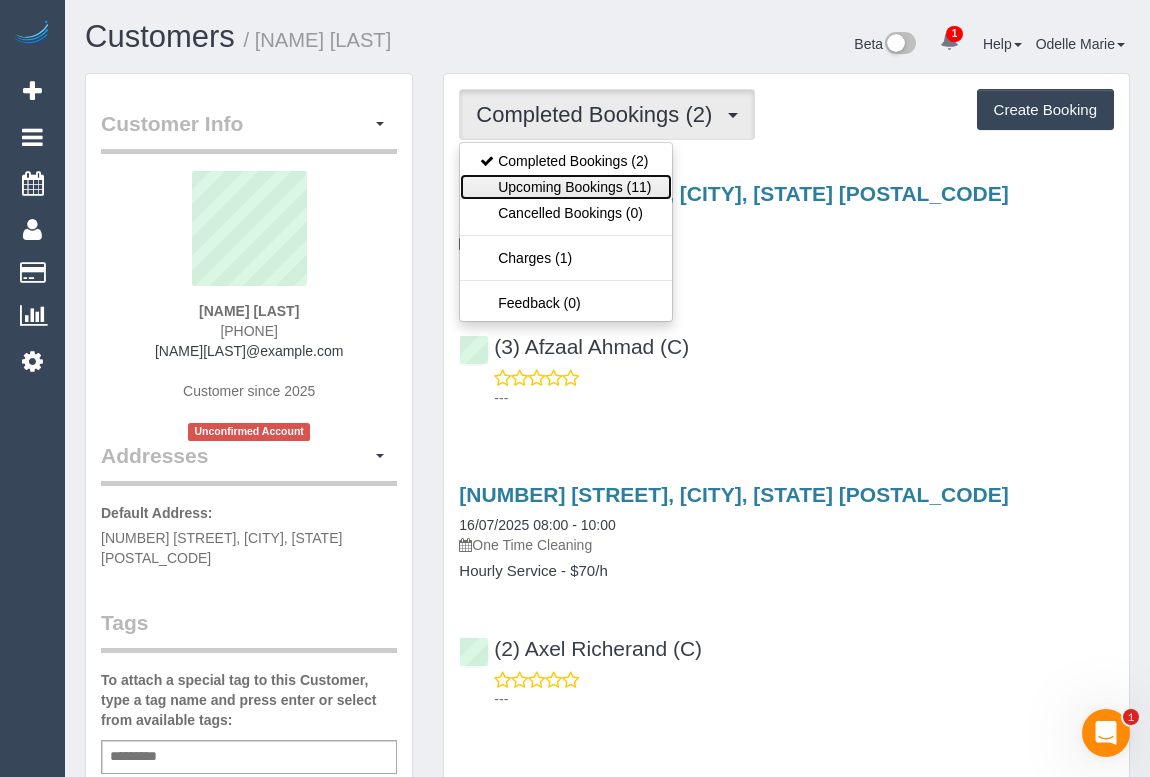 click on "Upcoming Bookings (11)" at bounding box center [565, 187] 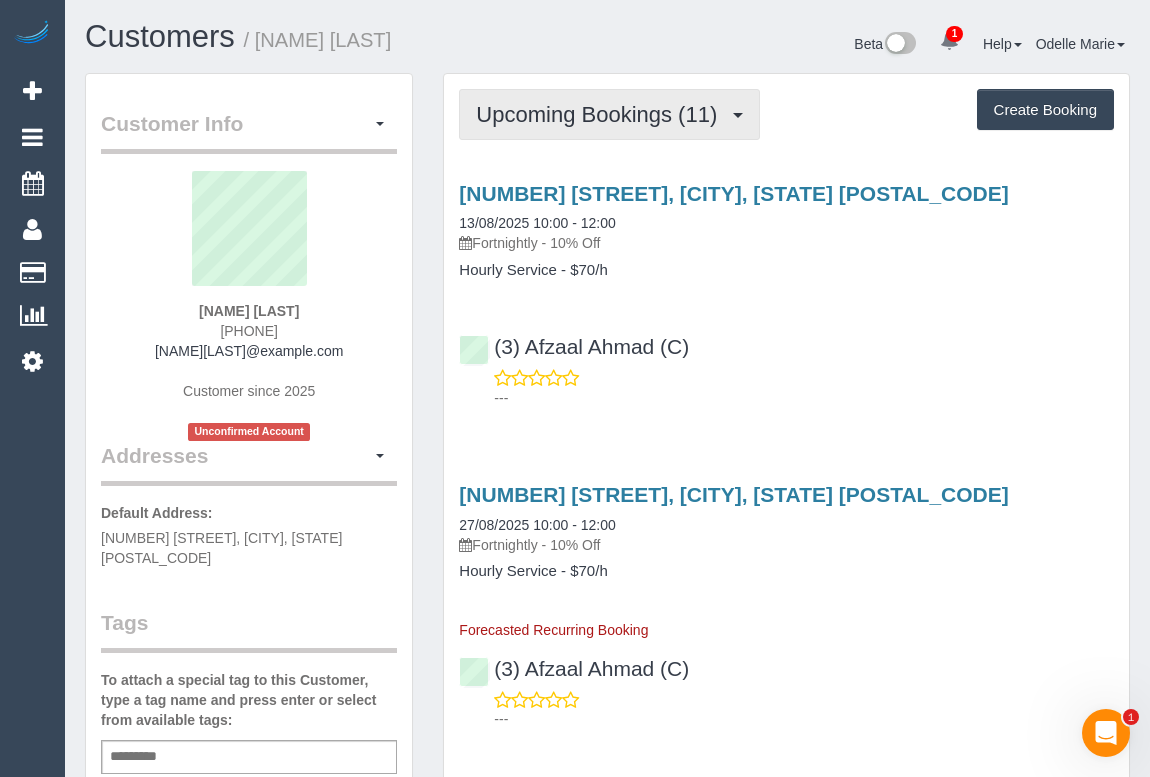 click on "Upcoming Bookings (11)" at bounding box center [601, 114] 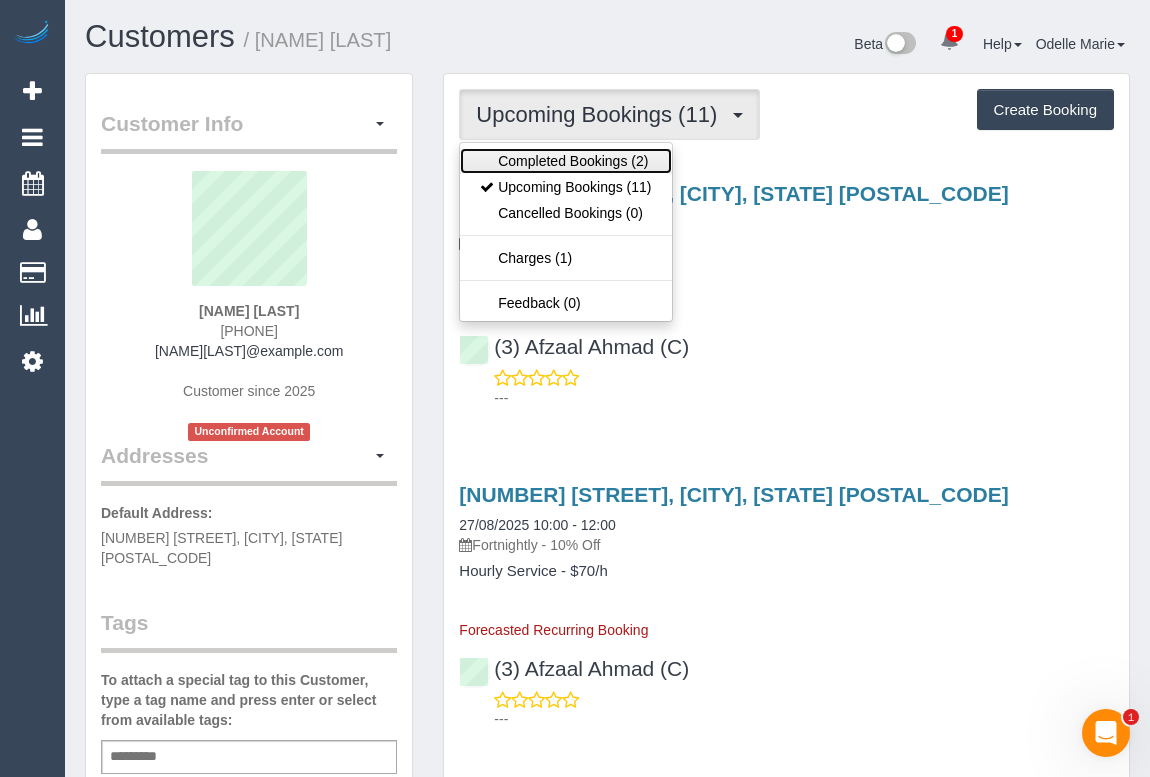 click on "Completed Bookings (2)" at bounding box center (565, 161) 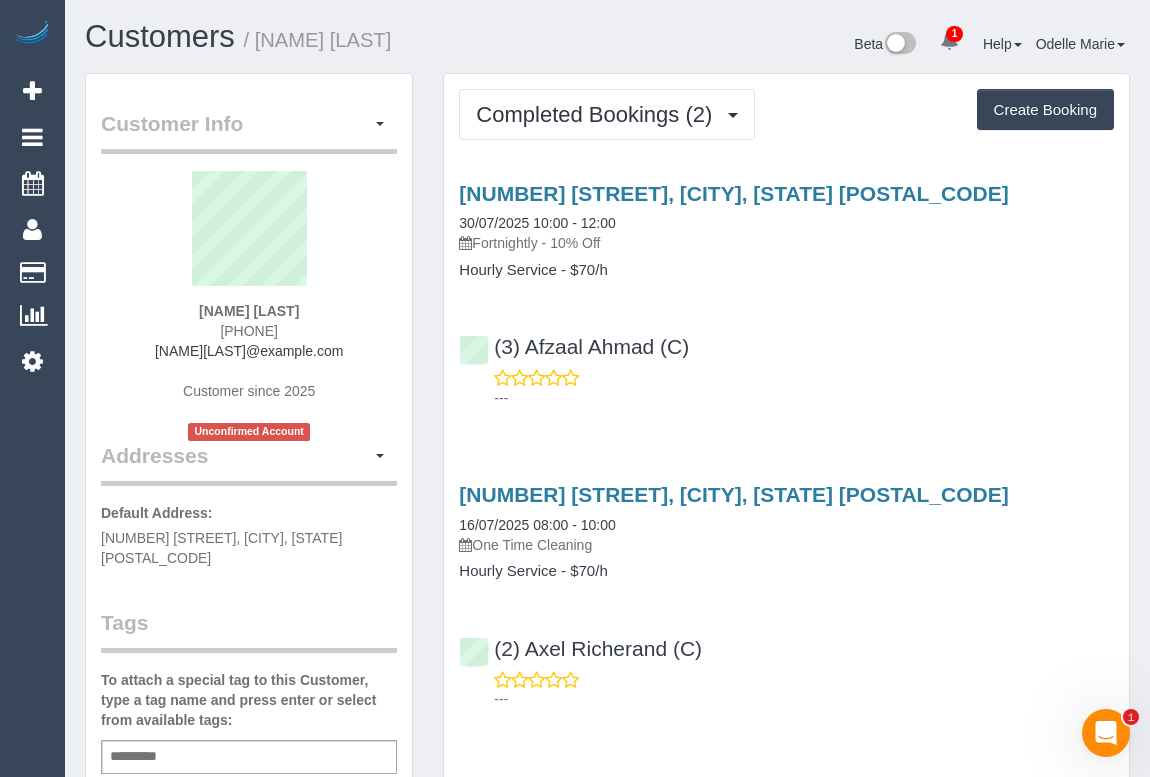 click on "Service
Feedback
23 Sutherland Street, Hadfield, VIC 3046
30/07/2025 10:00 - 12:00
Fortnightly - 10% Off
Hourly Service - $70/h
(3) Afzaal Ahmad (C)
---
23 Sutherland Street, Hadfield, VIC 3046
16/07/2025 08:00 - 10:00" at bounding box center [786, 441] 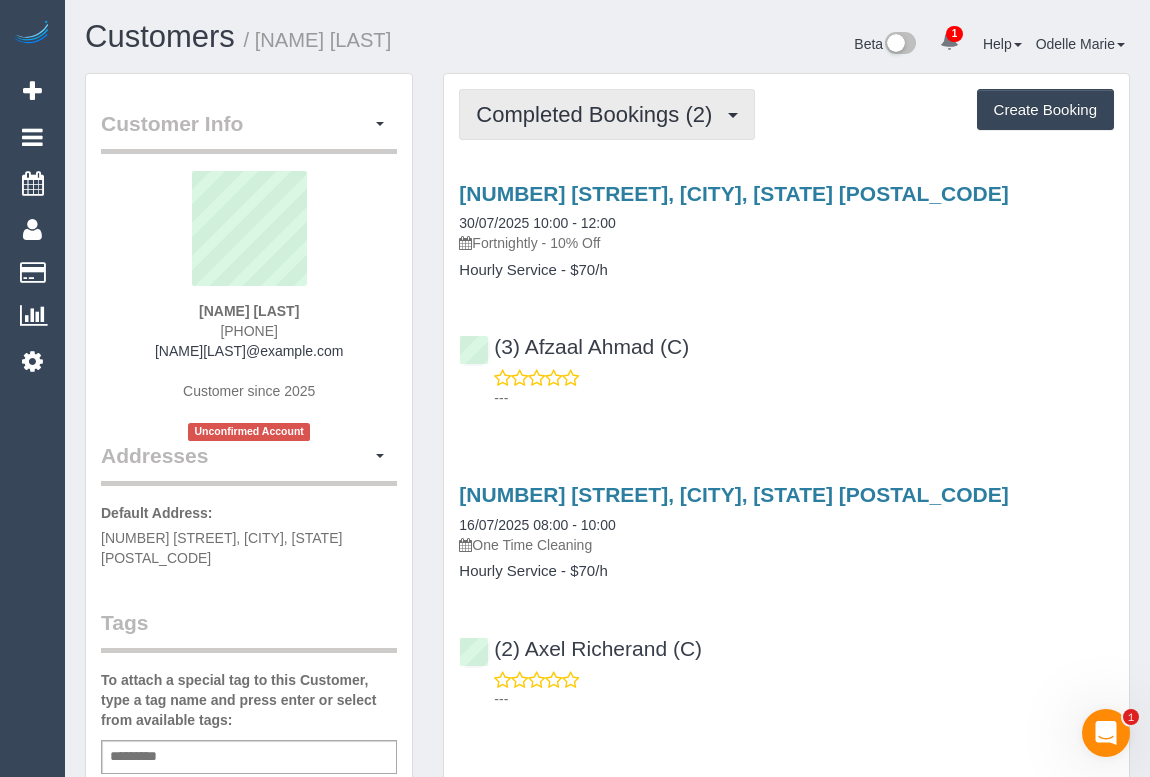 click on "Completed Bookings (2)" at bounding box center (599, 114) 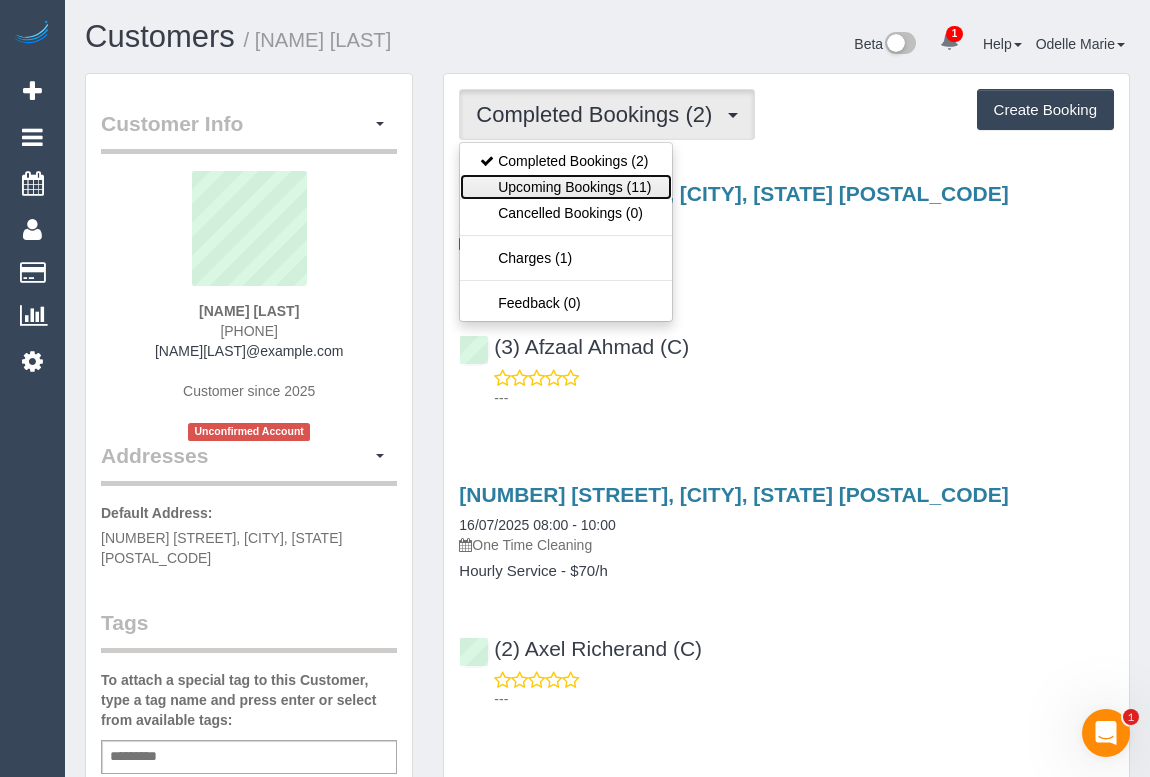 click on "Upcoming Bookings (11)" at bounding box center (565, 187) 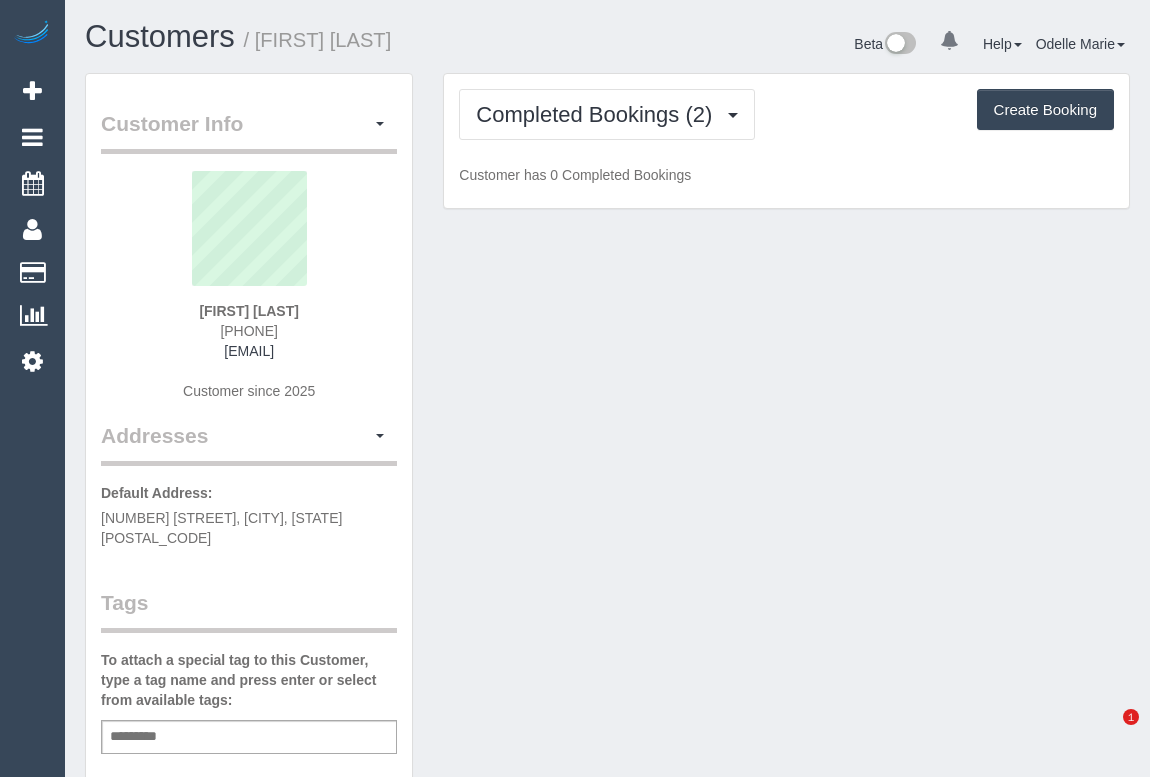scroll, scrollTop: 0, scrollLeft: 0, axis: both 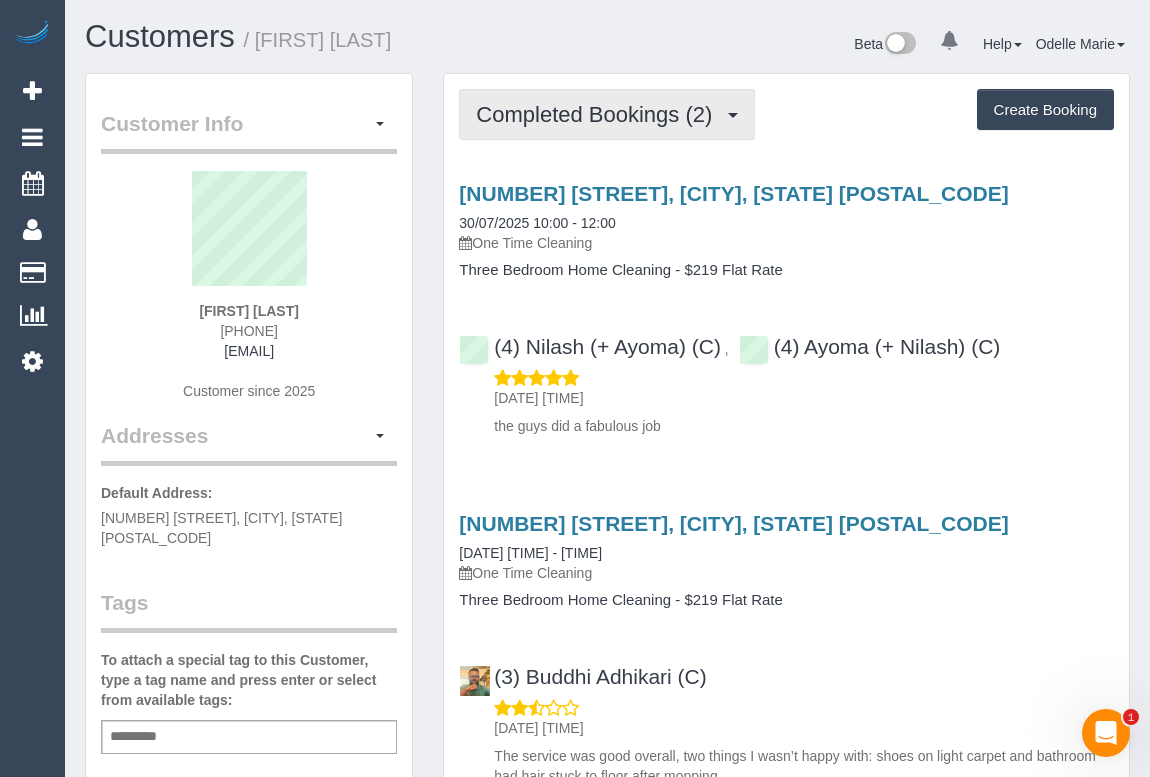 click on "Completed Bookings (2)" at bounding box center [607, 114] 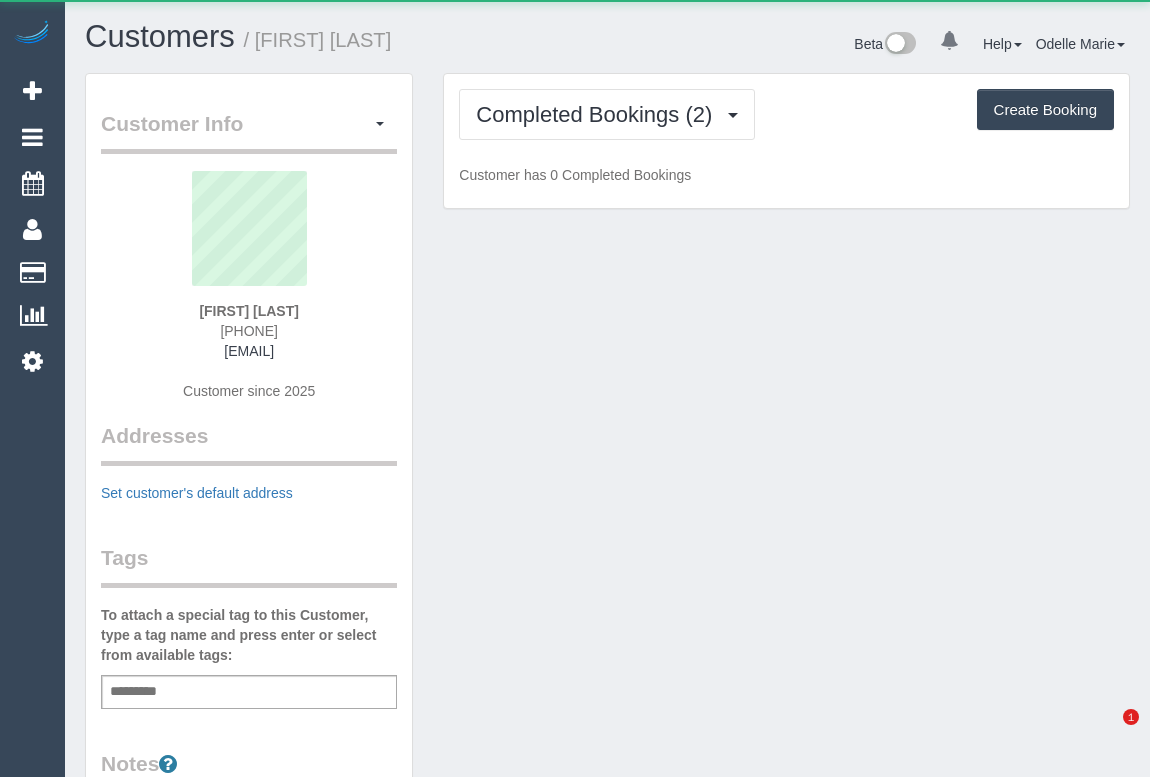 scroll, scrollTop: 0, scrollLeft: 0, axis: both 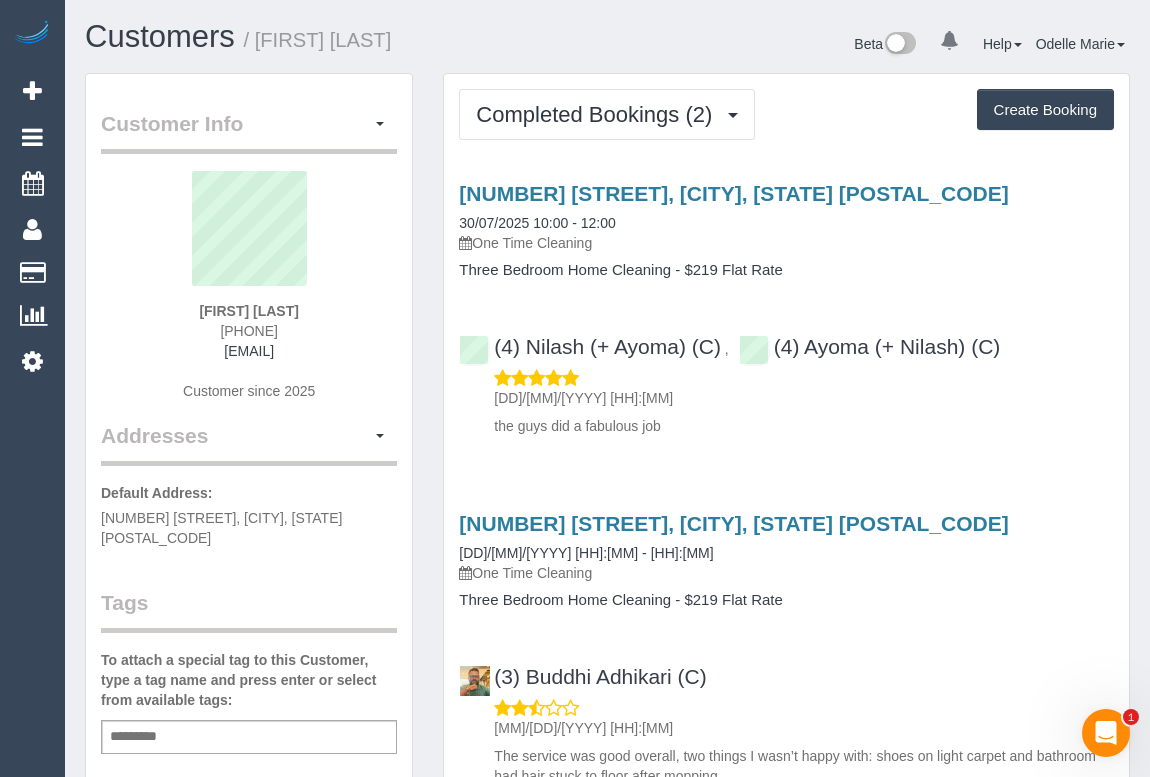 drag, startPoint x: 165, startPoint y: 350, endPoint x: 341, endPoint y: 353, distance: 176.02557 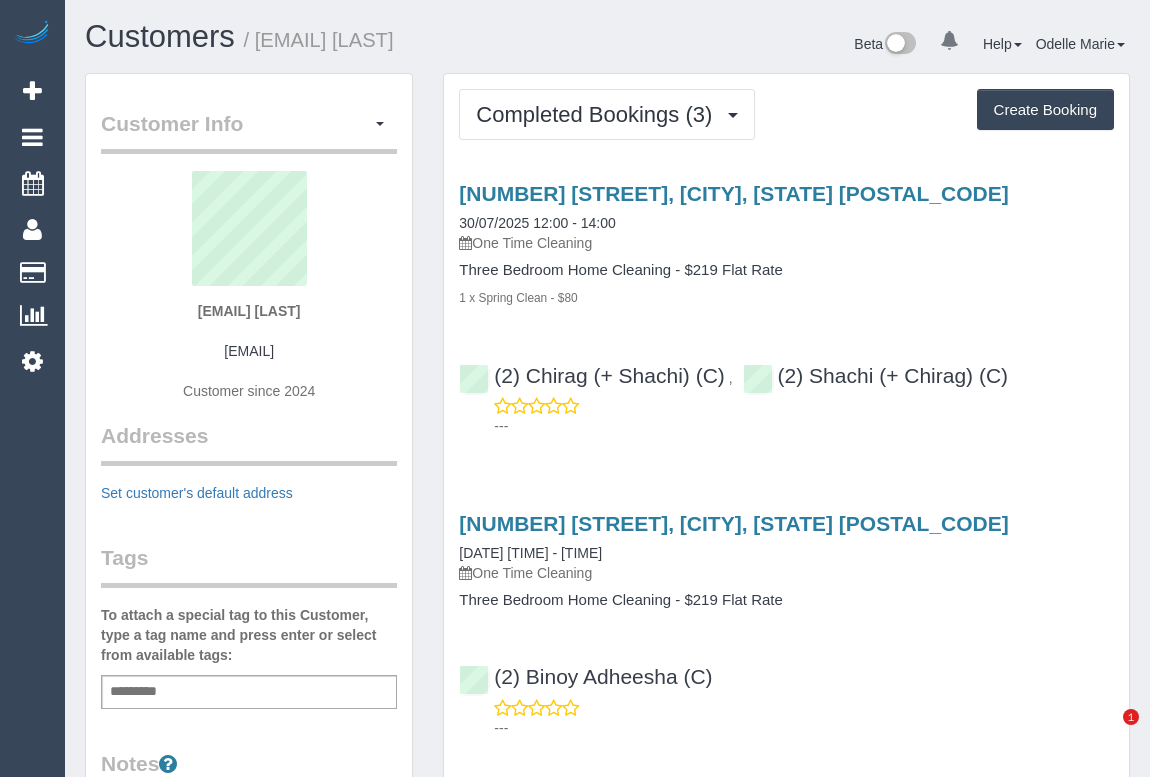 scroll, scrollTop: 0, scrollLeft: 0, axis: both 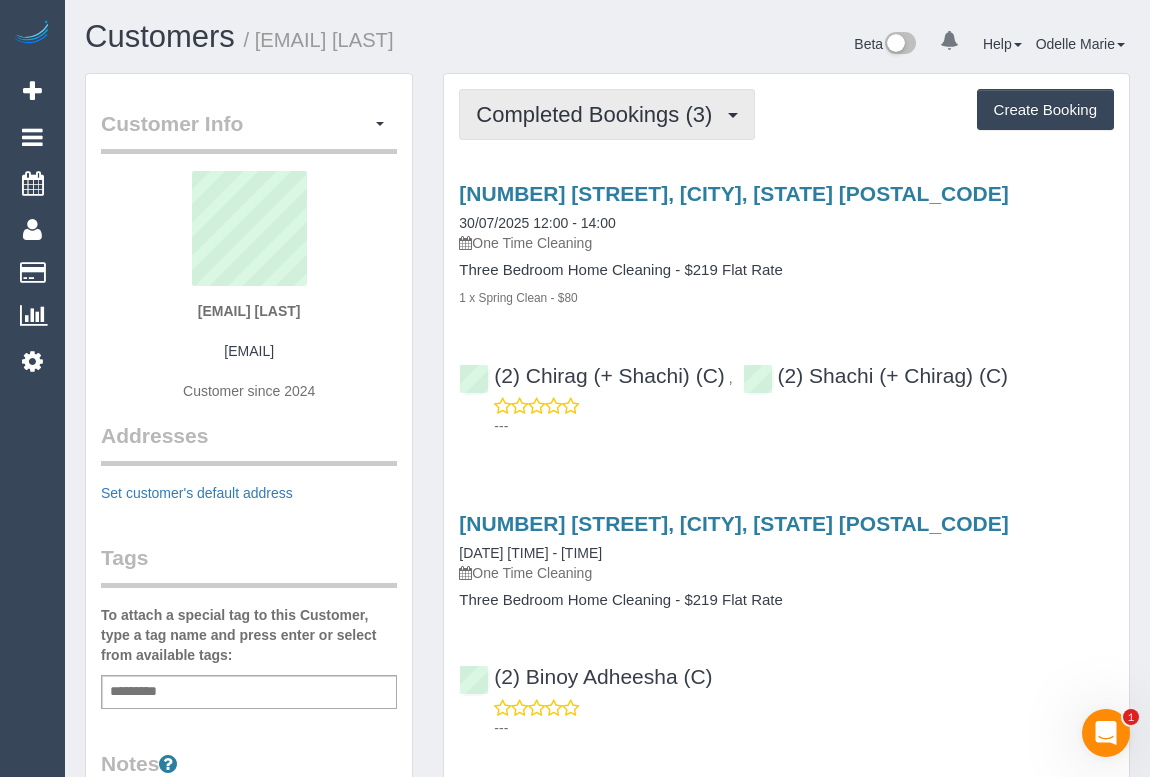 click on "Completed Bookings (3)" at bounding box center [599, 114] 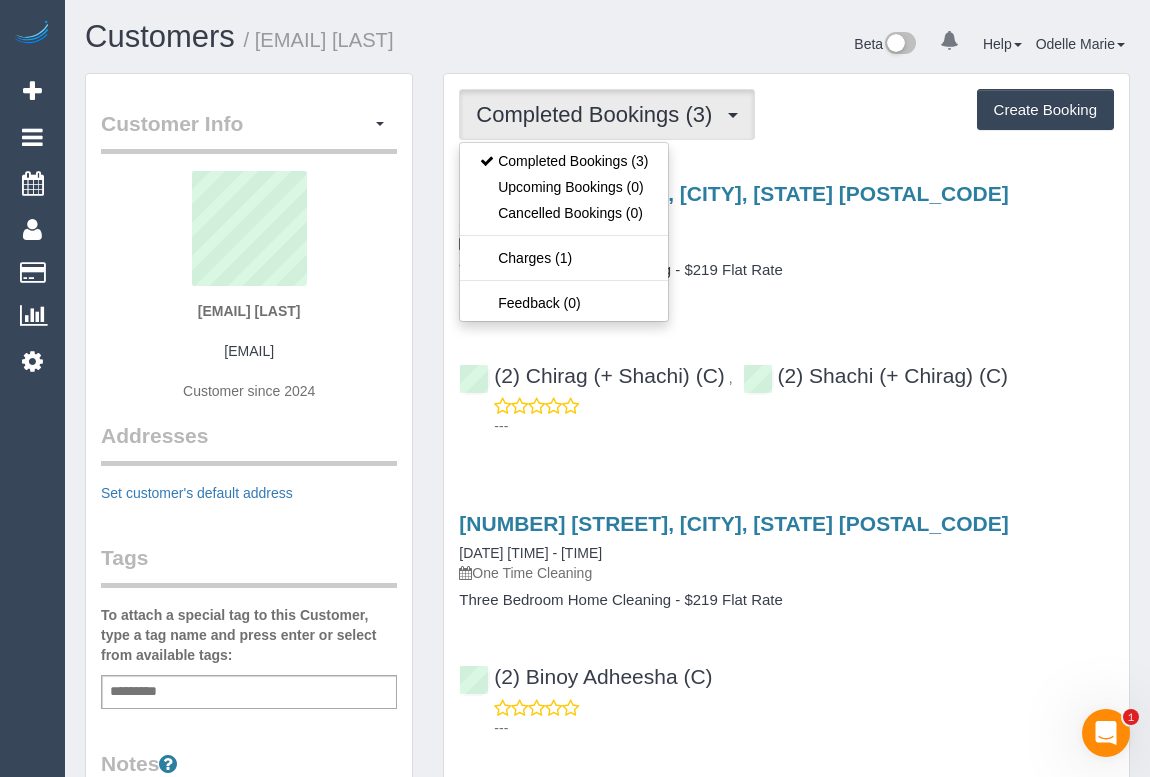 click on "Three Bedroom Home Cleaning - $219 Flat Rate" at bounding box center (786, 270) 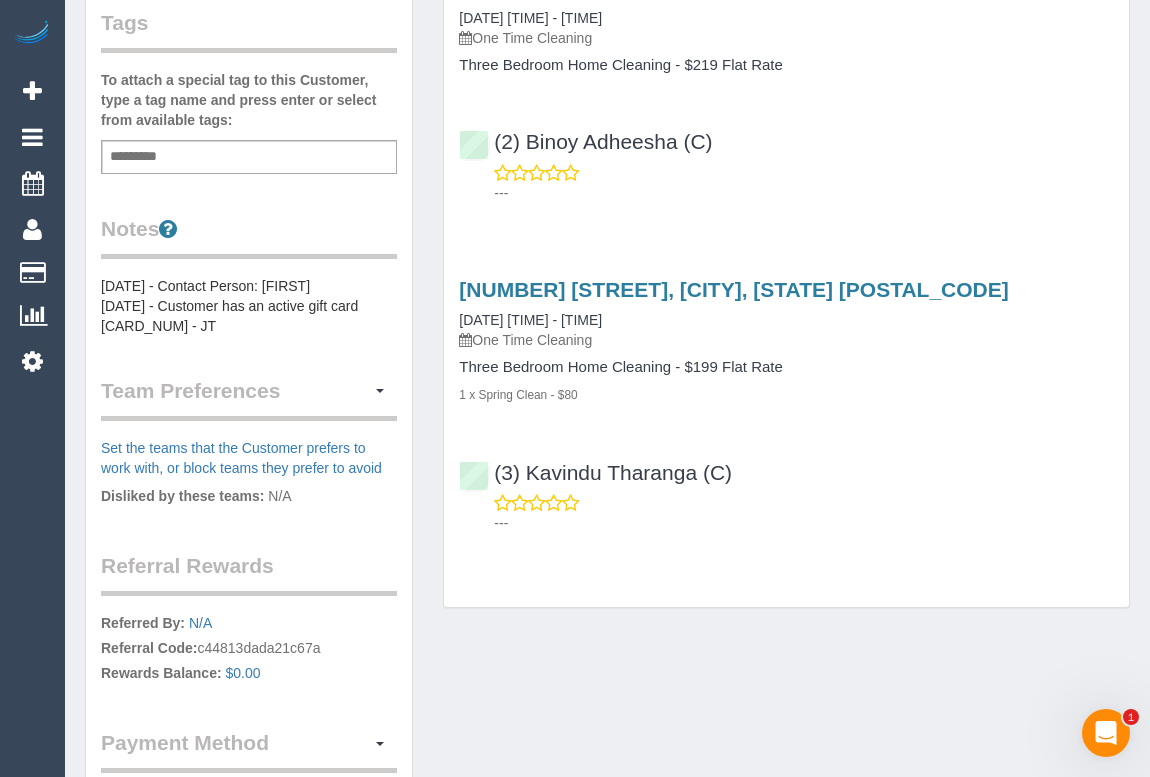 scroll, scrollTop: 545, scrollLeft: 0, axis: vertical 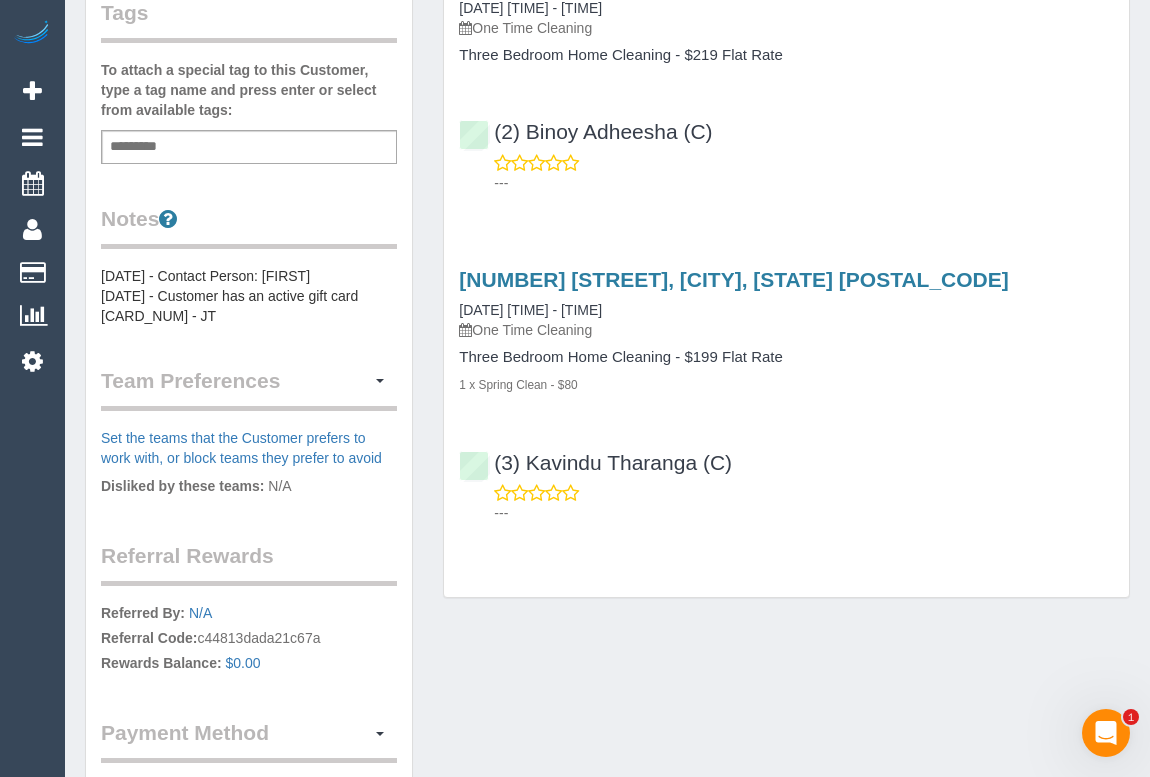 click on "(3) [FIRST] [LAST] (C)
---" at bounding box center [786, 479] 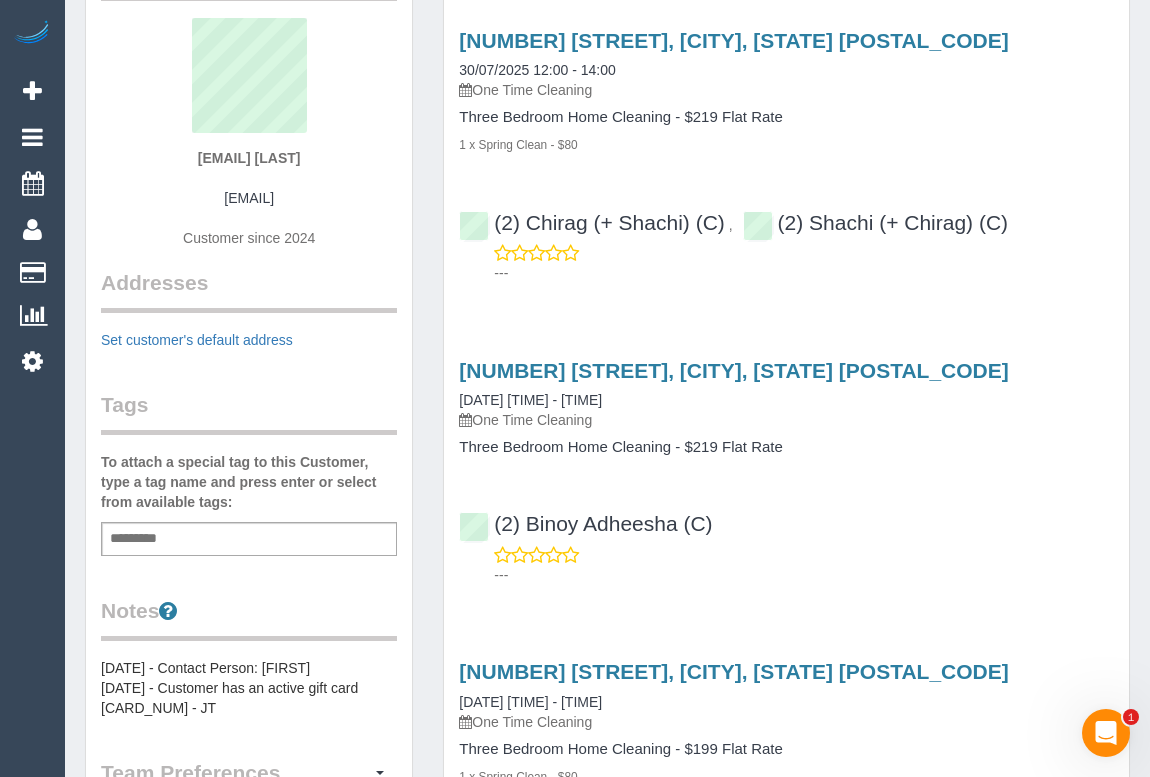 scroll, scrollTop: 0, scrollLeft: 0, axis: both 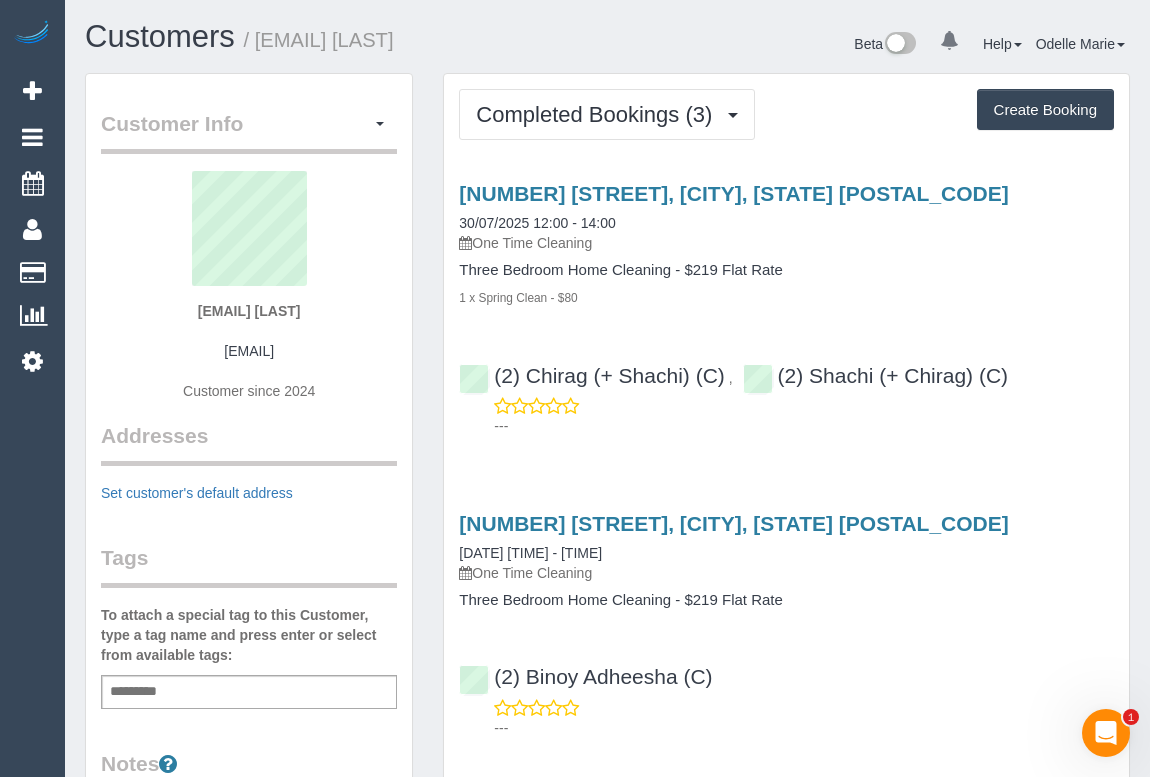 click on "1 x Spring Clean - $80" at bounding box center [786, 297] 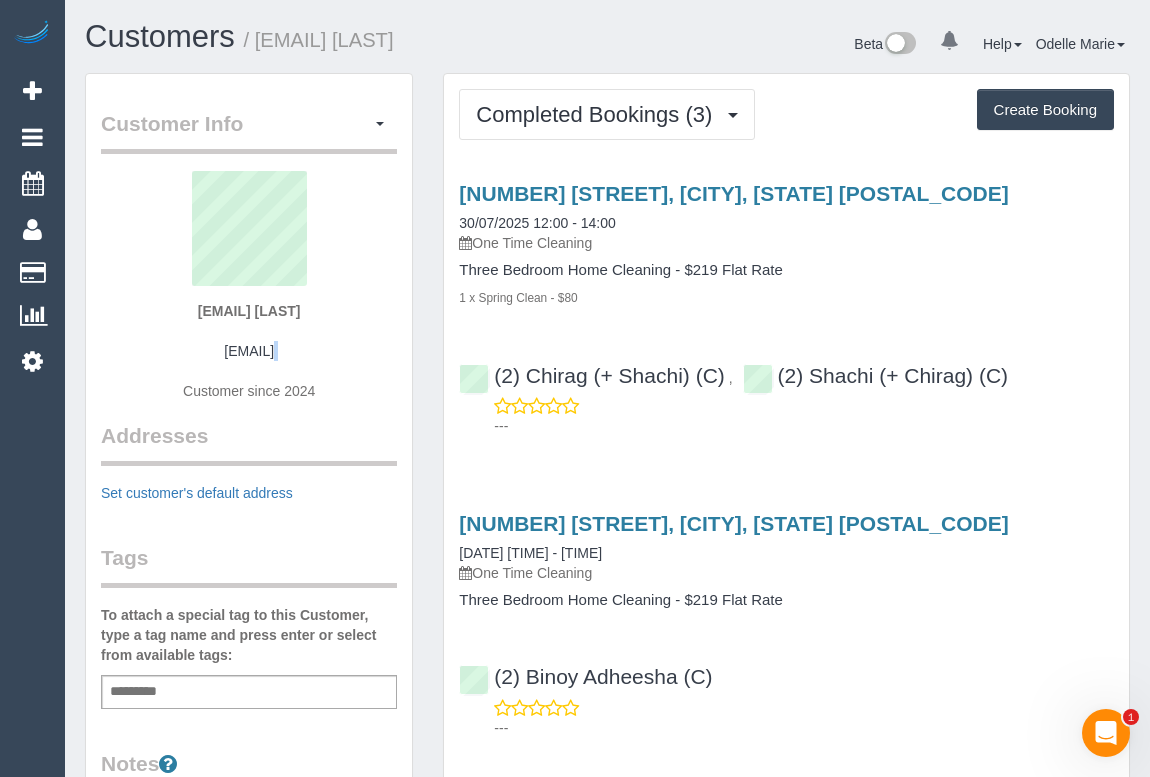 drag, startPoint x: 152, startPoint y: 360, endPoint x: 378, endPoint y: 346, distance: 226.43321 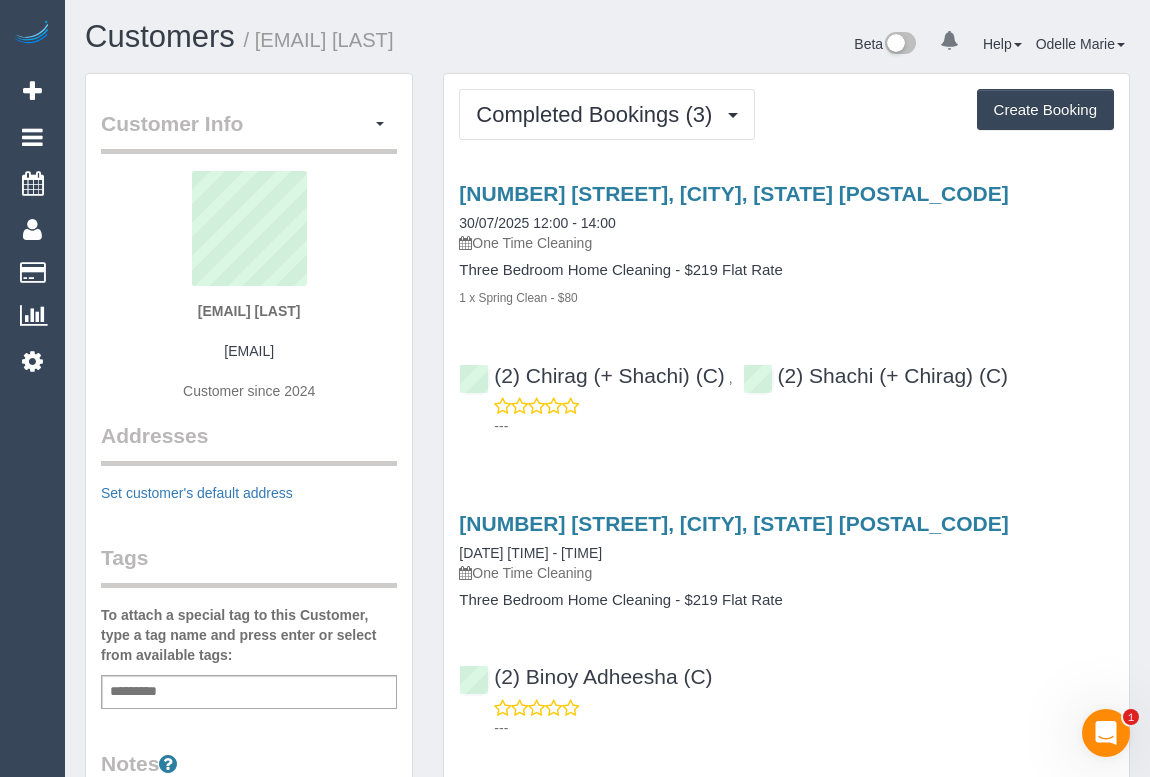 click on "[EMAIL] [LAST]
[EMAIL]
Customer since [YEAR]" at bounding box center [249, 296] 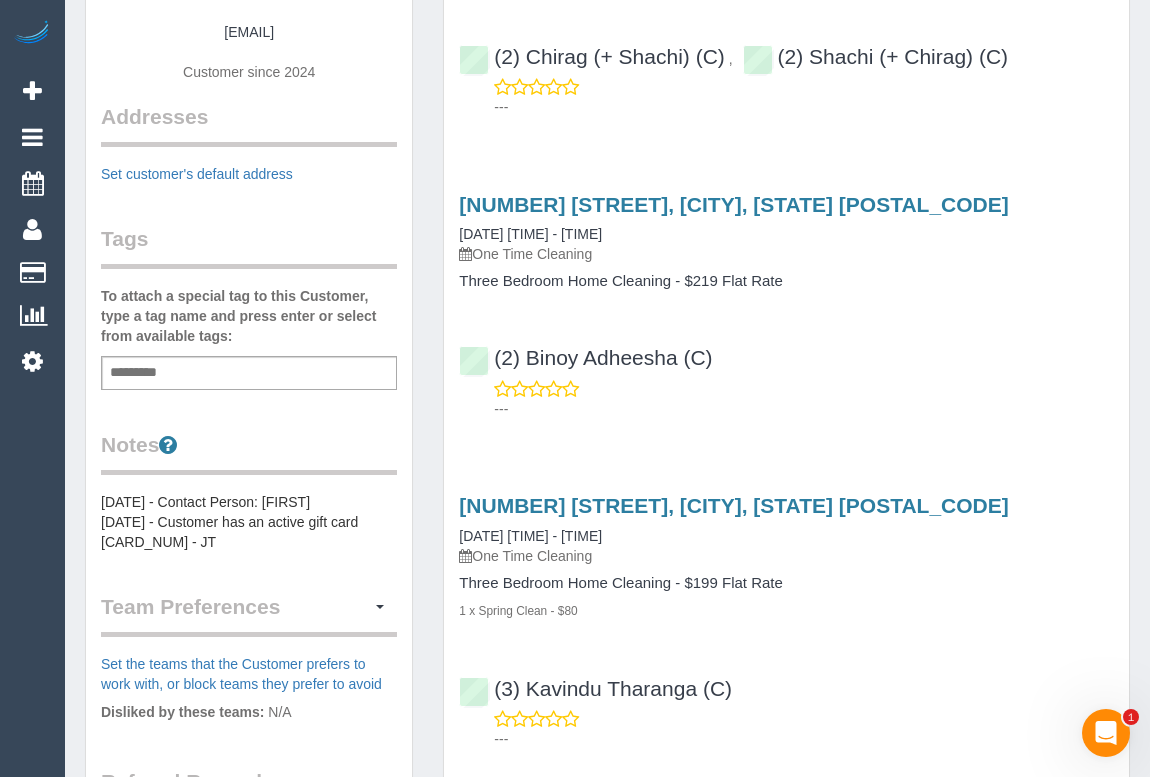 scroll, scrollTop: 363, scrollLeft: 0, axis: vertical 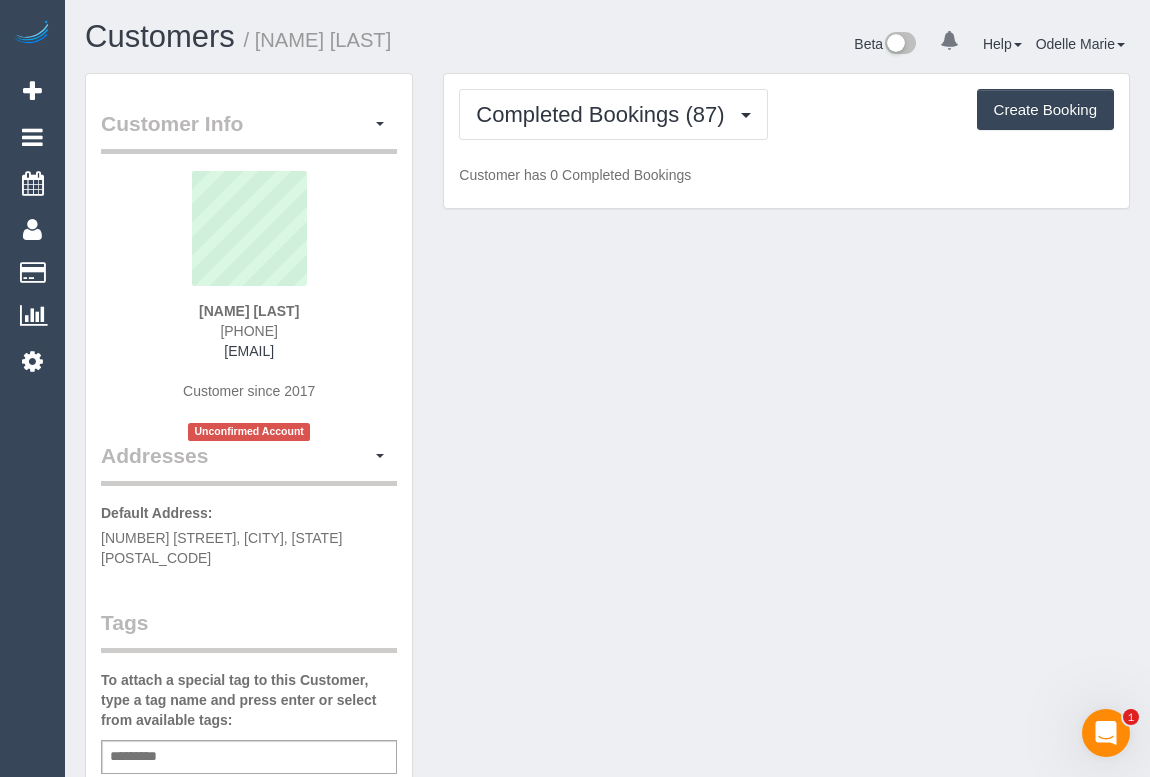 click on "Customer Info
Edit Contact Info
Send Message
Email Preferences
Special Sales Tax
View Changes
Send Confirm Account email
Block this Customer
Archive Account
Delete Account
[NAME] [LAST]" at bounding box center (607, 835) 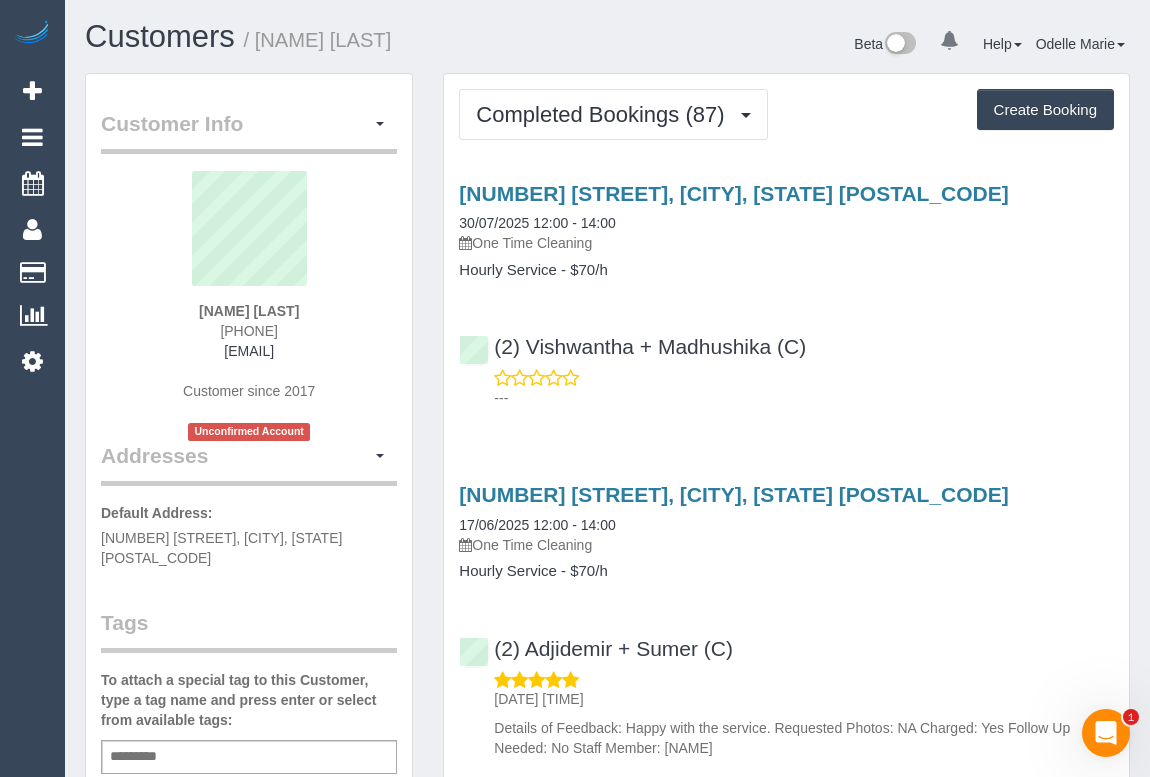 click on "[NUMBER] [STREET], [CITY], [STATE] [POSTAL_CODE]
[DATE] [TIME] - [TIME]
One Time Cleaning
Hourly Service - $70/h
(2) [NAME] + [NAME] (C)
---" at bounding box center (786, 291) 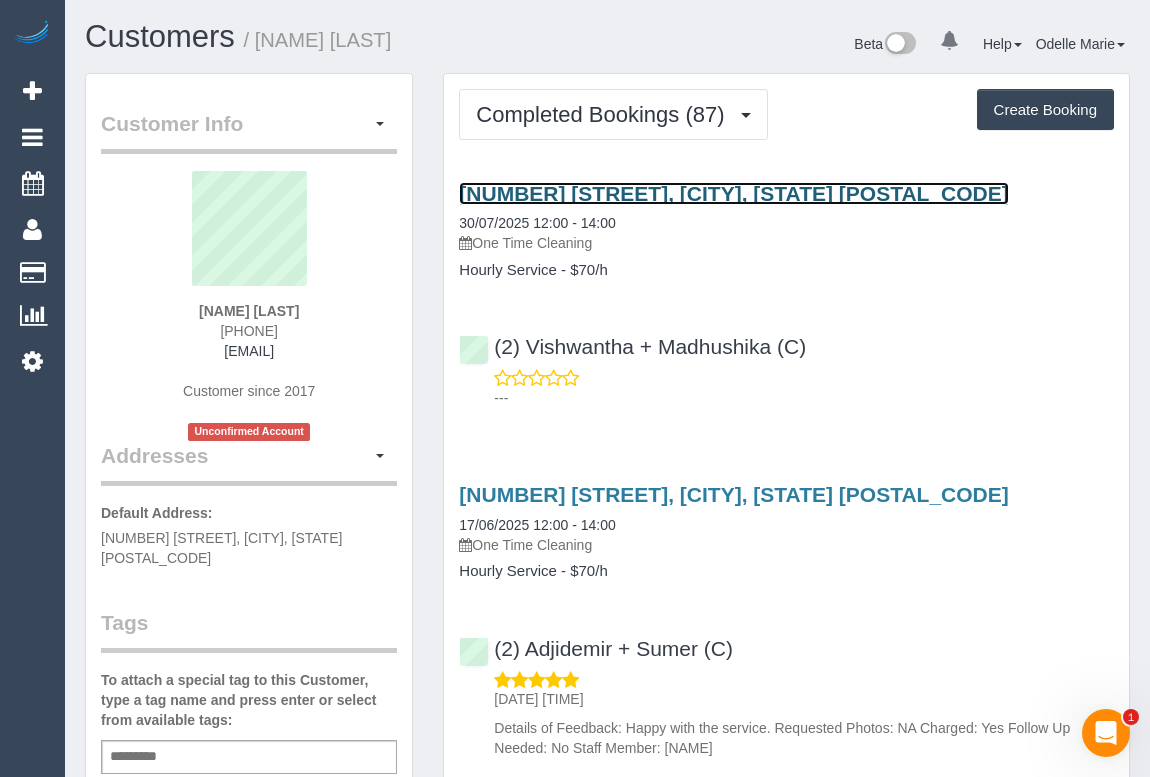 click on "[NUMBER] [STREET], [CITY], [STATE] [POSTAL_CODE]" at bounding box center [733, 193] 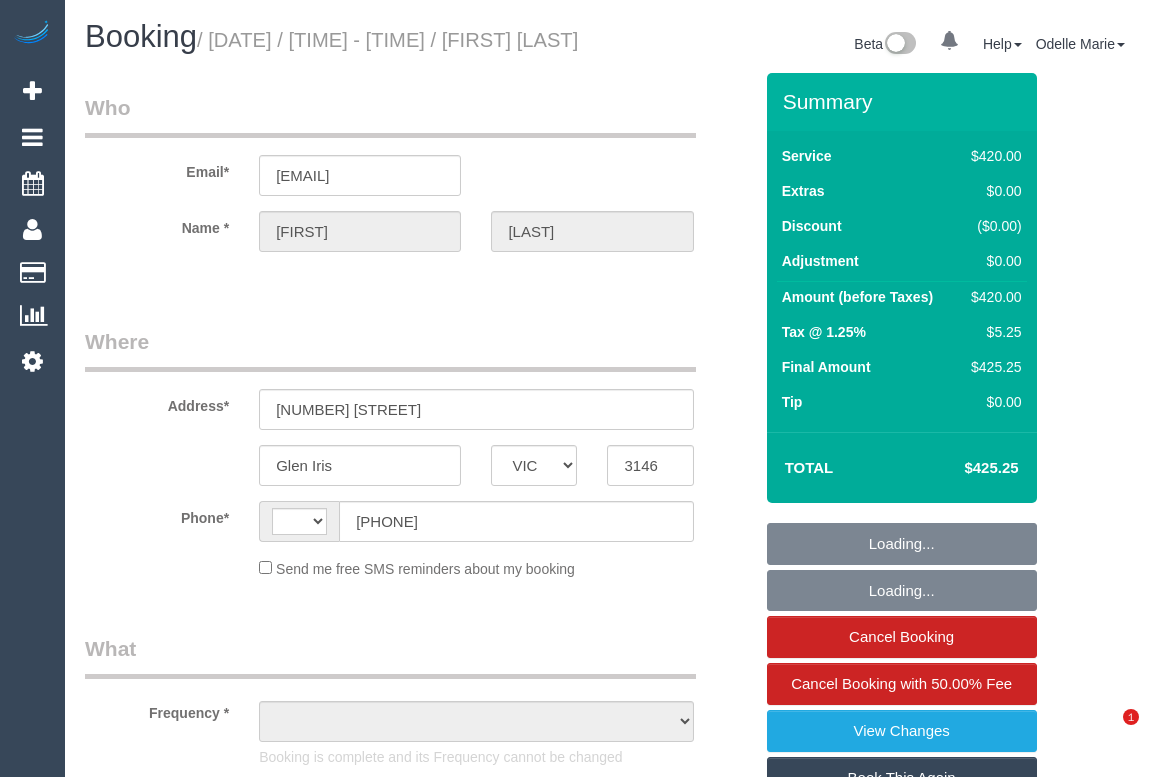 select on "VIC" 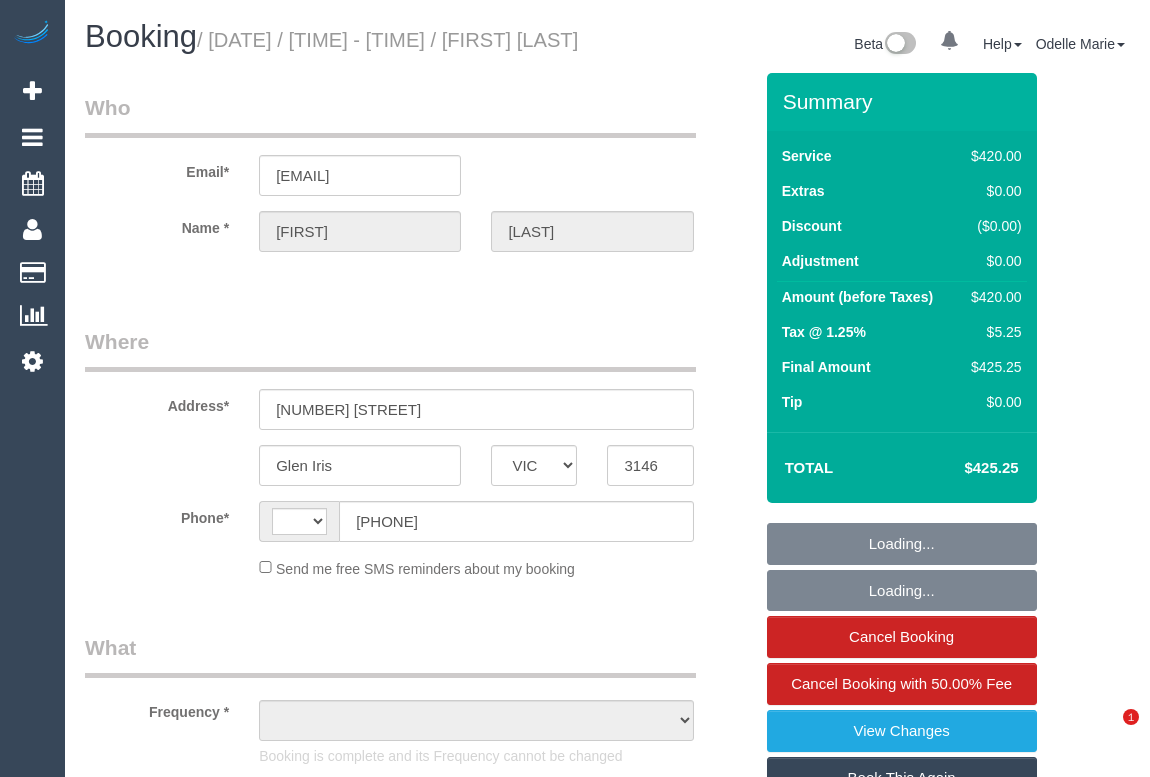 scroll, scrollTop: 0, scrollLeft: 0, axis: both 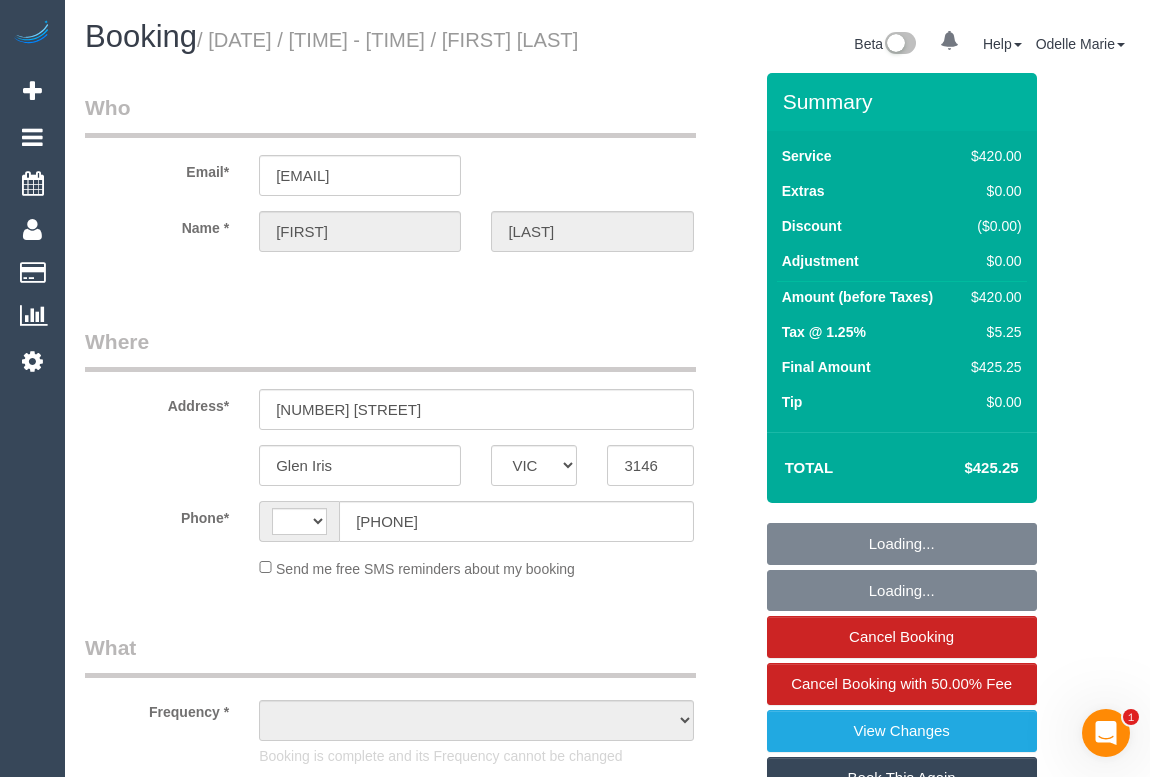 select on "object:290" 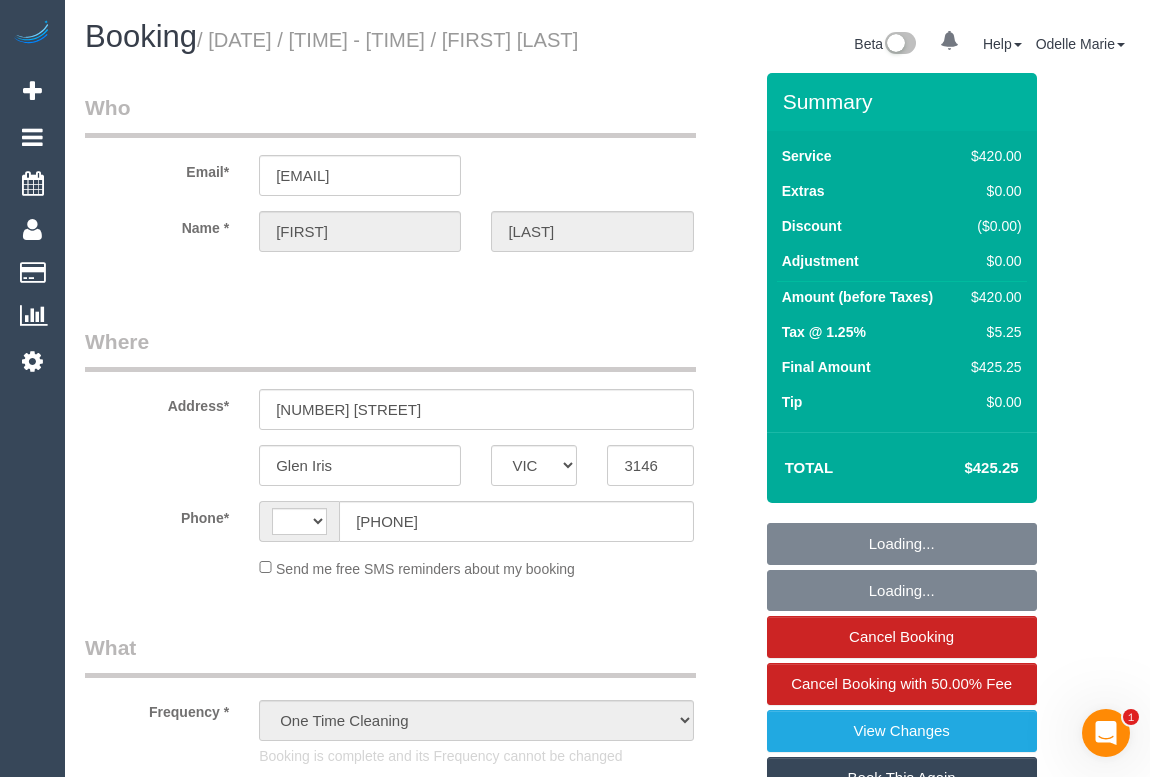 select on "string:stripe-pm_1RohQ32GScqysDRVgrQxguHj" 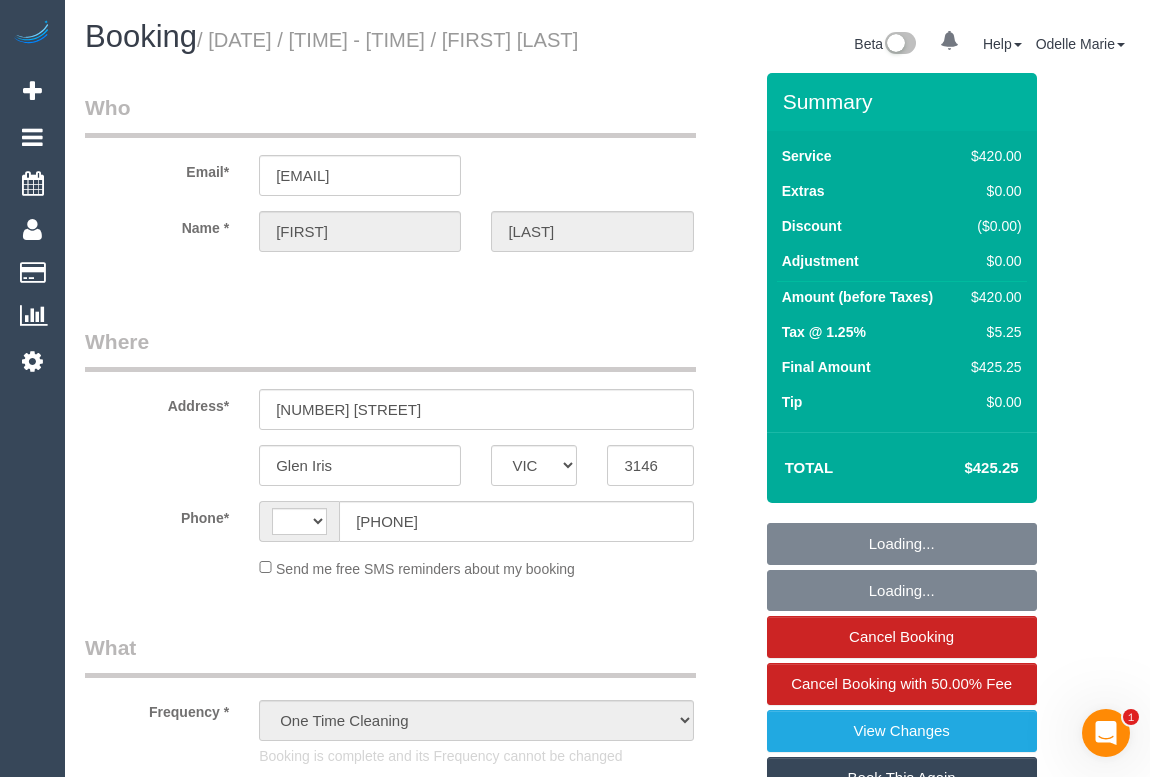 click on "Who
Email*
[EMAIL]
Name *
[FIRST]
[LAST]" at bounding box center [418, 190] 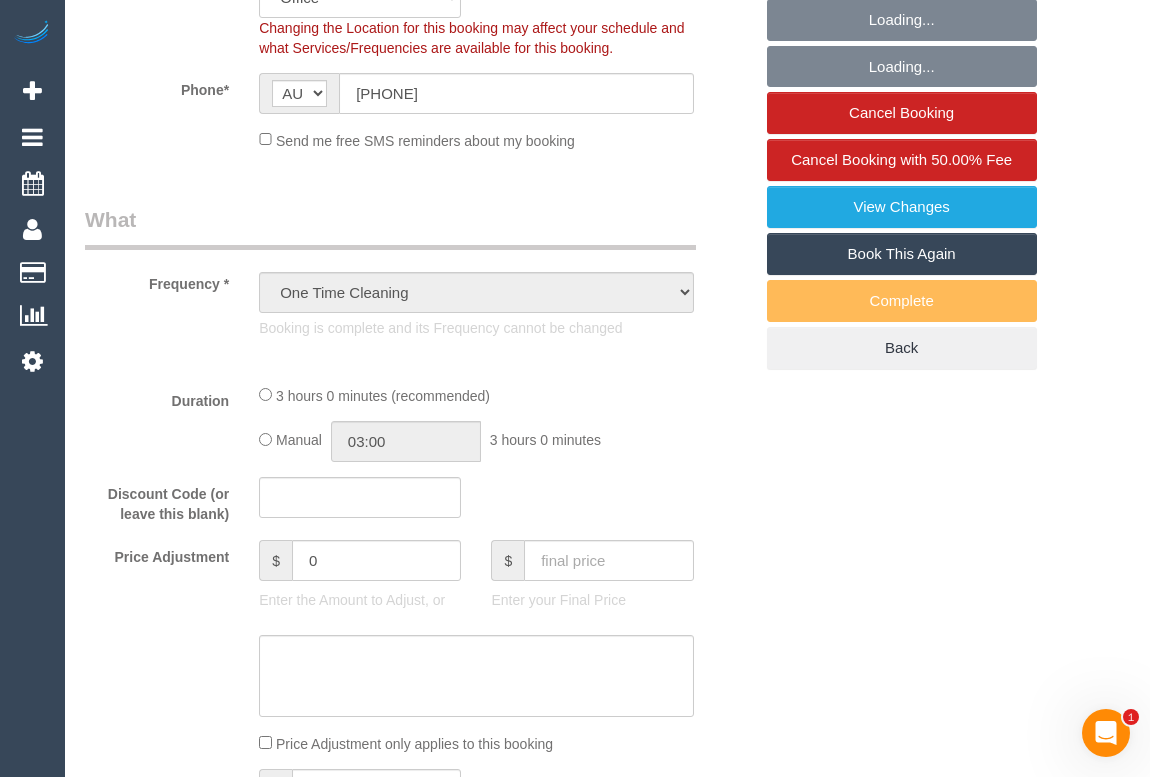 select on "2" 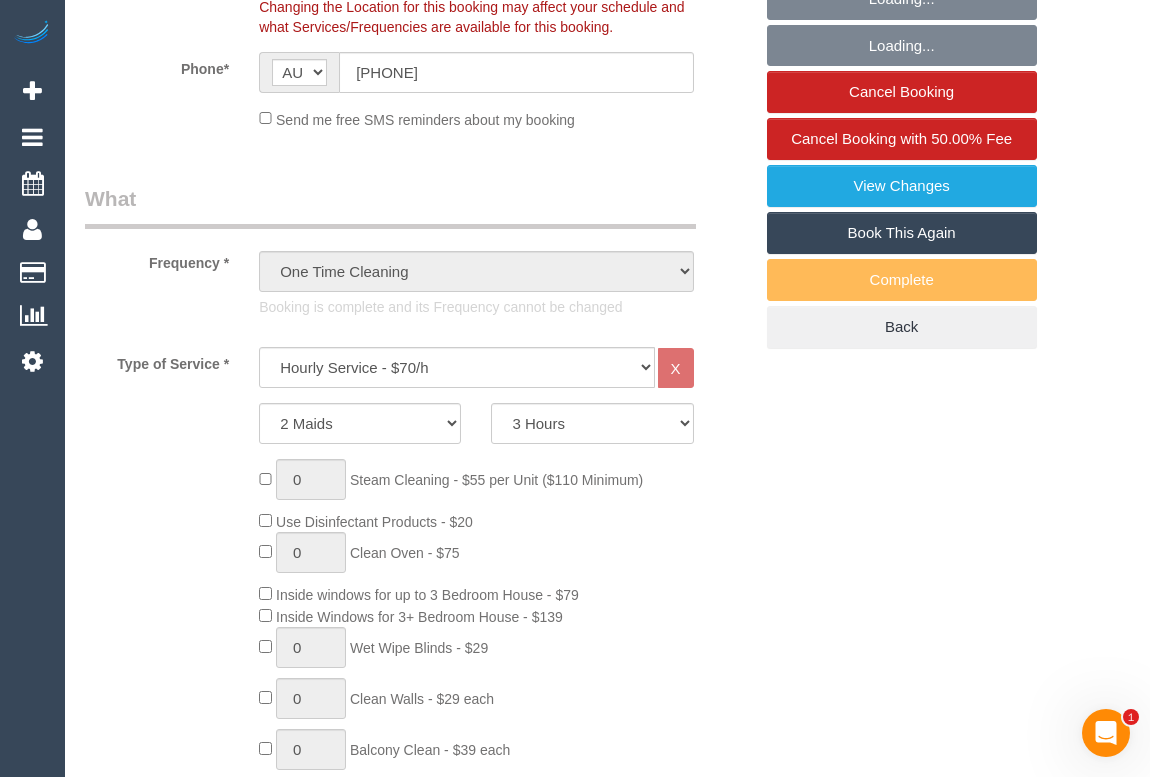 select on "object:897" 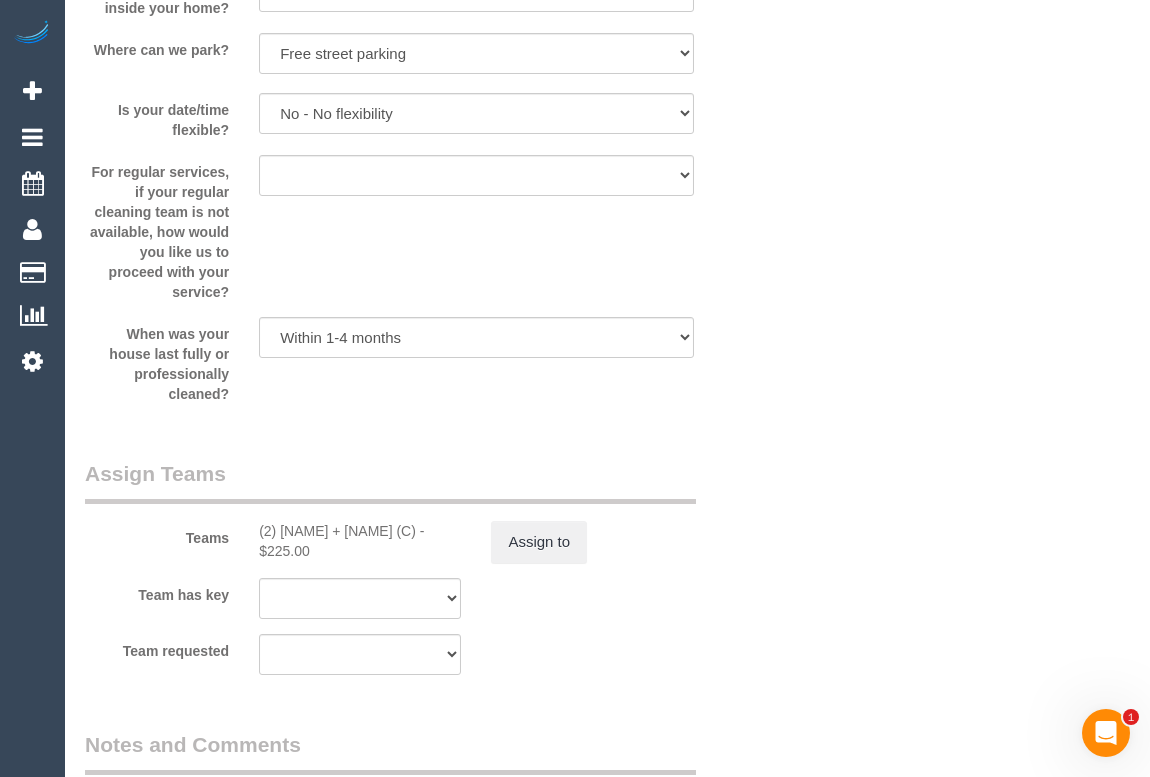 scroll, scrollTop: 2909, scrollLeft: 0, axis: vertical 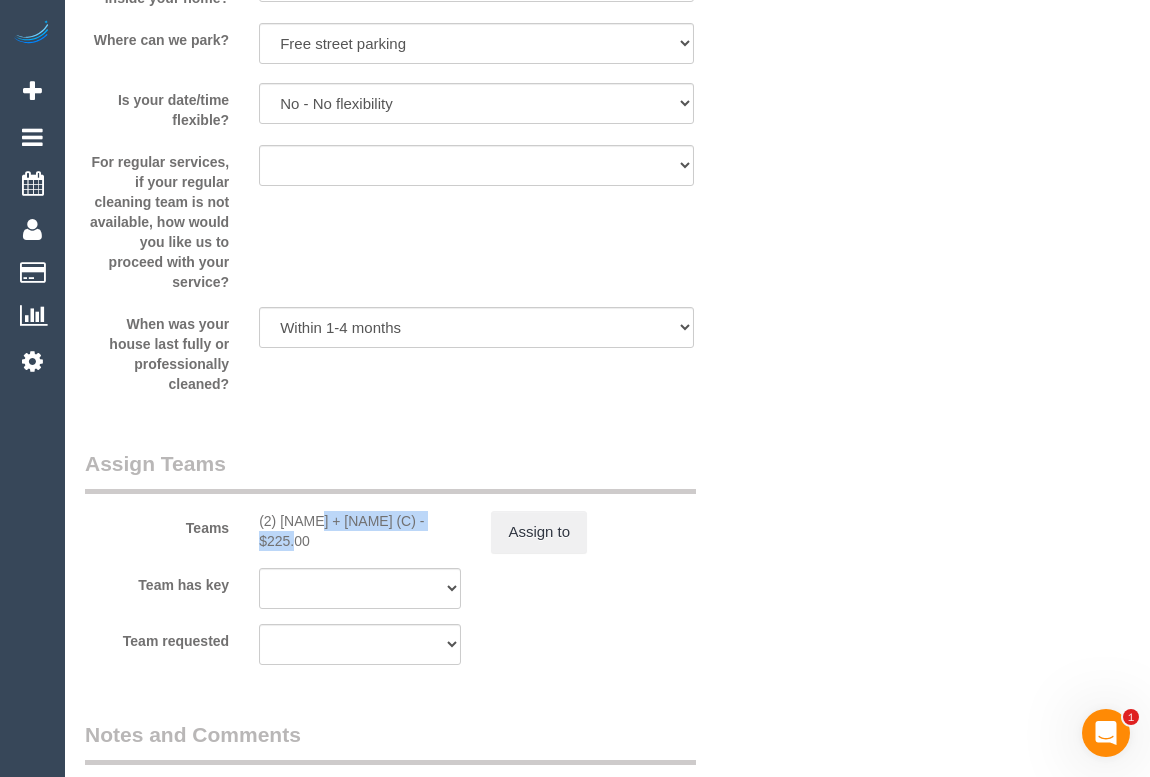 drag, startPoint x: 255, startPoint y: 544, endPoint x: 653, endPoint y: 498, distance: 400.64948 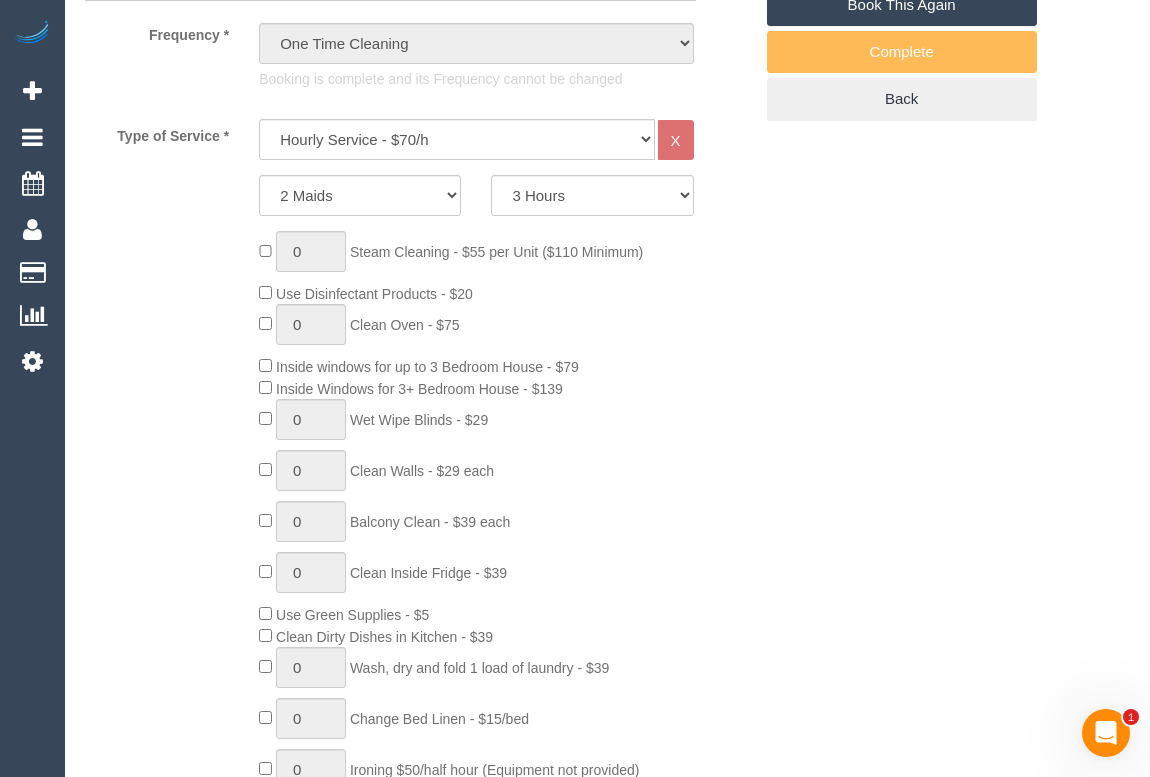 scroll, scrollTop: 909, scrollLeft: 0, axis: vertical 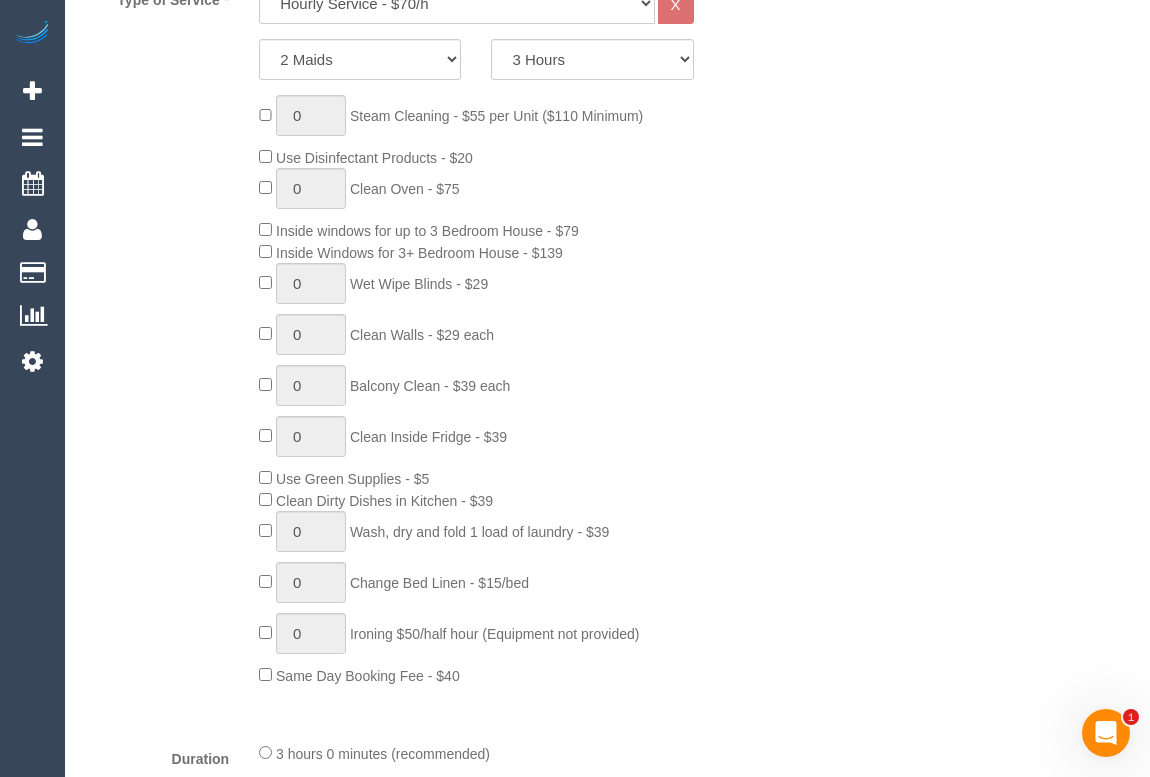 drag, startPoint x: 791, startPoint y: 282, endPoint x: 771, endPoint y: 350, distance: 70.88018 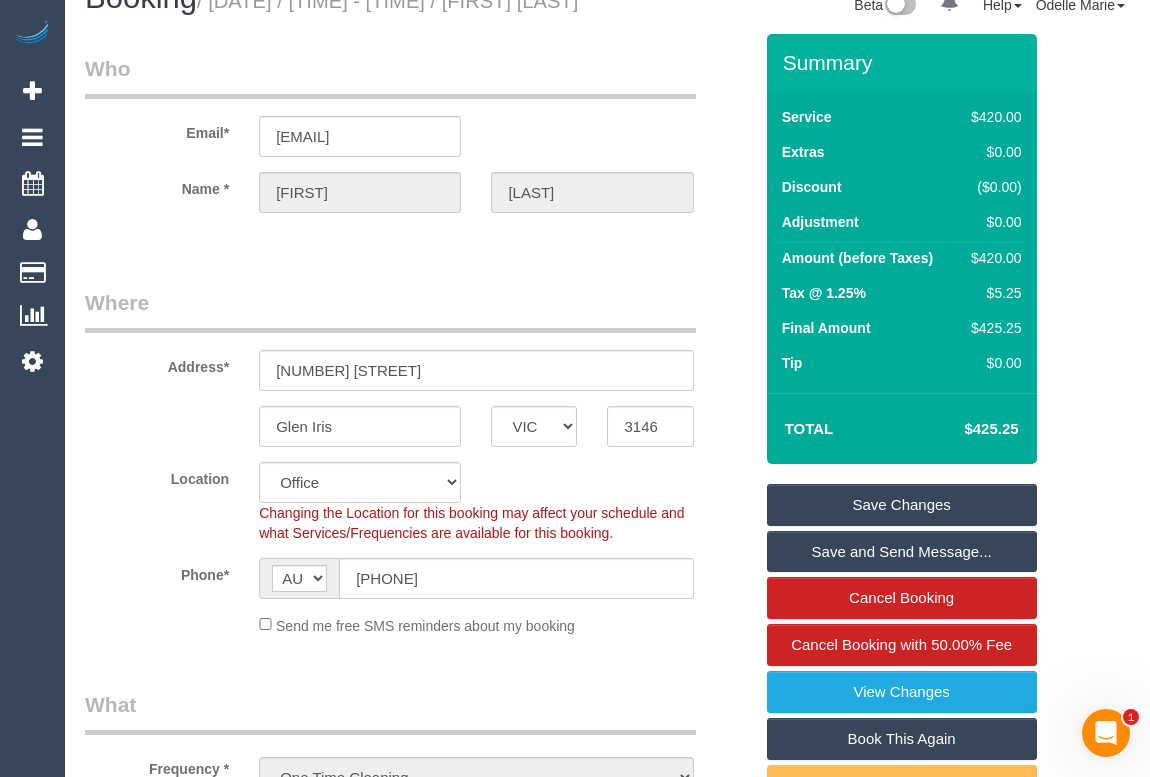 scroll, scrollTop: 0, scrollLeft: 0, axis: both 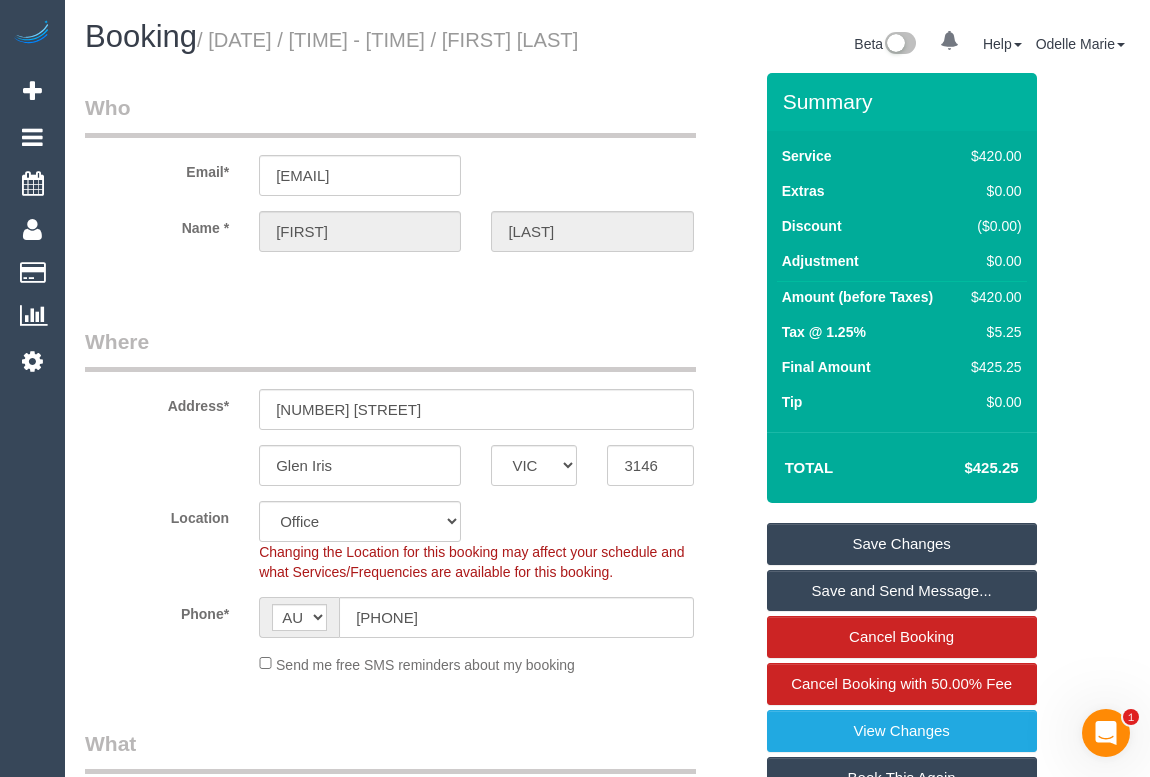 click on "Booking
/ July 30, 2025 / 12:00 - 14:00 / Louise O'Brien" at bounding box center (339, 37) 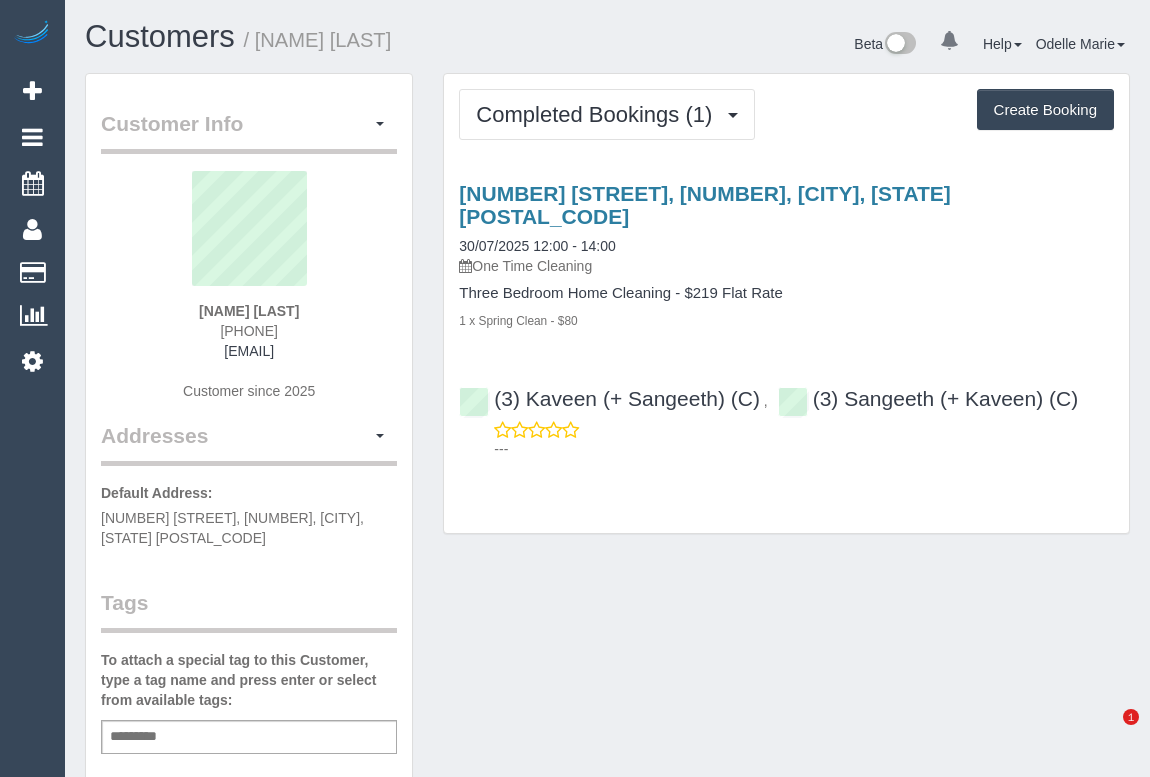 scroll, scrollTop: 0, scrollLeft: 0, axis: both 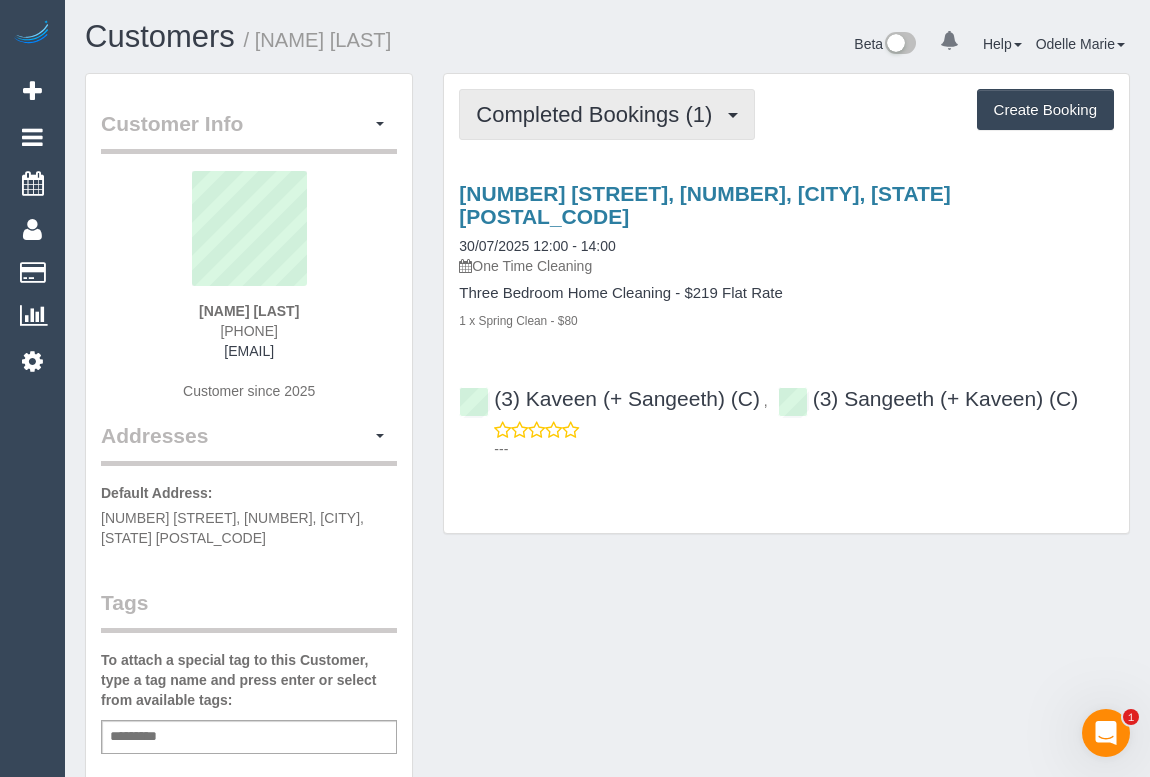 click on "Completed Bookings (1)" at bounding box center (599, 114) 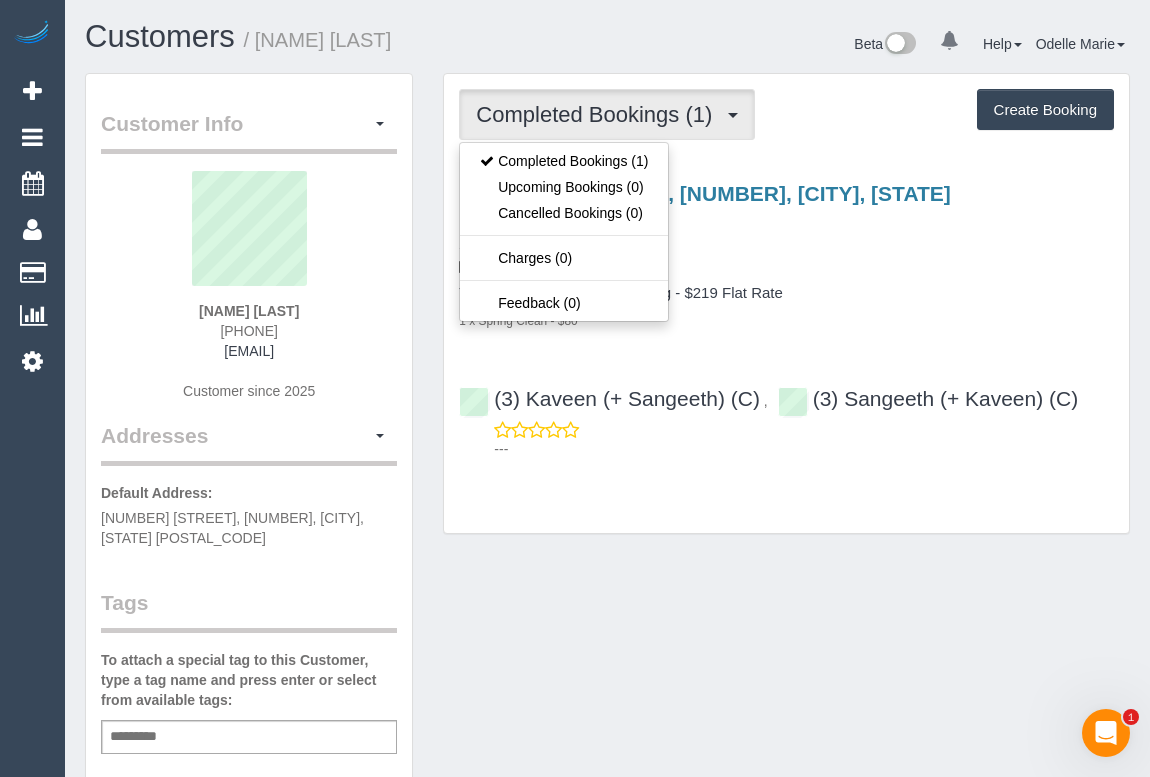 drag, startPoint x: 664, startPoint y: 657, endPoint x: 661, endPoint y: 684, distance: 27.166155 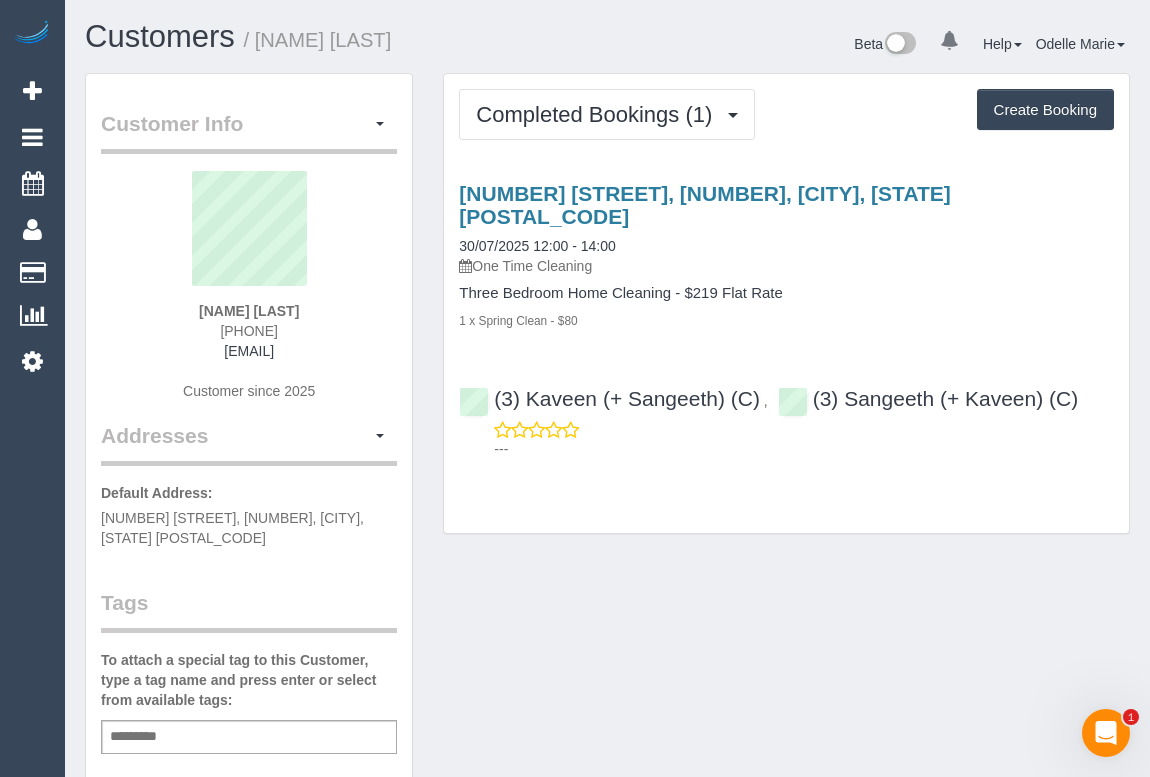 drag, startPoint x: 148, startPoint y: 355, endPoint x: 349, endPoint y: 354, distance: 201.00249 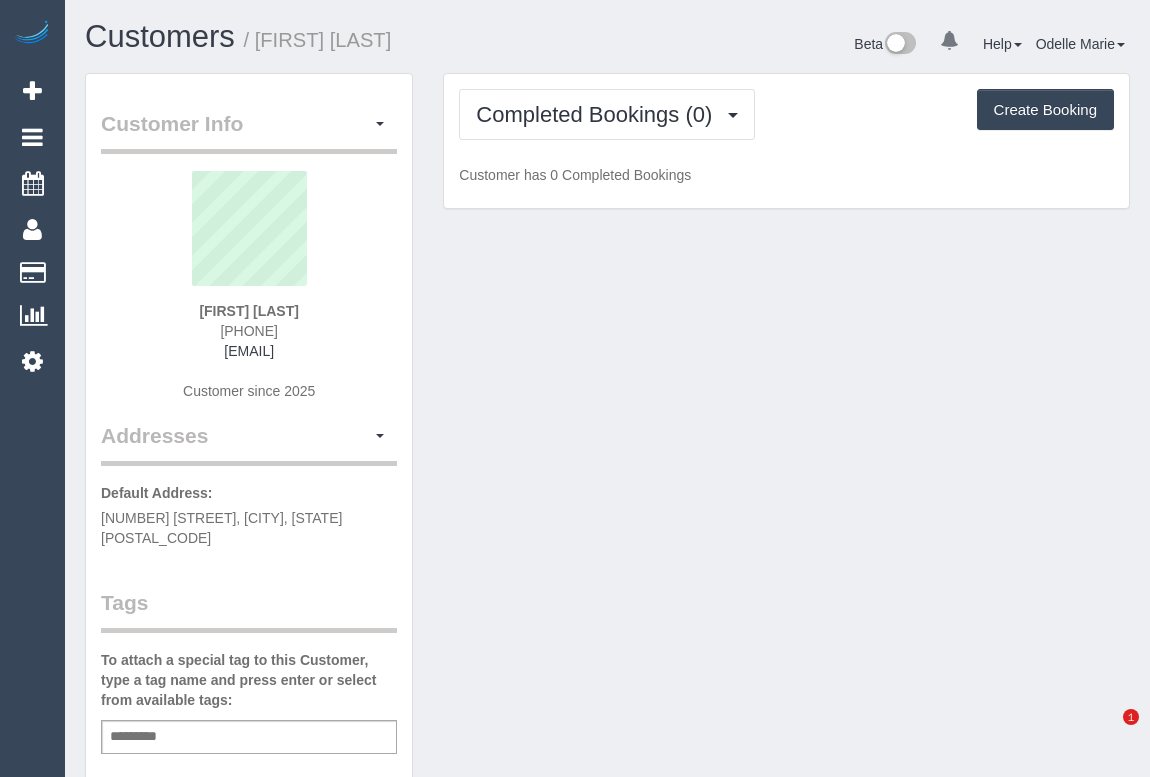 scroll, scrollTop: 0, scrollLeft: 0, axis: both 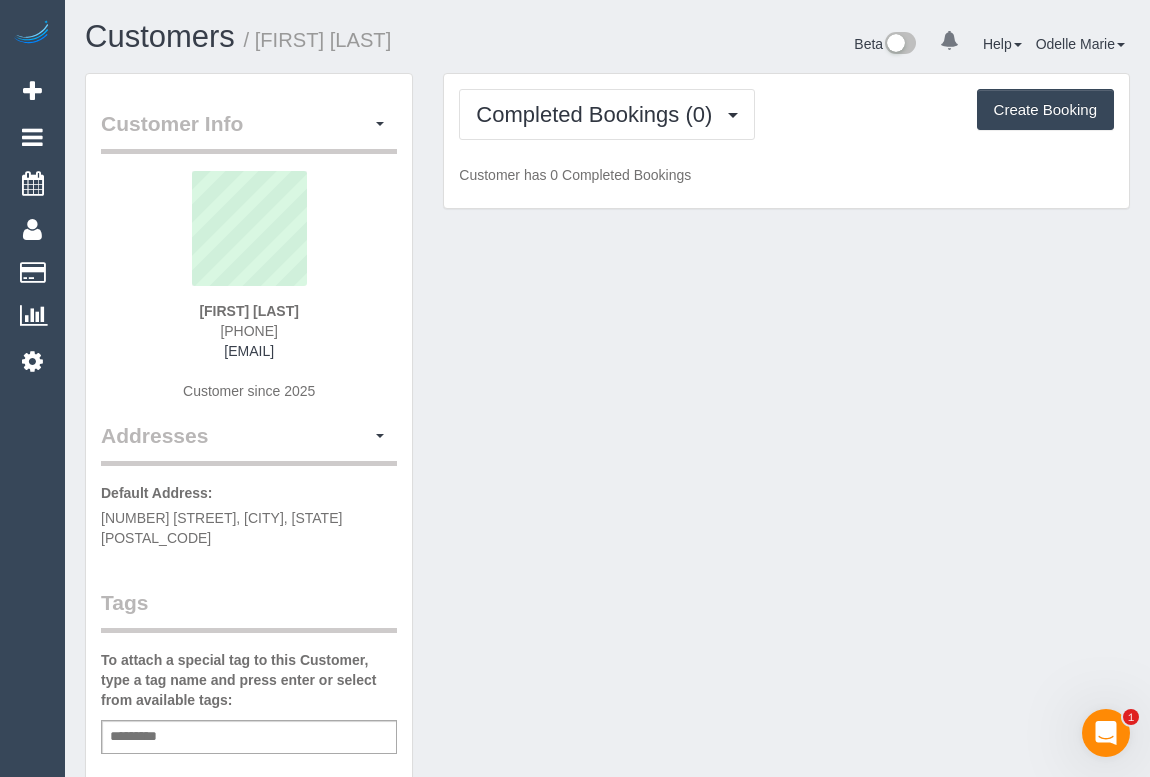 drag, startPoint x: 198, startPoint y: 328, endPoint x: 341, endPoint y: 325, distance: 143.03146 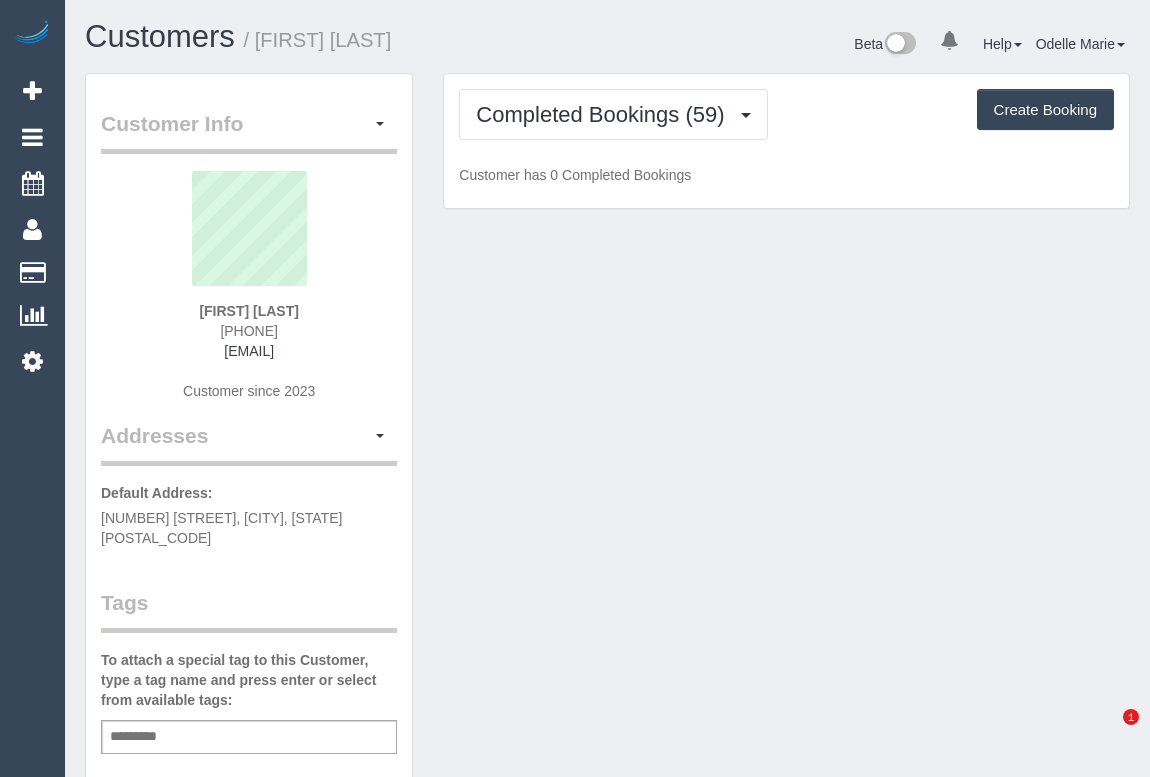 scroll, scrollTop: 0, scrollLeft: 0, axis: both 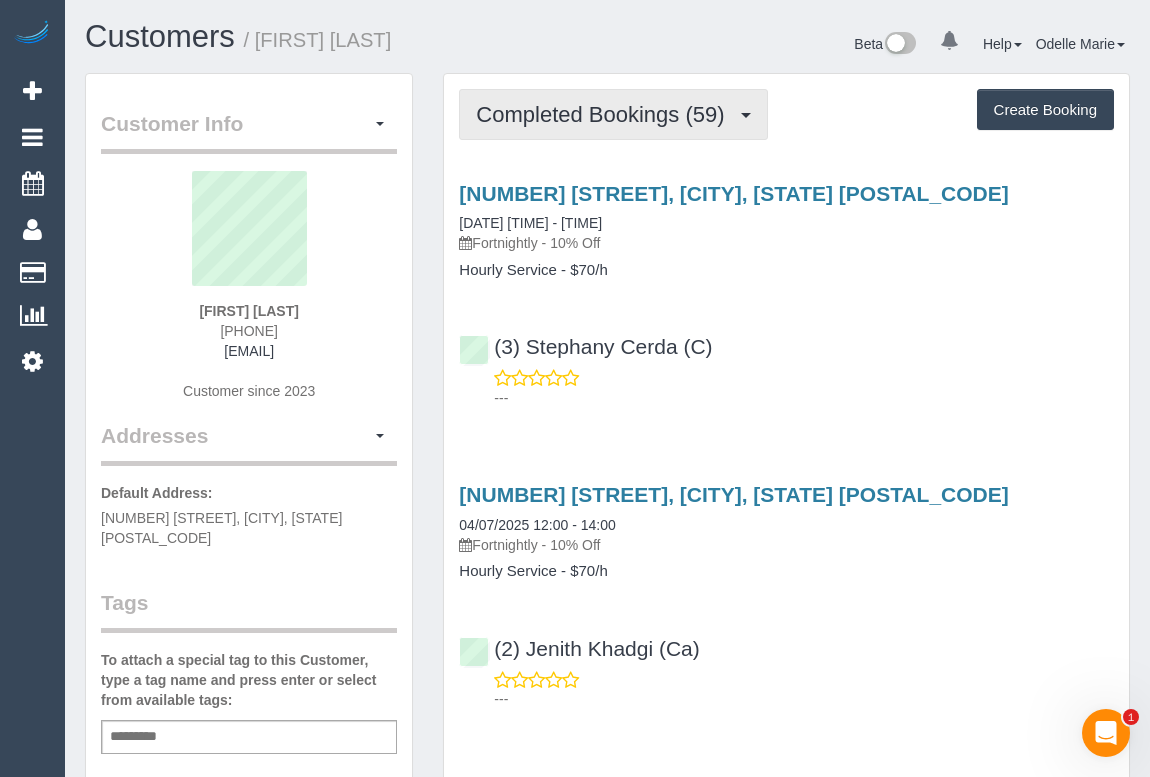 click on "Completed Bookings (59)" at bounding box center (605, 114) 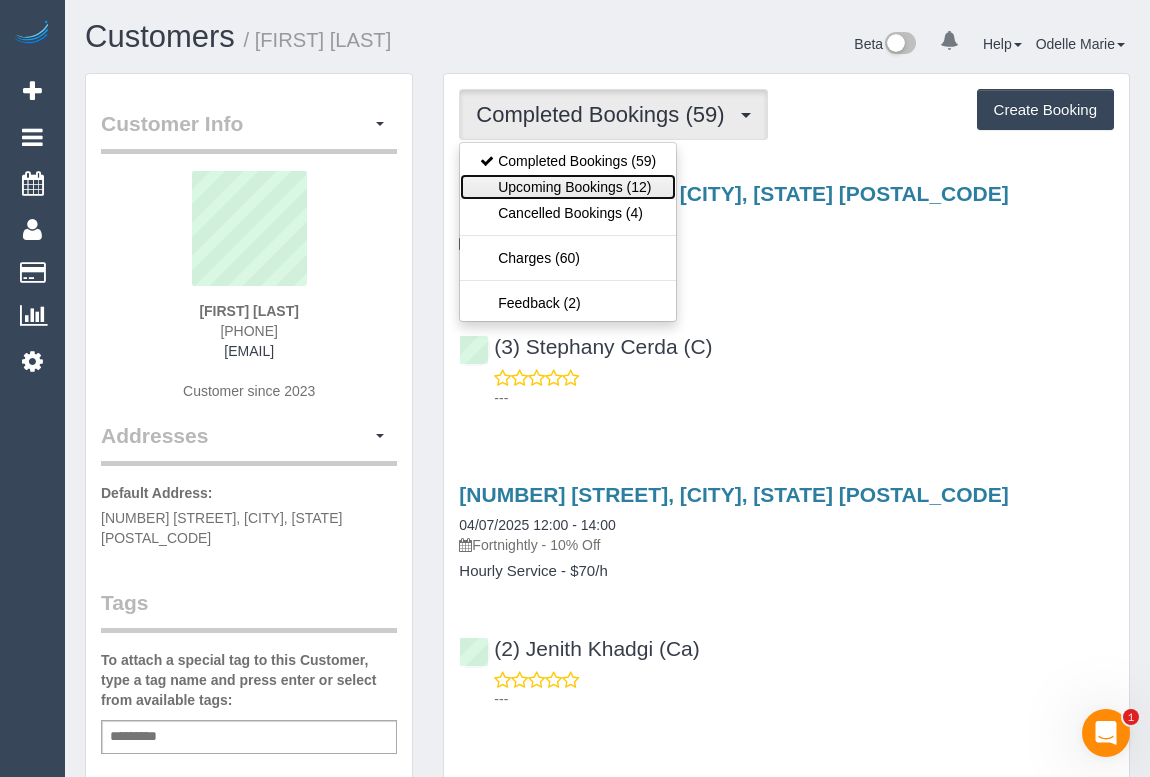 click on "Upcoming Bookings (12)" at bounding box center (568, 187) 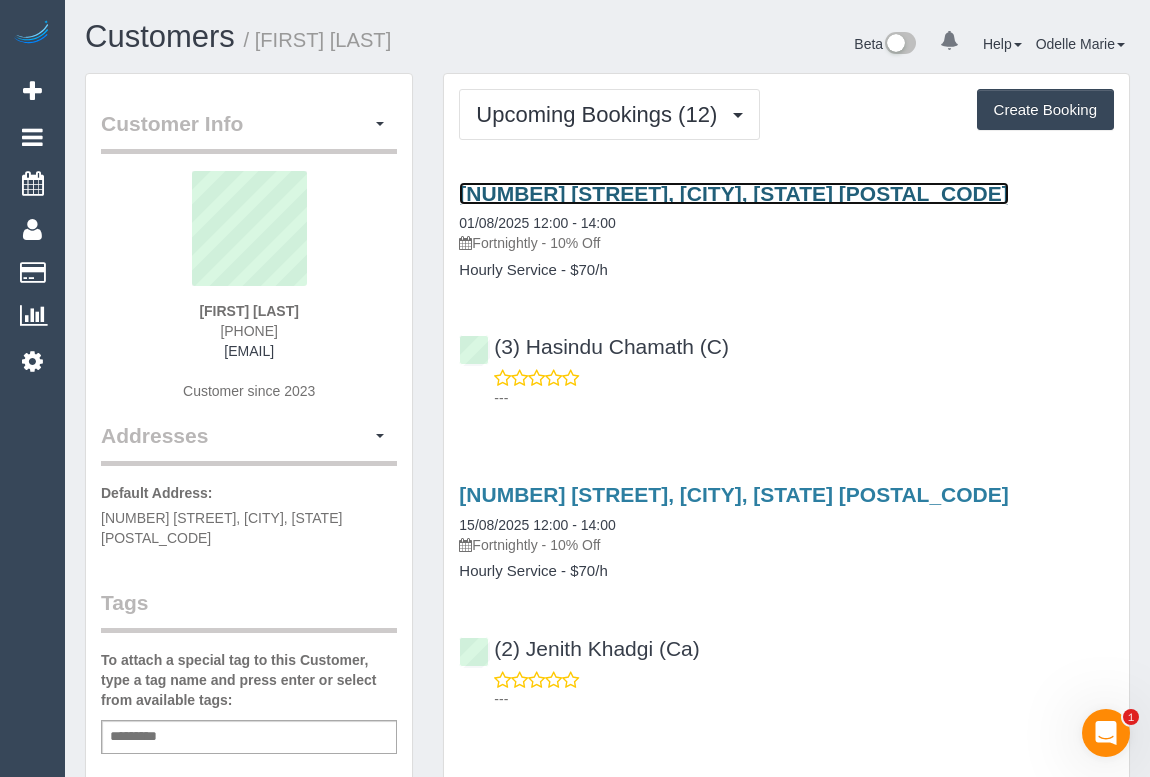 click on "[NUMBER] [STREET], [CITY], [STATE] [POSTAL_CODE]" at bounding box center (733, 193) 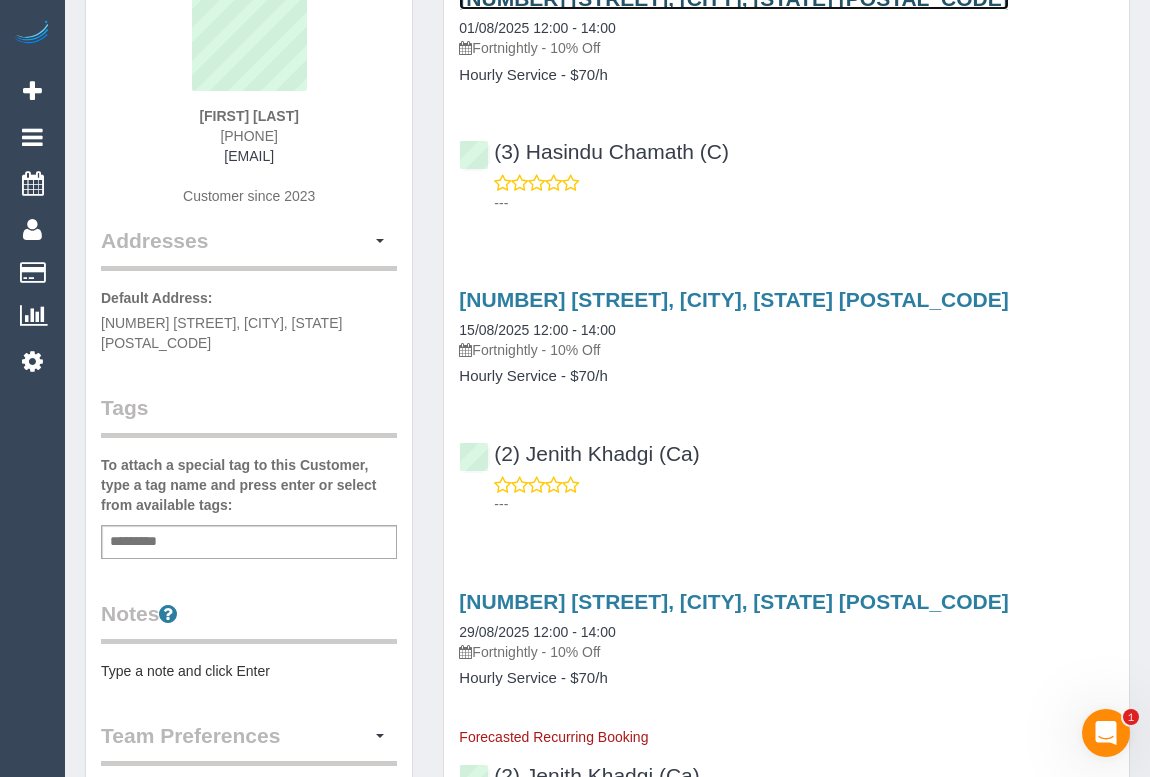 scroll, scrollTop: 90, scrollLeft: 0, axis: vertical 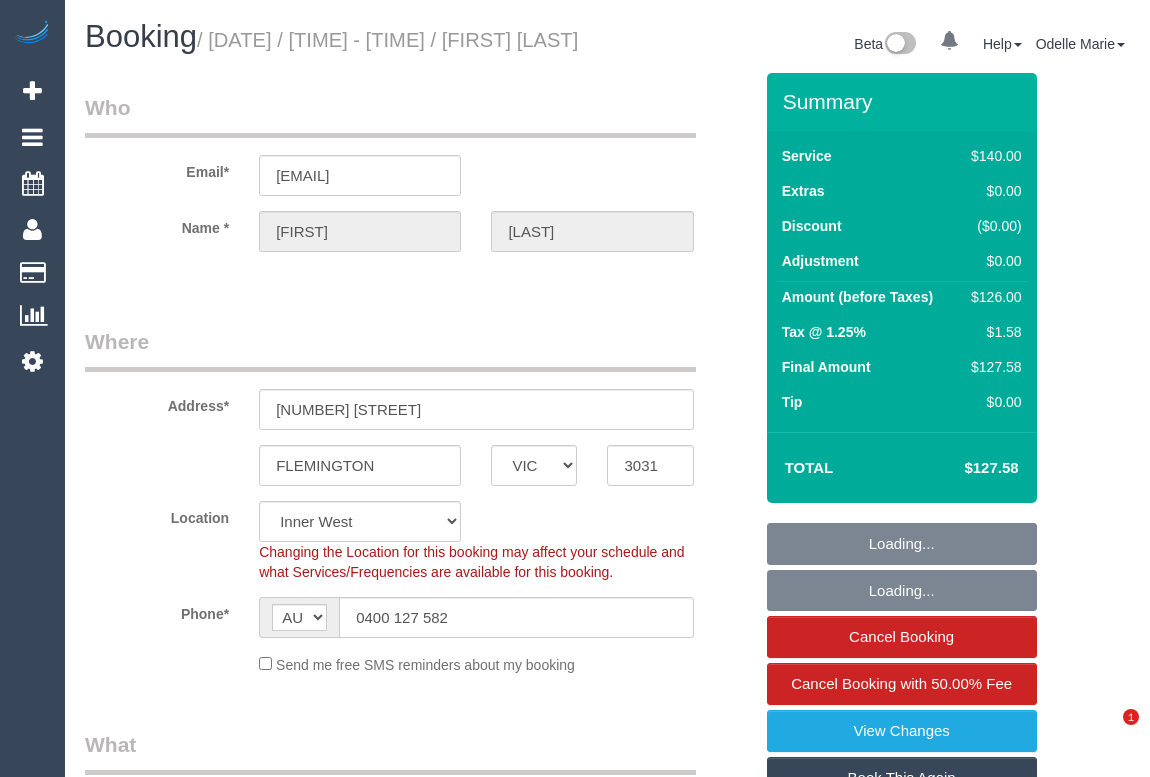 select on "VIC" 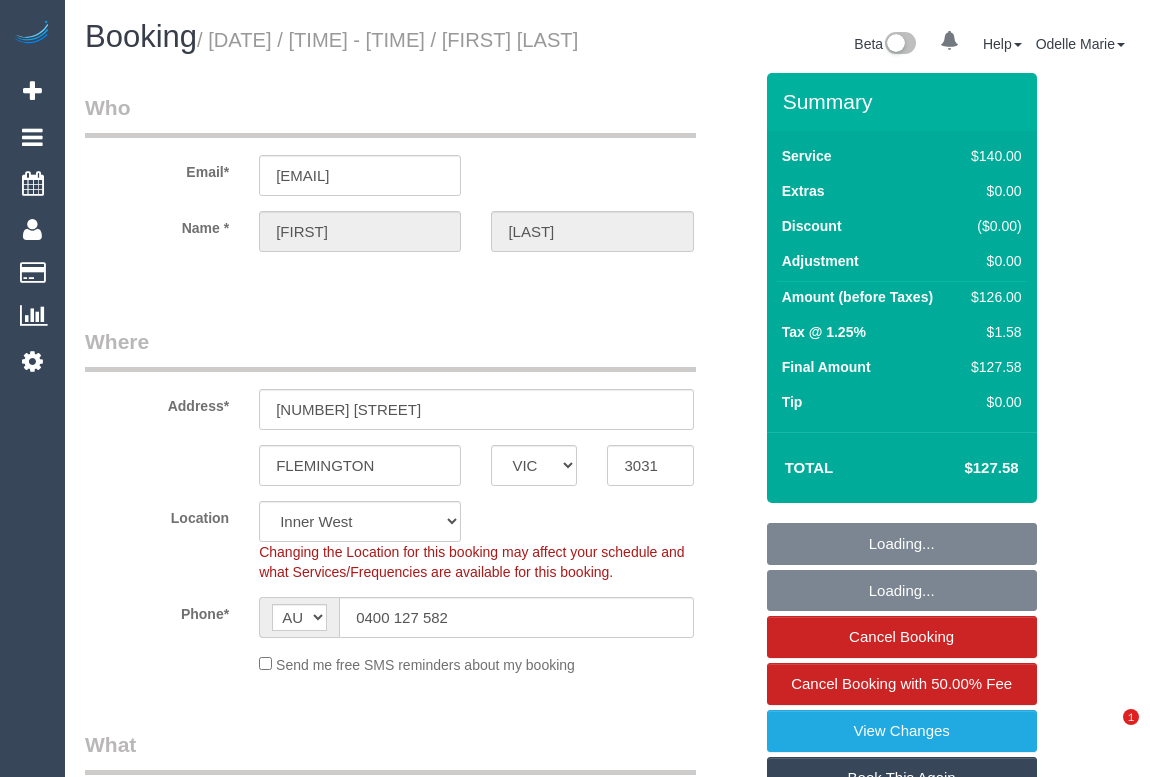 select on "spot1" 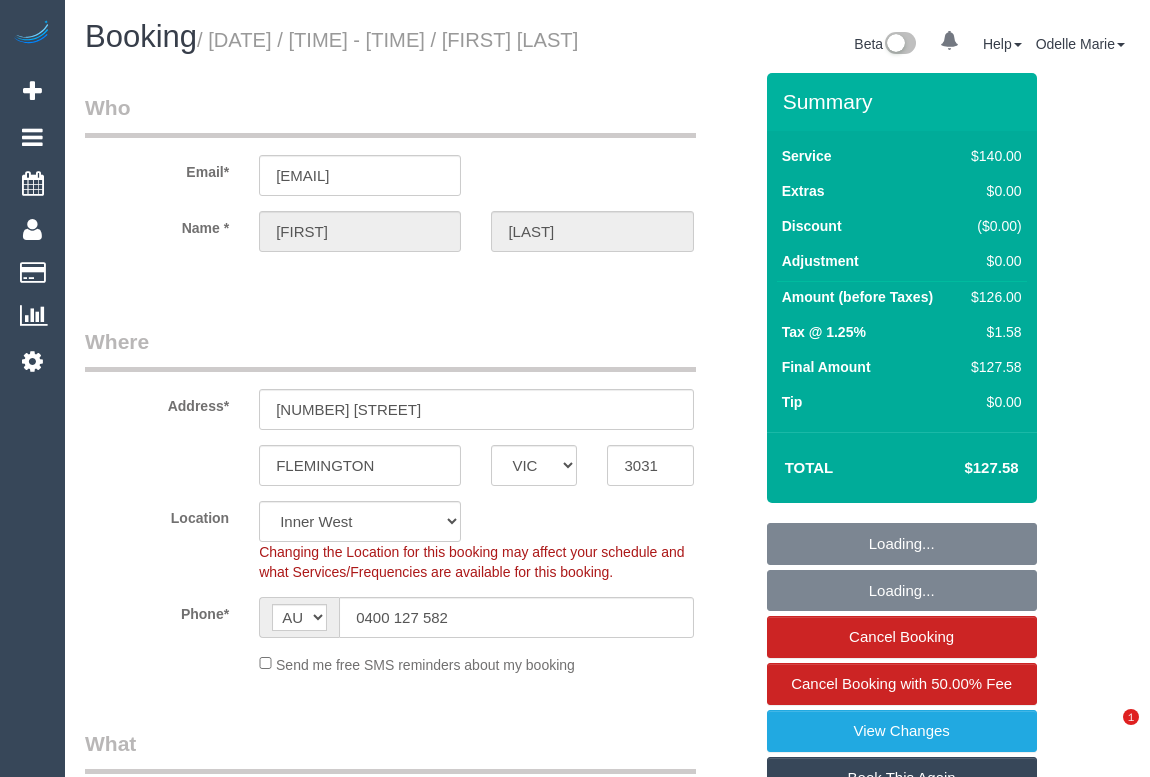 scroll, scrollTop: 0, scrollLeft: 0, axis: both 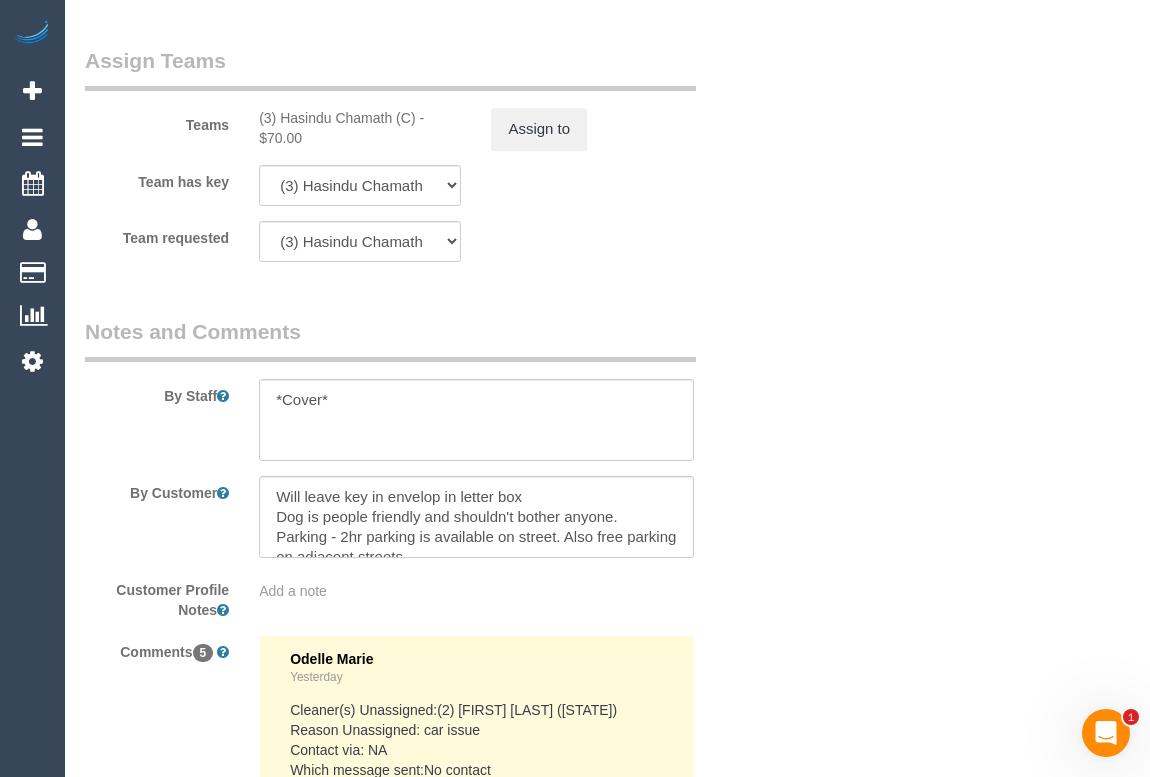 click on "By Customer" at bounding box center (418, 517) 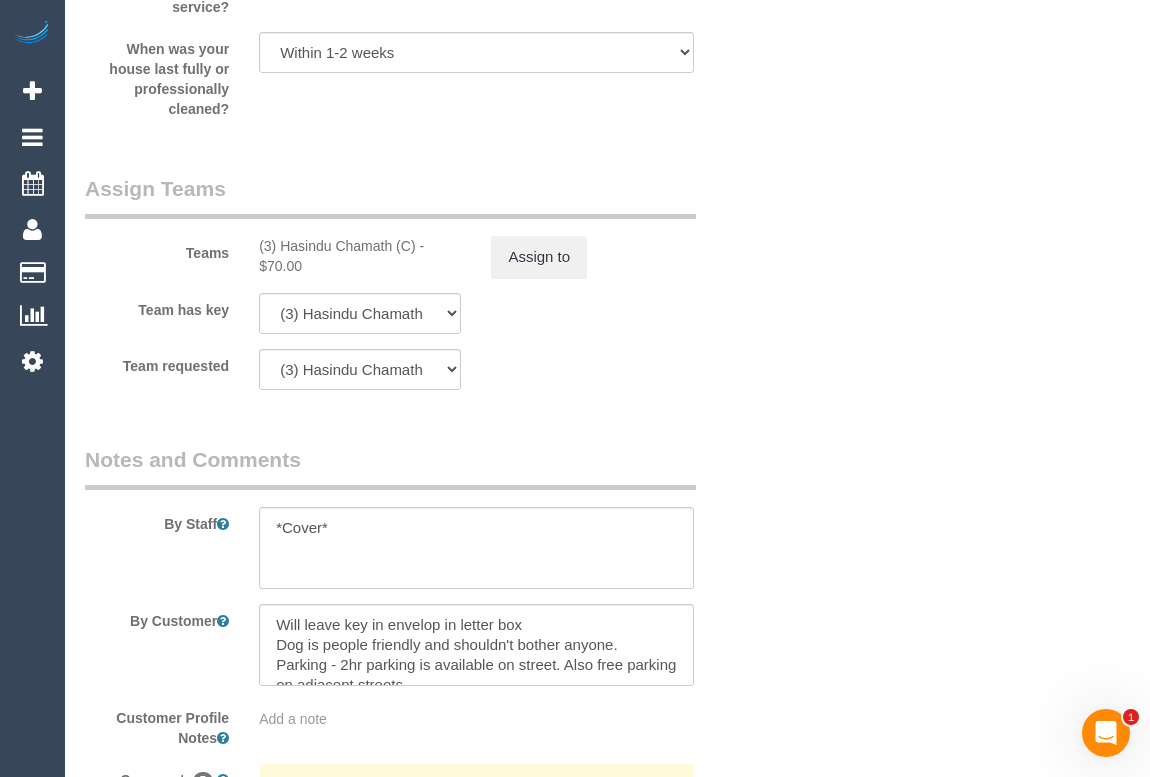 scroll, scrollTop: 3228, scrollLeft: 0, axis: vertical 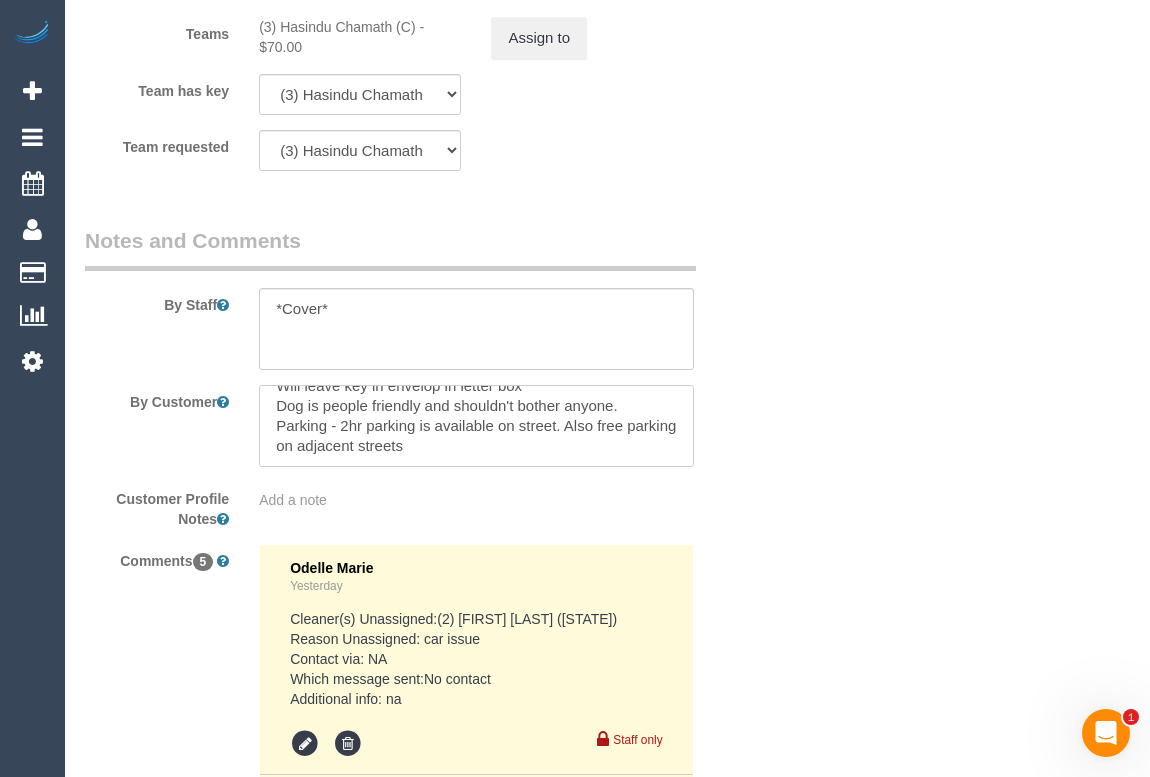 drag, startPoint x: 275, startPoint y: 446, endPoint x: 634, endPoint y: 462, distance: 359.35638 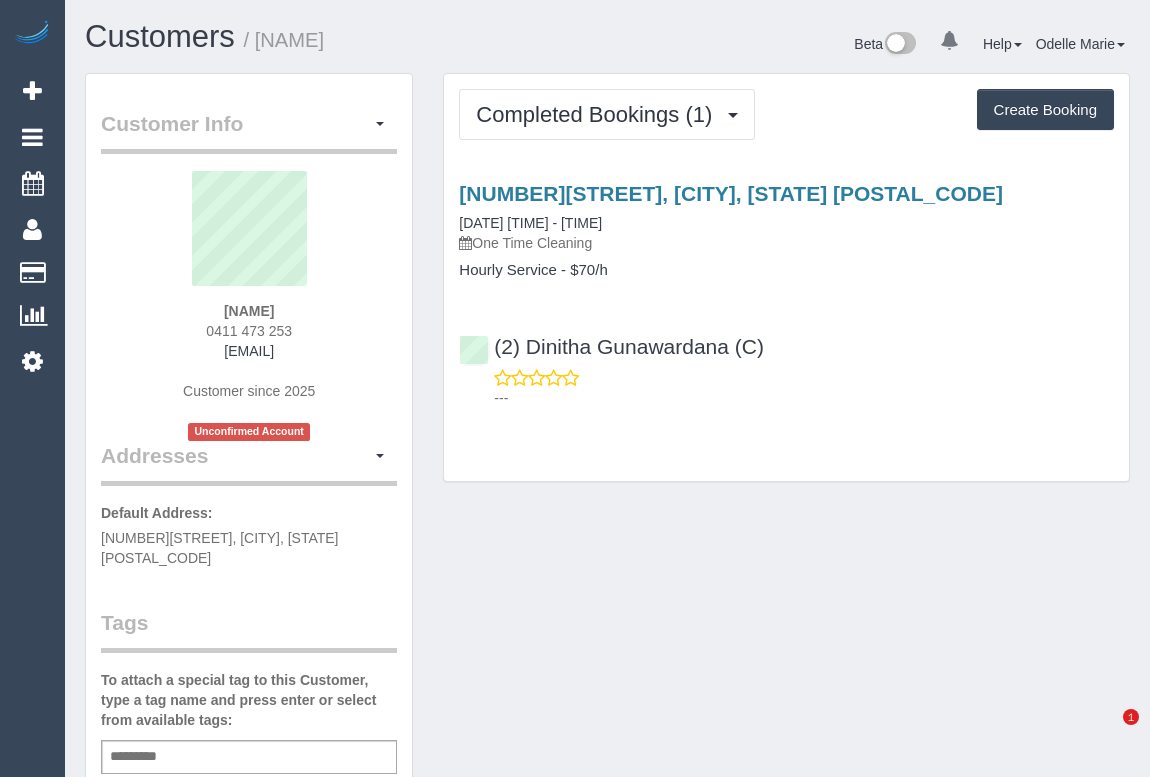 scroll, scrollTop: 0, scrollLeft: 0, axis: both 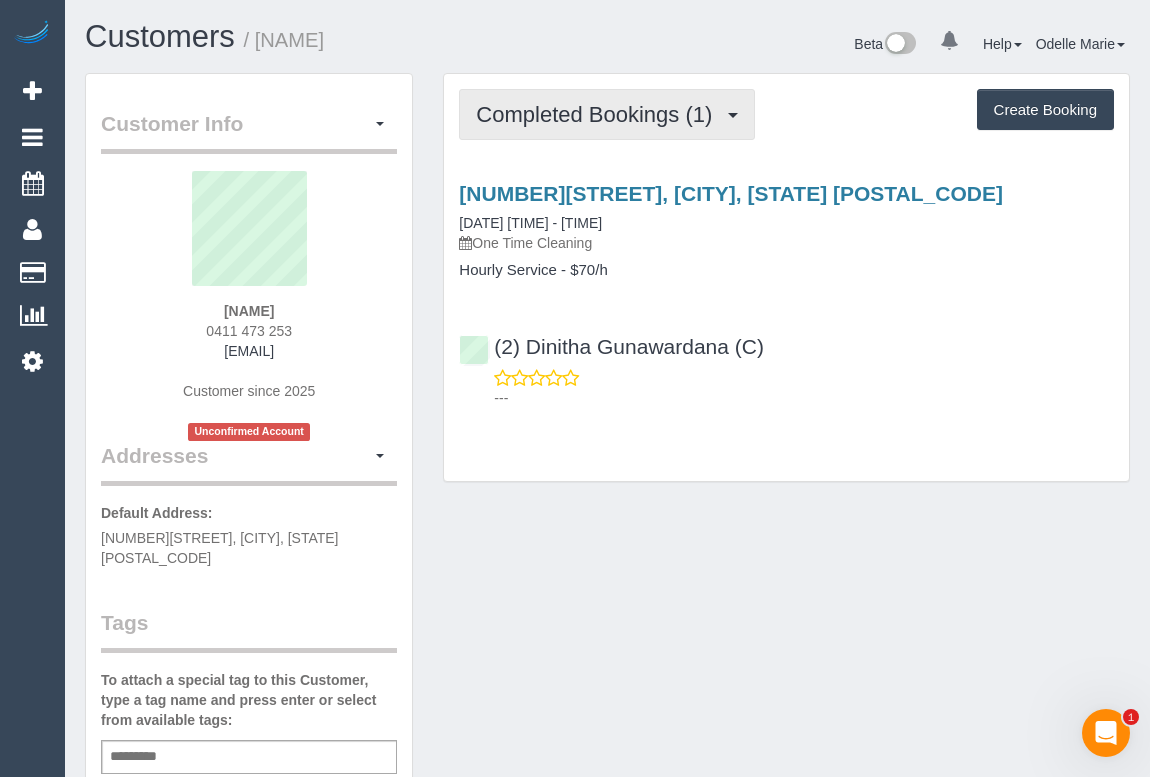 click on "Completed Bookings (1)" at bounding box center [599, 114] 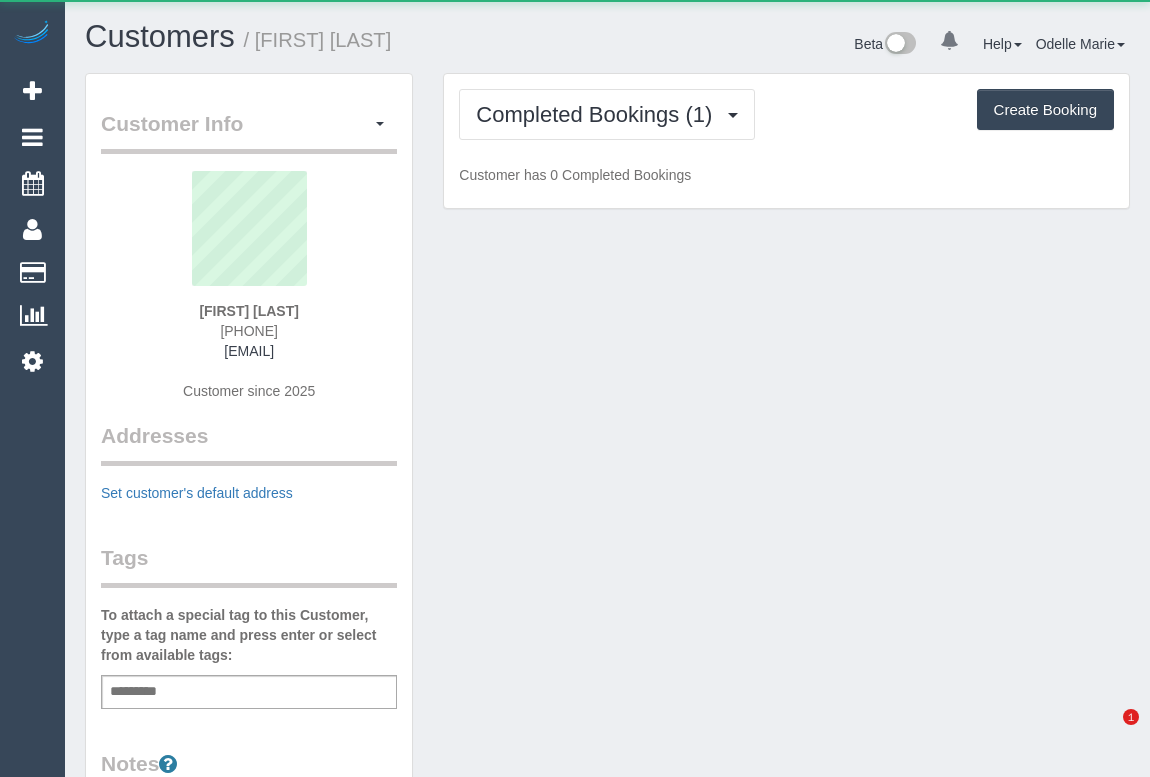 scroll, scrollTop: 0, scrollLeft: 0, axis: both 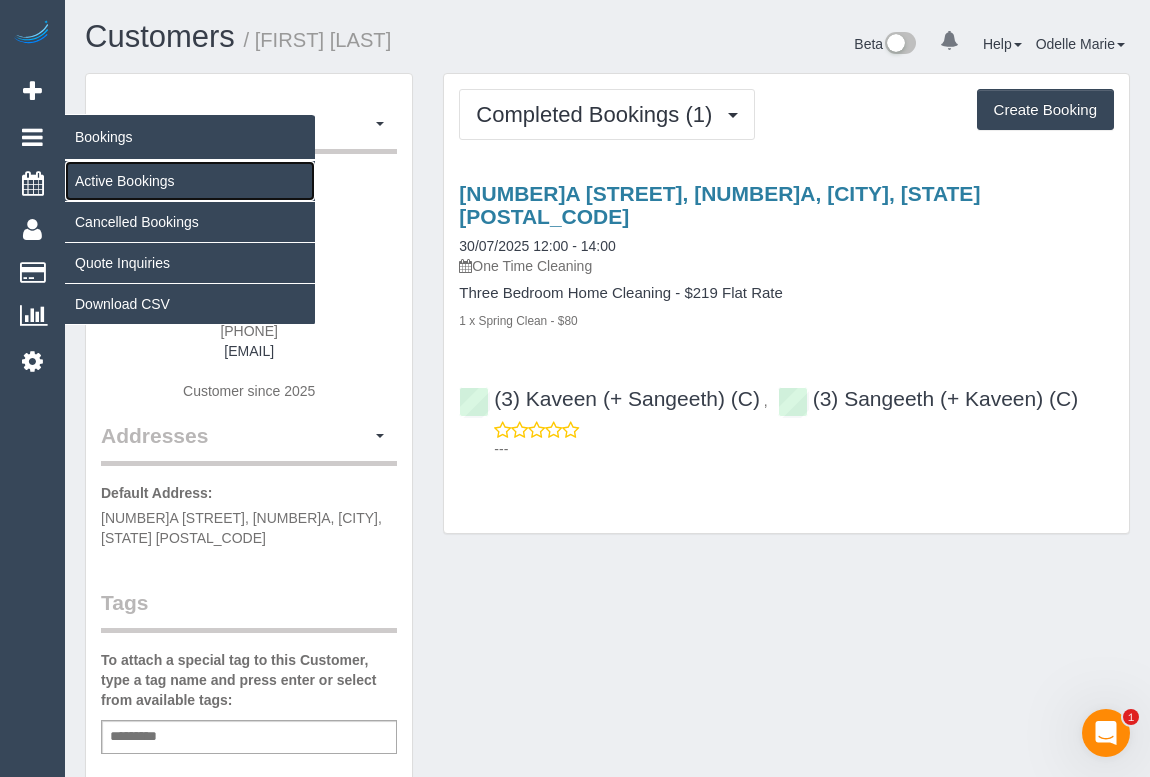 click on "Active Bookings" at bounding box center [190, 181] 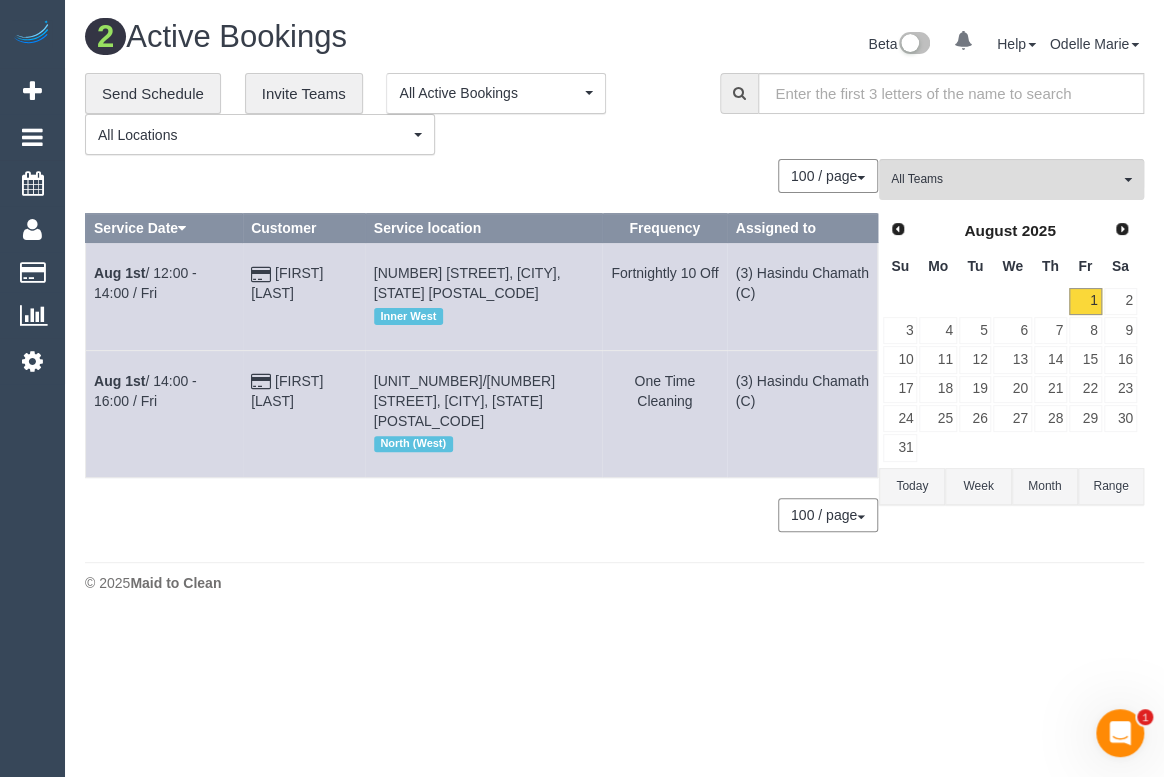 click on "100 / page
10 / page
20 / page
30 / page
40 / page
50 / page
100 / page" at bounding box center (481, 176) 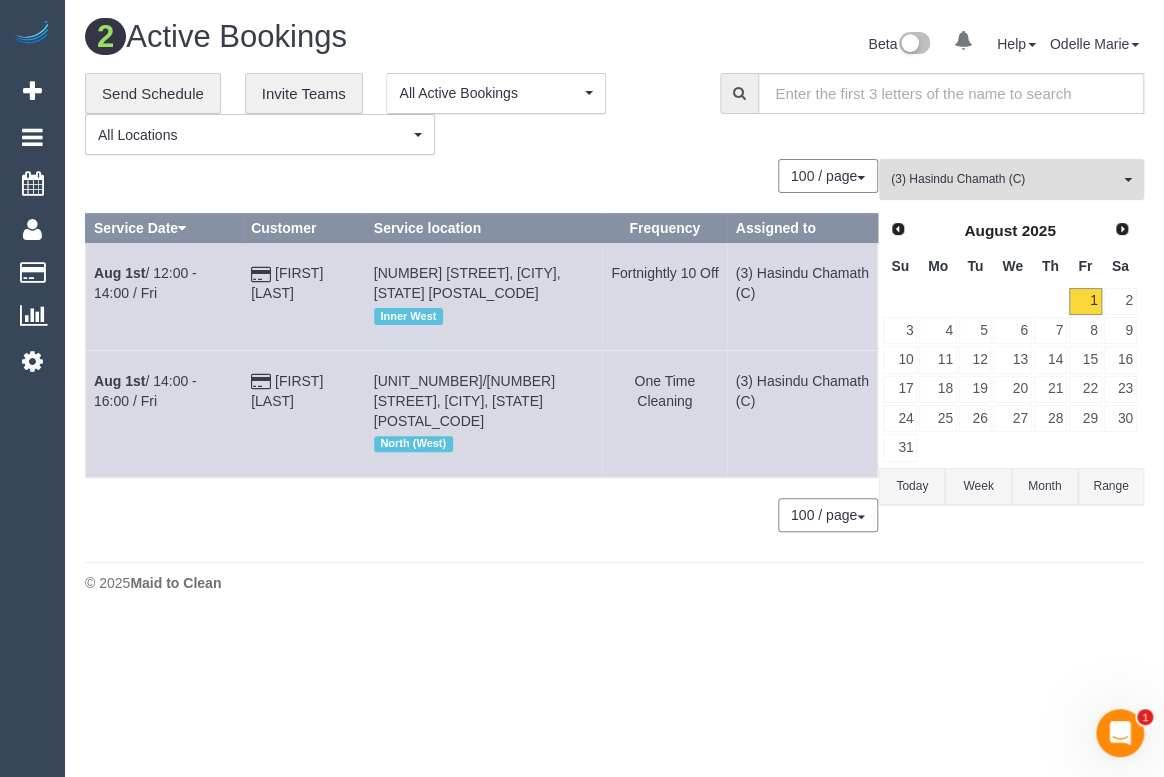 click on "(3) Hasindu Chamath (C)" at bounding box center [1005, 179] 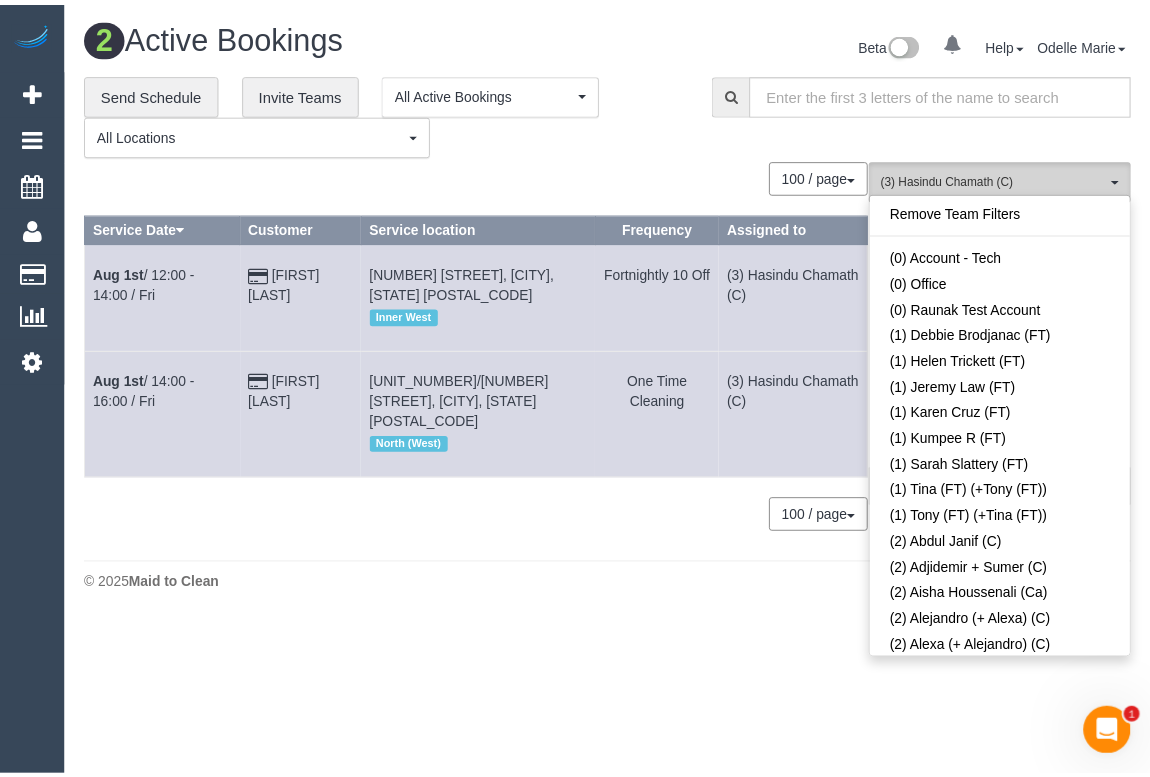 scroll, scrollTop: 2950, scrollLeft: 0, axis: vertical 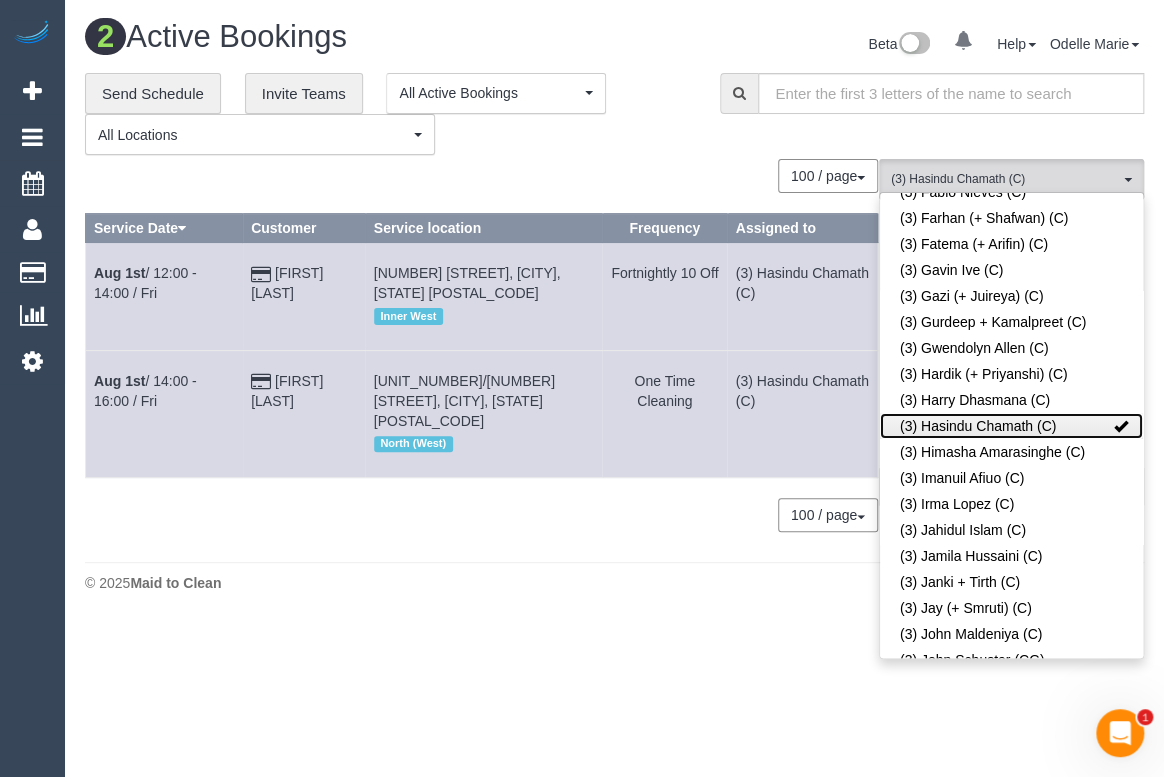 click on "(3) Hasindu Chamath (C)" at bounding box center [1011, 426] 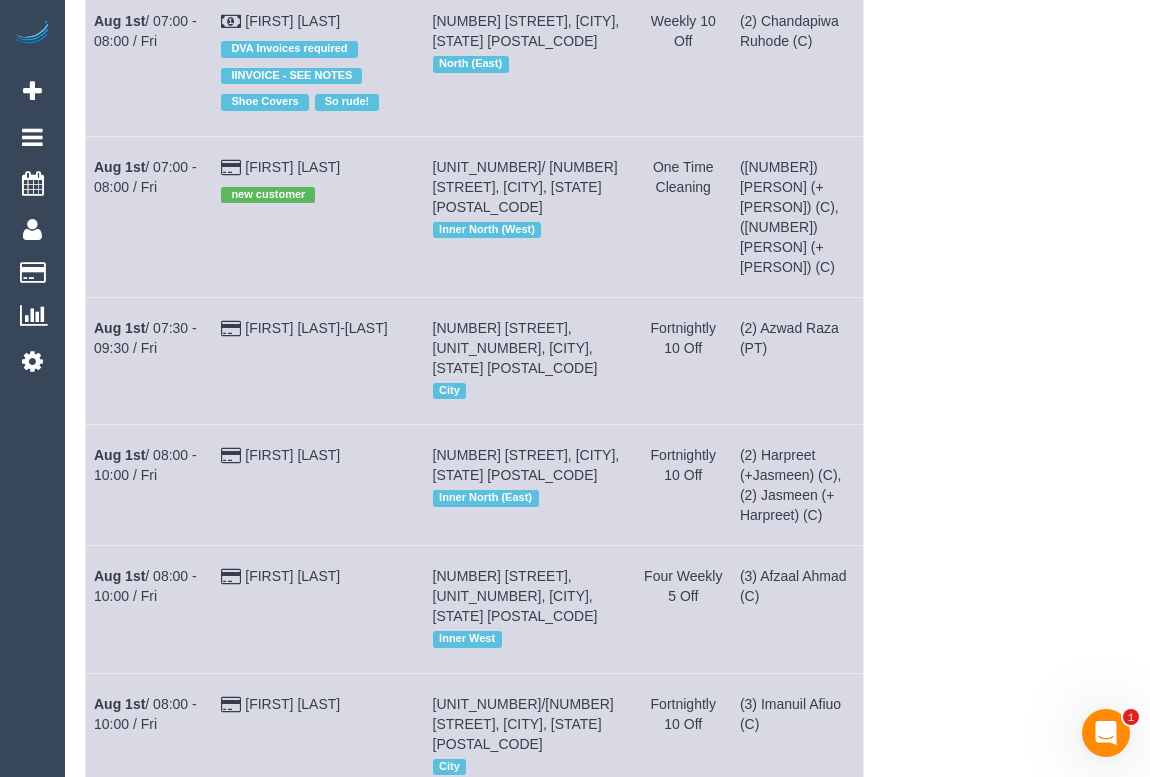 scroll, scrollTop: 37, scrollLeft: 0, axis: vertical 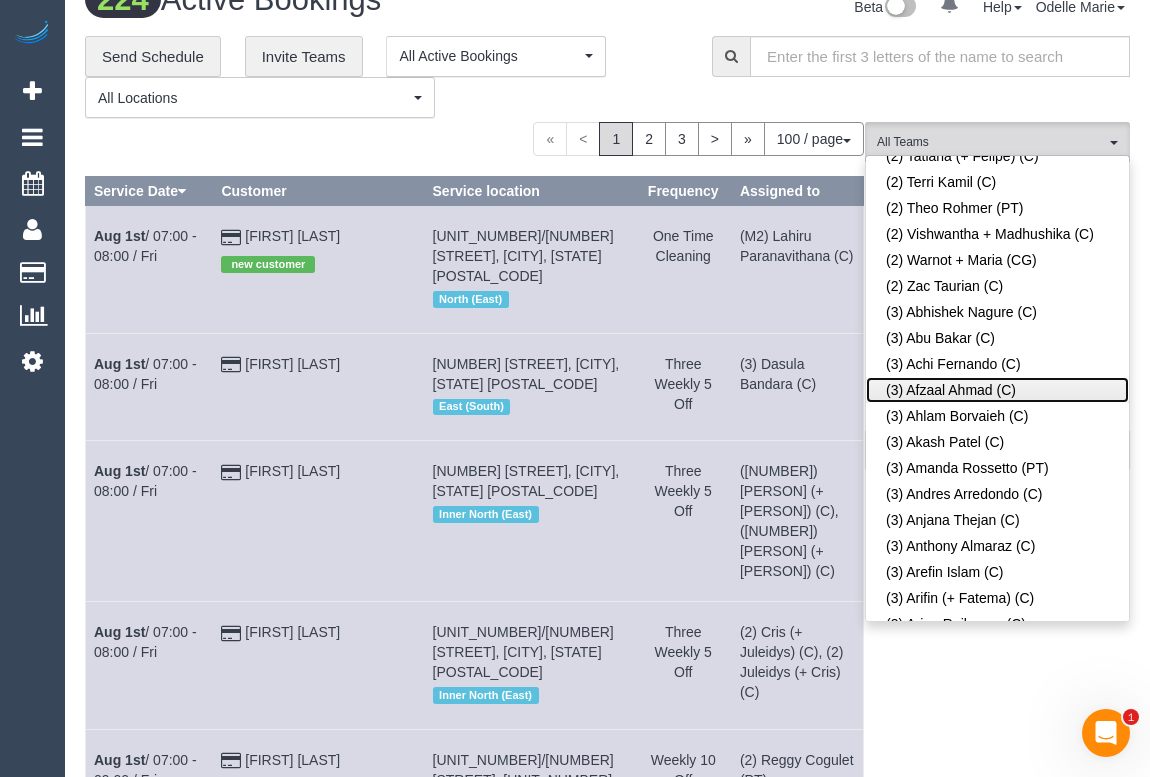 click on "(3) Afzaal Ahmad (C)" at bounding box center (997, 390) 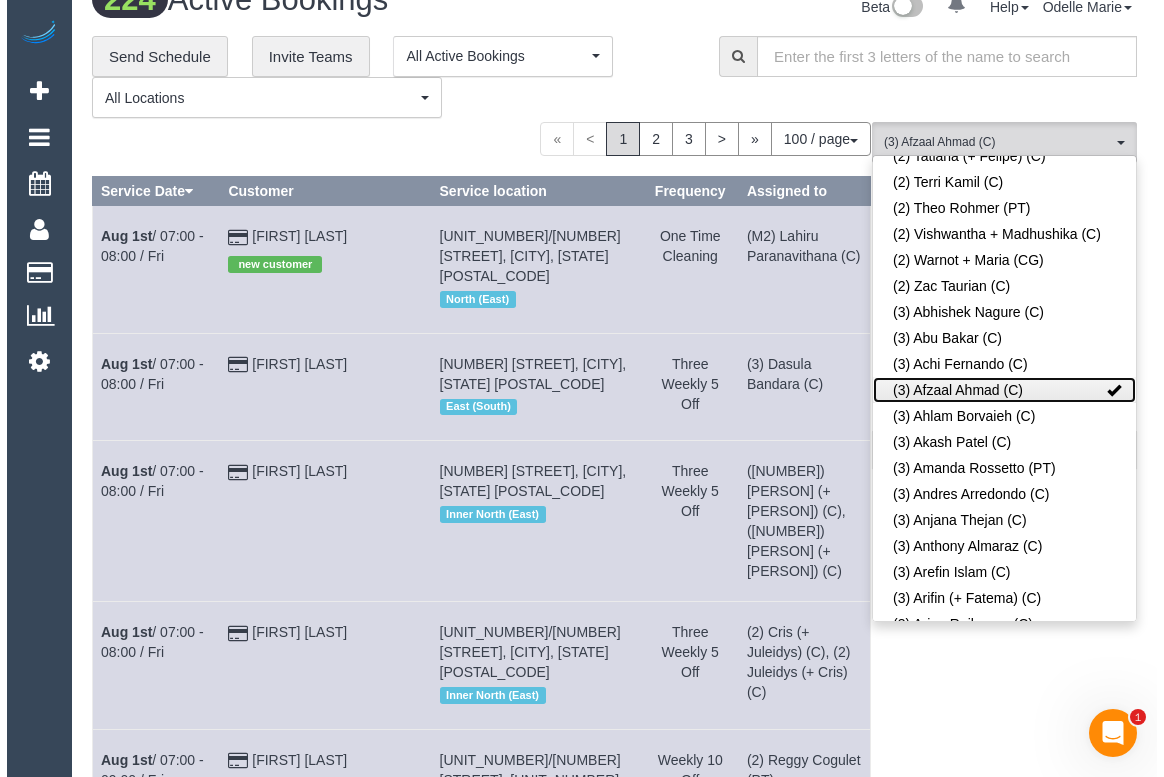 scroll, scrollTop: 0, scrollLeft: 0, axis: both 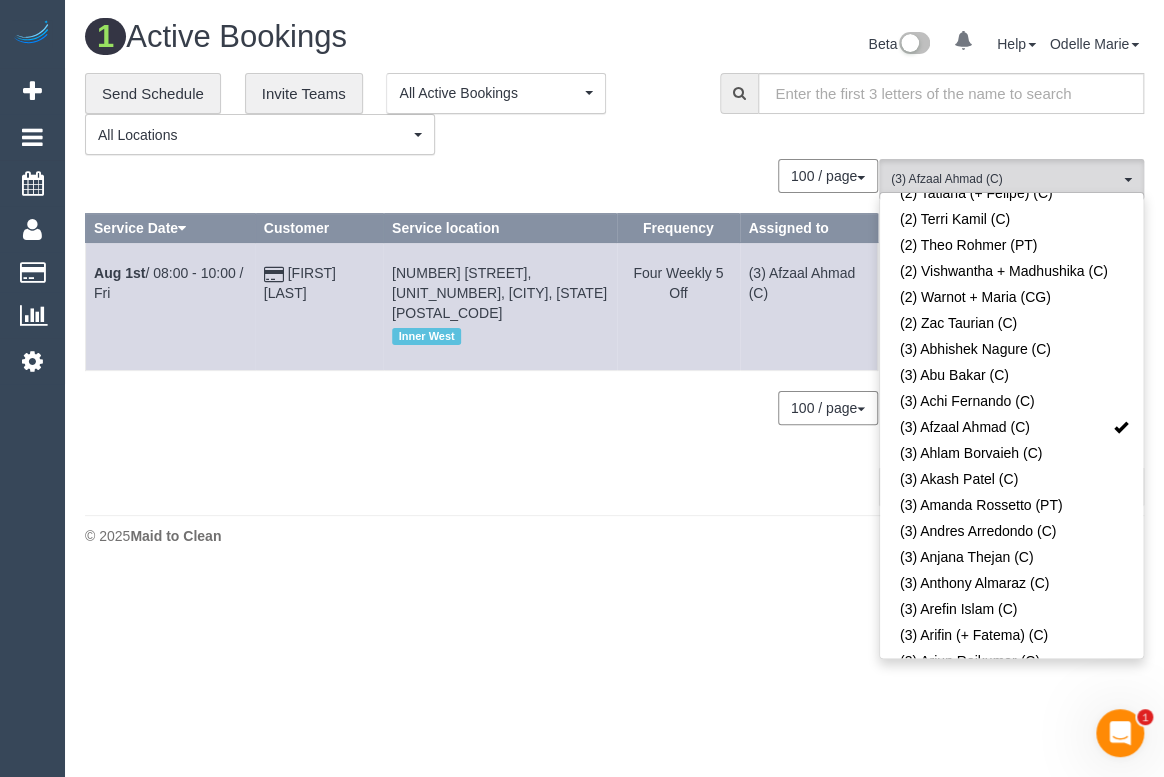 click on "0 Bookings found.
We couldn't find any bookings that matched your search.
Create a Booking
100 / page
10 / page
20 / page
30 / page
40 / page
50 / page
100 / page
Service Date
Customer
Service location
Frequency
Assigned to
Aug 1st
/ 08:00 - 10:00 / Fri
Alexandra Sheehy" at bounding box center [482, 332] 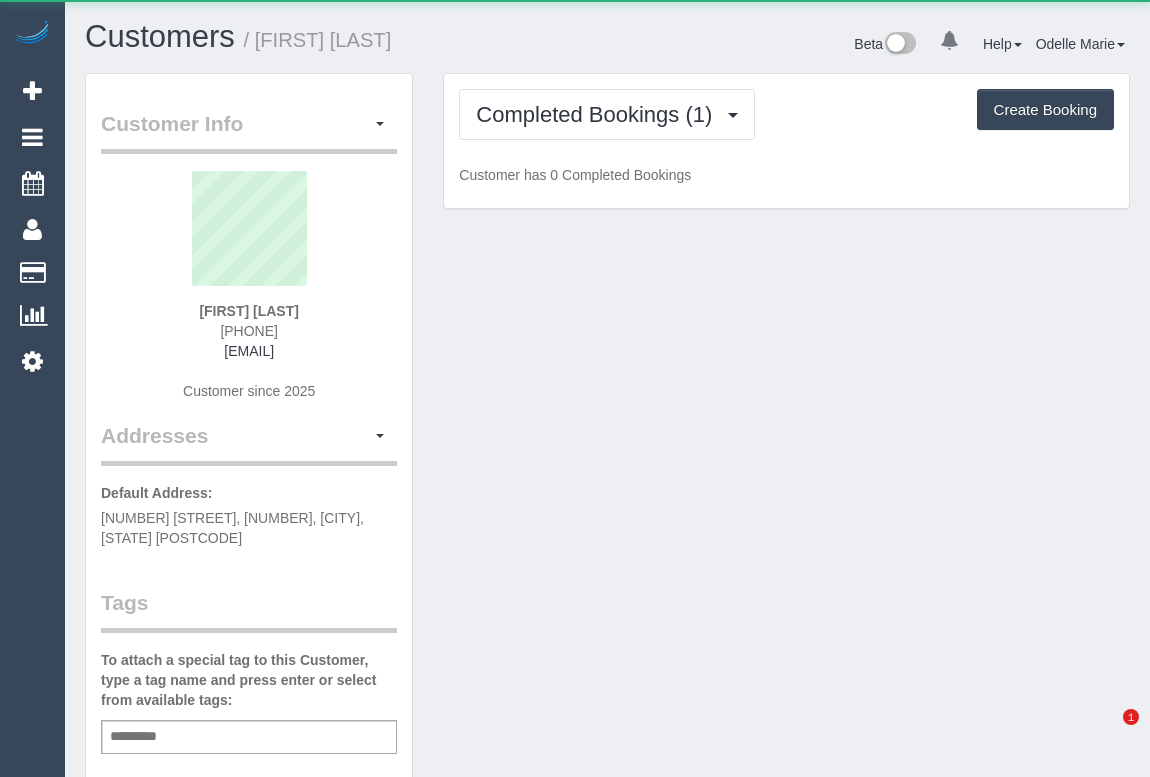 scroll, scrollTop: 0, scrollLeft: 0, axis: both 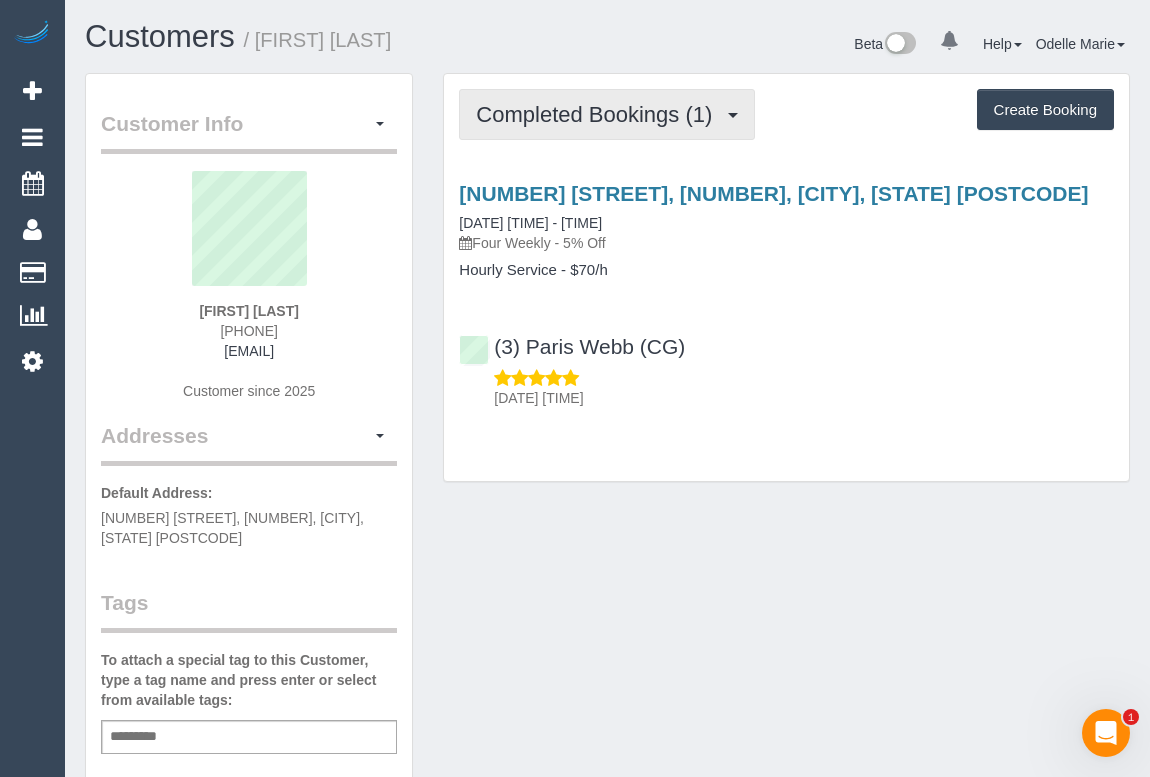 click on "Completed Bookings (1)" at bounding box center (599, 114) 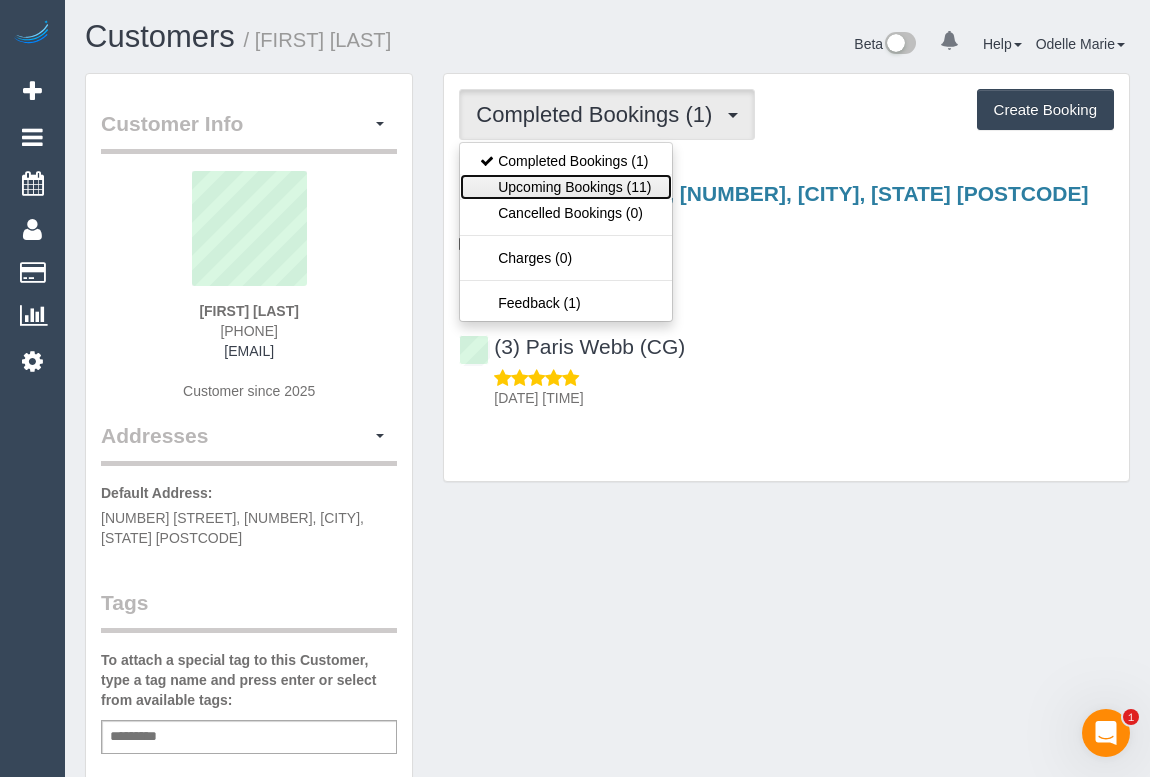 click on "Upcoming Bookings (11)" at bounding box center [565, 187] 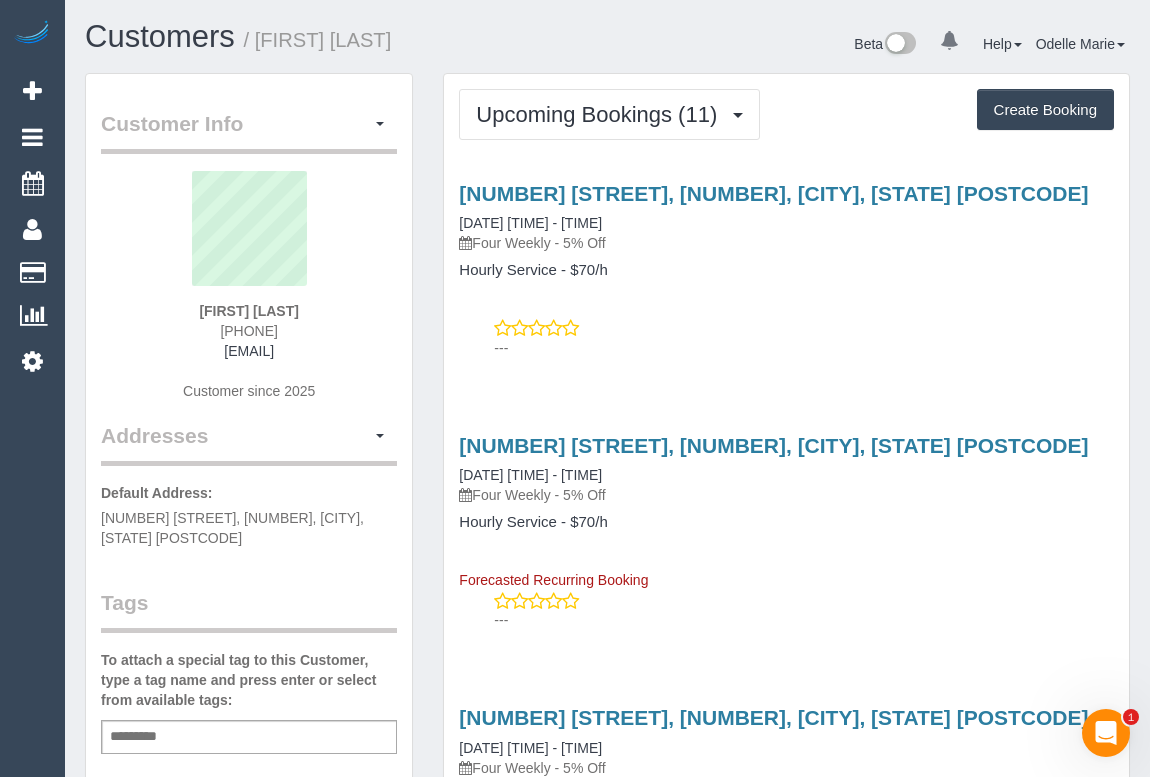 click on "9 Wharf Street, 249, Docklands, VIC 3008
27/08/2025 14:00 - 16:00
Four Weekly - 5% Off
Hourly Service - $70/h
---" at bounding box center [786, 266] 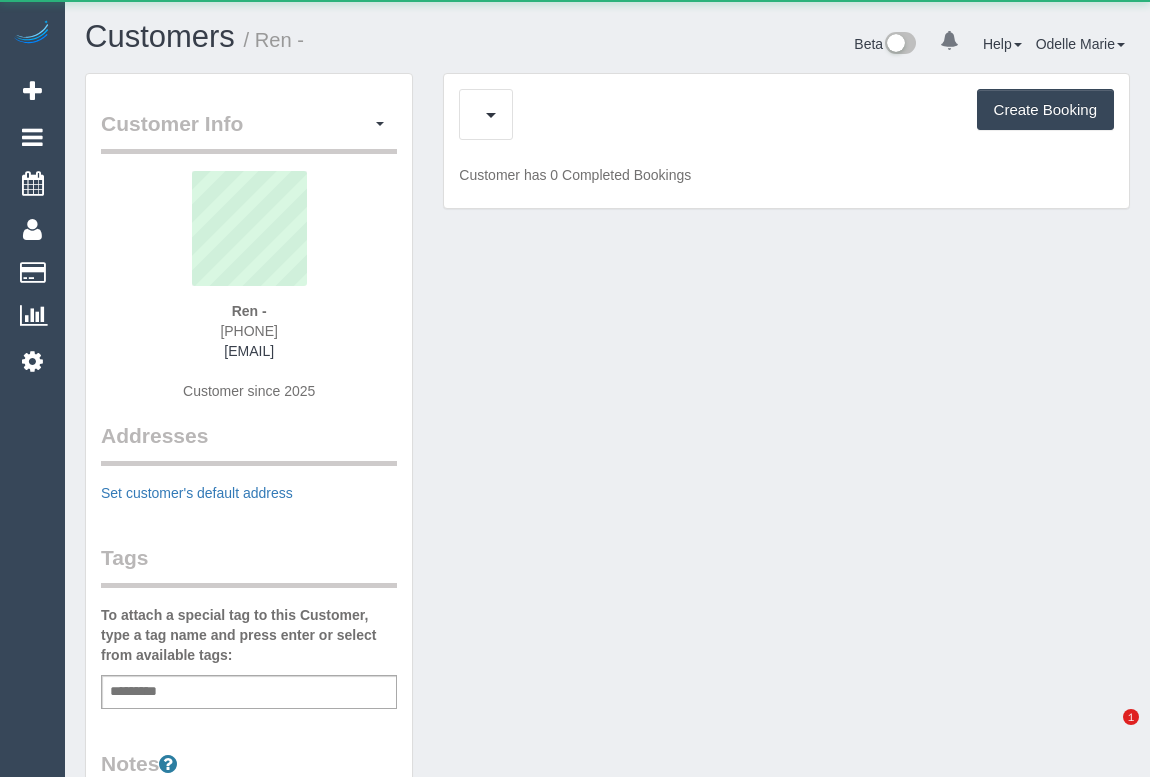 scroll, scrollTop: 0, scrollLeft: 0, axis: both 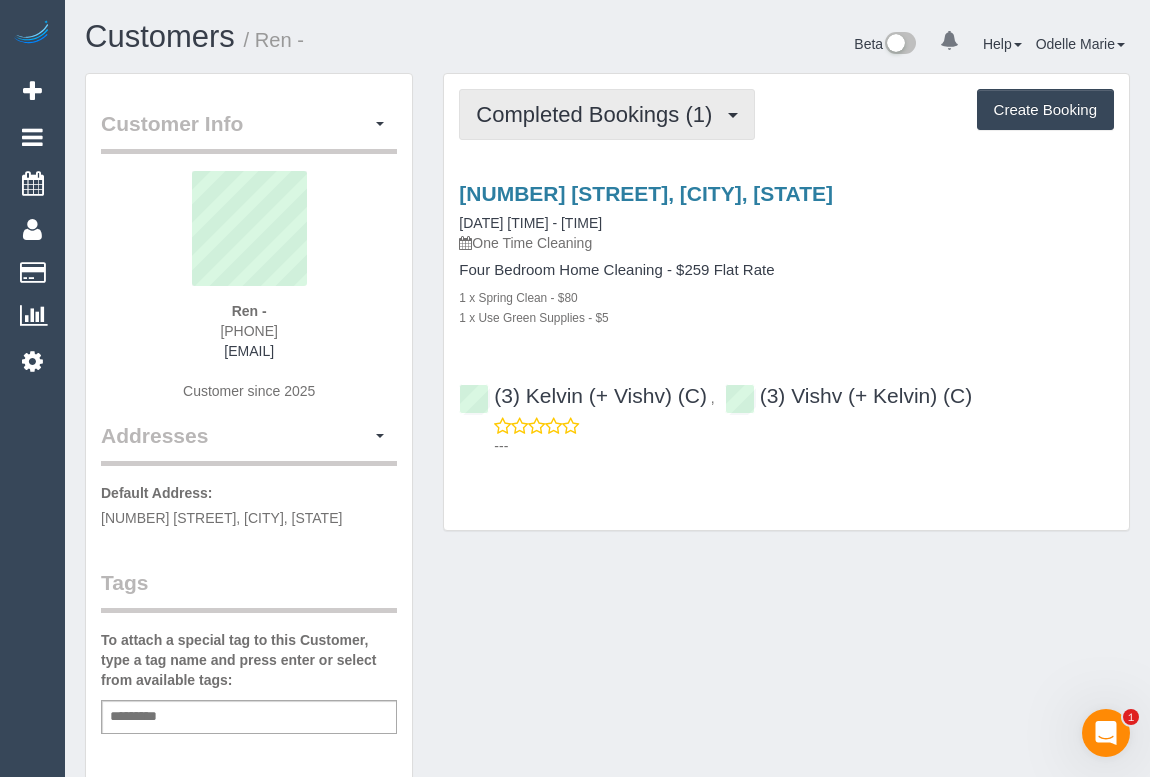click on "Completed Bookings (1)" at bounding box center (599, 114) 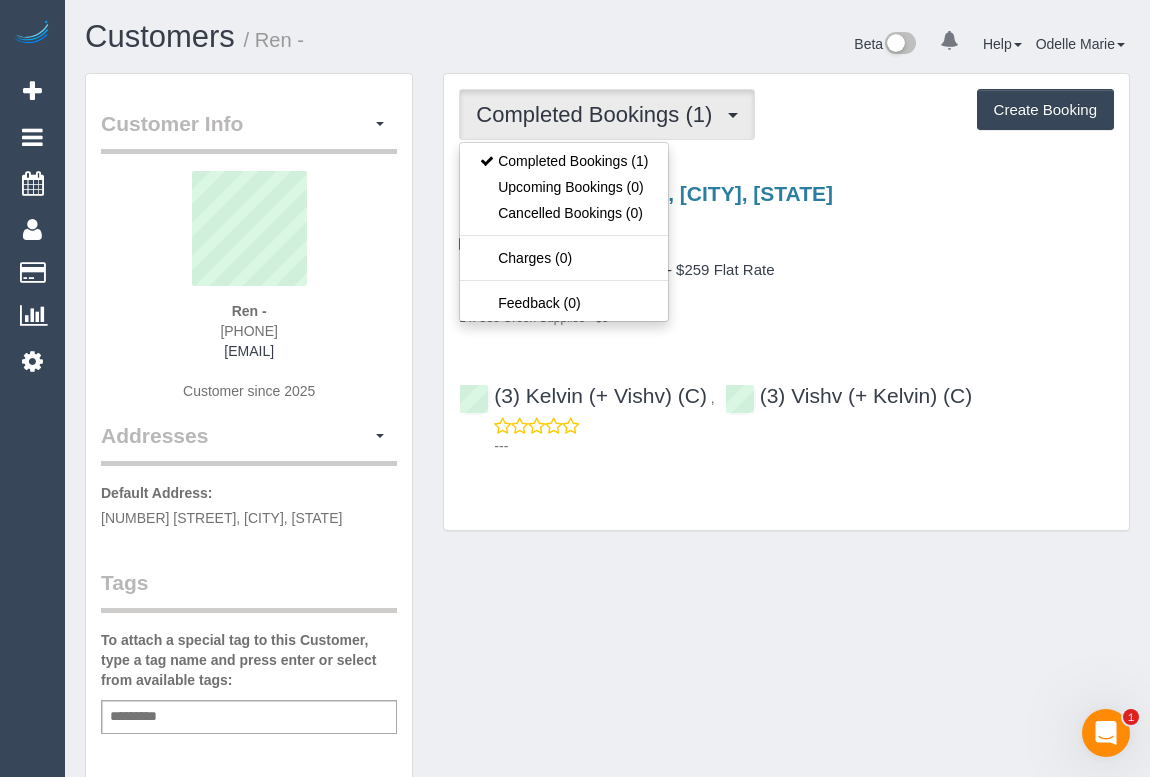 click on "[NUMBER] [STREET], [CITY], [STATE]
[DATE] [TIME] - [TIME]
One Time Cleaning" at bounding box center [786, 218] 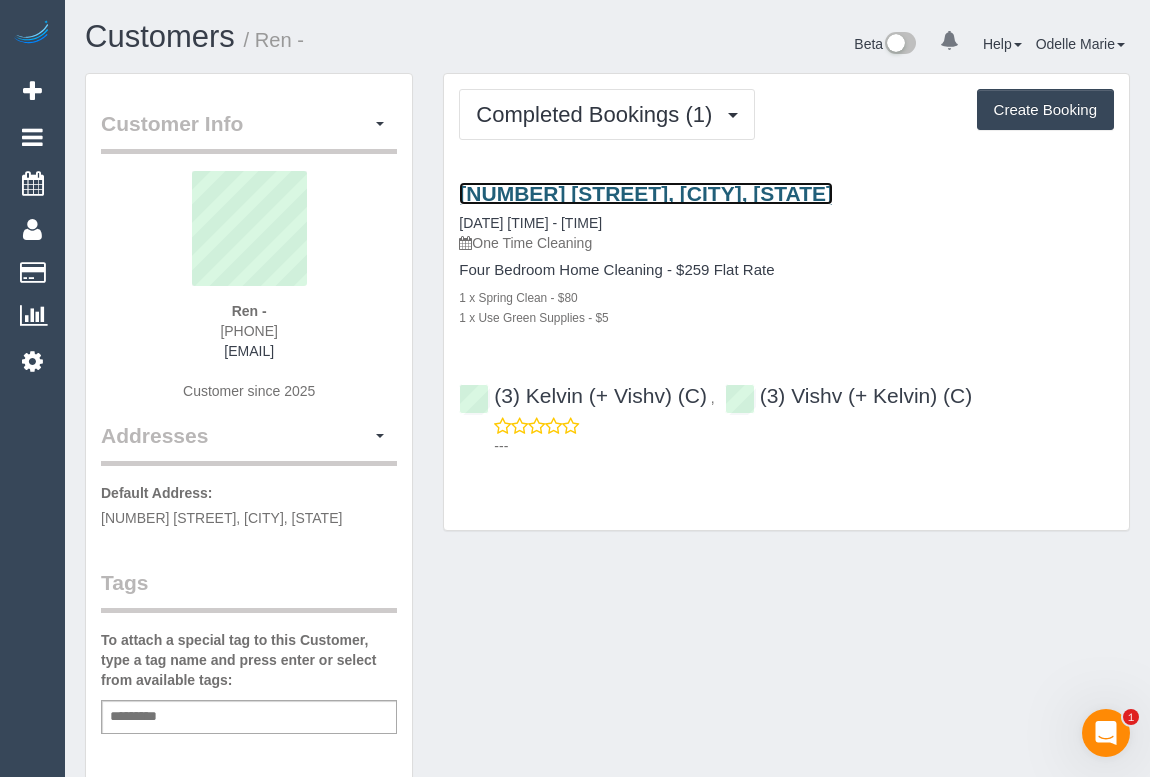 click on "9b View Street, Clayton, VIC 3168" at bounding box center [646, 193] 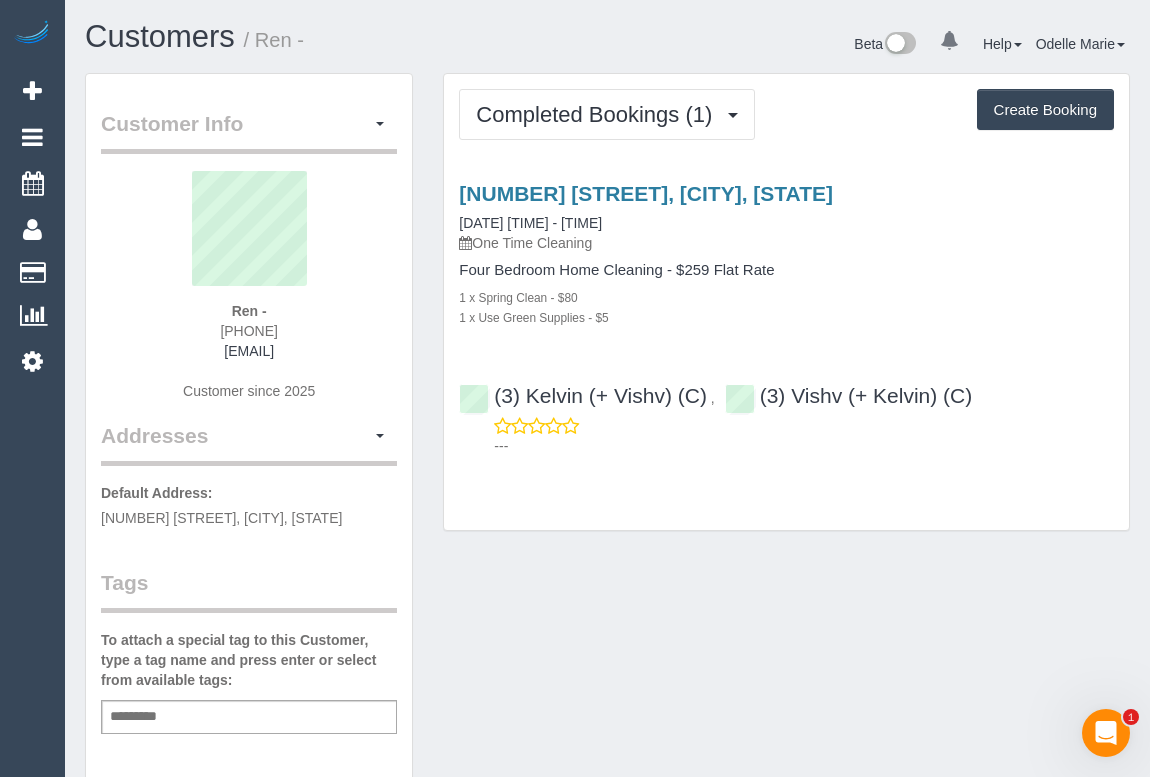 drag, startPoint x: 163, startPoint y: 353, endPoint x: 374, endPoint y: 351, distance: 211.00948 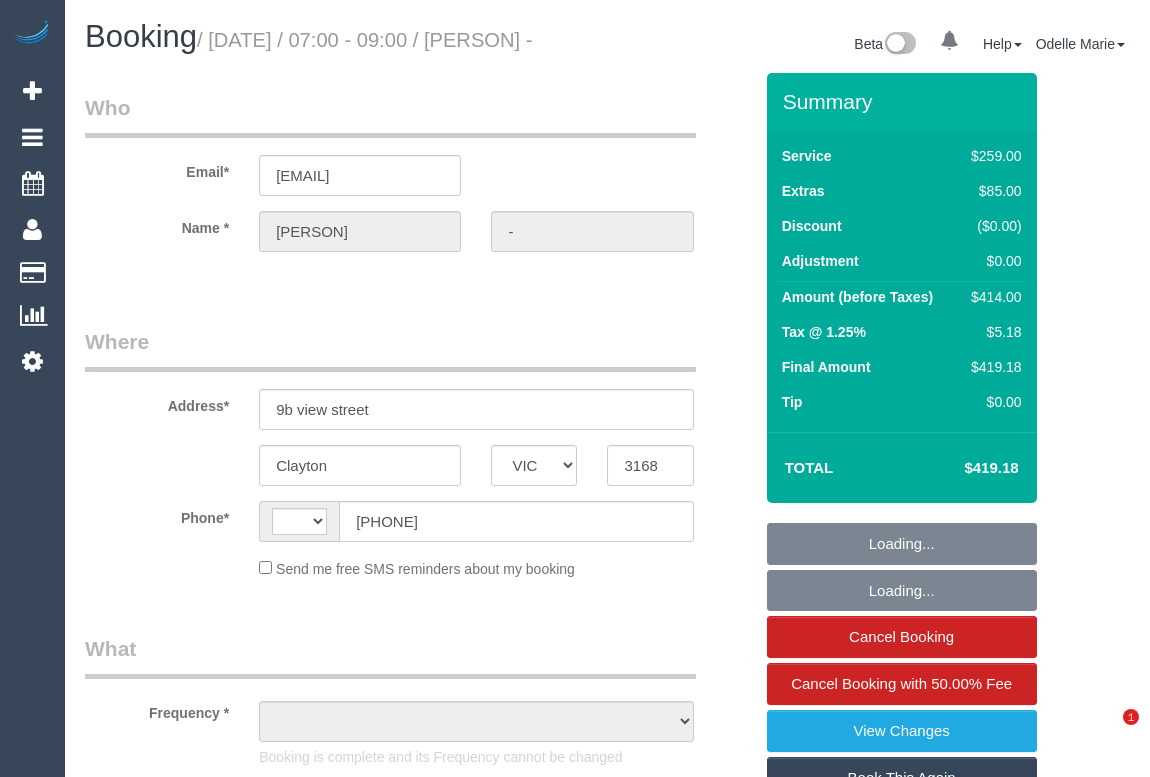 select on "VIC" 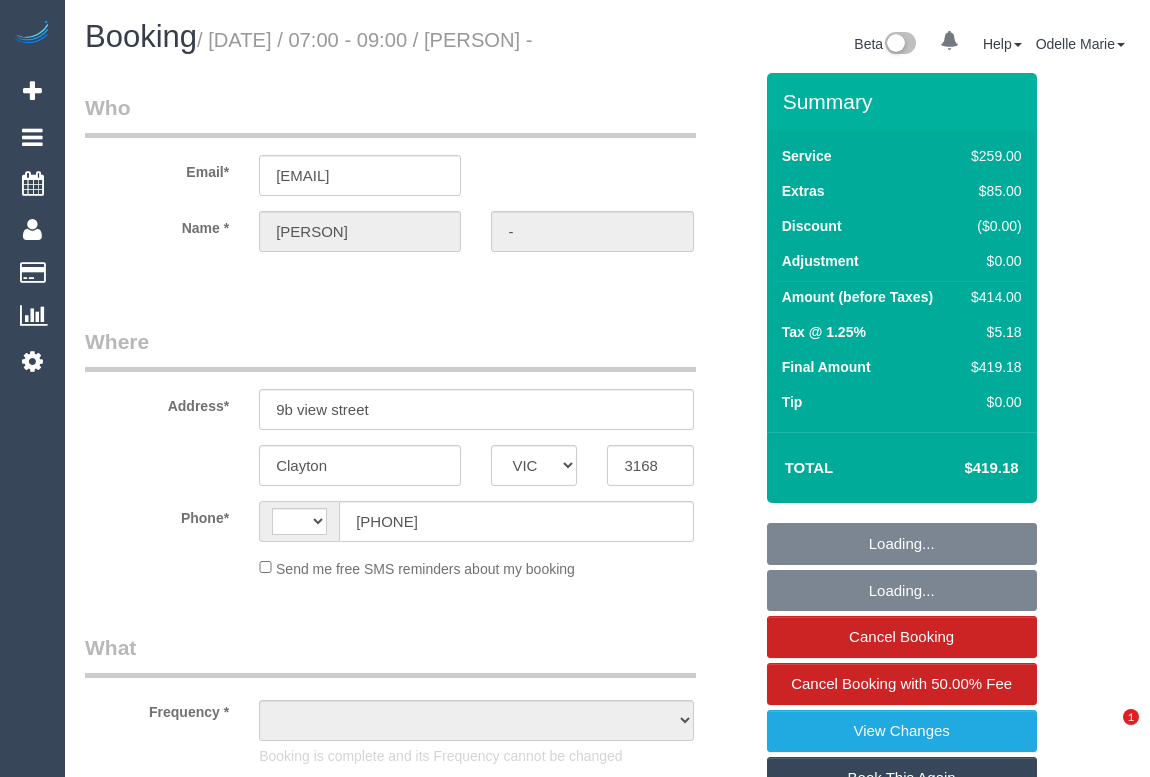 scroll, scrollTop: 0, scrollLeft: 0, axis: both 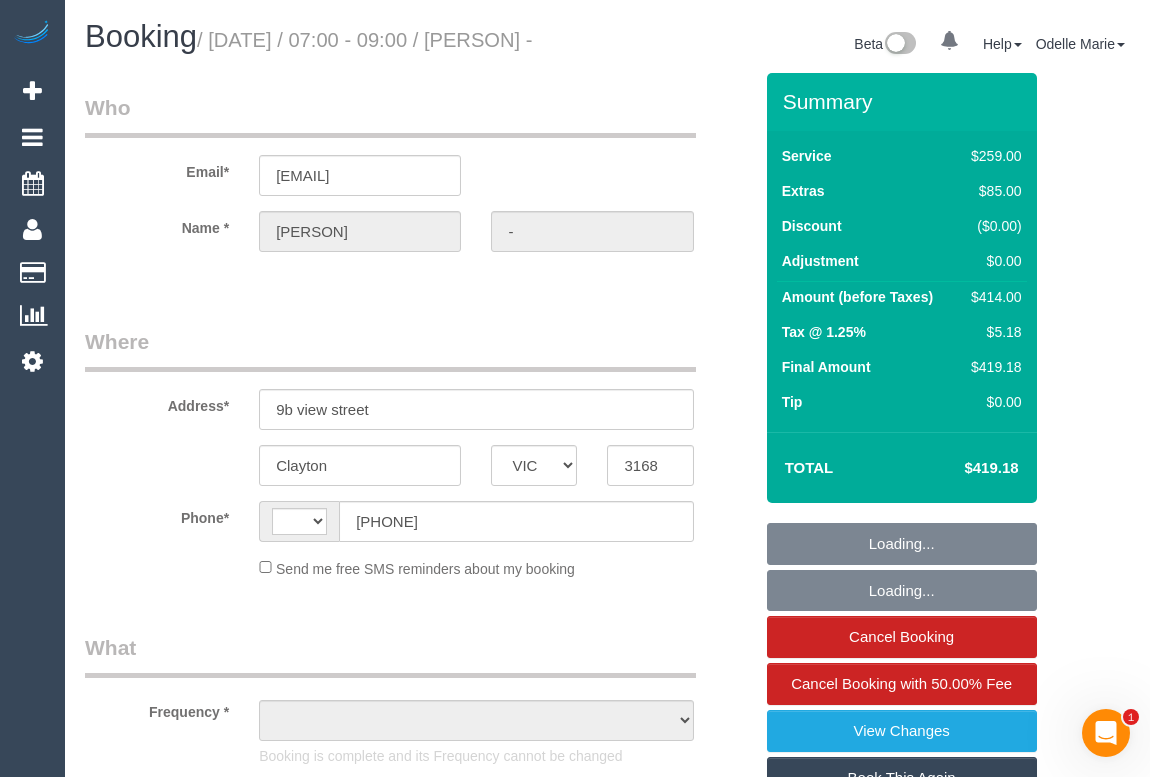 select on "string:AU" 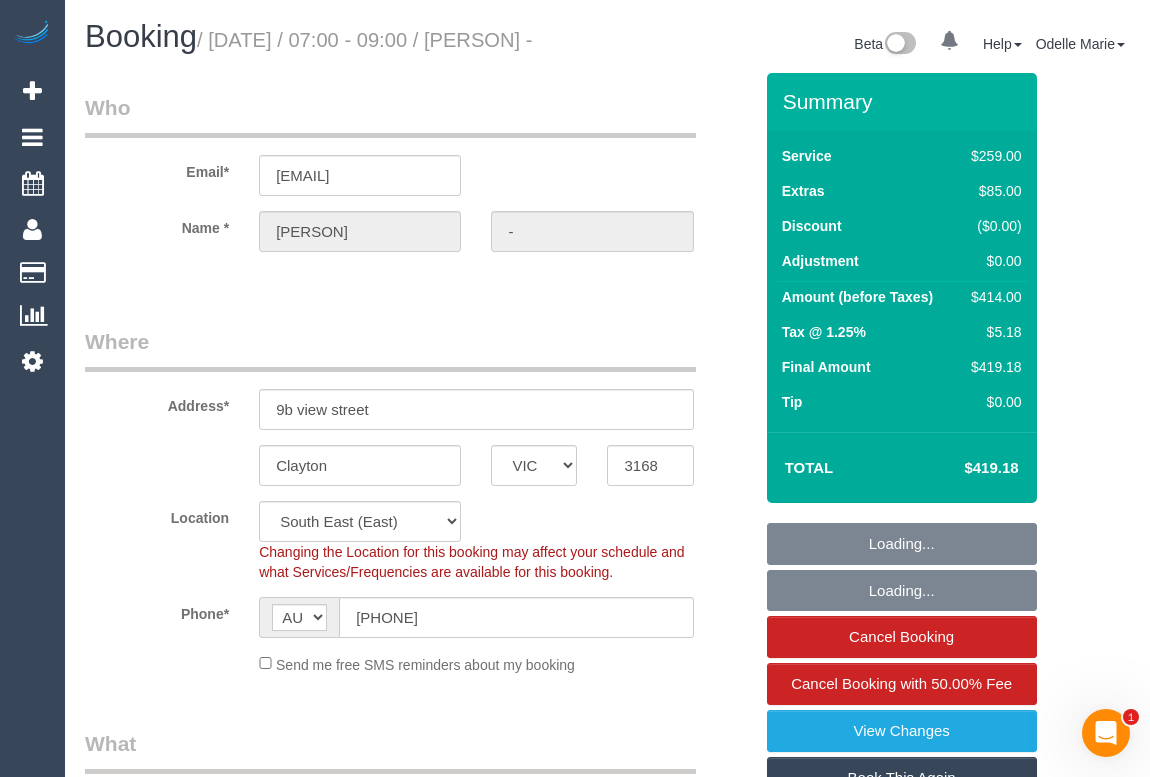 select on "object:678" 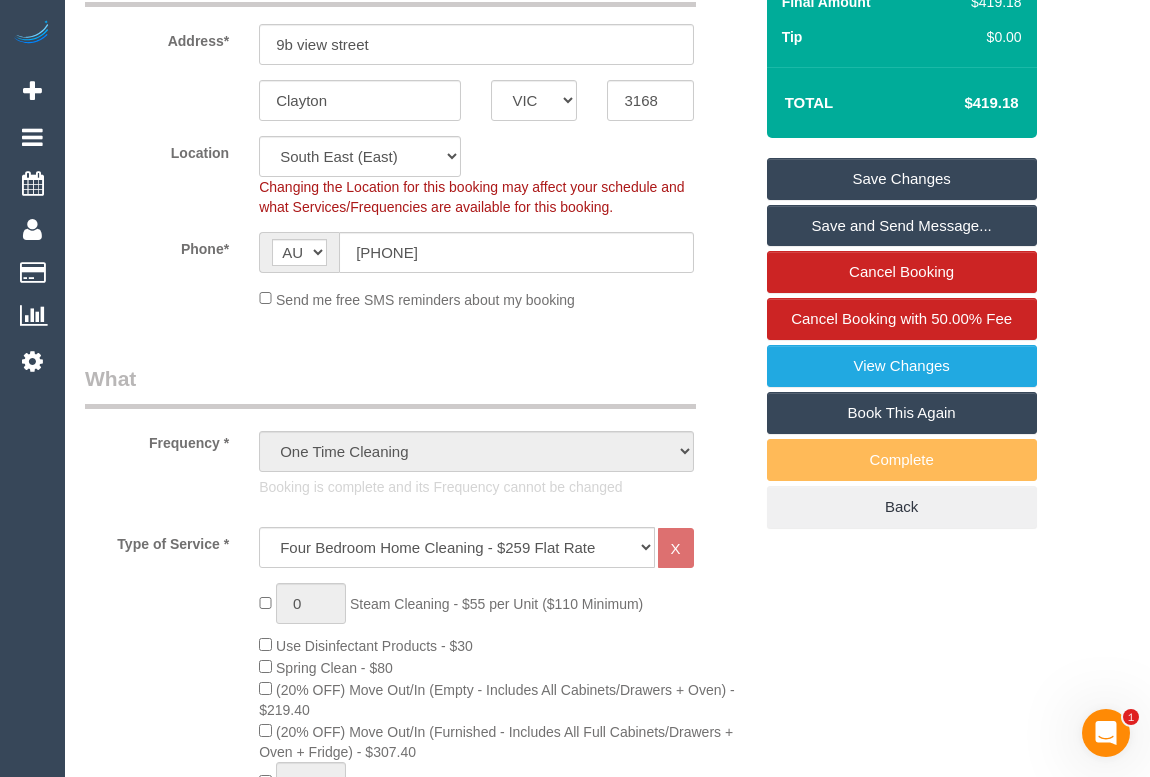 scroll, scrollTop: 636, scrollLeft: 0, axis: vertical 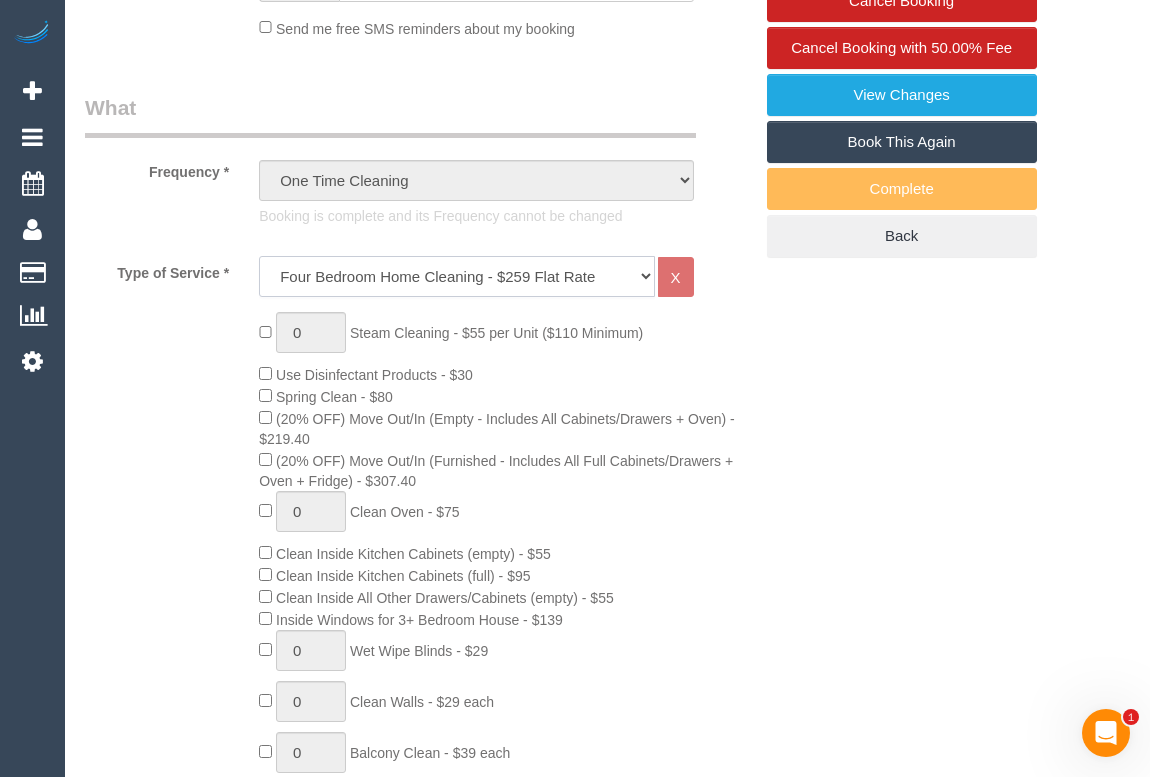 click on "Hourly Service - $70/h Hourly Service - $65/h Hourly Service - $60/h Hourly Service - $58.03 (NDIS 2025-26) Hourly Service - $57.27+GST (HCP/SaH 2025-26) Hourly Service - Special Pricing (New) Hourly Service - Special Pricing Hourly Service (OnTime) $50/hr + GST One Bedroom Apt/Home Cleaning - $169 Flat Rate Two Bedroom Home Cleaning - $189 Flat Rate Three Bedroom Home Cleaning - $219 Flat Rate Four Bedroom Home Cleaning  - $259 Flat Rate Five Bedroom Home Cleaning  - $309 Flat Rate Six Bedroom Home Cleaning  - $339 Flat Rate Steam Cleaning / Unit Lunch Break PENDING BOOKING Inspection" 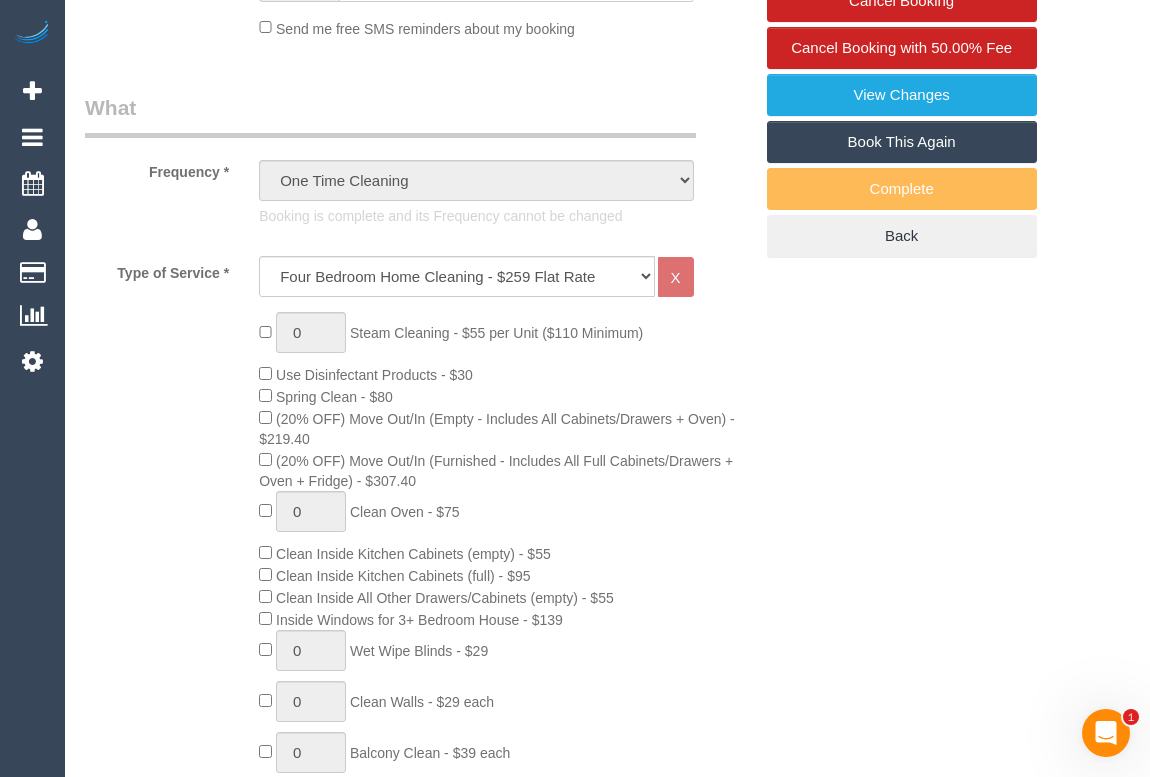 click on "Who
Email*
[EMAIL]
Name *
[PERSON]
-
Where
Address*
9b view street
Clayton
ACT
NSW
NT
QLD
SA
TAS
VIC
WA
[POSTAL_CODE]
Location
Office City East (North) East (South) Inner East Inner North (East) Inner North (West) Inner South East Inner West North (East) North (West) Outer East Outer North (East) Outer North (West) Outer South East Outer West South East (East) South East (West) West (North) West (South) ZG - Central ZG - East ZG - North ZG - South
Phone*" at bounding box center [607, 1705] 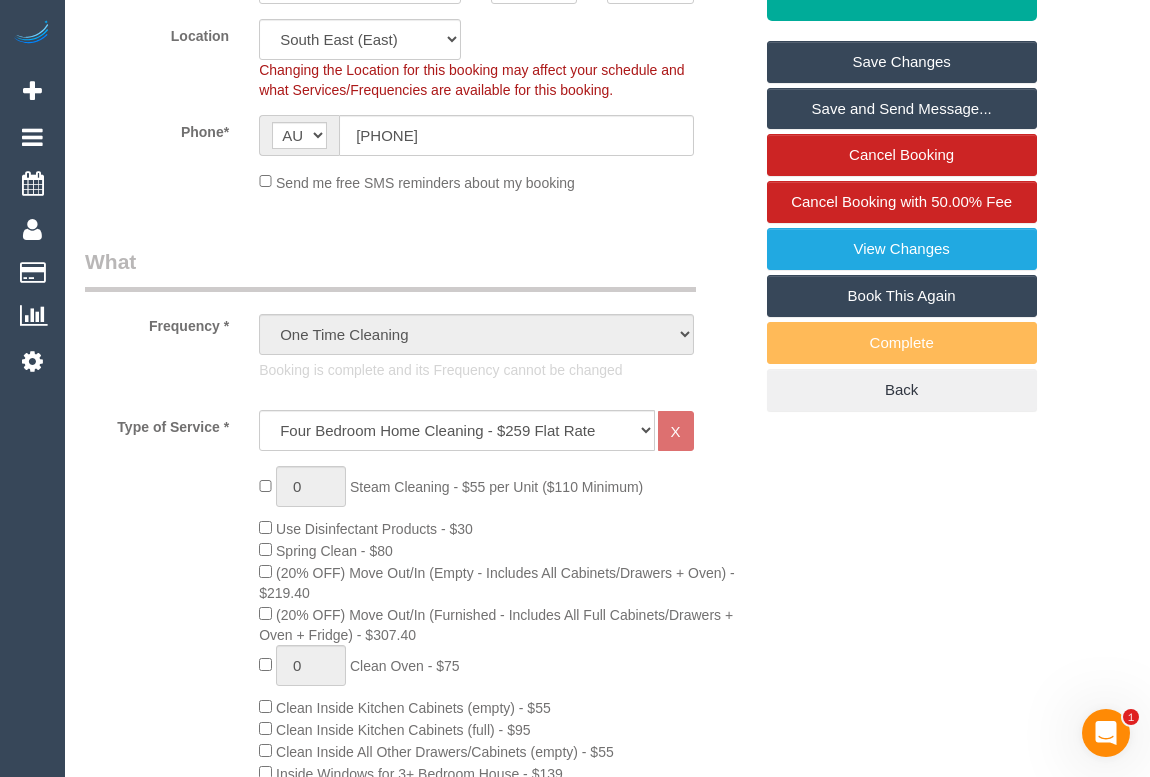scroll, scrollTop: 454, scrollLeft: 0, axis: vertical 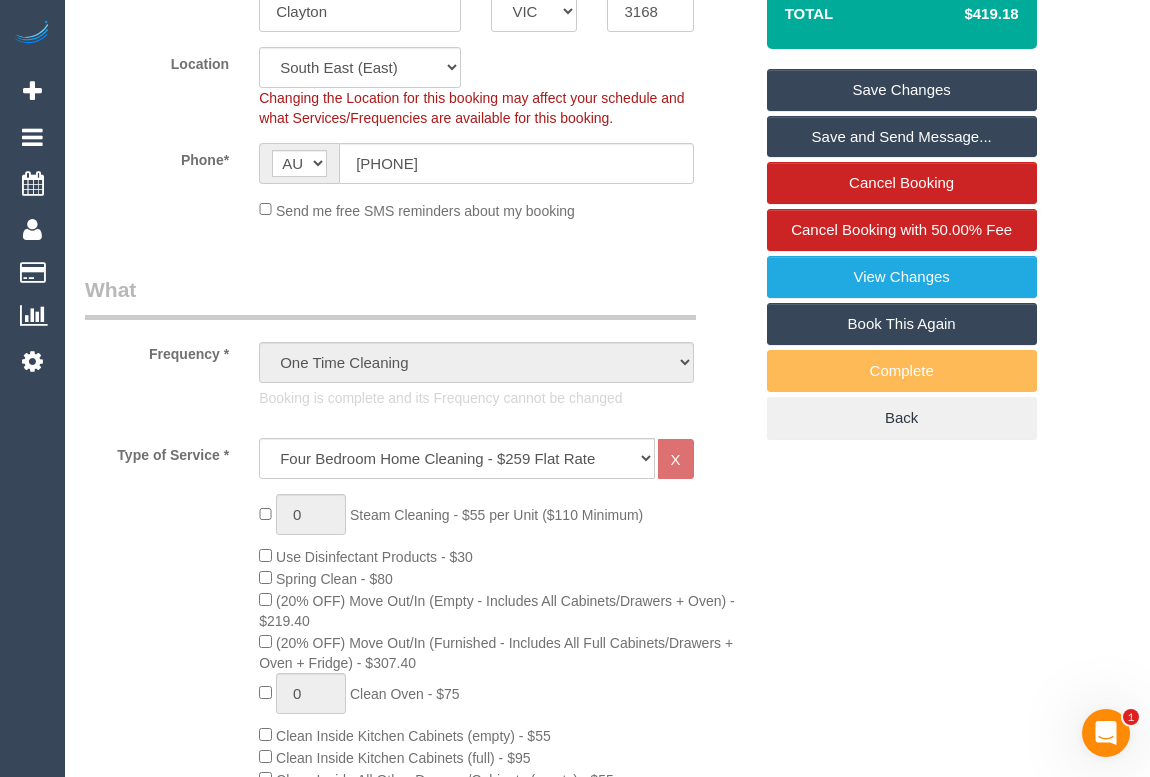click on "Who
Email*
[EMAIL]
Name *
[PERSON]
-
Where
Address*
9b view street
Clayton
ACT
NSW
NT
QLD
SA
TAS
VIC
WA
[POSTAL_CODE]
Location
Office City East (North) East (South) Inner East Inner North (East) Inner North (West) Inner South East Inner West North (East) North (West) Outer East Outer North (East) Outer North (West) Outer South East Outer West South East (East) South East (West) West (North) West (South) ZG - Central ZG - East ZG - North ZG - South
Phone*" at bounding box center (607, 1887) 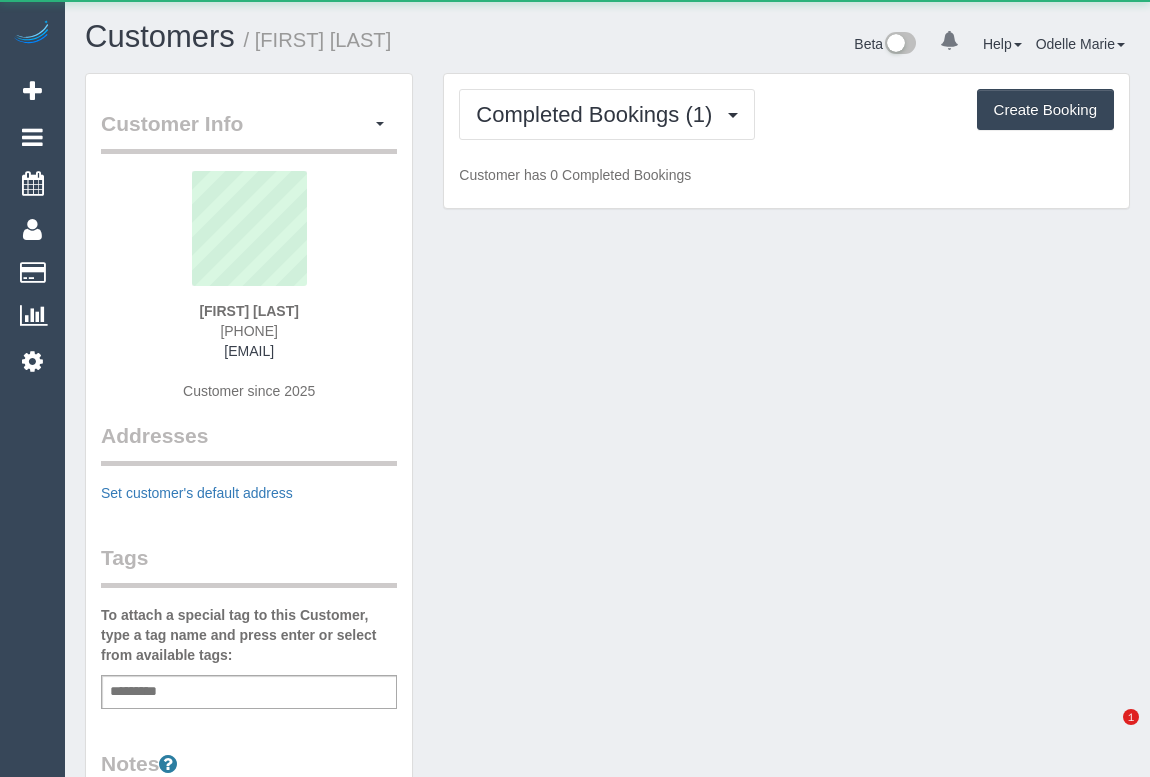 scroll, scrollTop: 0, scrollLeft: 0, axis: both 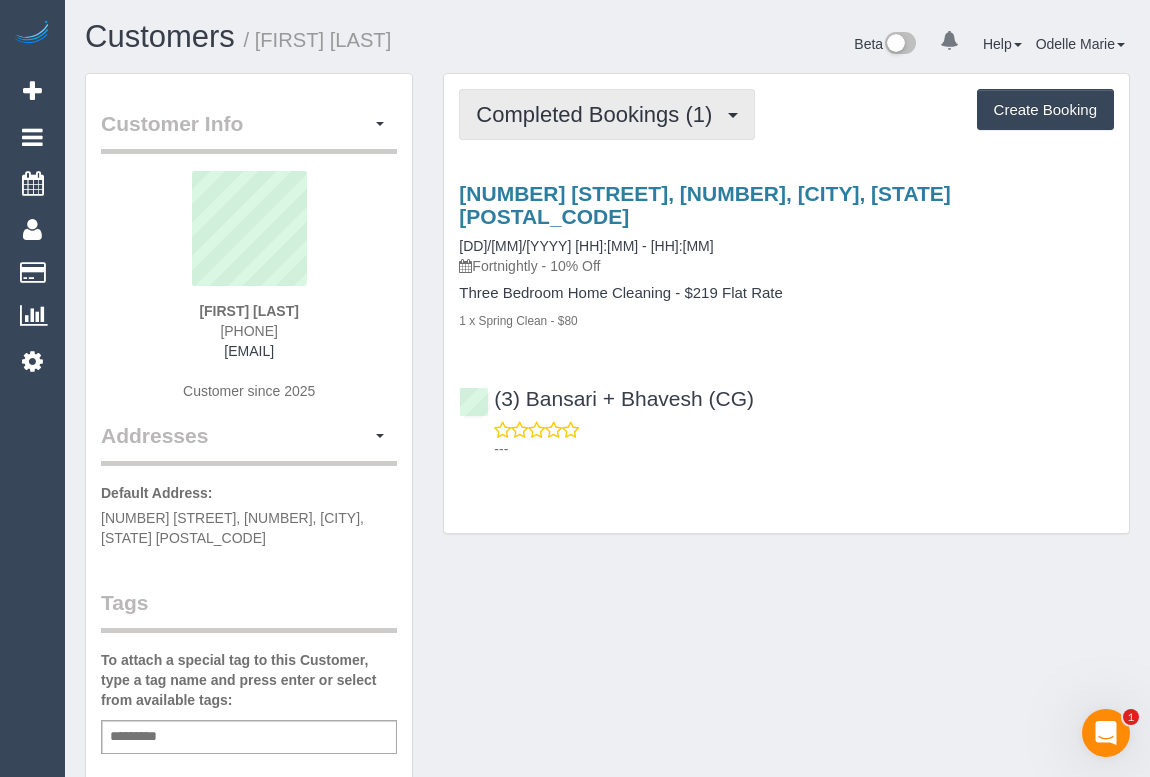 click on "Completed Bookings (1)" at bounding box center [599, 114] 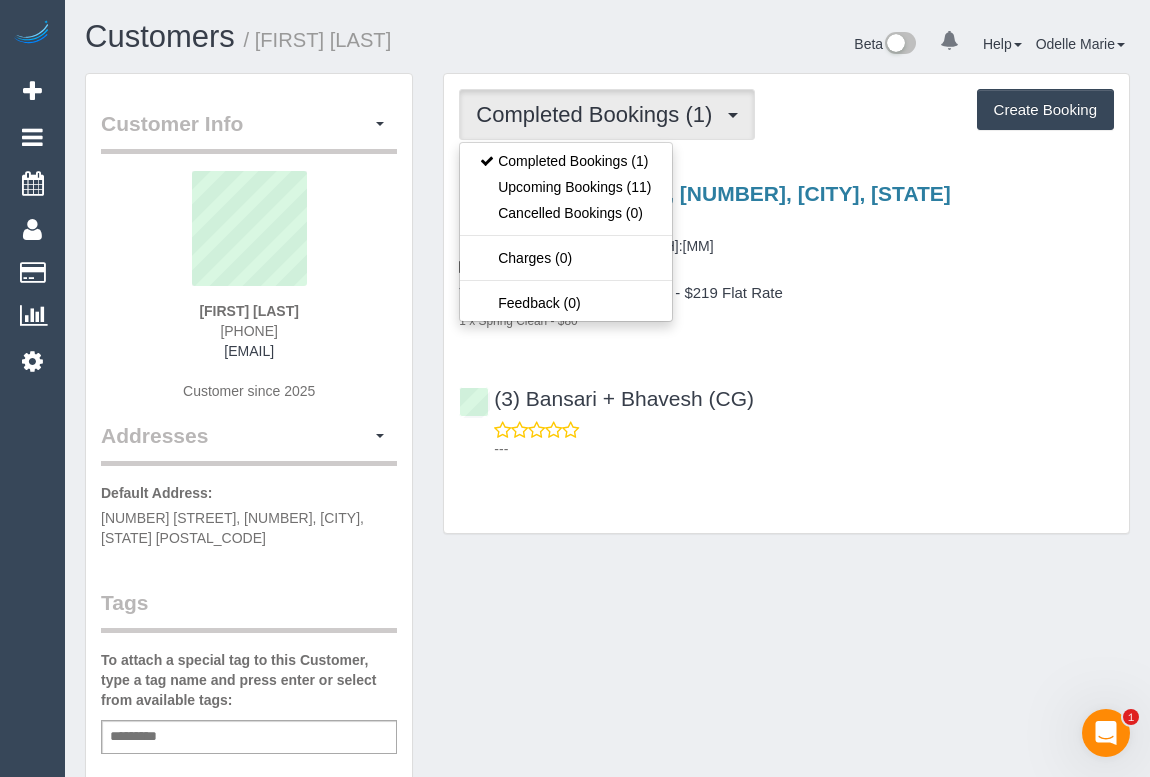 click on "Customer Info
Edit Contact Info
Send Message
Email Preferences
Special Sales Tax
View Changes
Mark as Unconfirmed
Block this Customer
Archive Account
Delete Account
[FIRST] [LAST]
[PHONE]" at bounding box center [607, 763] 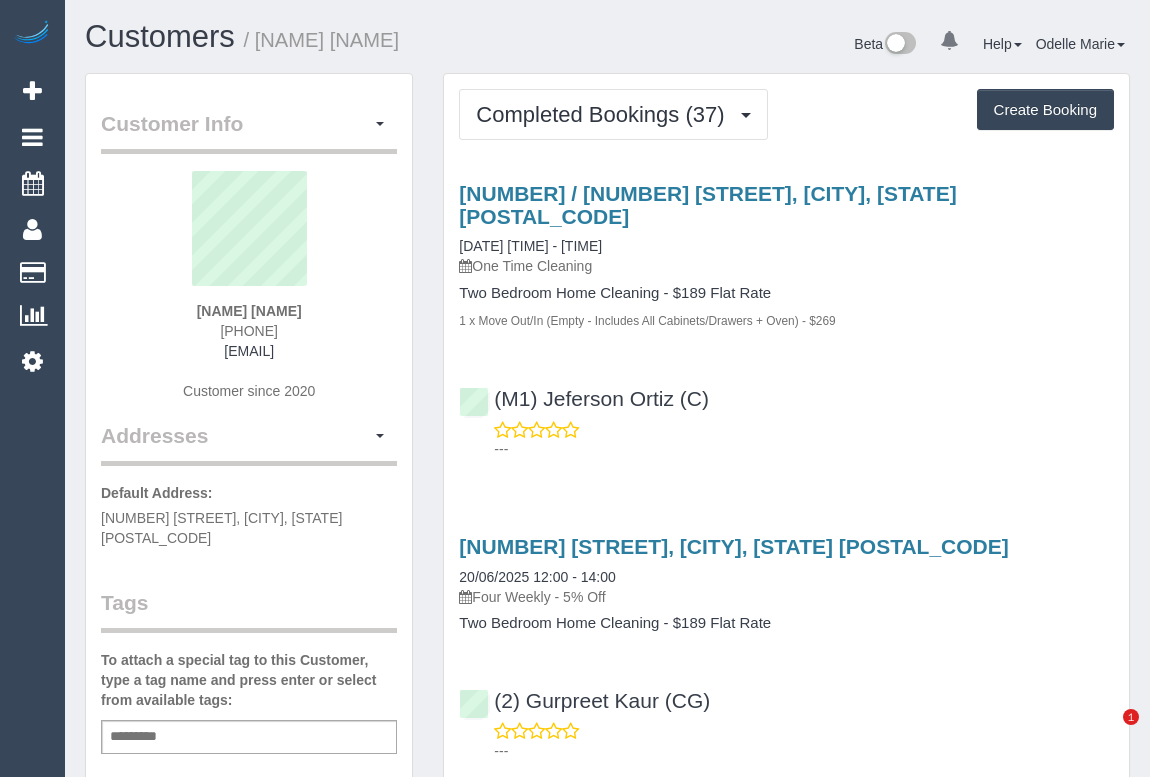 scroll, scrollTop: 0, scrollLeft: 0, axis: both 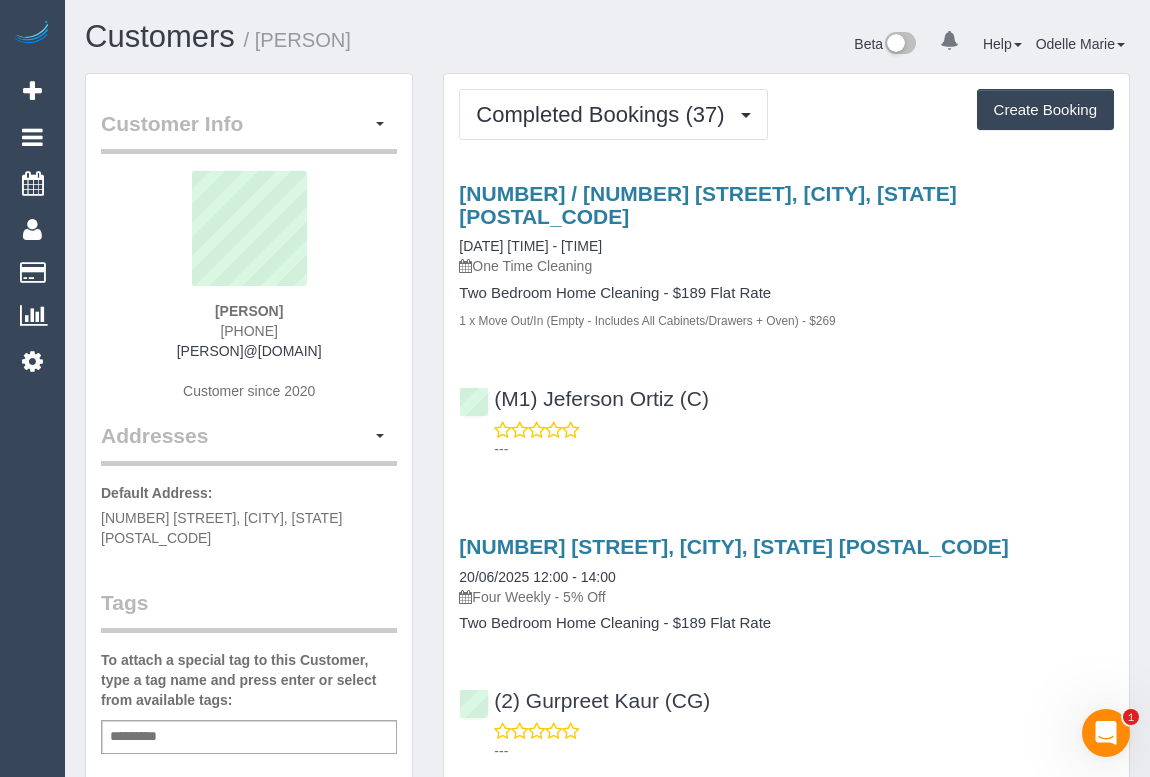 click on "---" at bounding box center [804, 449] 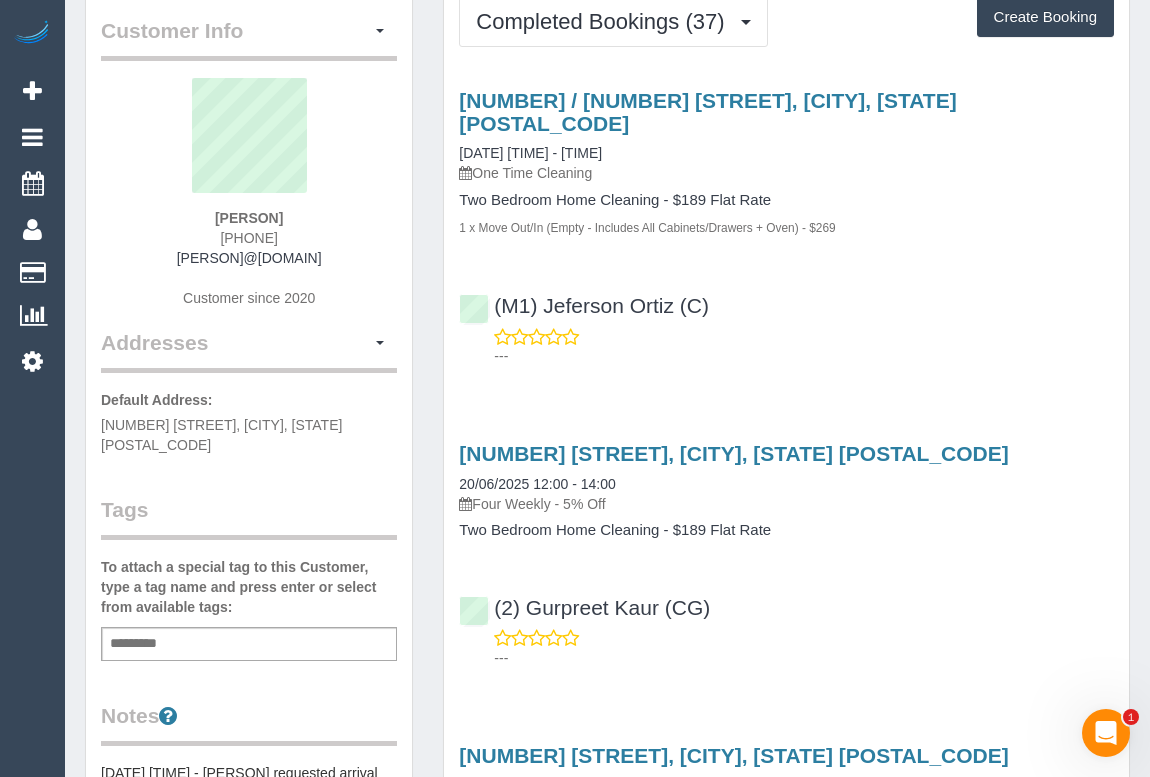 scroll, scrollTop: 0, scrollLeft: 0, axis: both 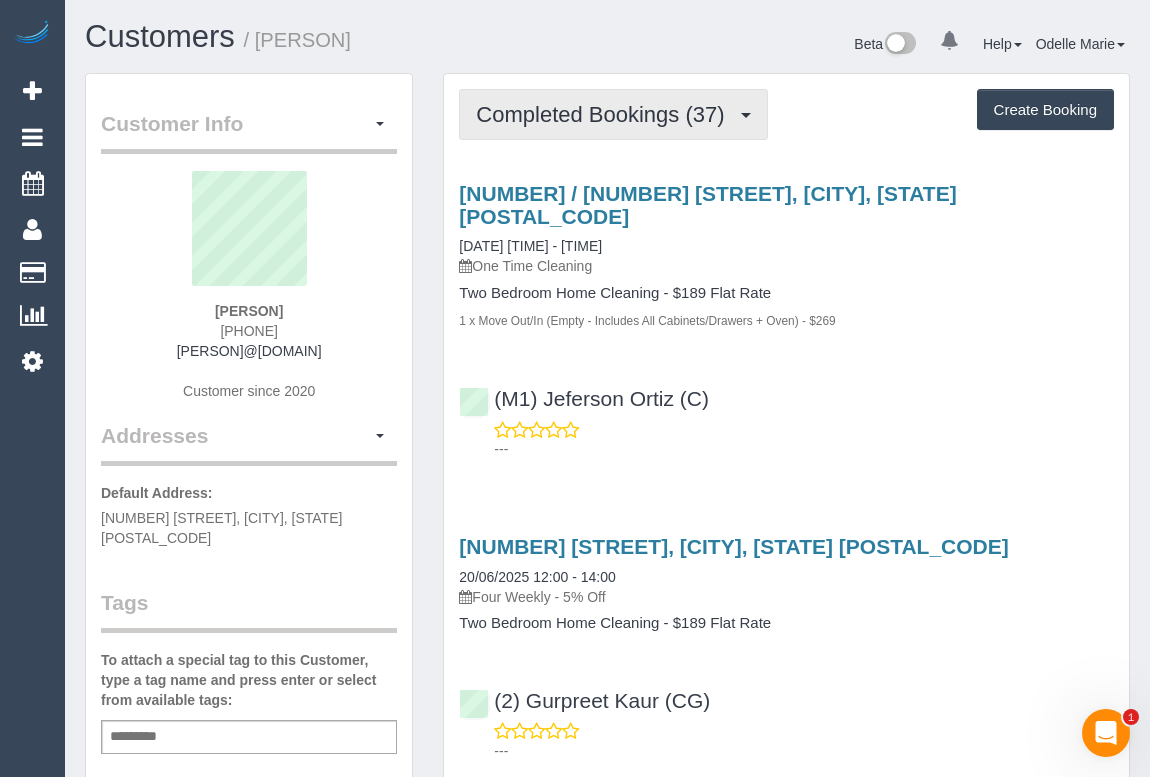 click on "Completed Bookings (37)" at bounding box center [605, 114] 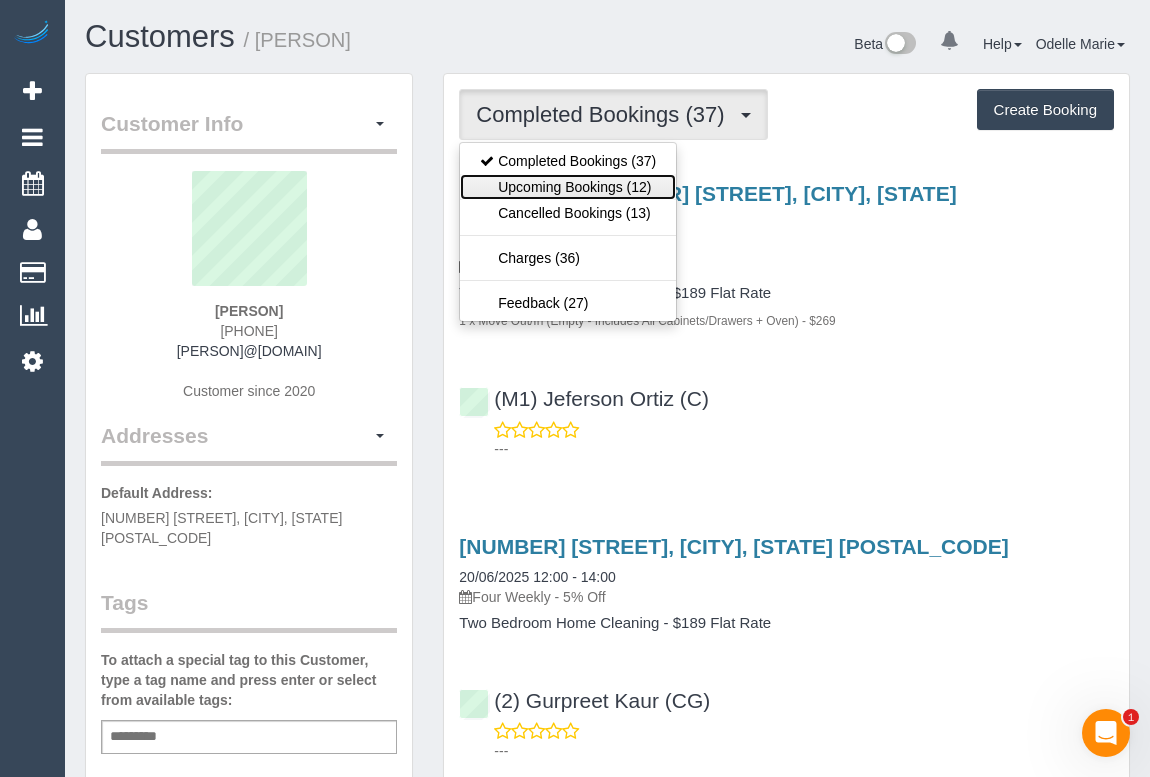 click on "Upcoming Bookings (12)" at bounding box center (568, 187) 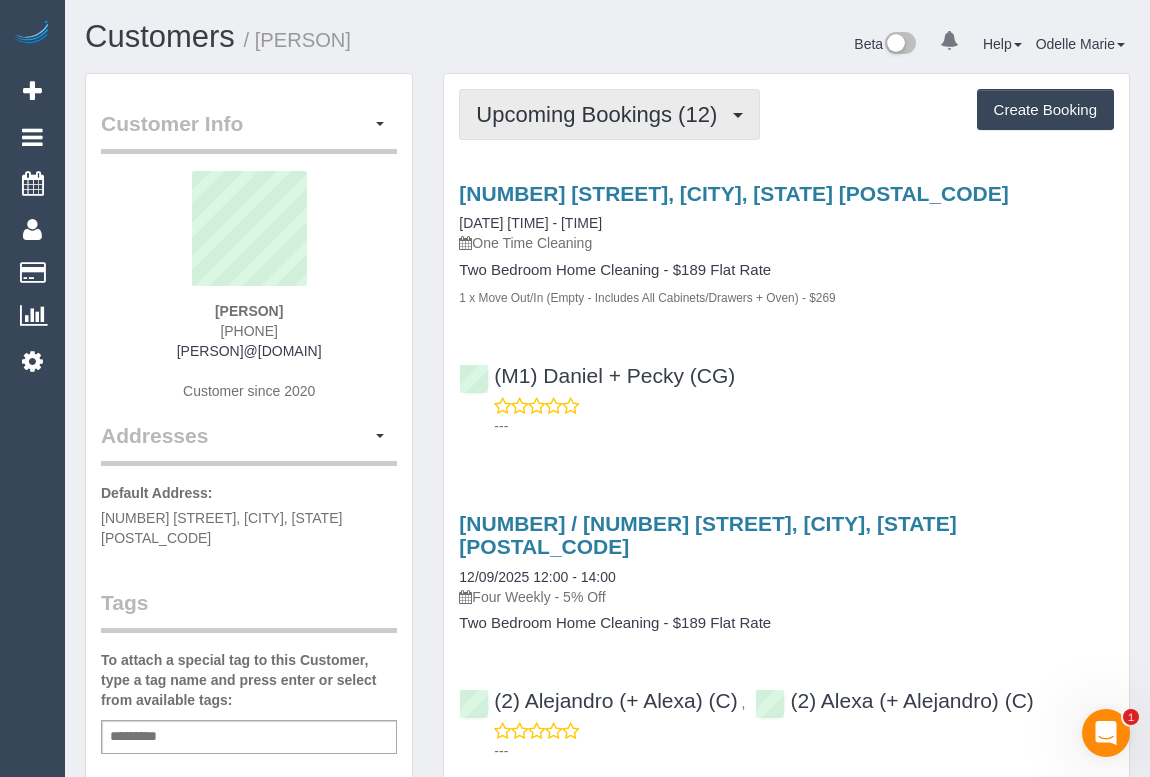 click on "Upcoming Bookings (12)" at bounding box center (601, 114) 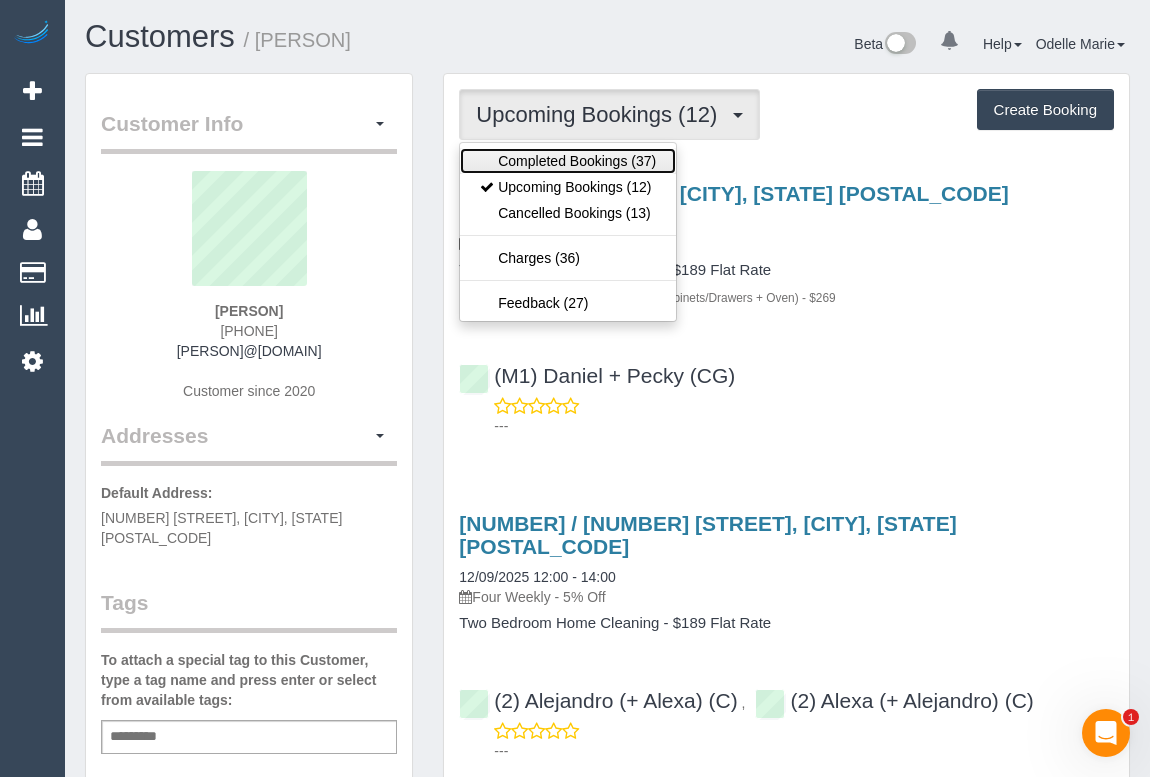 click on "Completed Bookings (37)" at bounding box center (568, 161) 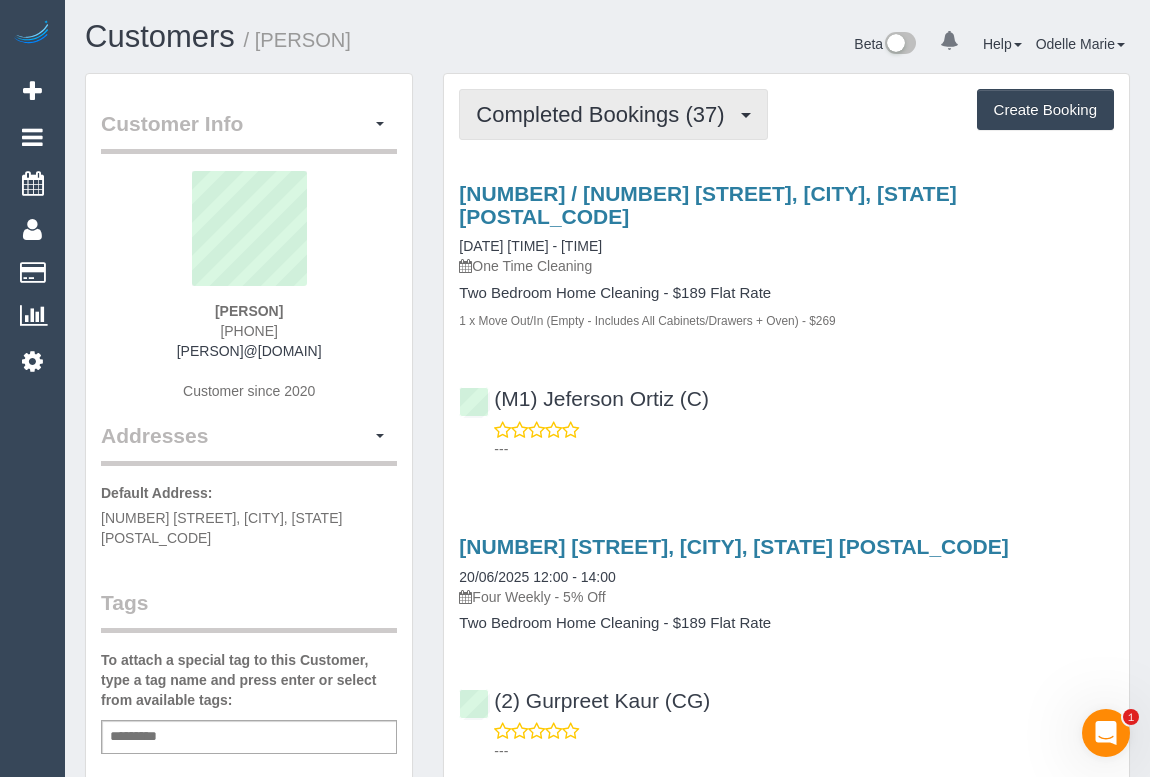 click on "Completed Bookings (37)" at bounding box center [613, 114] 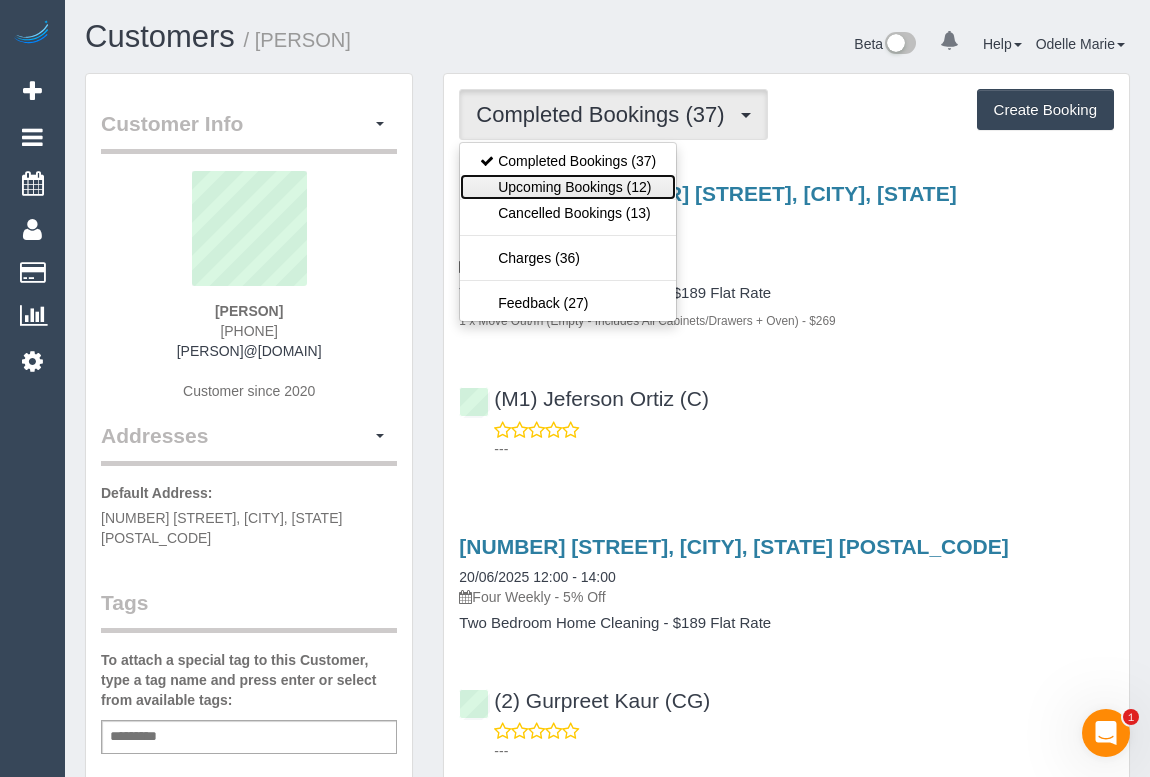 click on "Upcoming Bookings (12)" at bounding box center [568, 187] 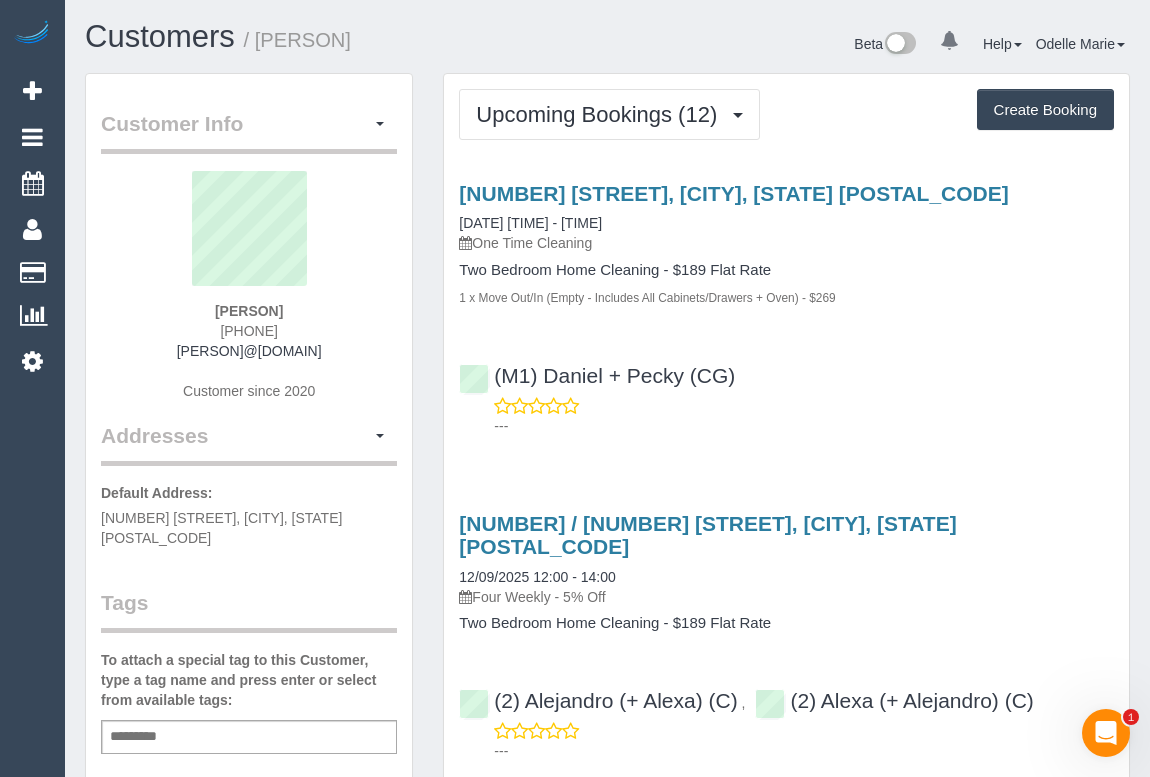 click on "---" at bounding box center (786, 416) 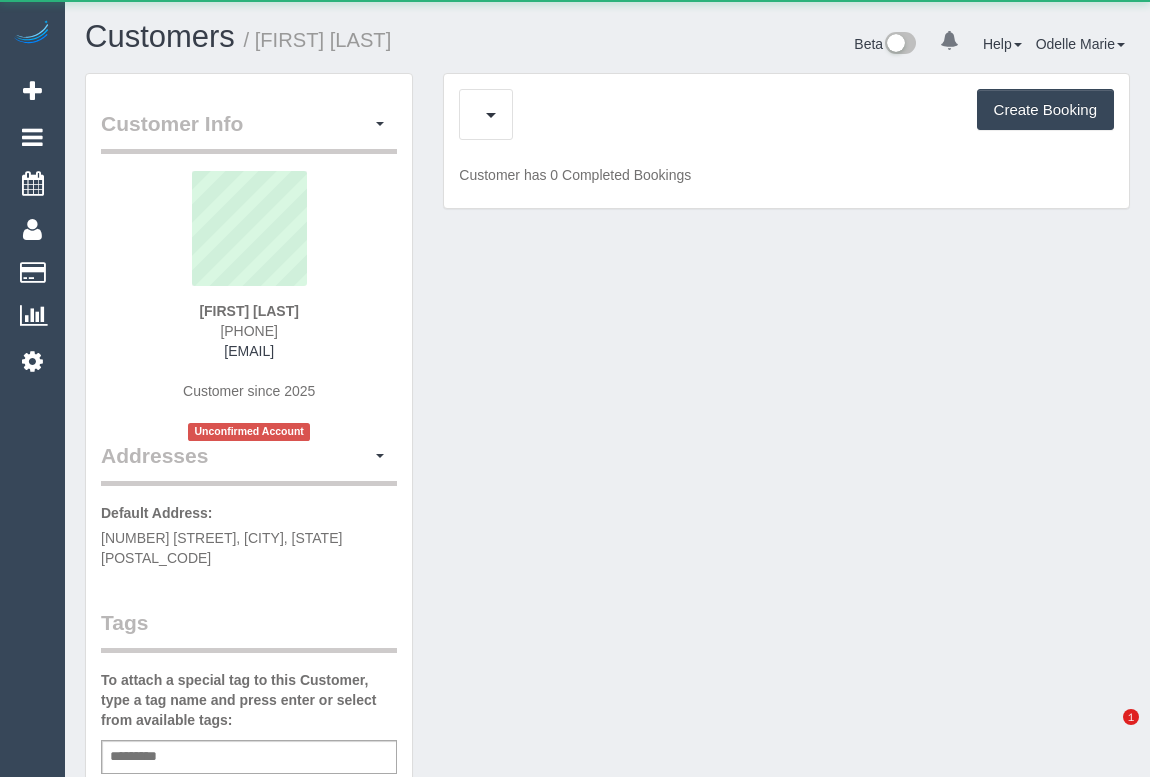 scroll, scrollTop: 0, scrollLeft: 0, axis: both 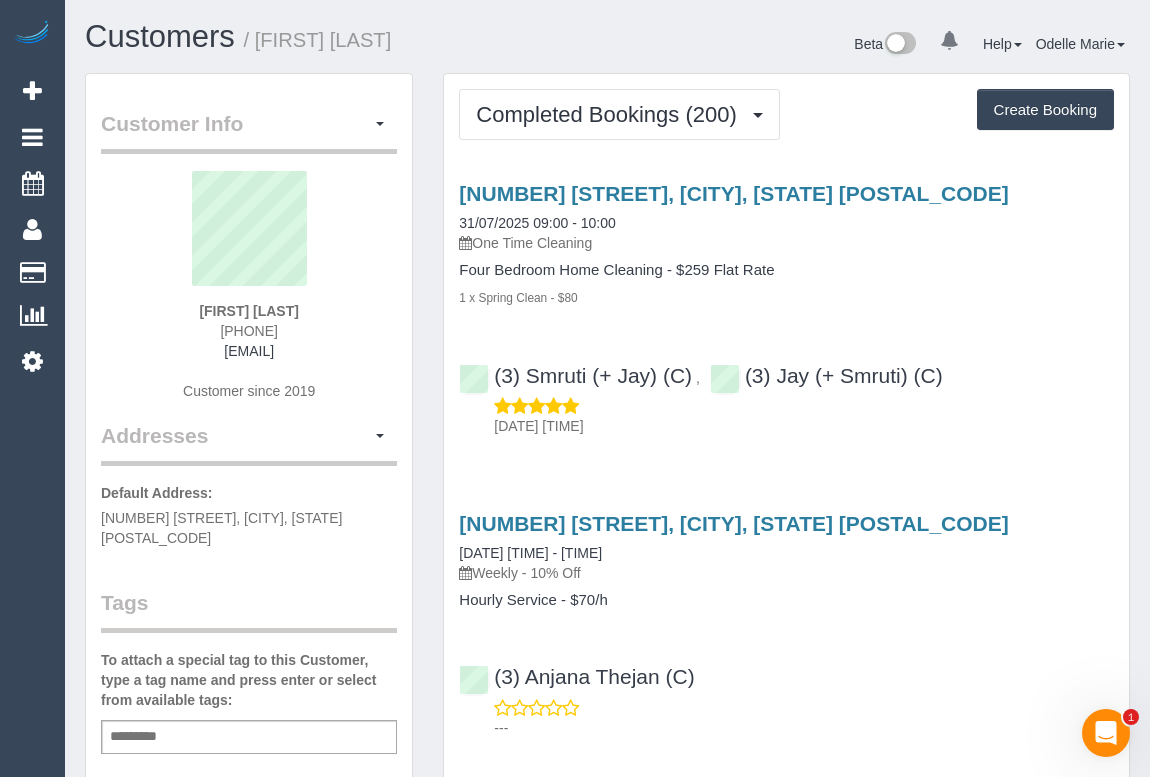 click on "Completed Bookings (200)
Completed Bookings (200)
Upcoming Bookings (12)
Cancelled Bookings (65)
Charges (203)
Feedback (10)
Create Booking
Service
Feedback" at bounding box center (786, 3911) 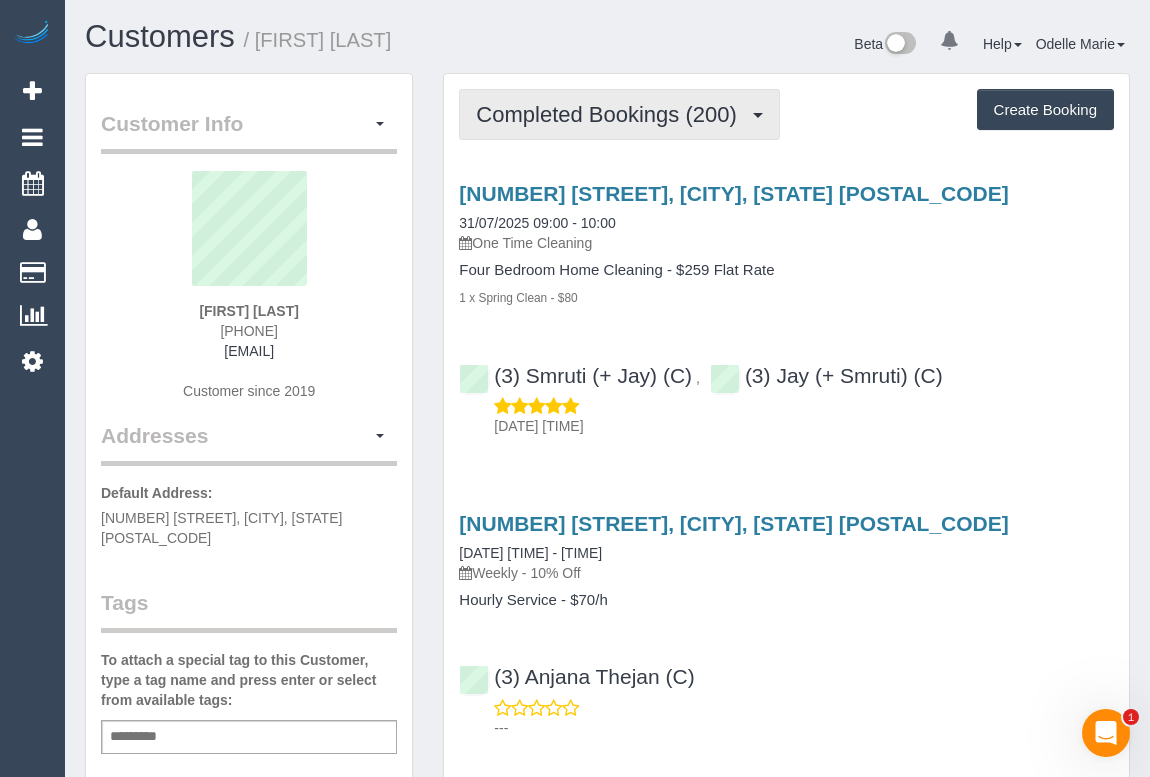 click on "Completed Bookings (200)" at bounding box center [611, 114] 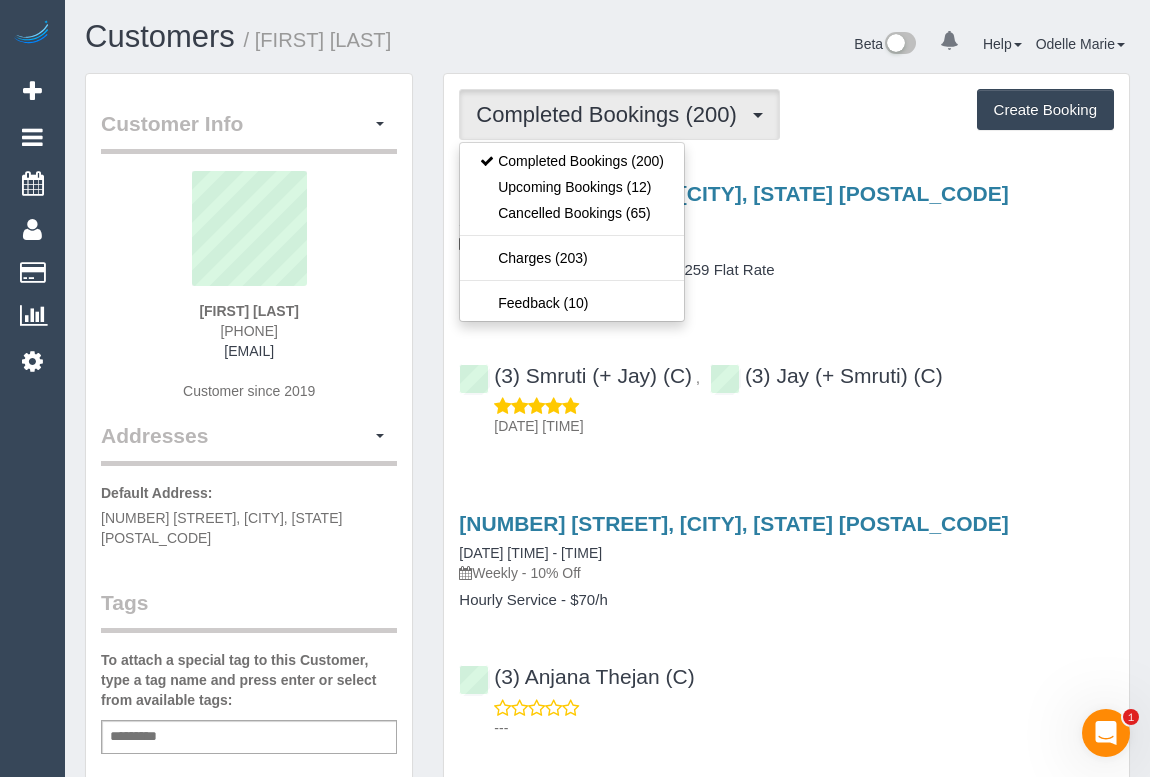click on "[NUMBER] [STREET], [CITY], [STATE] [POSTAL_CODE]
[DATE] [TIME] - [TIME]
One Time Cleaning
Four Bedroom Home Cleaning  - $259 Flat Rate
1 x Spring Clean - $80
(3) [PERSON] (+ [PERSON]) (C)
,
(3) [PERSON] (+ [PERSON]) (C)
[DATE] [TIME]" at bounding box center [786, 305] 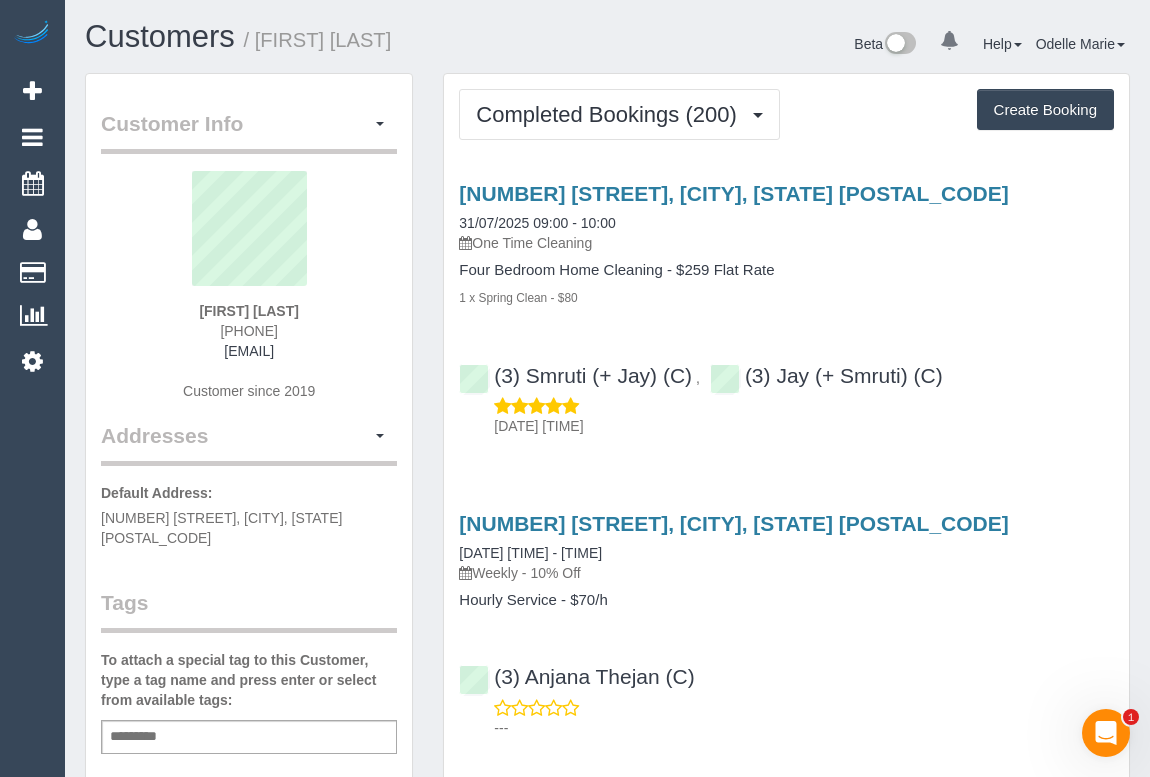 click on "1 x Spring Clean - $80" at bounding box center [786, 297] 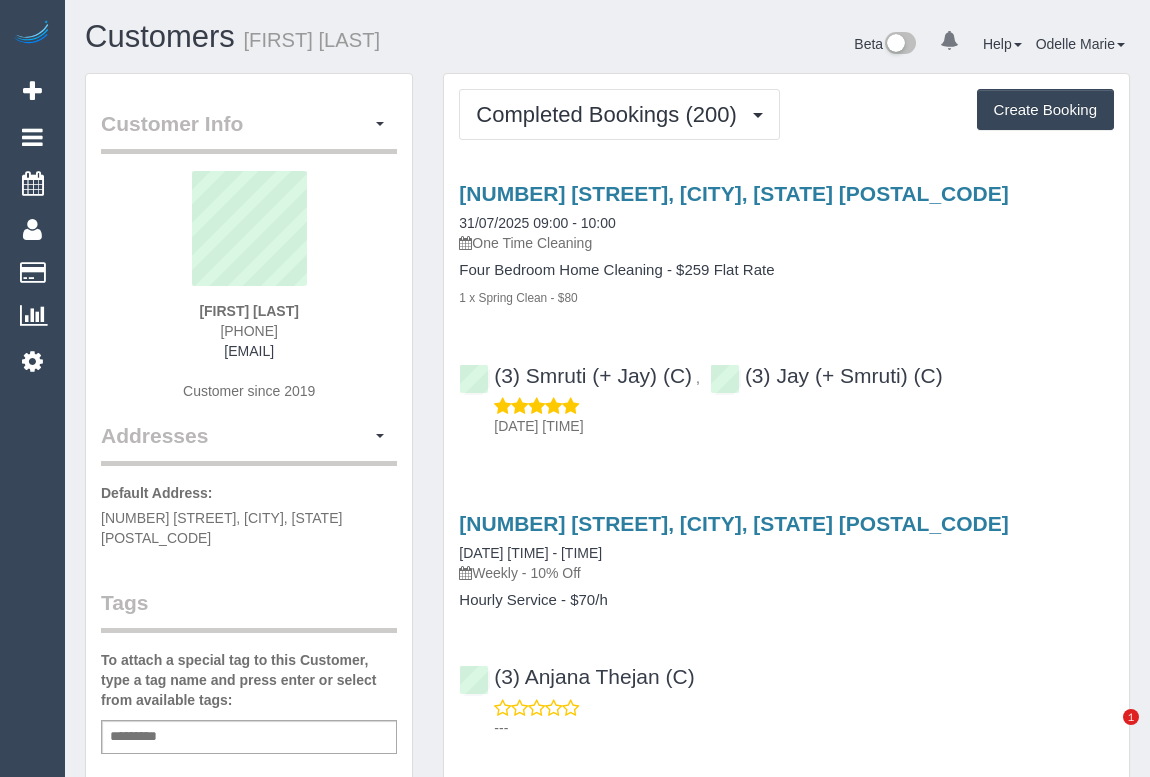 scroll, scrollTop: 0, scrollLeft: 0, axis: both 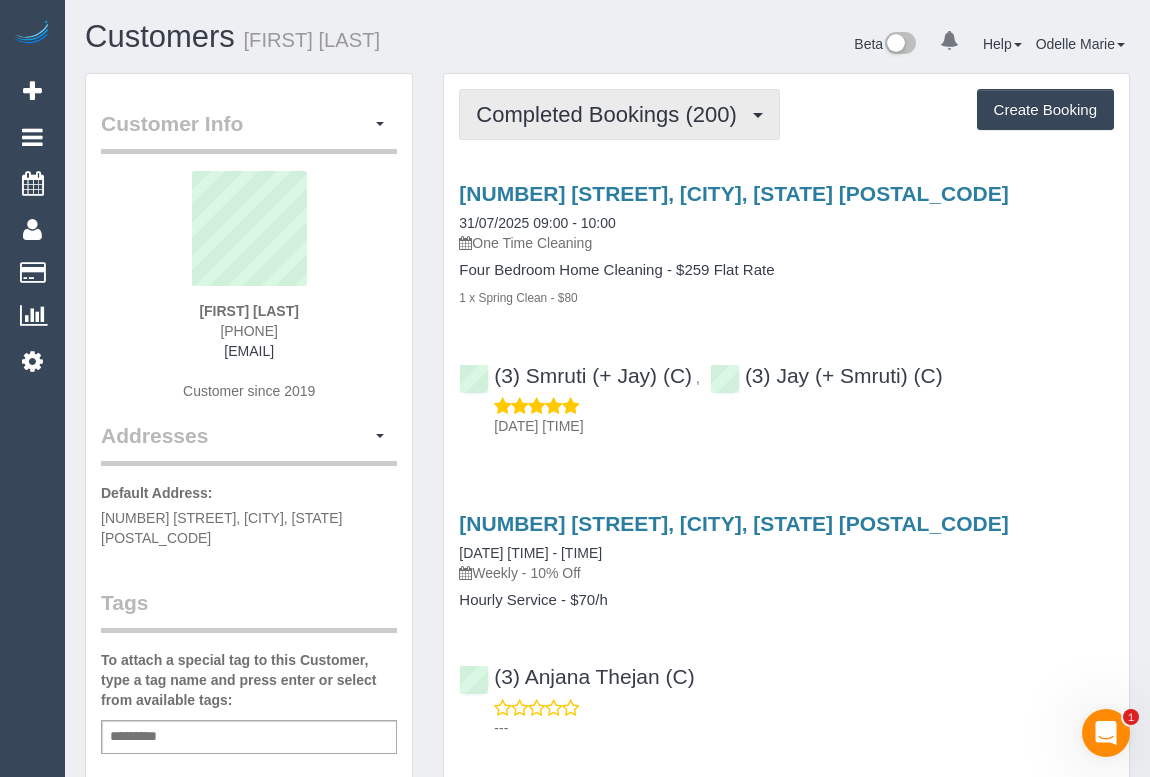 click on "Completed Bookings (200)" at bounding box center [611, 114] 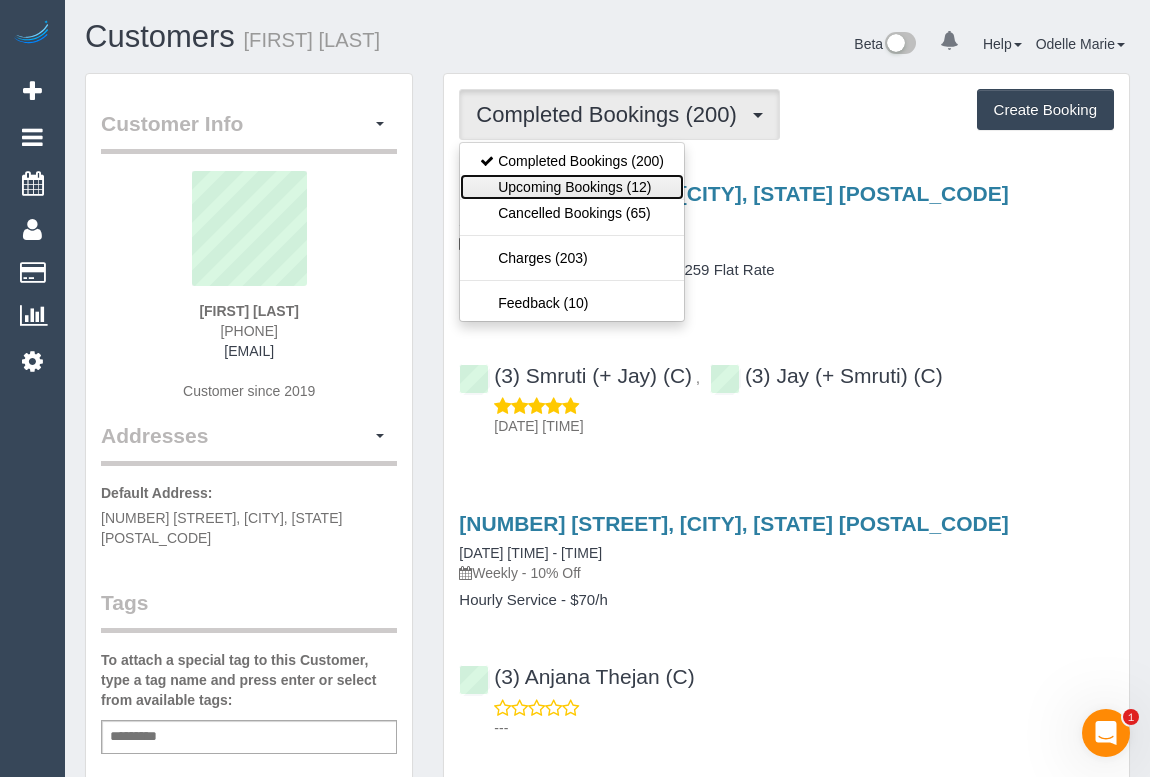 click on "Upcoming Bookings (12)" at bounding box center (572, 187) 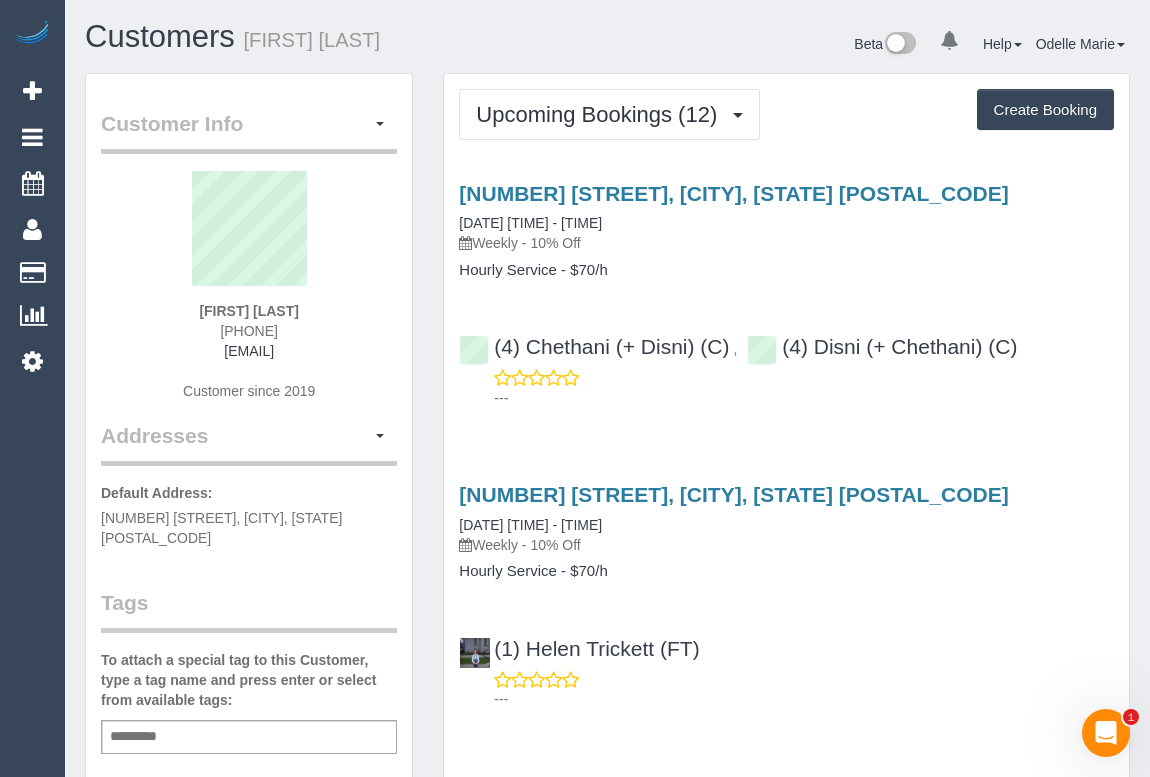 click on "20 Soutar Pl, Heatherton, VIC 3202
14/08/2025 09:30 - 14:30
Weekly - 10% Off
Hourly Service - $70/h
(1) Helen Trickett (FT)
---" at bounding box center [786, 592] 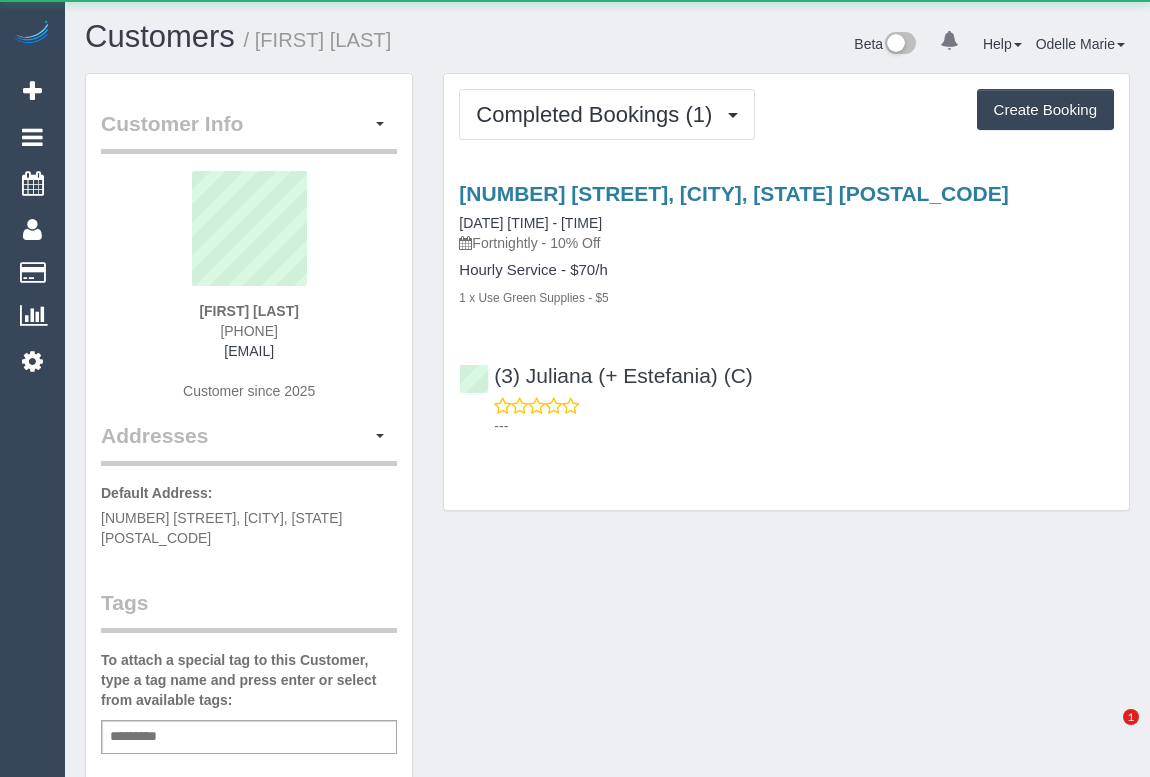 scroll, scrollTop: 0, scrollLeft: 0, axis: both 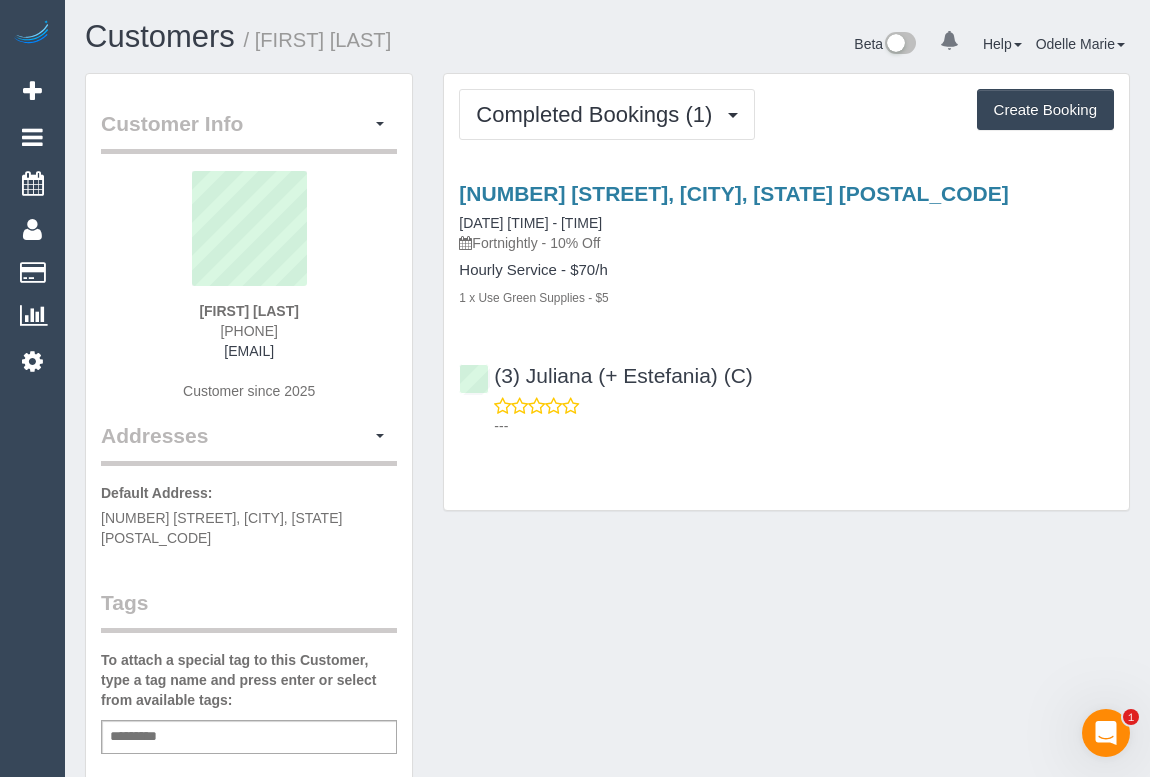 click on "[NUMBER] [STREET], [CITY], [STATE] [POSTAL_CODE]
[DATE] [TIME] - [TIME]
Fortnightly - 10% Off
Hourly Service - $70/h
1 x Use Green Supplies  - $5
(3) [NAME] (+ [NAME]) (C)
---" at bounding box center (786, 305) 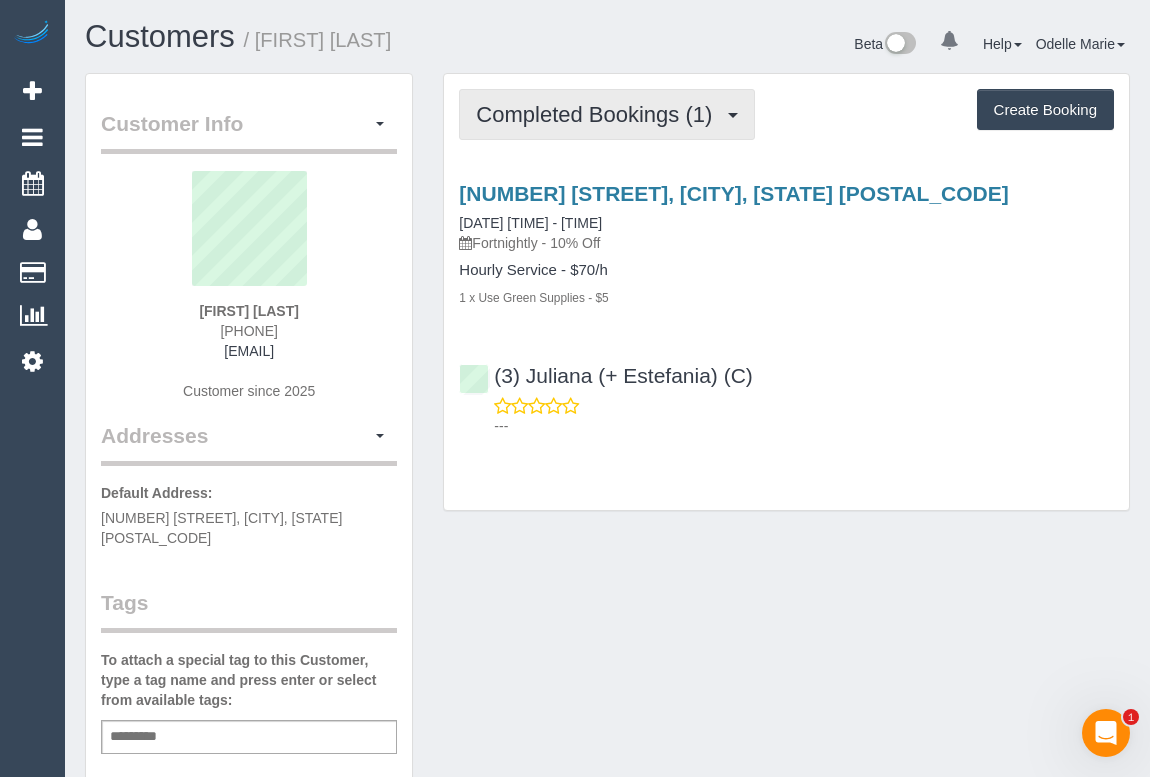 click on "Completed Bookings (1)" at bounding box center (599, 114) 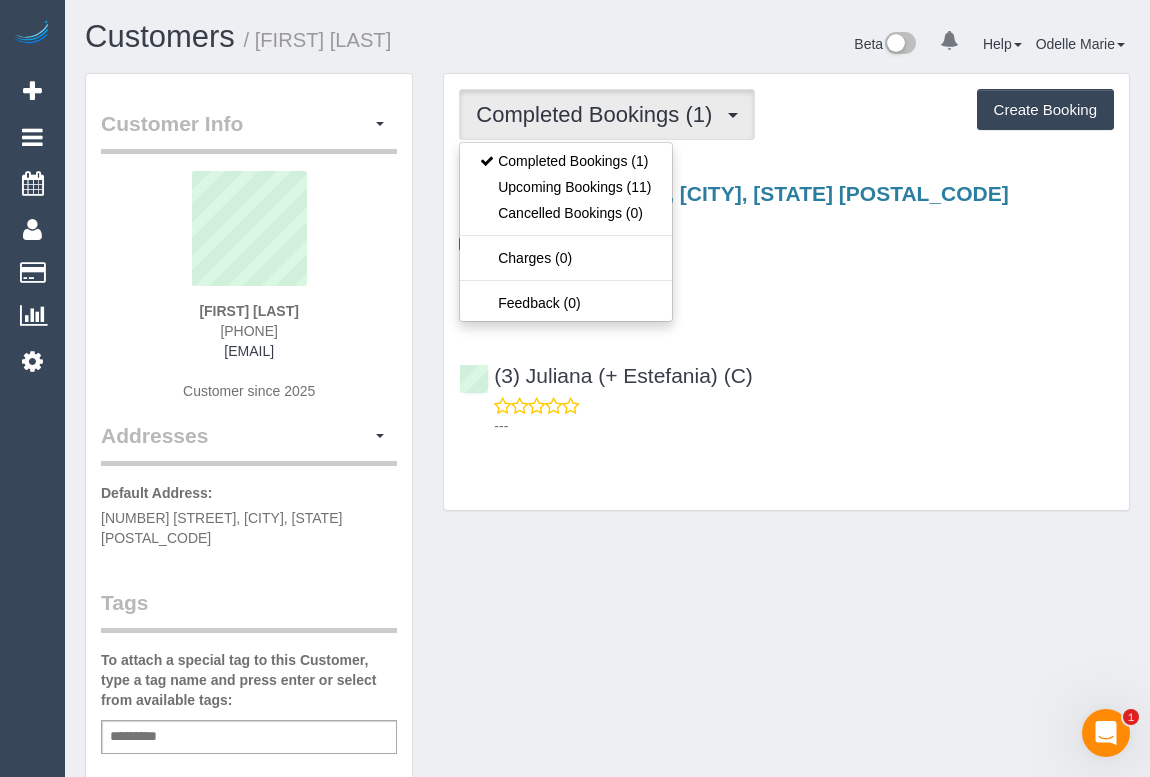 click on "1 x Use Green Supplies  - $5" at bounding box center [786, 297] 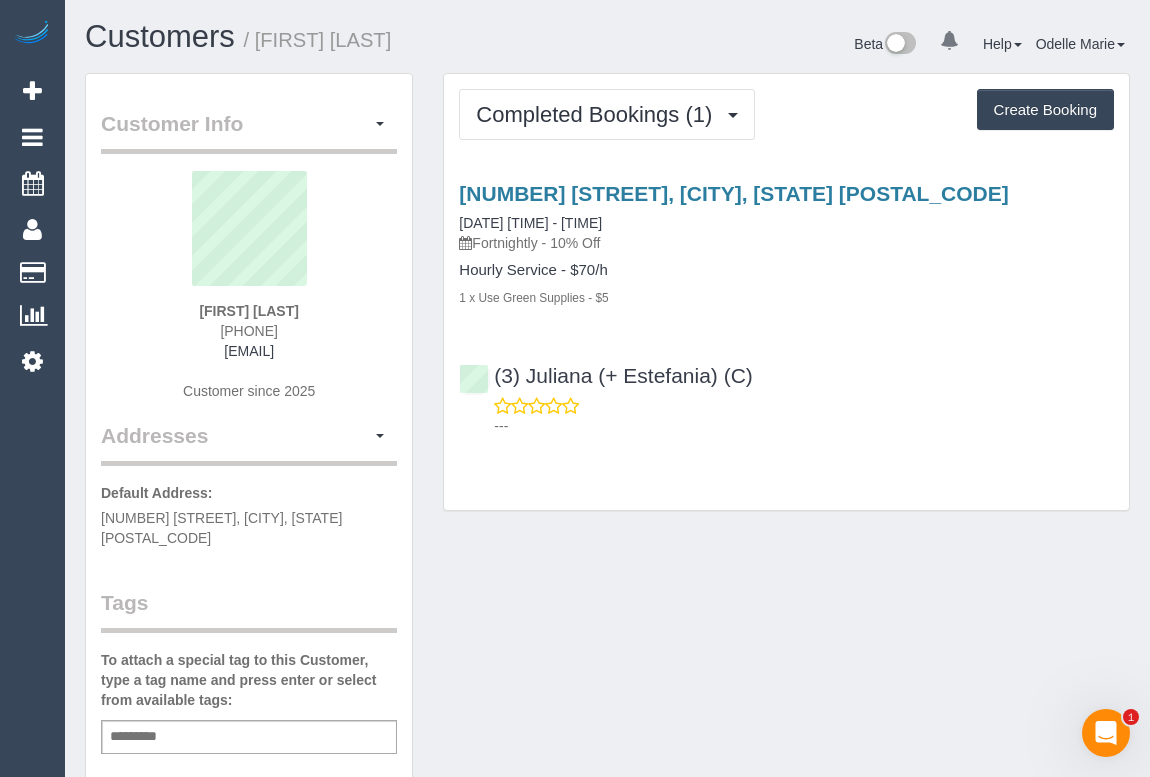 drag, startPoint x: 200, startPoint y: 337, endPoint x: 300, endPoint y: 330, distance: 100.2447 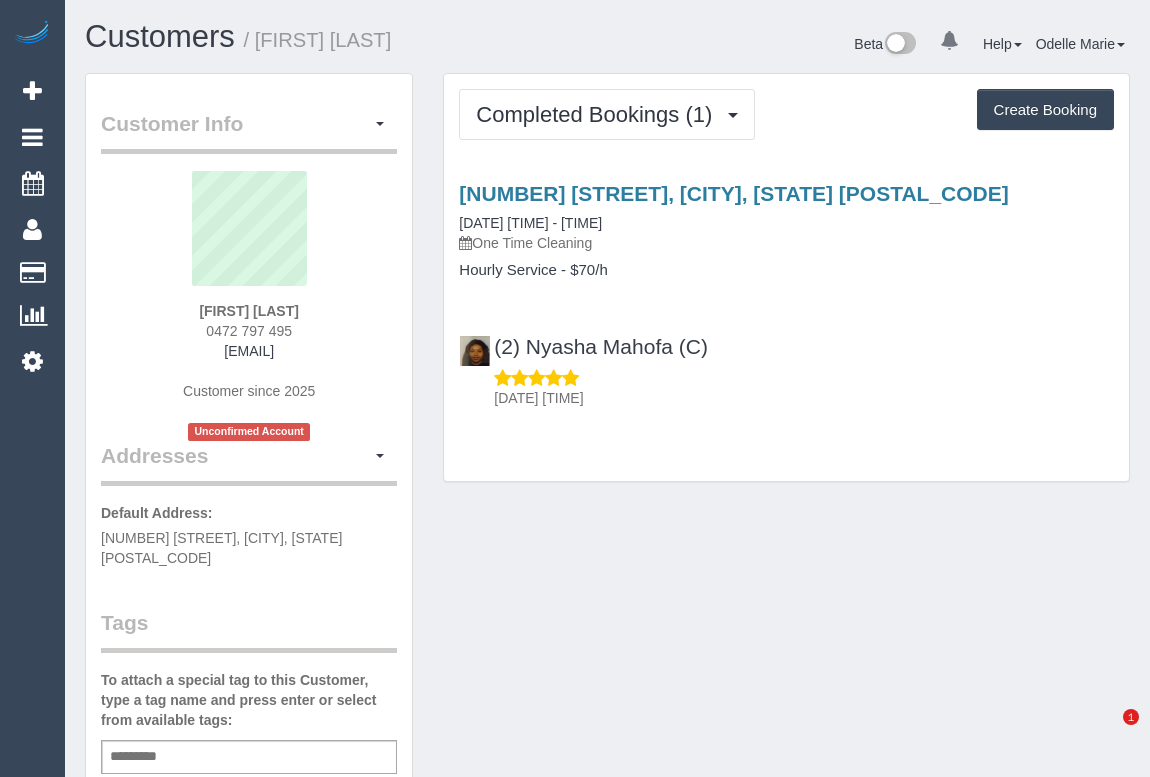 scroll, scrollTop: 0, scrollLeft: 0, axis: both 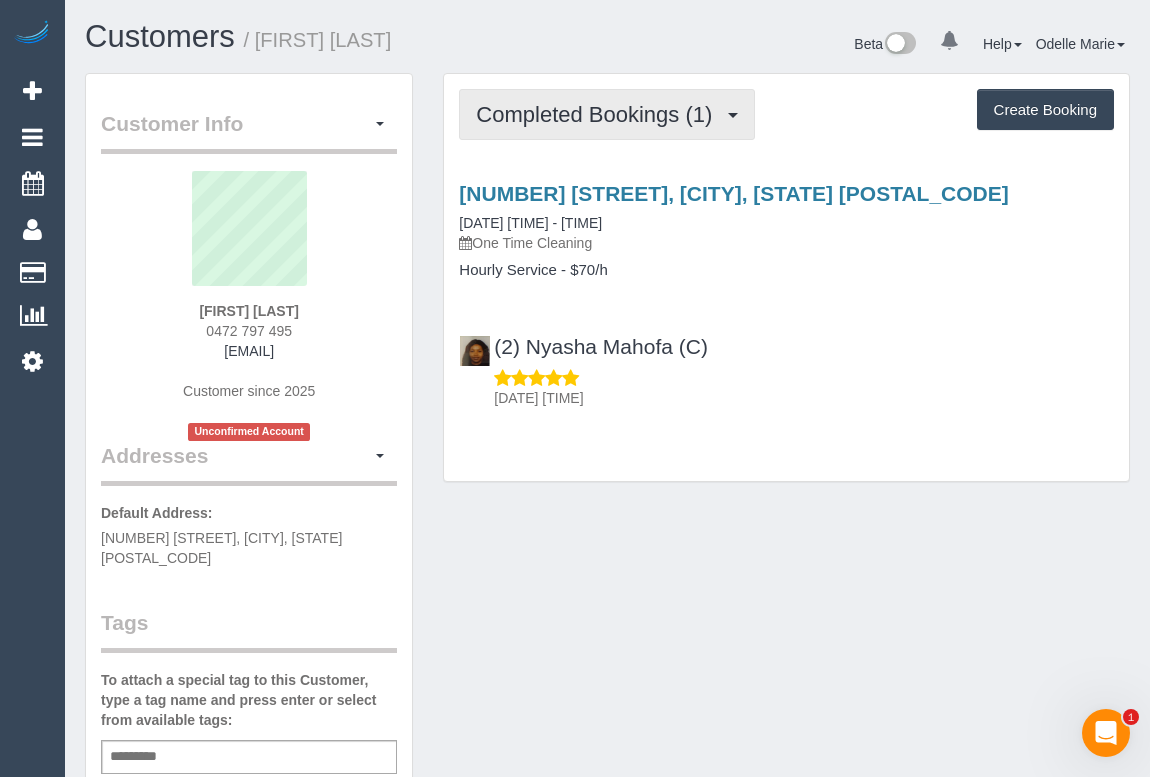 click on "Completed Bookings (1)" at bounding box center (607, 114) 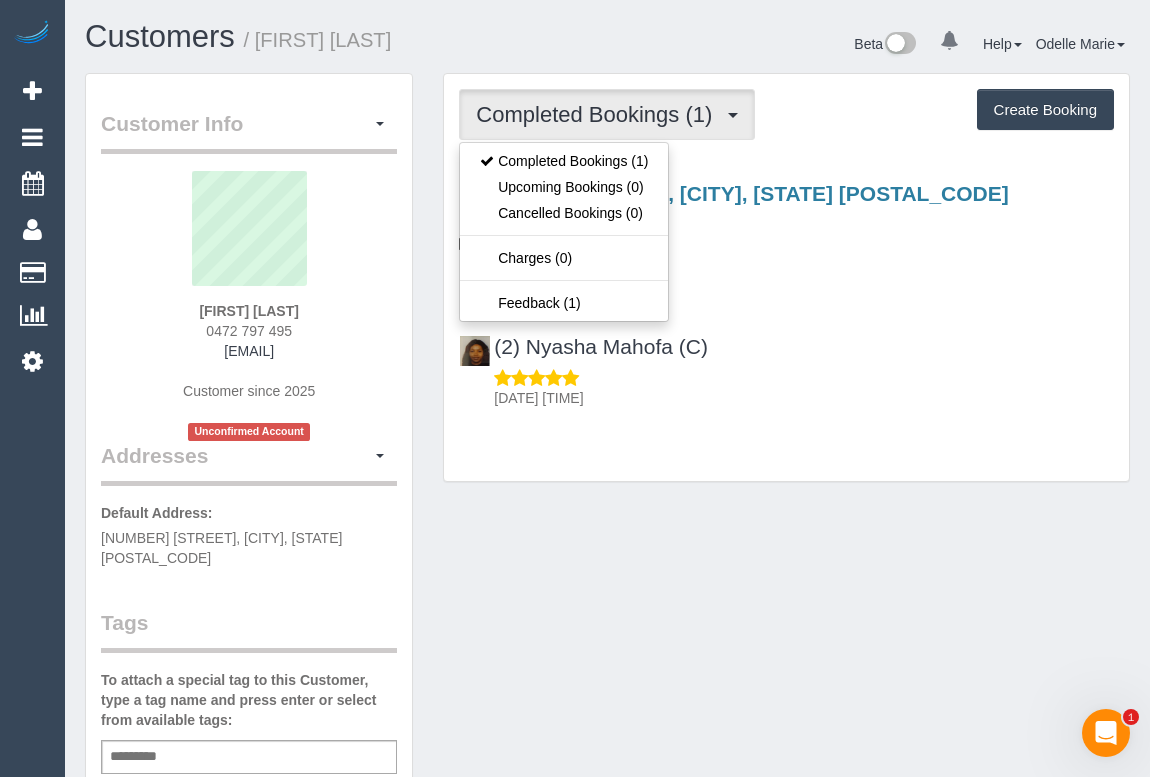 click on "(2) Nyasha Mahofa (C)
01/08/2025 08:04" at bounding box center (786, 363) 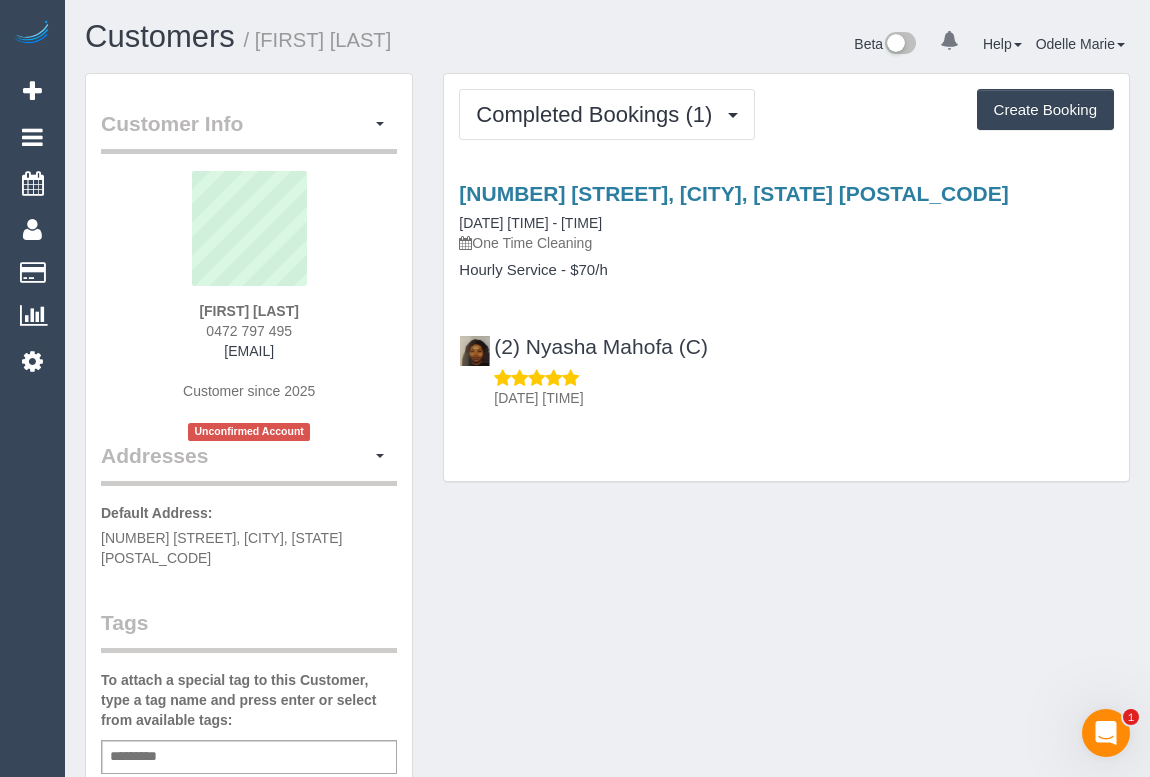 drag, startPoint x: 140, startPoint y: 350, endPoint x: 367, endPoint y: 351, distance: 227.0022 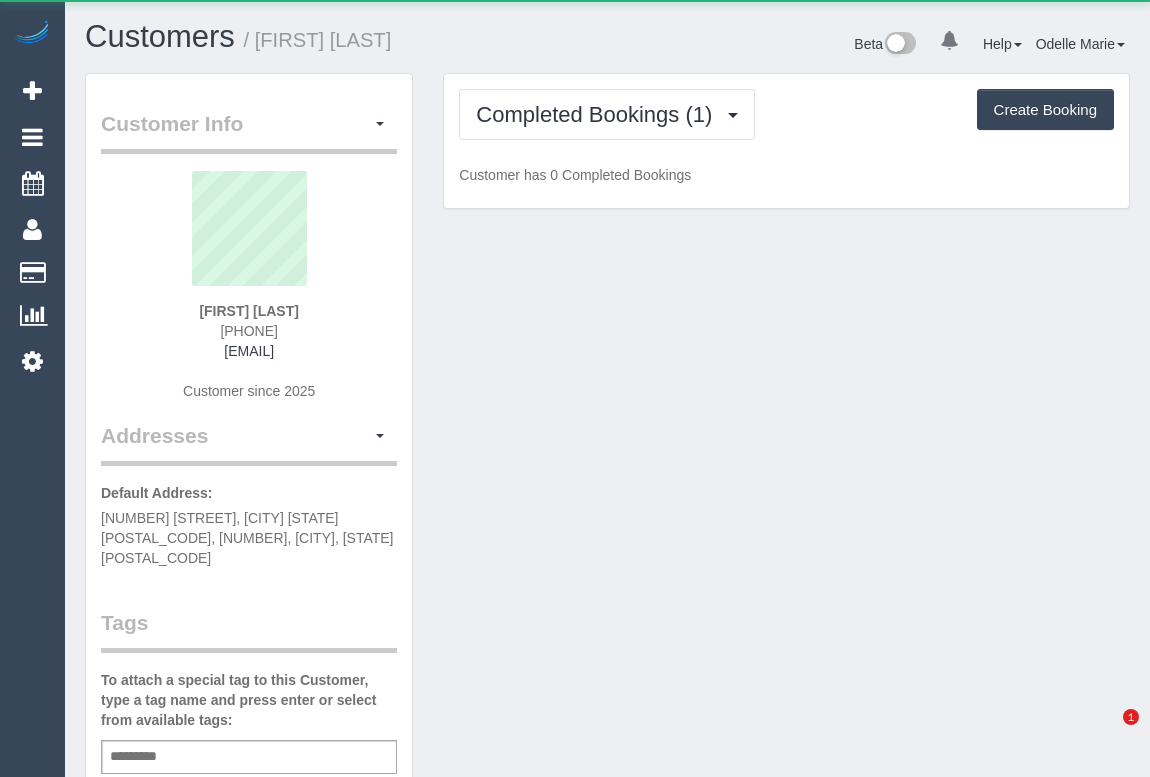 scroll, scrollTop: 0, scrollLeft: 0, axis: both 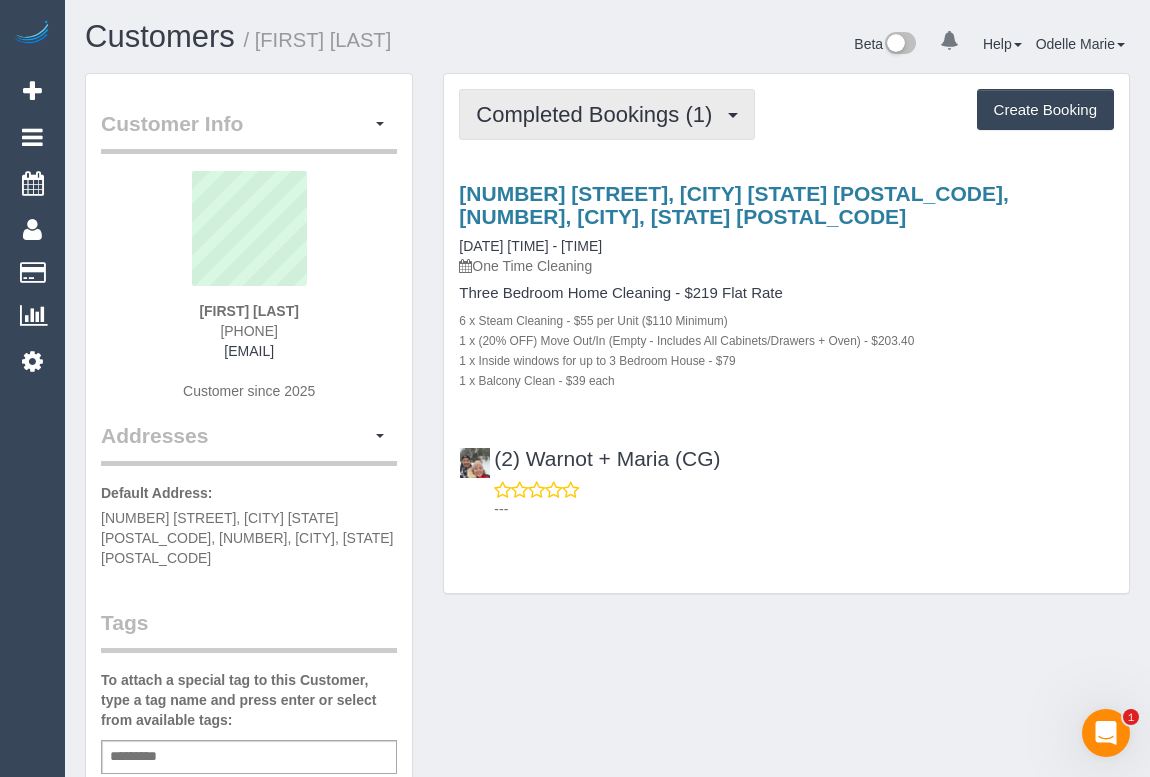 click on "Completed Bookings (1)" at bounding box center (607, 114) 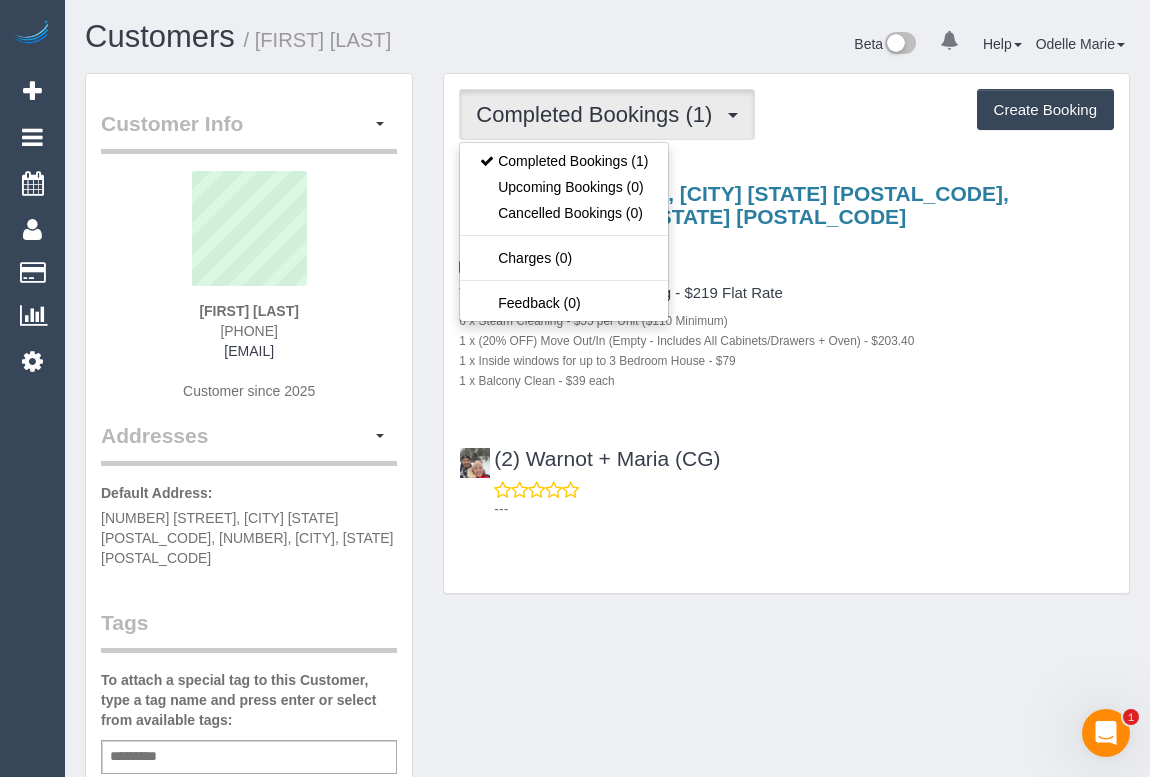 click on "Customer Info
Edit Contact Info
Send Message
Email Preferences
Special Sales Tax
View Changes
Mark as Unconfirmed
Block this Customer
Archive Account
Delete Account
Jane McAlear
0448 320 769" at bounding box center (607, 773) 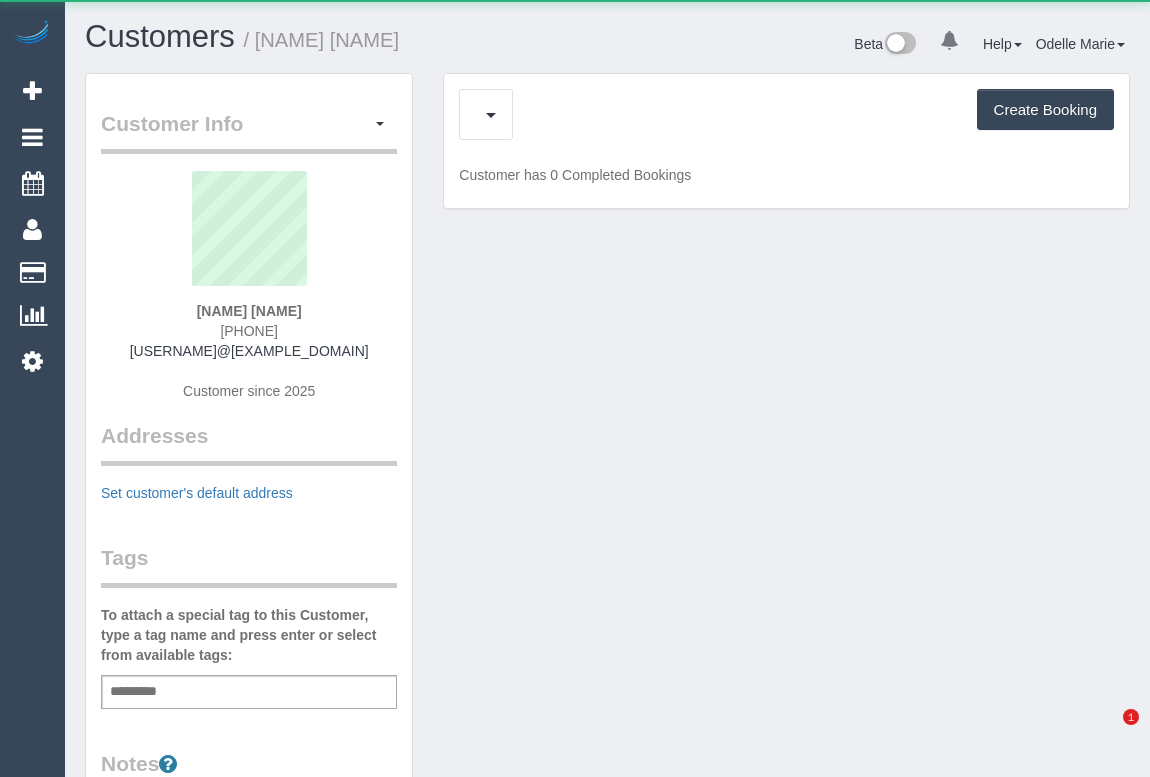 scroll, scrollTop: 0, scrollLeft: 0, axis: both 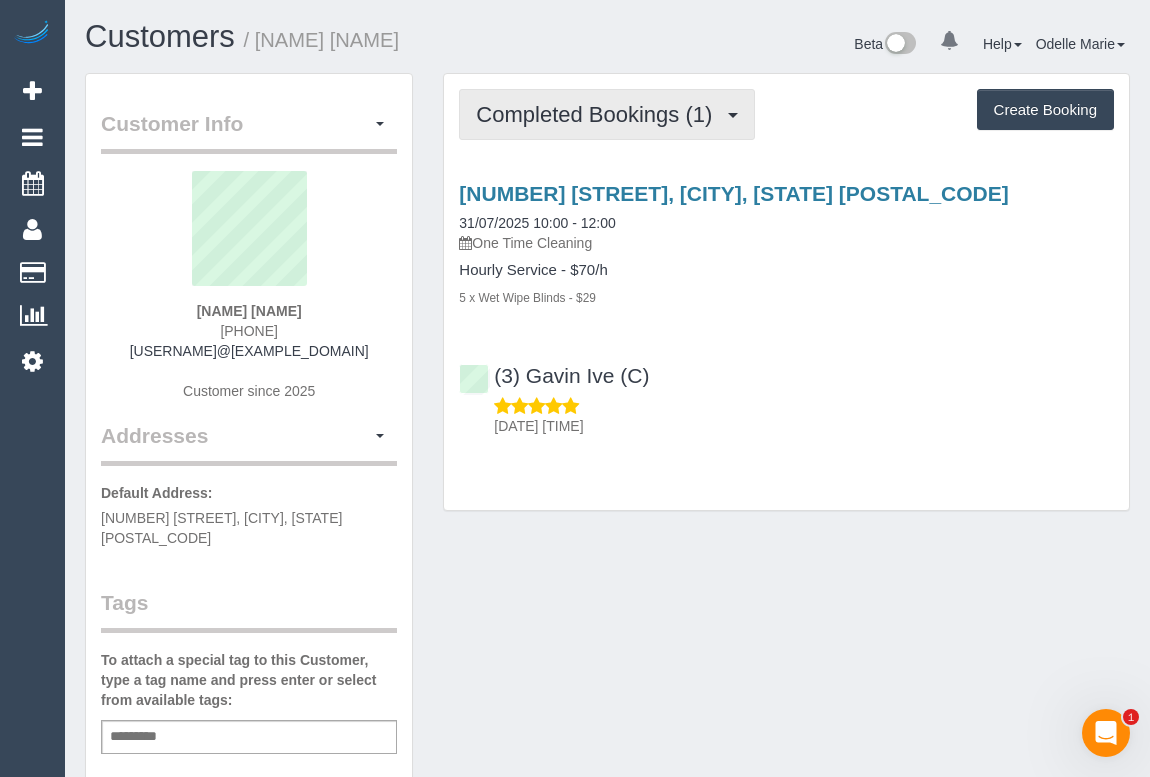 click on "Completed Bookings (1)" at bounding box center (599, 114) 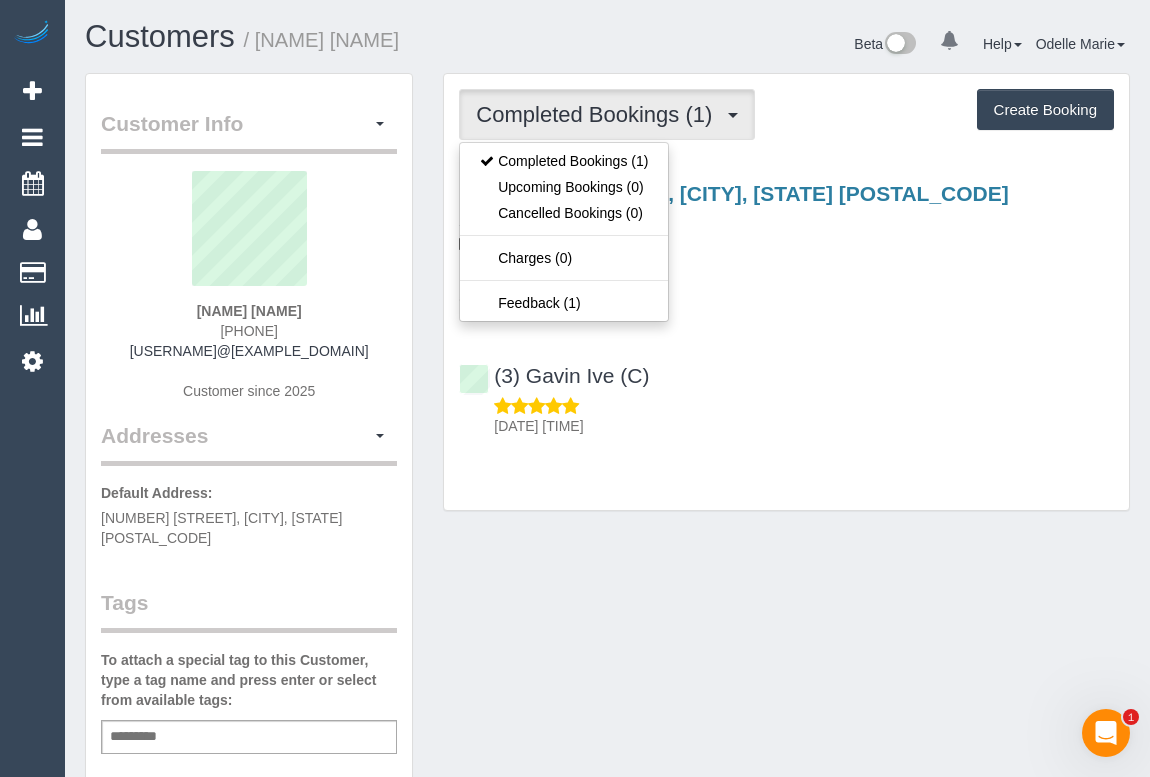 drag, startPoint x: 834, startPoint y: 380, endPoint x: 865, endPoint y: 420, distance: 50.606323 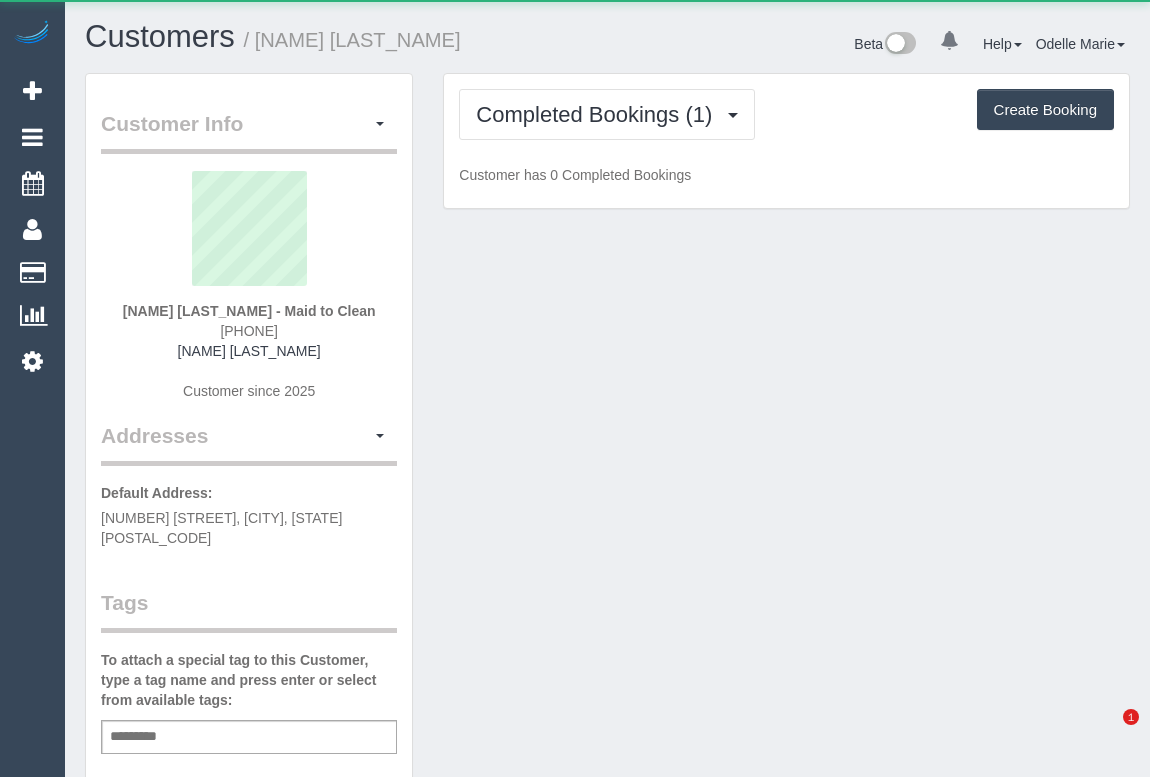 scroll, scrollTop: 0, scrollLeft: 0, axis: both 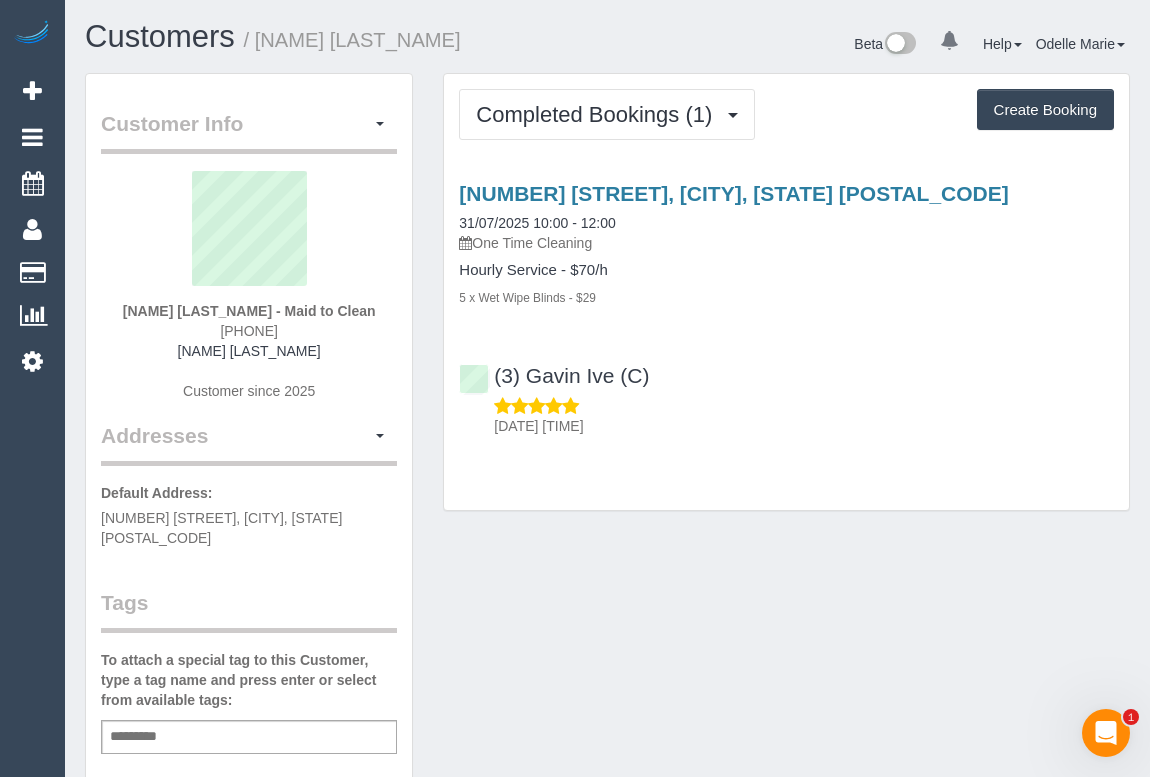 drag, startPoint x: 190, startPoint y: 324, endPoint x: 332, endPoint y: 321, distance: 142.0317 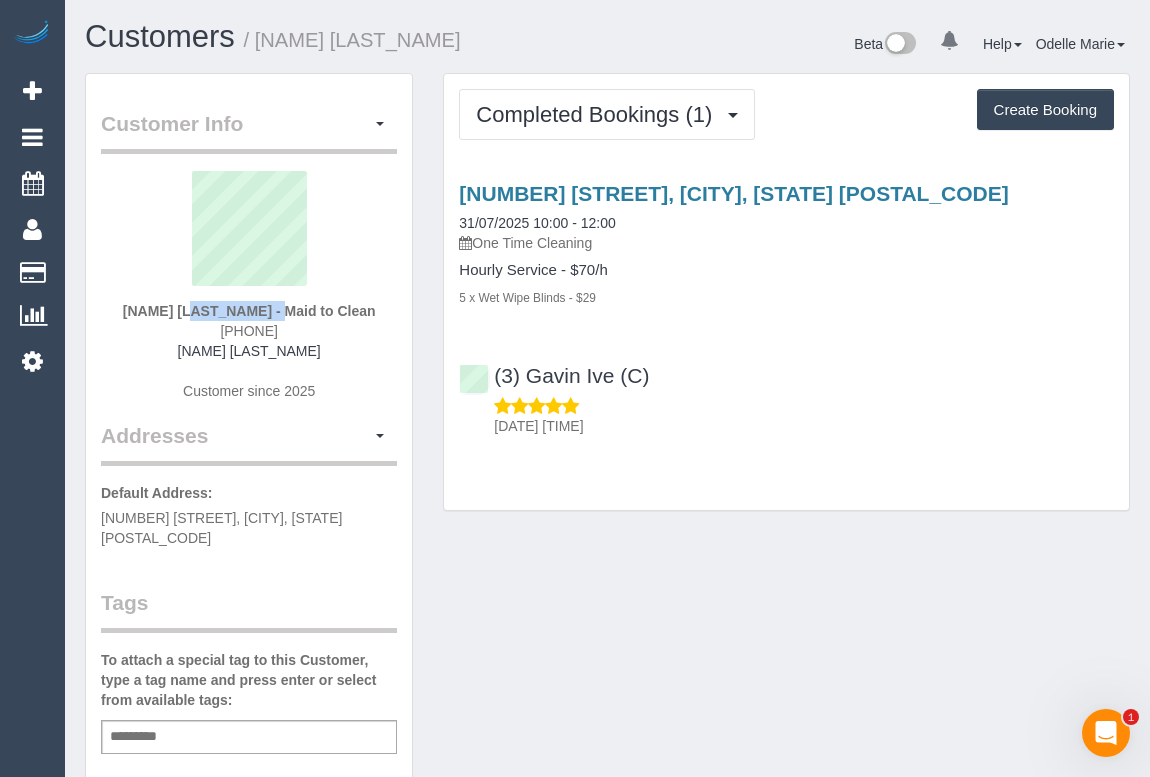 drag, startPoint x: 191, startPoint y: 301, endPoint x: 330, endPoint y: 307, distance: 139.12944 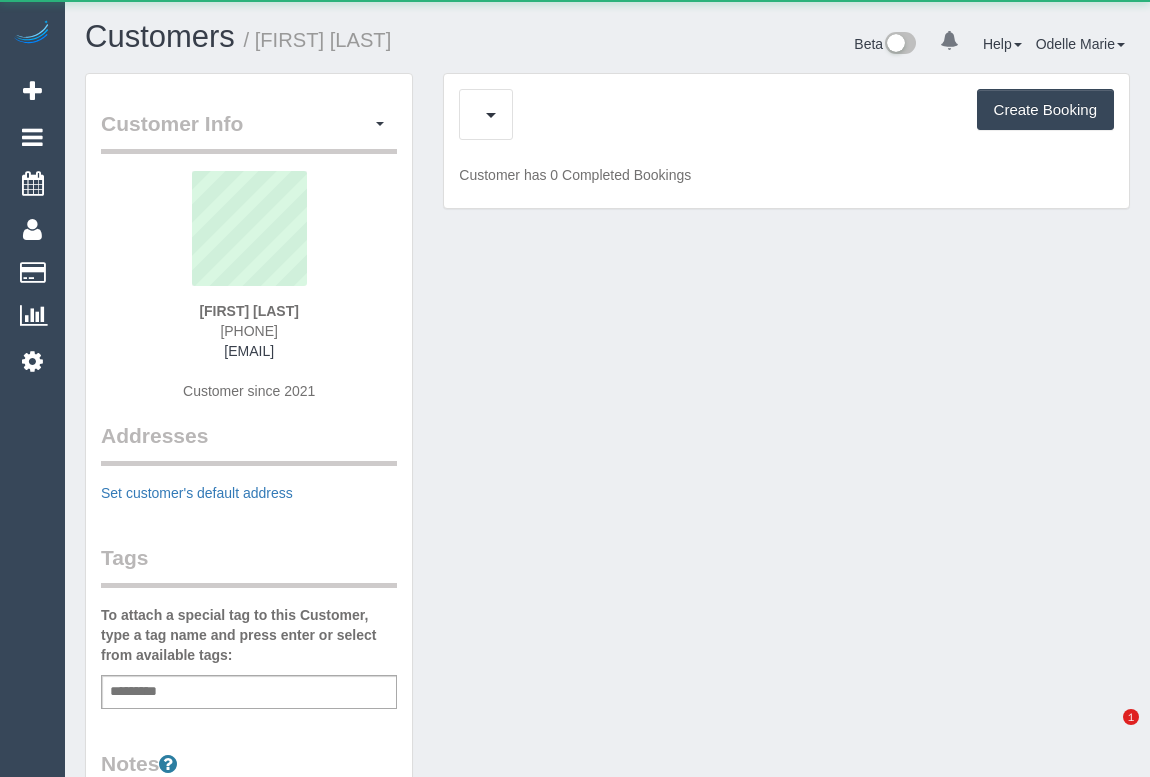 scroll, scrollTop: 0, scrollLeft: 0, axis: both 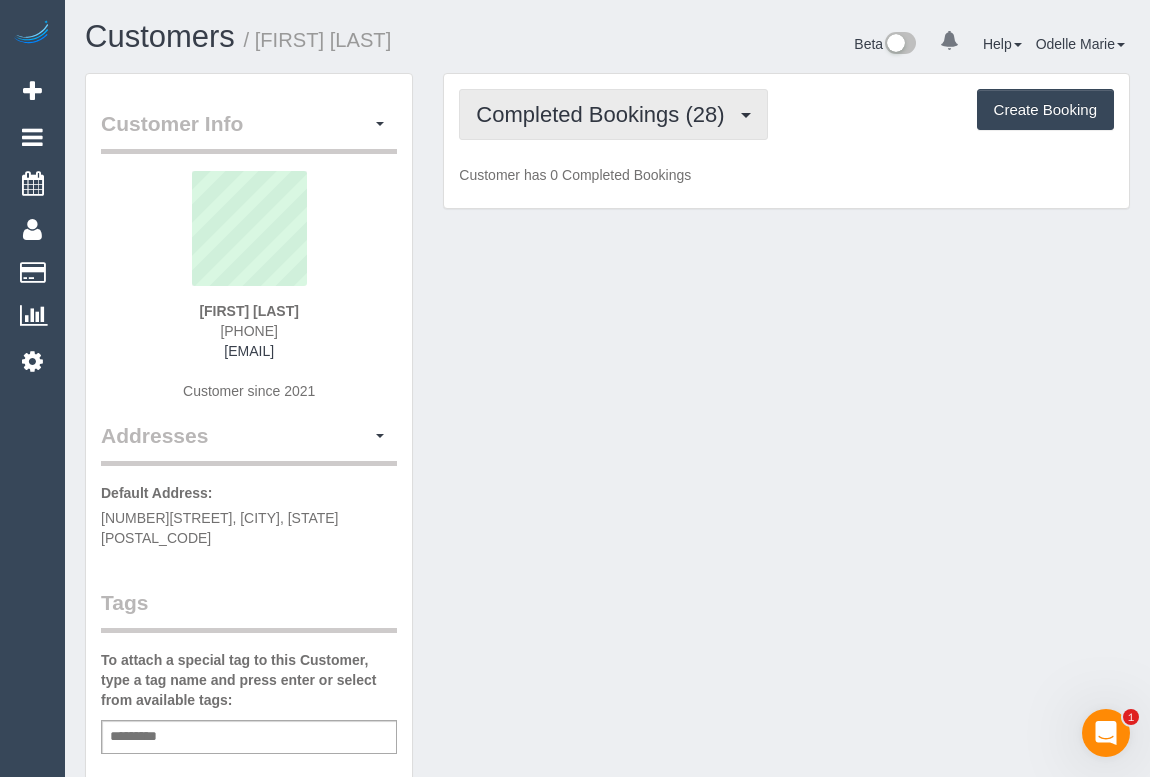 click on "Completed Bookings (28)" at bounding box center (613, 114) 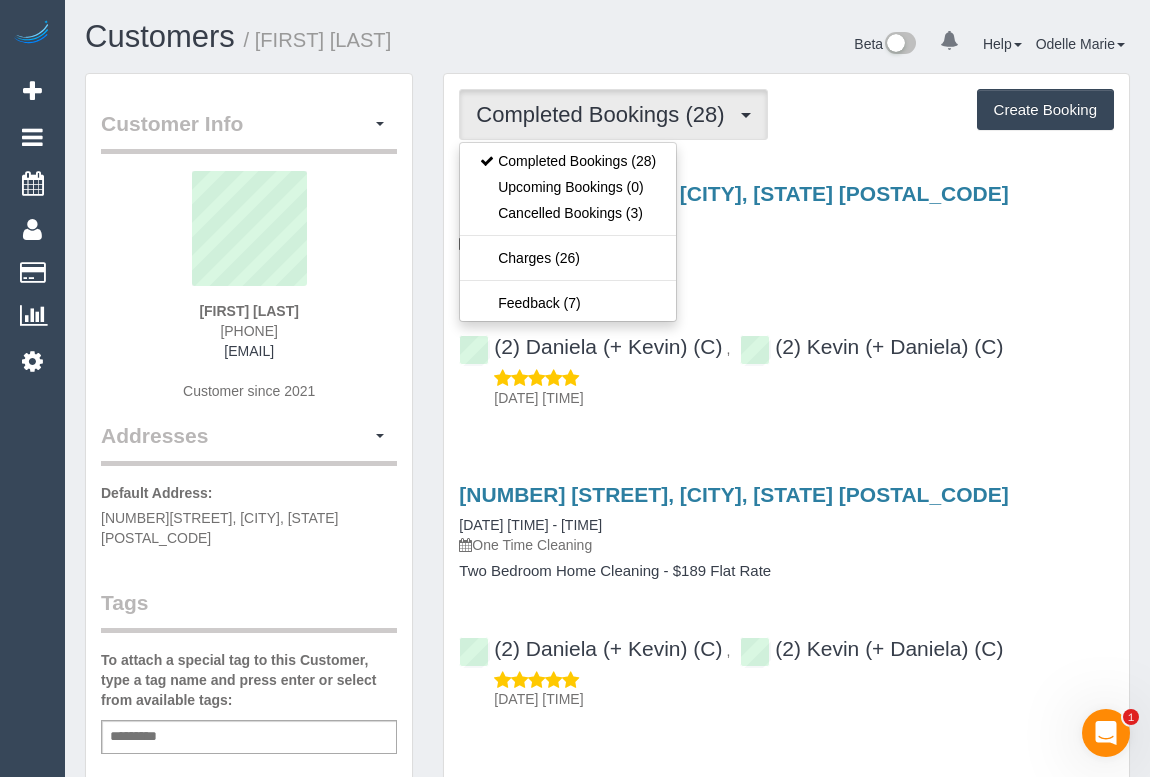 click on "Hourly Service - $70/h" at bounding box center (786, 270) 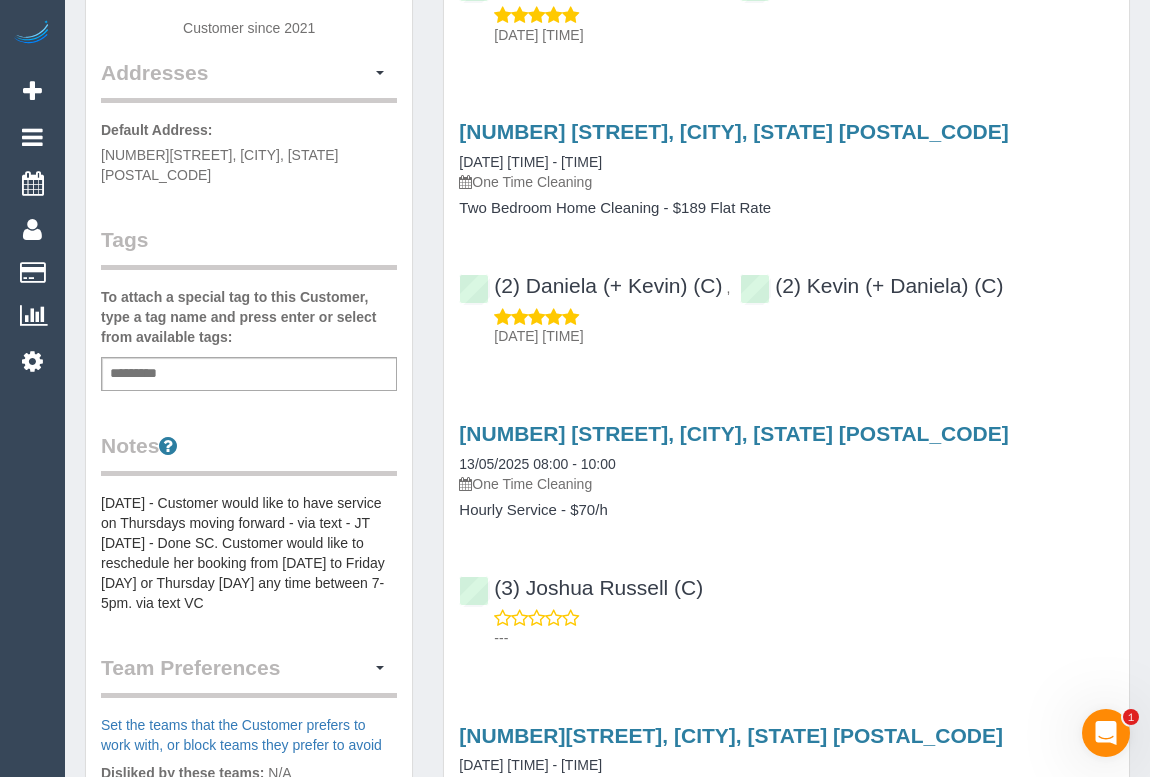 scroll, scrollTop: 0, scrollLeft: 0, axis: both 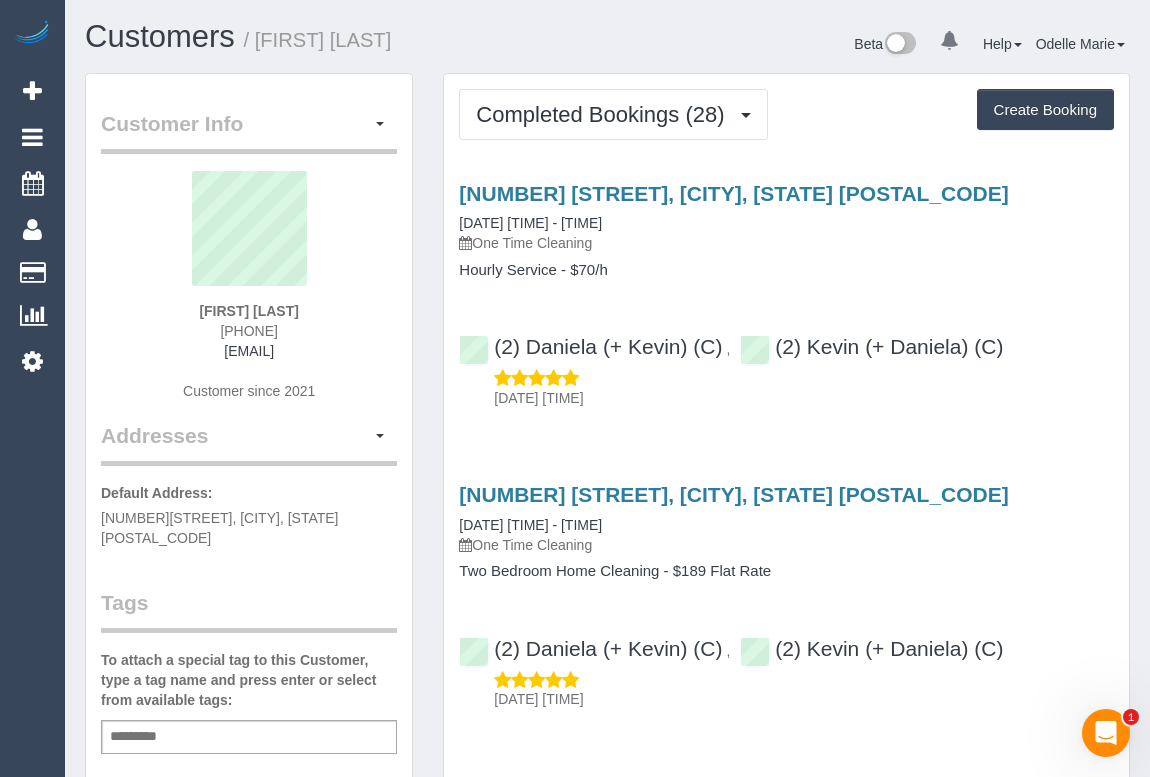 click on "[NUMBER] [STREET], [CITY], [STATE] [POSTAL_CODE]
[DATE] [TIME] - [TIME]
One Time Cleaning" at bounding box center [786, 519] 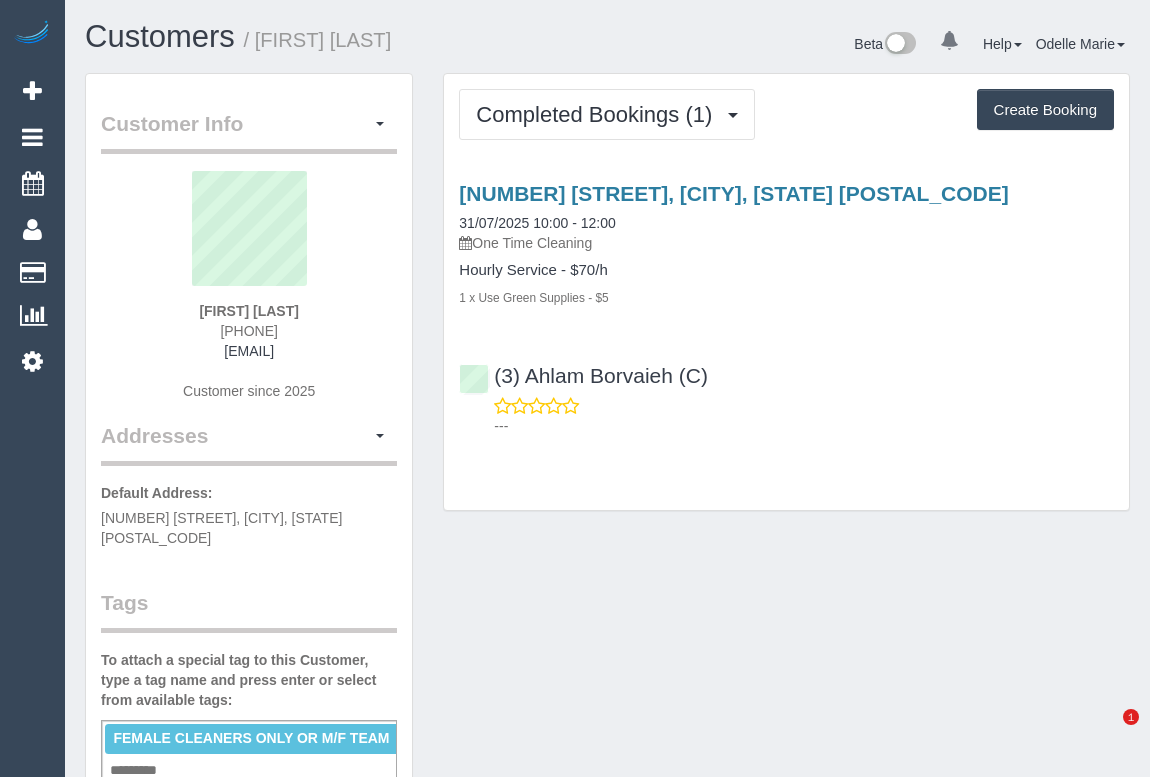 scroll, scrollTop: 0, scrollLeft: 0, axis: both 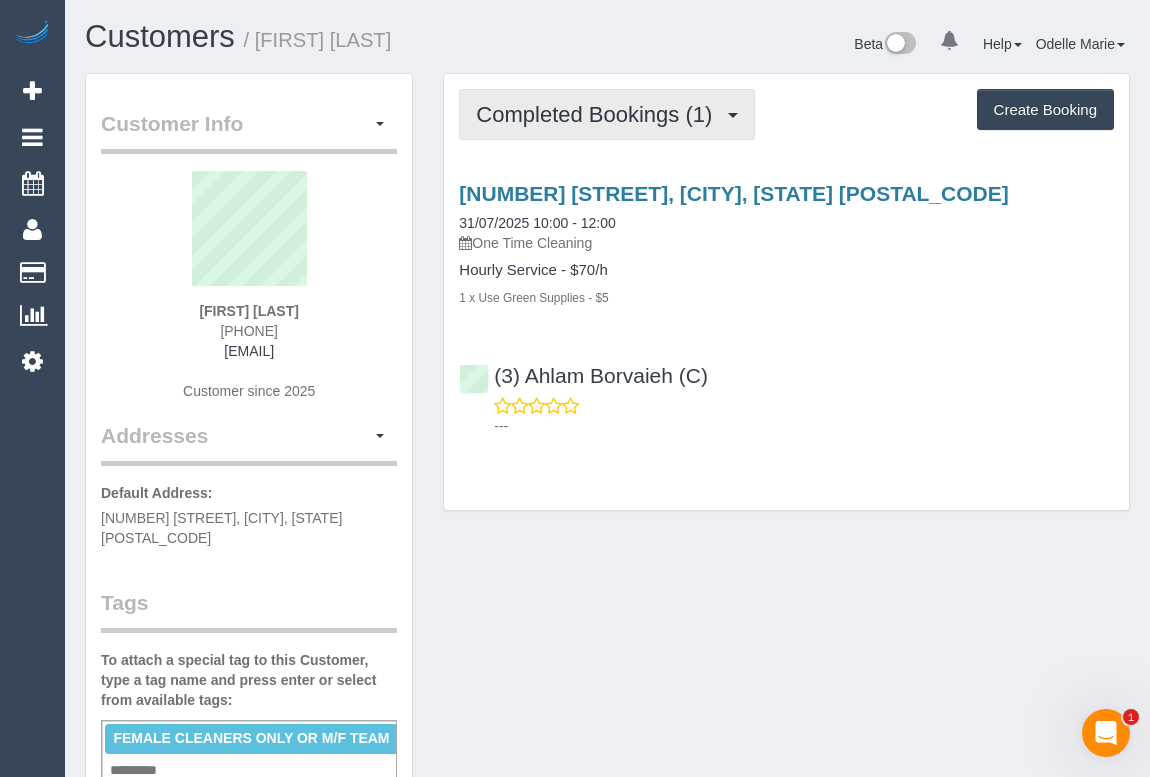 click on "Completed Bookings (1)" at bounding box center [599, 114] 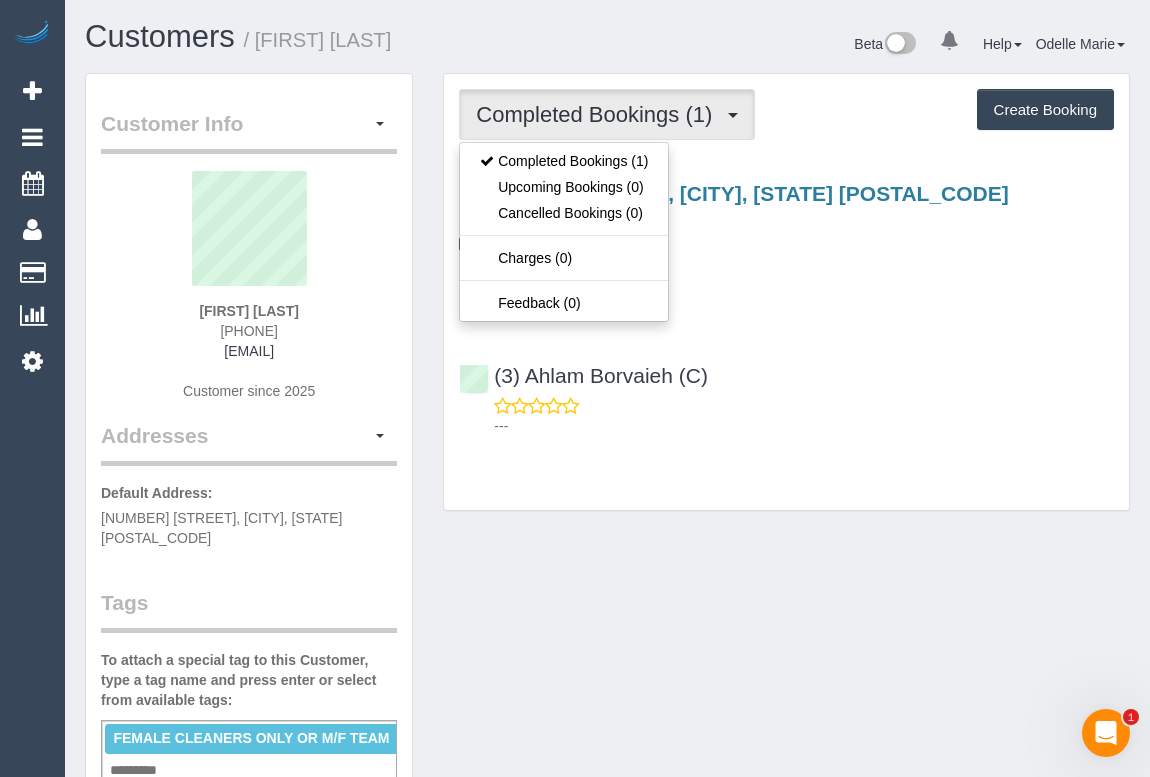 click on "---" at bounding box center [786, 416] 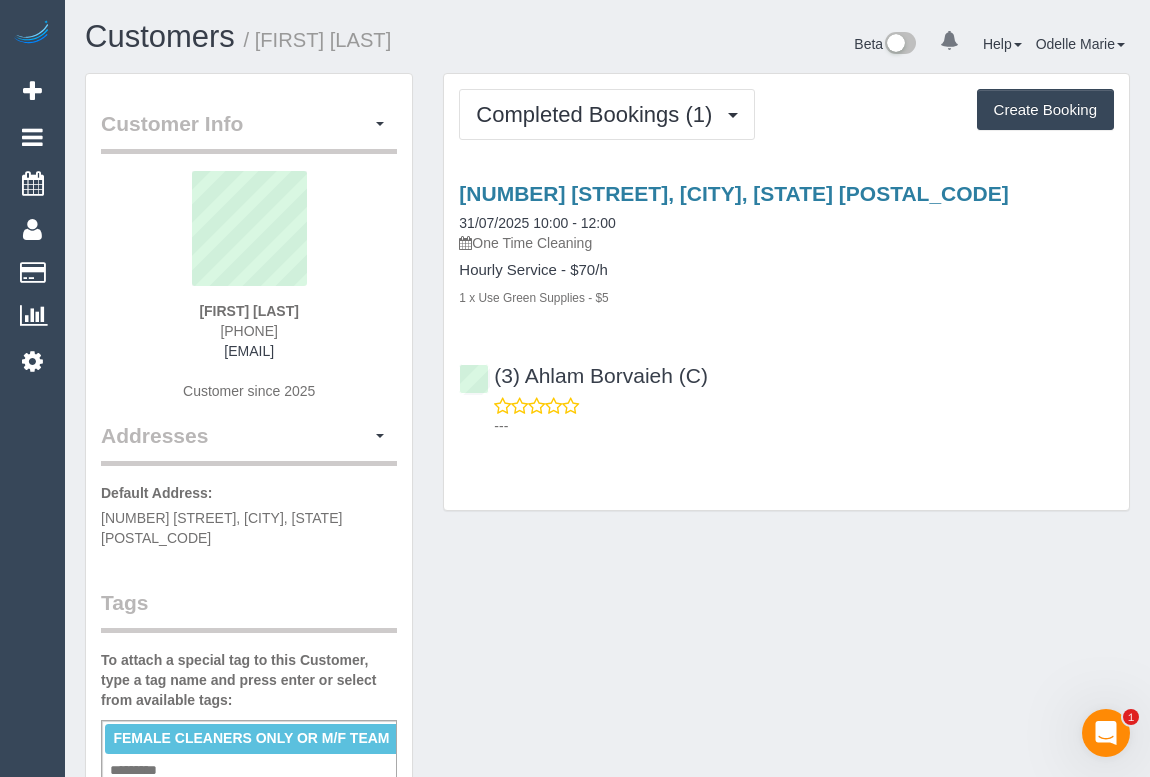 drag, startPoint x: 201, startPoint y: 331, endPoint x: 330, endPoint y: 330, distance: 129.00388 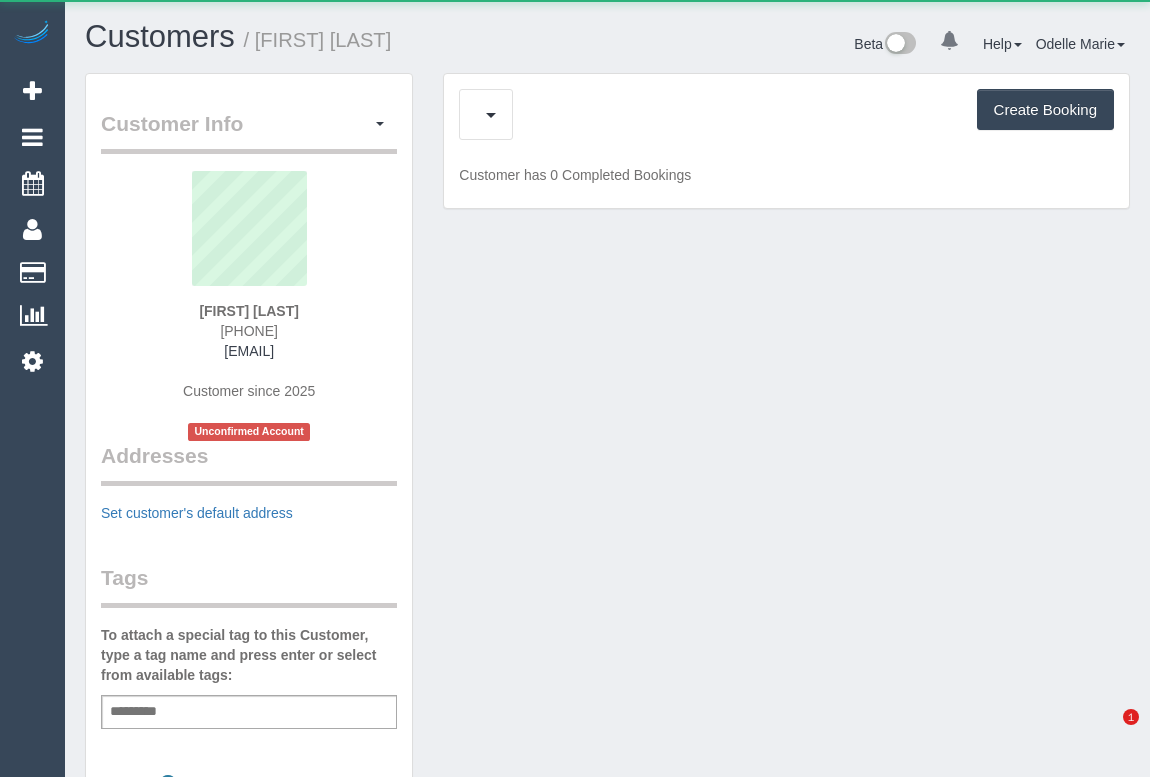 scroll, scrollTop: 0, scrollLeft: 0, axis: both 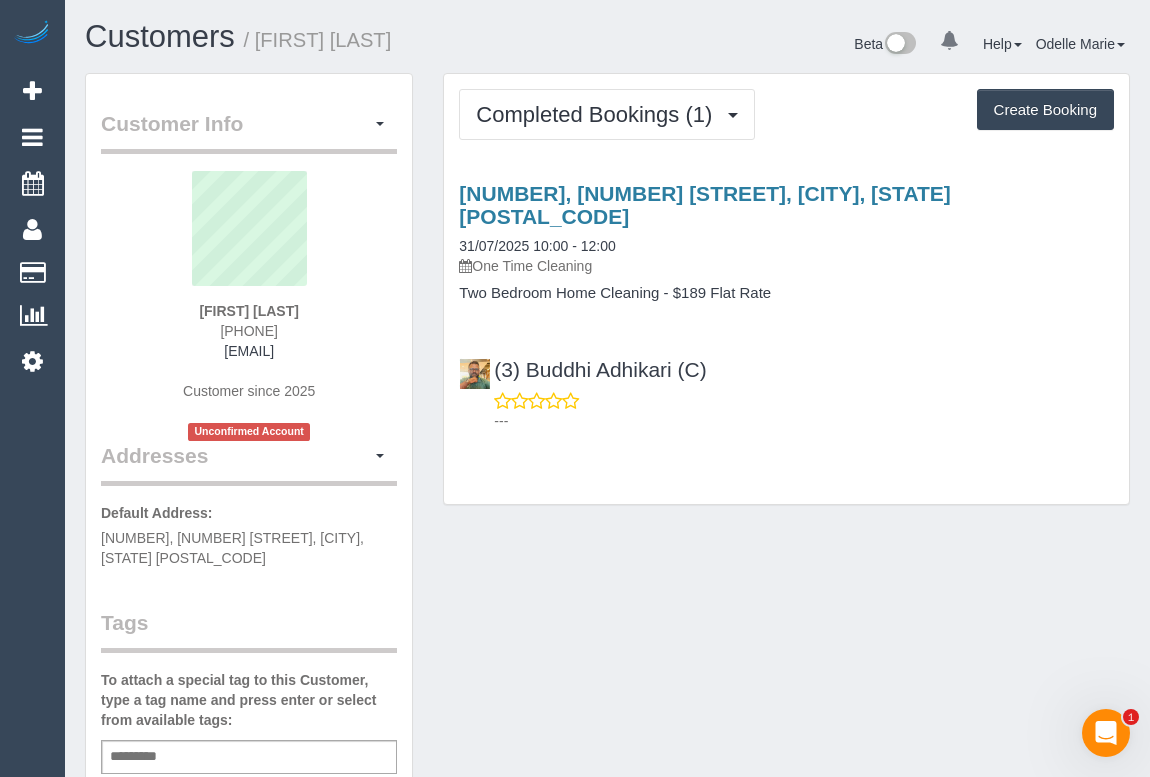 click on "Completed Bookings (1)
Completed Bookings (1)
Upcoming Bookings (0)
Cancelled Bookings (0)
Charges (0)
Feedback (0)
Create Booking
Service
Feedback" at bounding box center [786, 289] 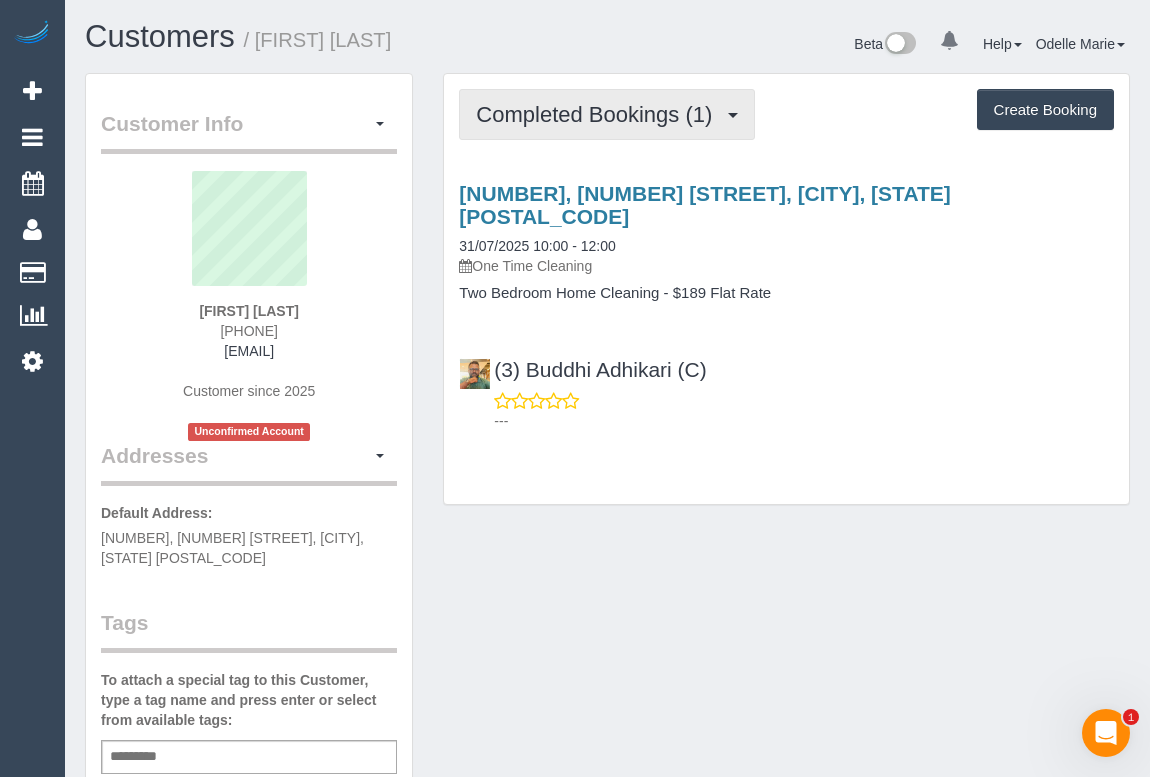 click on "Completed Bookings (1)" at bounding box center [599, 114] 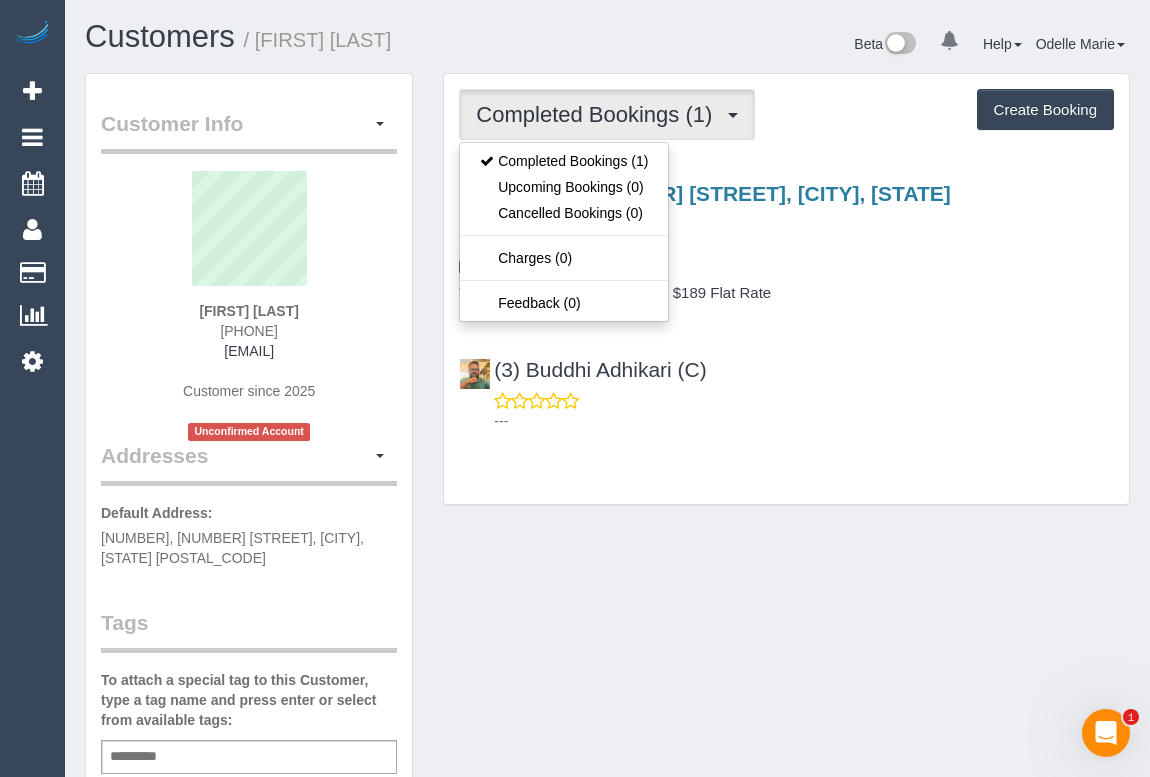 click on "Completed Bookings (1)
Completed Bookings (1)
Upcoming Bookings (0)
Cancelled Bookings (0)
Charges (0)
Feedback (0)
Create Booking
Service
Feedback" at bounding box center [786, 289] 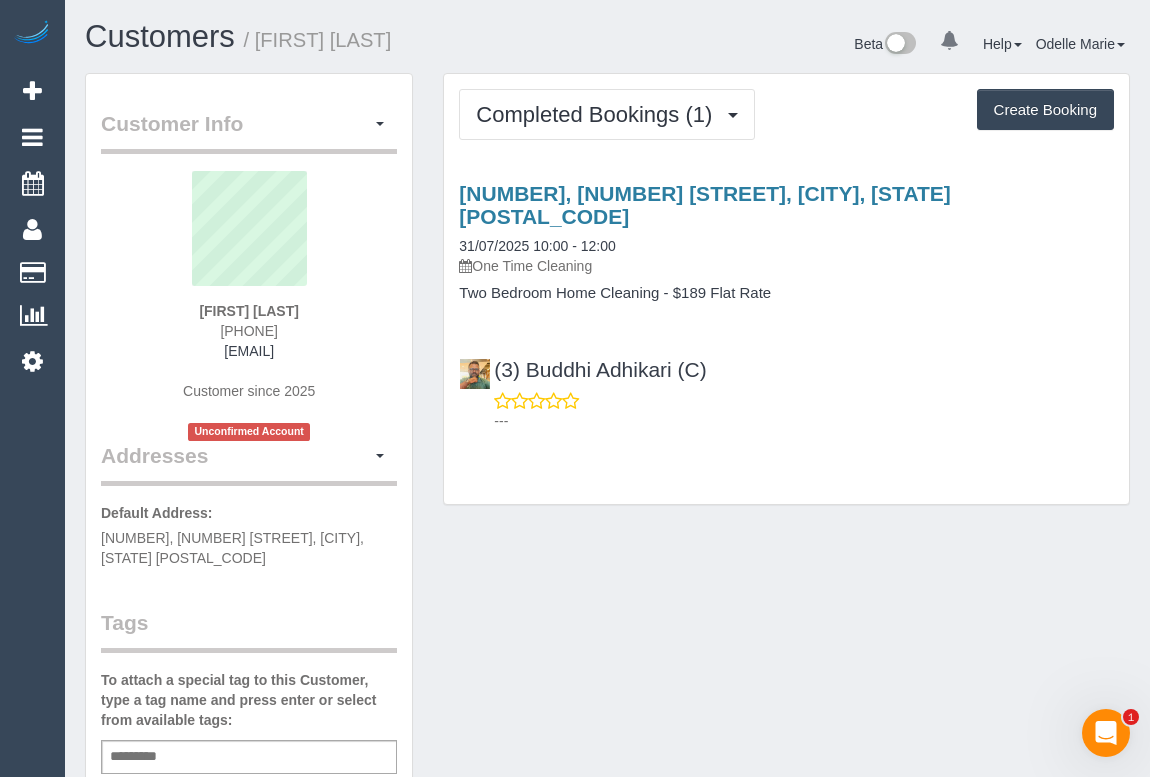 drag, startPoint x: 200, startPoint y: 326, endPoint x: 320, endPoint y: 328, distance: 120.01666 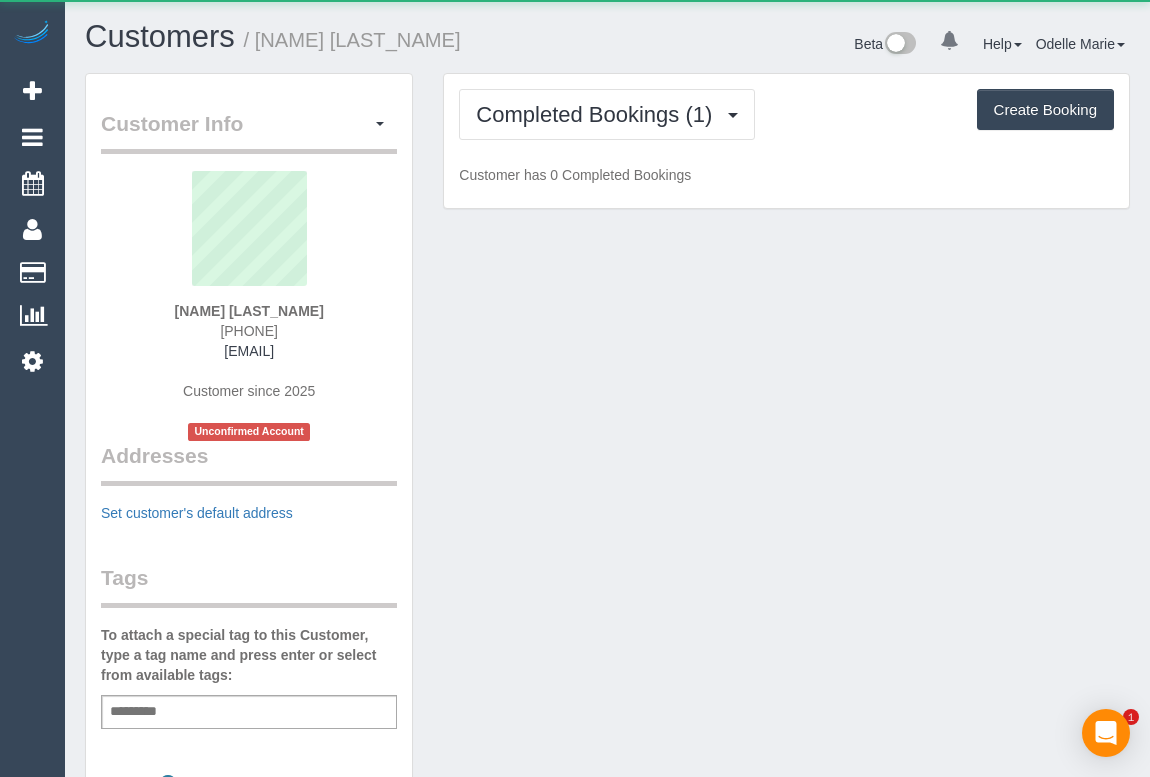 scroll, scrollTop: 0, scrollLeft: 0, axis: both 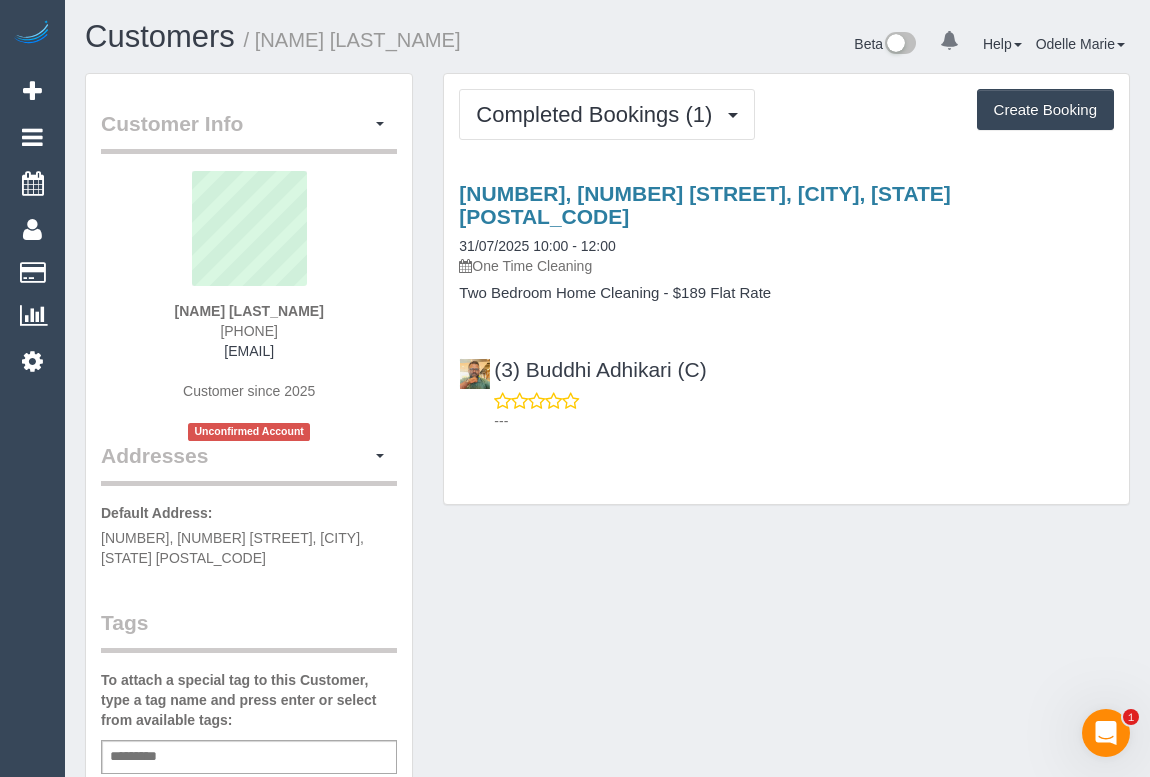 click on "Customer Info
Edit Contact Info
Send Message
Email Preferences
Special Sales Tax
View Changes
Send Confirm Account email
Block this Customer
Archive Account
Delete Account
[NAME] [LAST_NAME]" at bounding box center (607, 773) 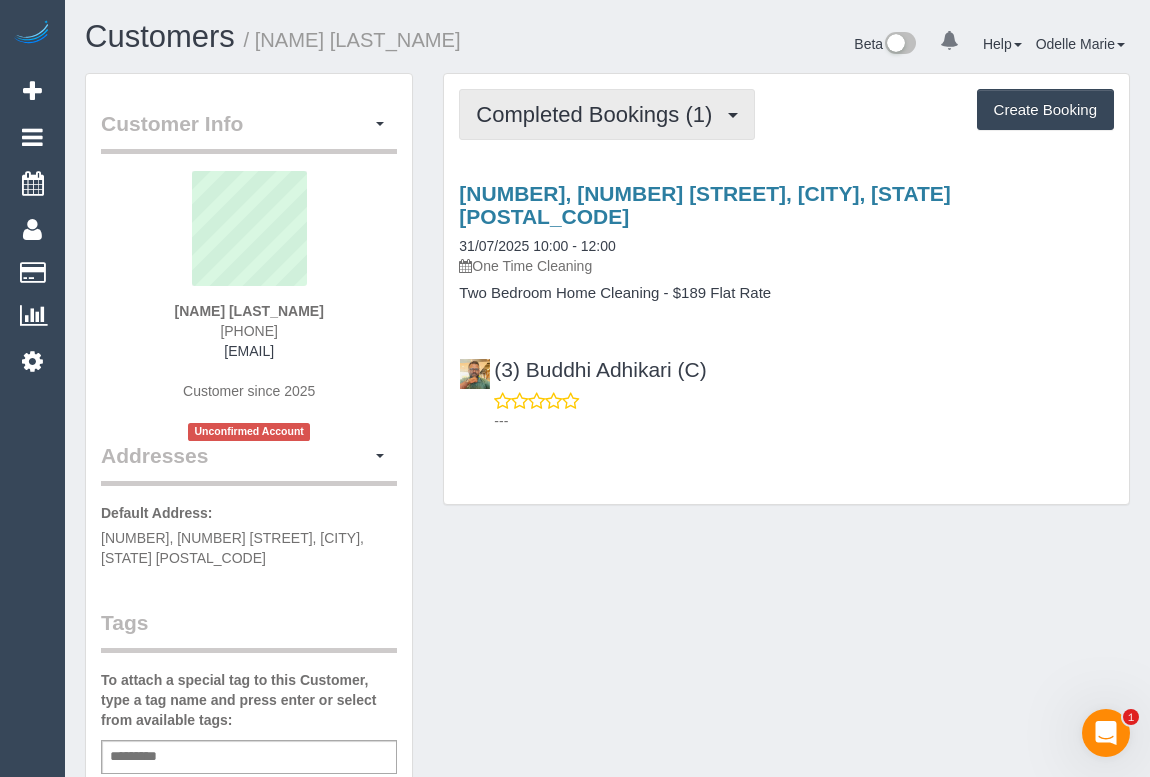 click on "Completed Bookings (1)" at bounding box center [599, 114] 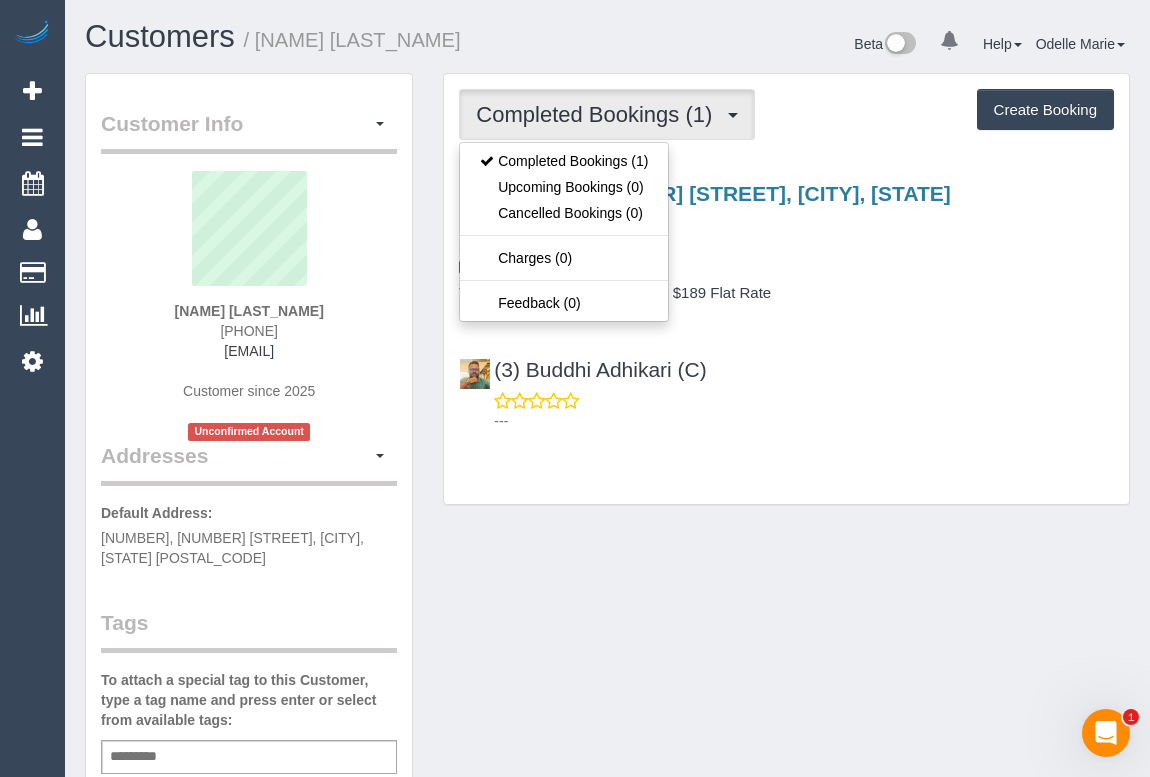 click on "Customer Info
Edit Contact Info
Send Message
Email Preferences
Special Sales Tax
View Changes
Send Confirm Account email
Block this Customer
Archive Account
Delete Account
[NAME] [LAST_NAME]" at bounding box center [607, 773] 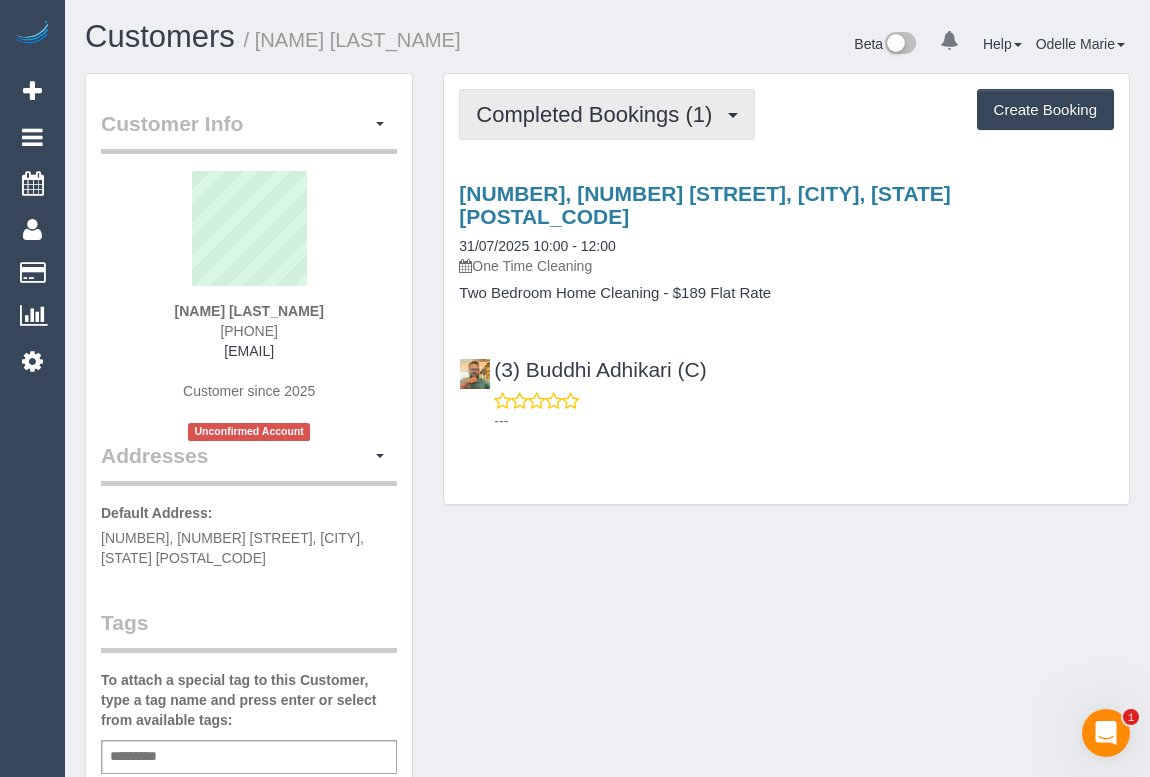 click on "Completed Bookings (1)" at bounding box center [599, 114] 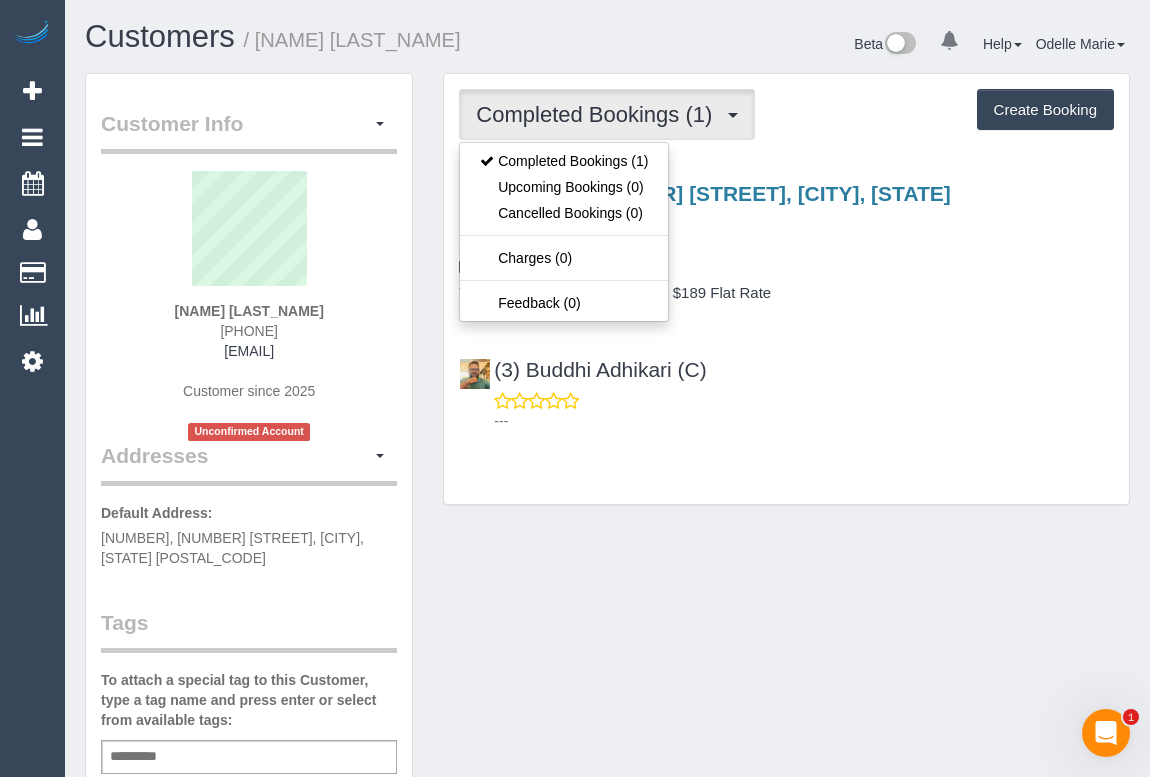 click on "---" at bounding box center (804, 421) 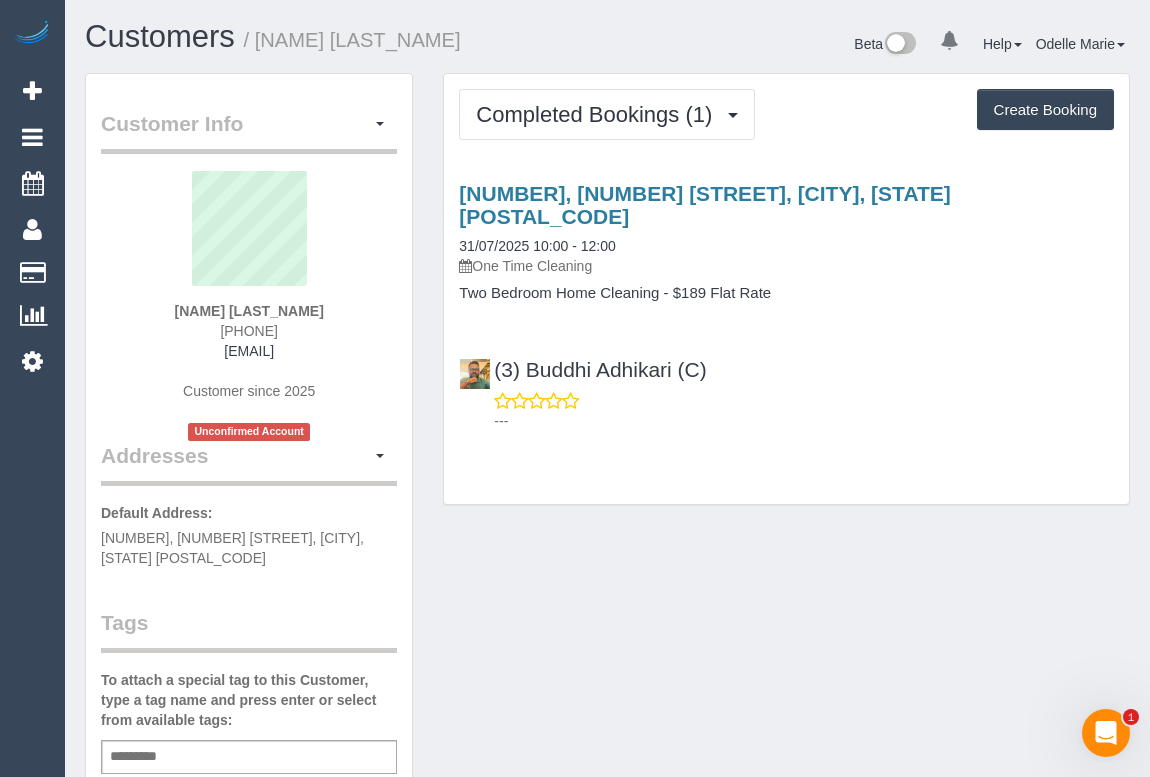 drag, startPoint x: 178, startPoint y: 350, endPoint x: 379, endPoint y: 348, distance: 201.00995 